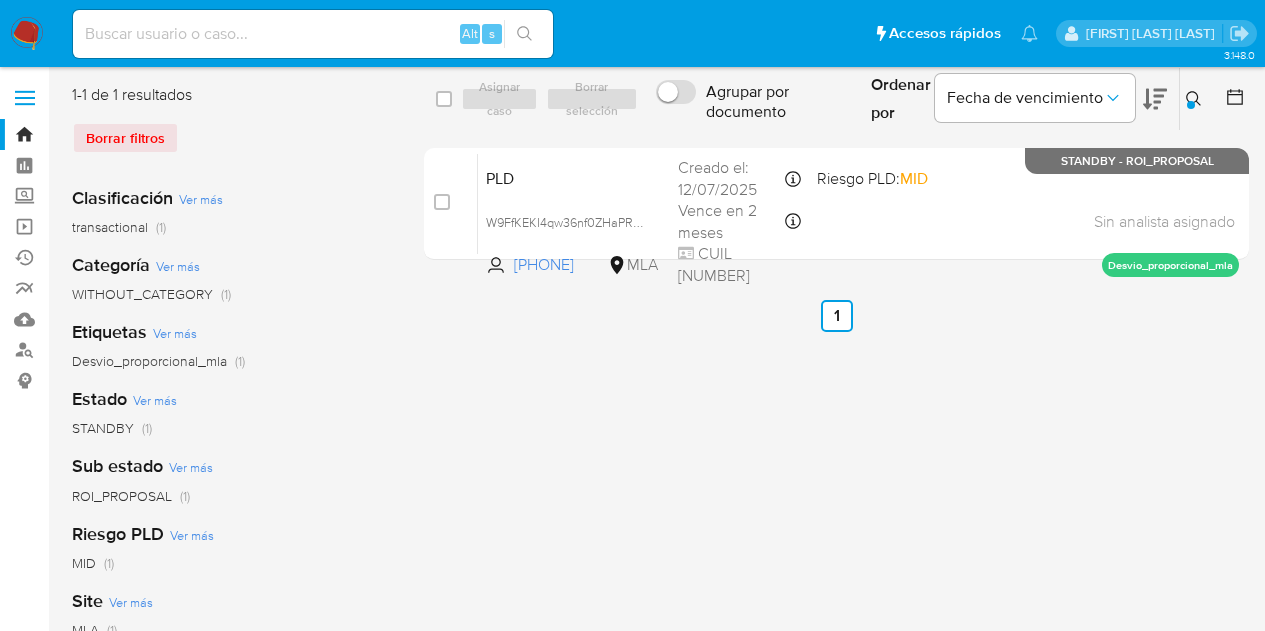 scroll, scrollTop: 0, scrollLeft: 0, axis: both 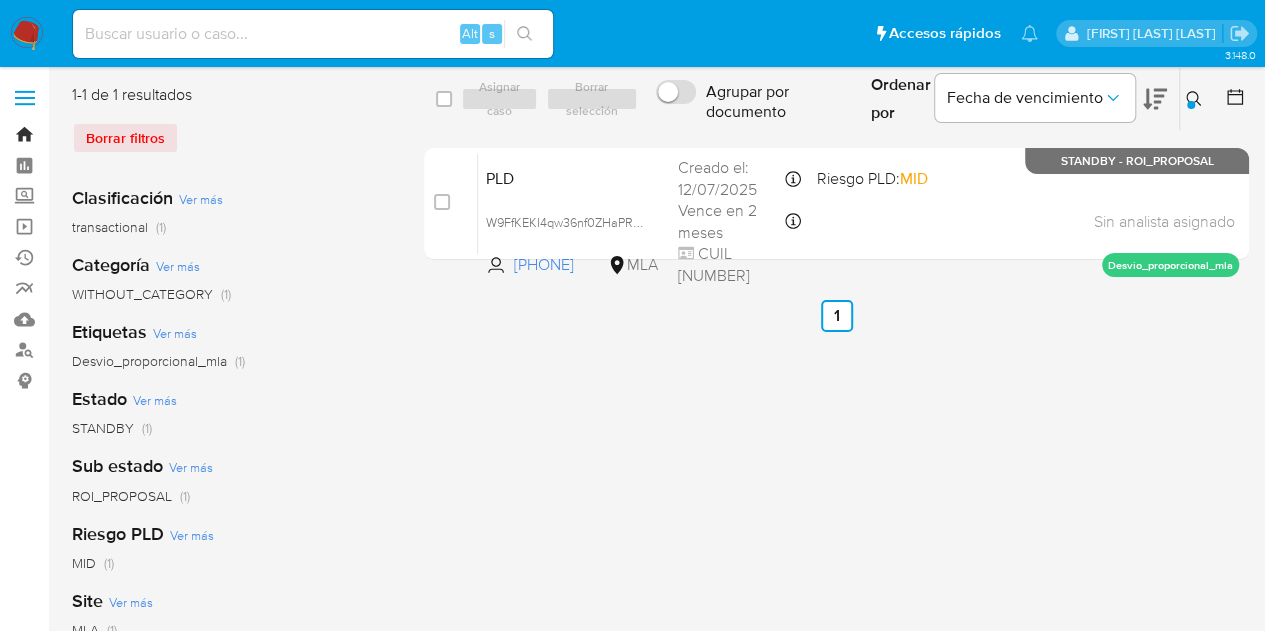 click on "Bandeja" at bounding box center (119, 134) 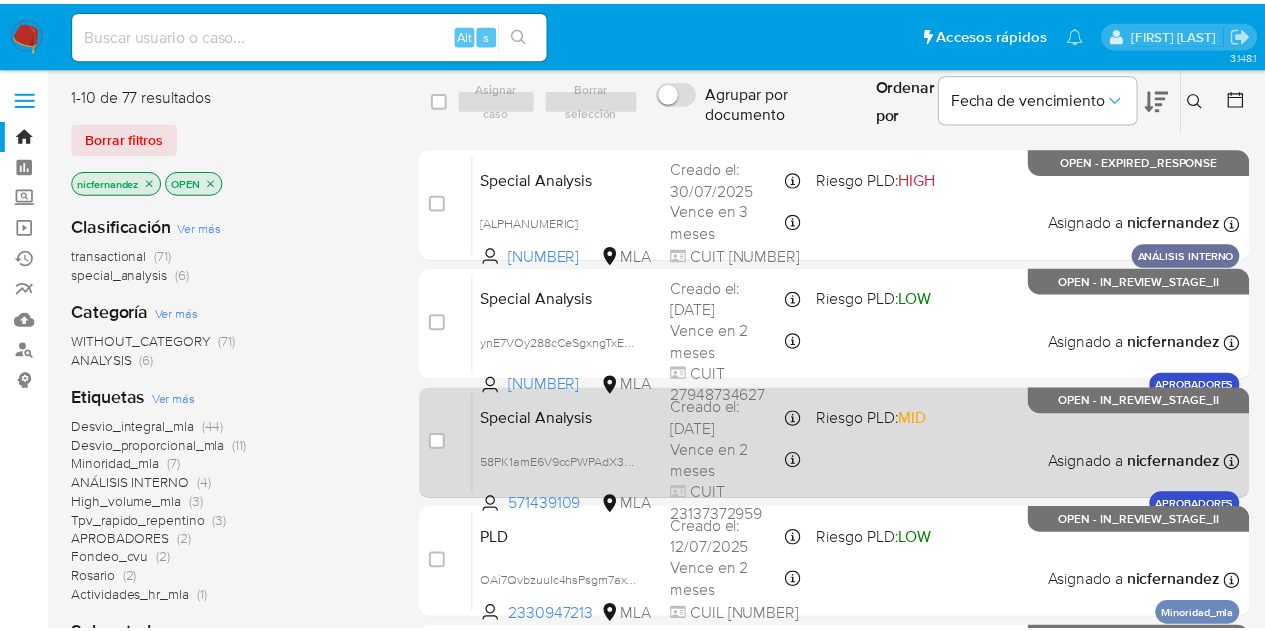 scroll, scrollTop: 0, scrollLeft: 0, axis: both 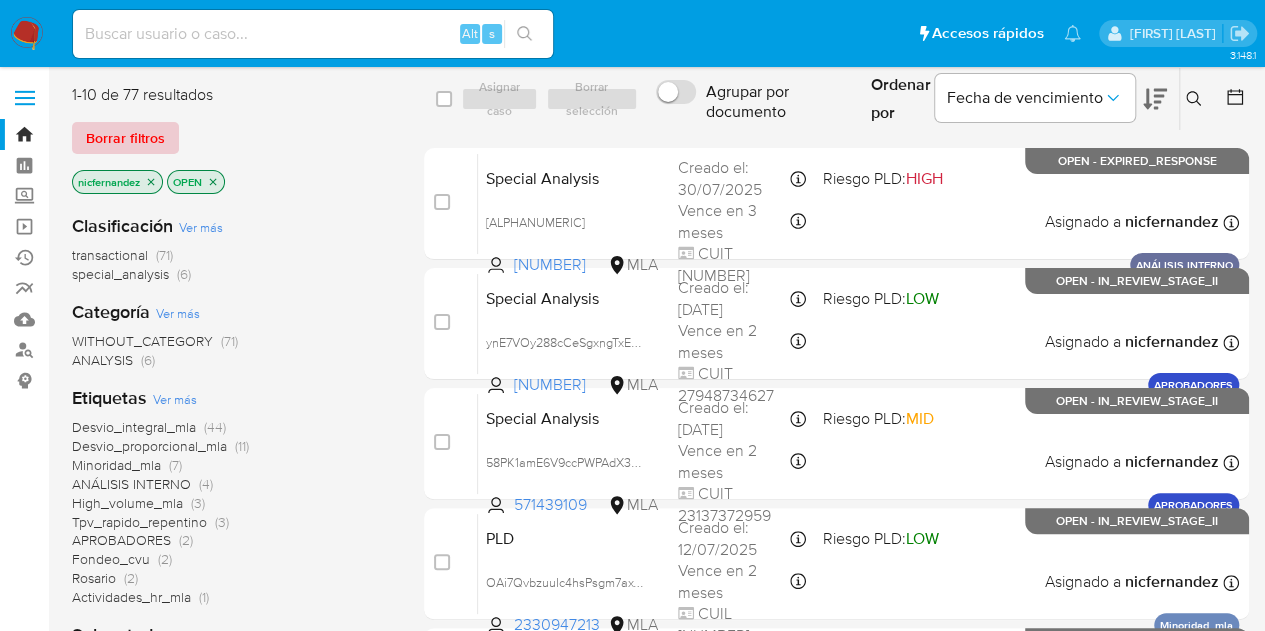 click on "Borrar filtros" at bounding box center [125, 138] 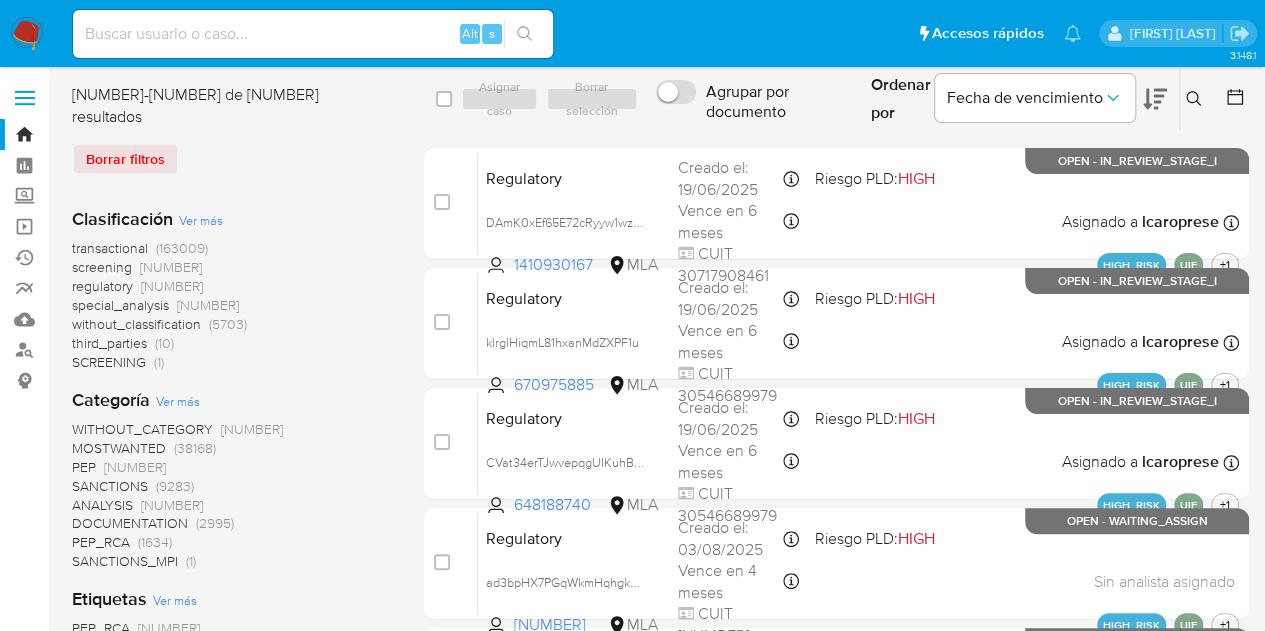 click 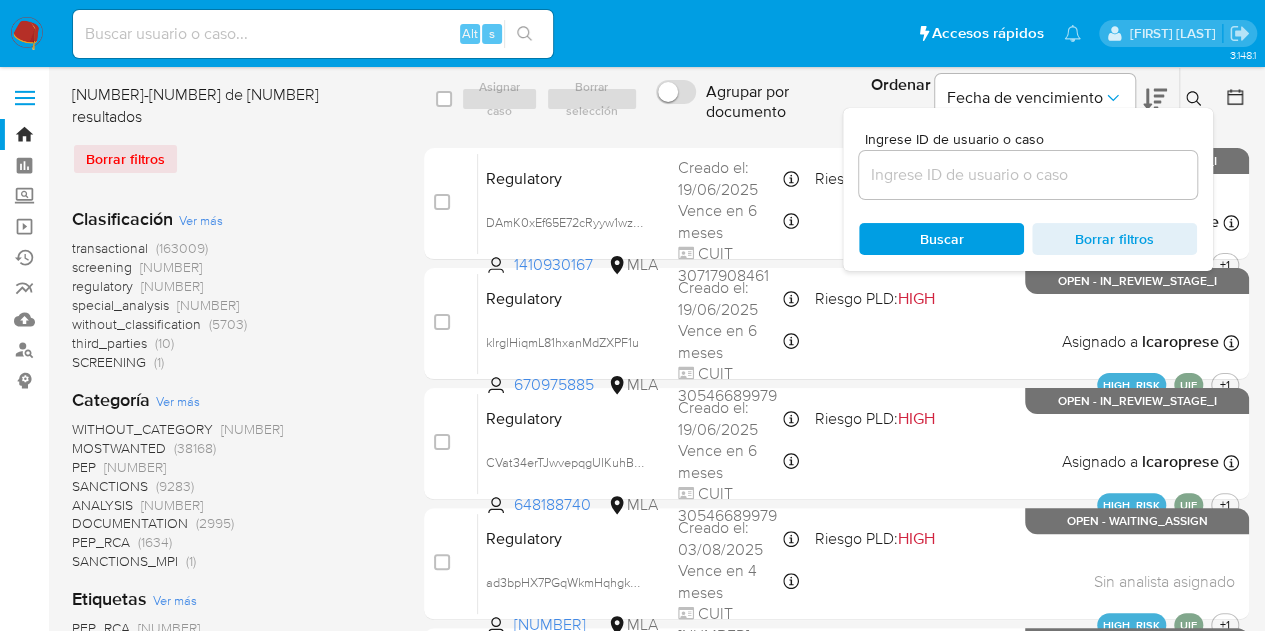 click at bounding box center [1028, 175] 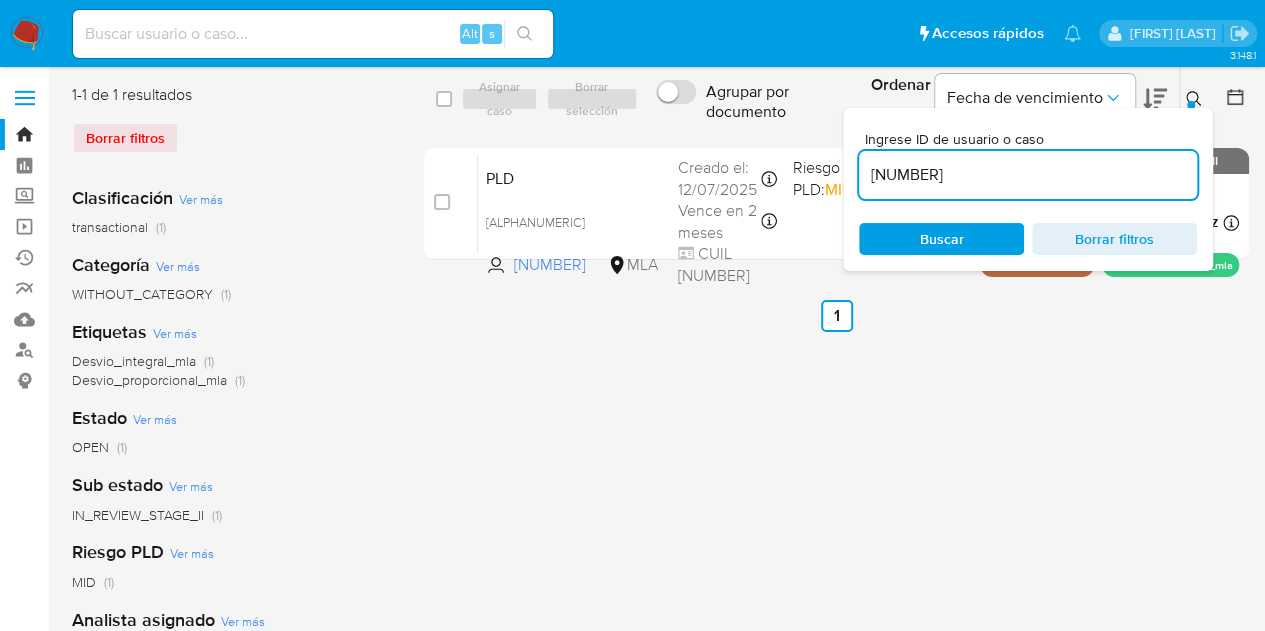 click at bounding box center (1191, 105) 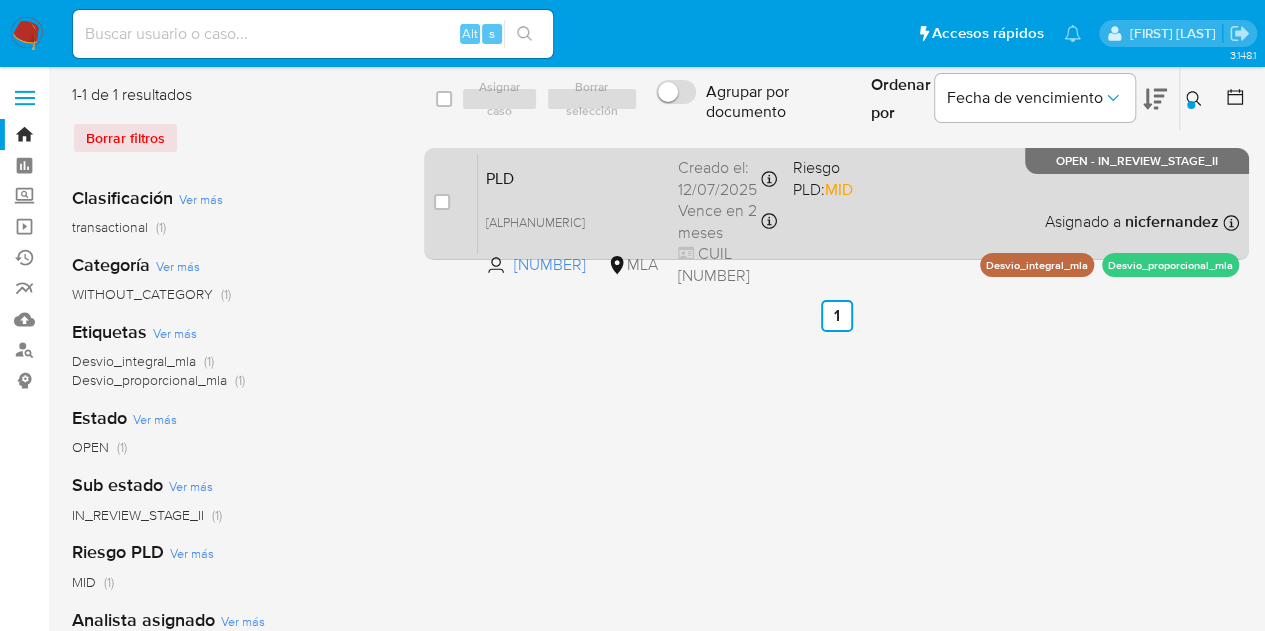 click on "PLD" at bounding box center [574, 177] 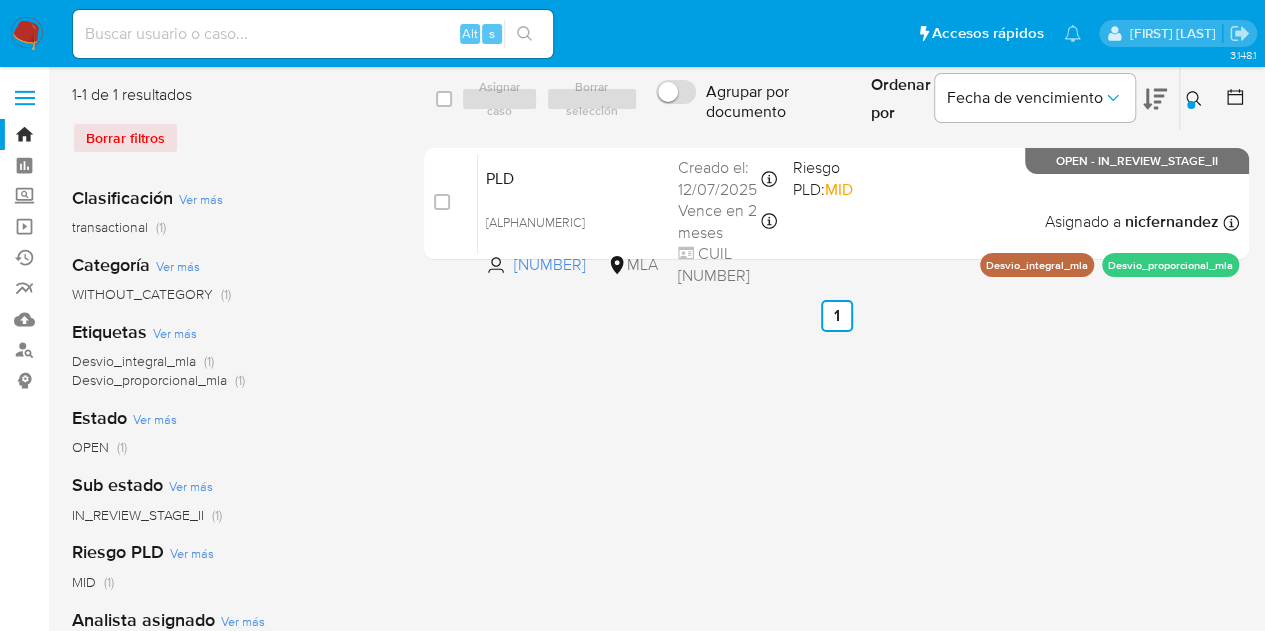 drag, startPoint x: 1191, startPoint y: 91, endPoint x: 1030, endPoint y: 170, distance: 179.33768 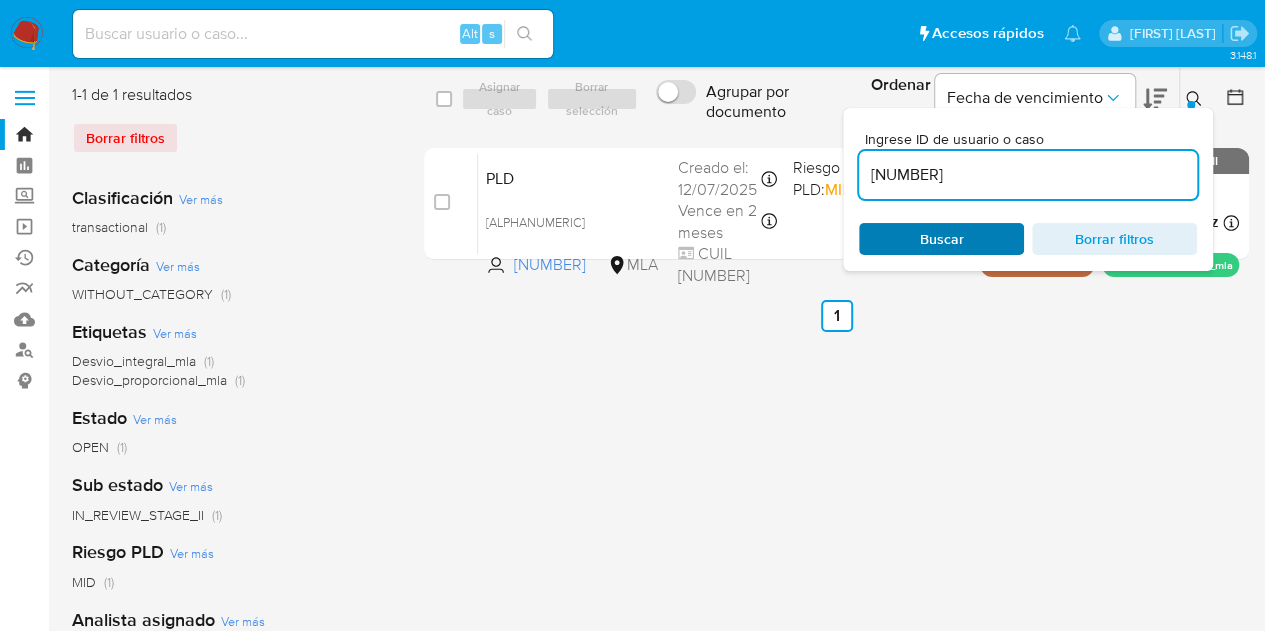 click on "Buscar" at bounding box center (942, 239) 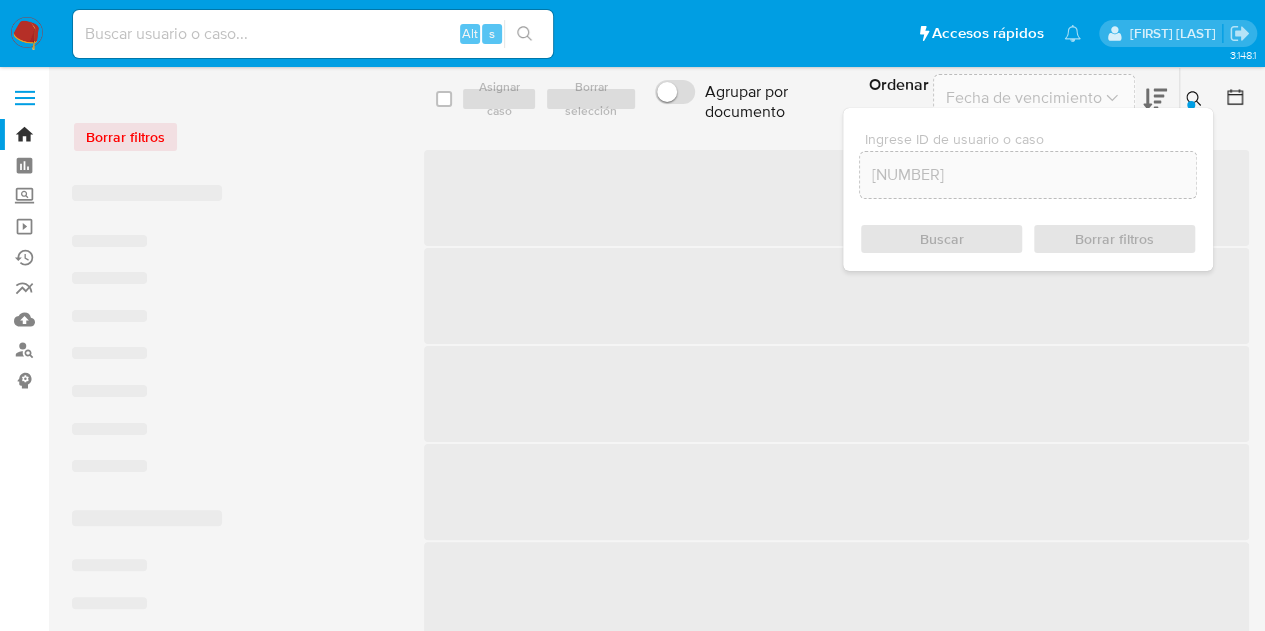 click 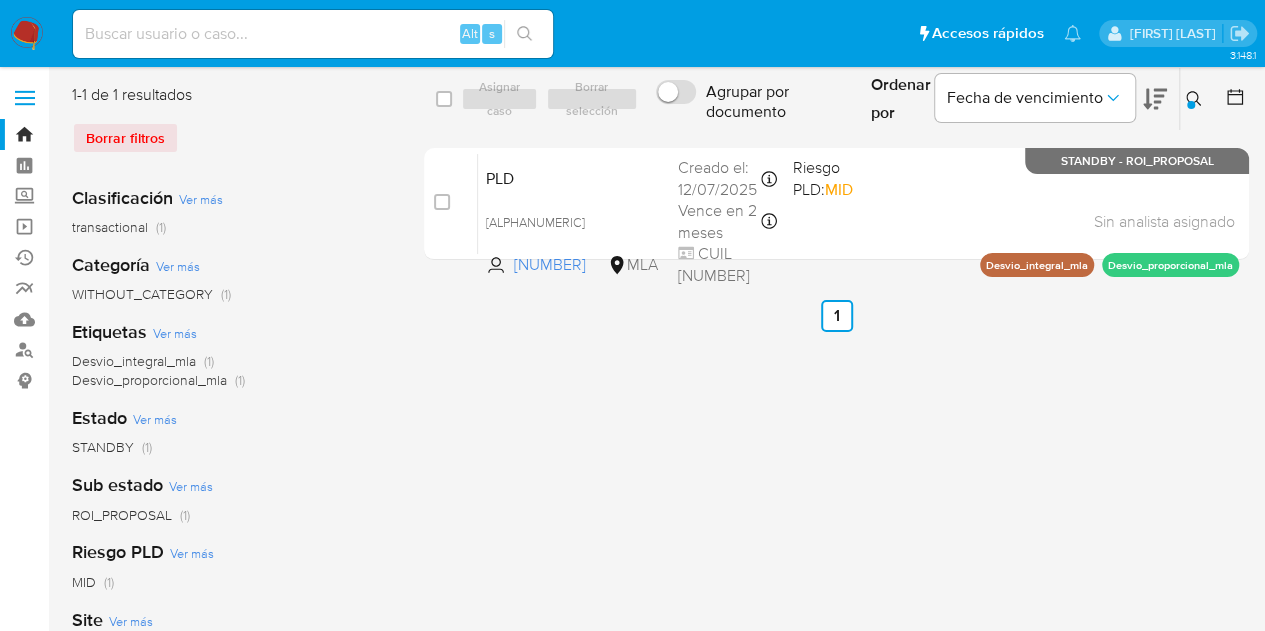 click 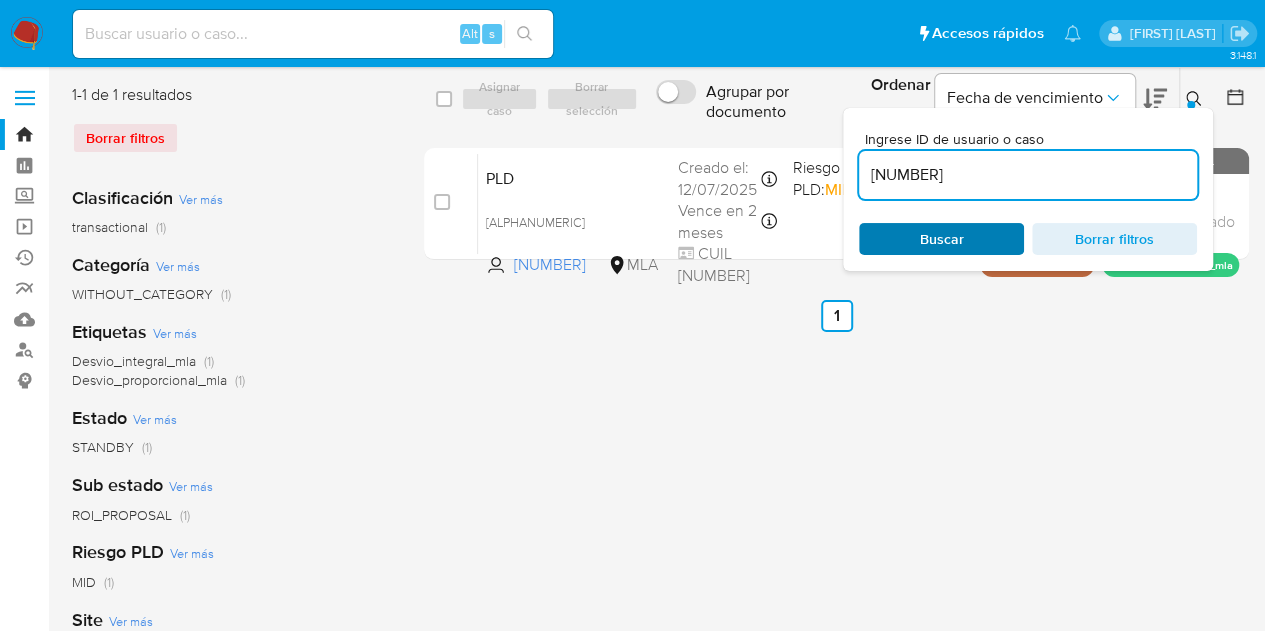 click on "Buscar" at bounding box center (941, 239) 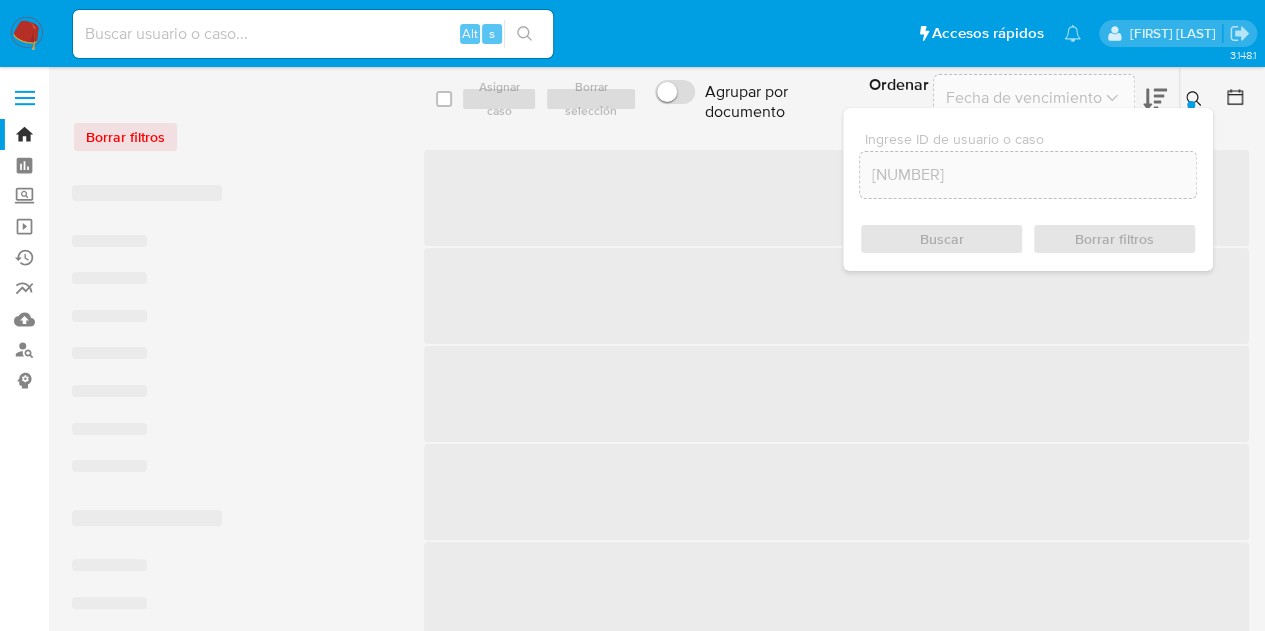 click 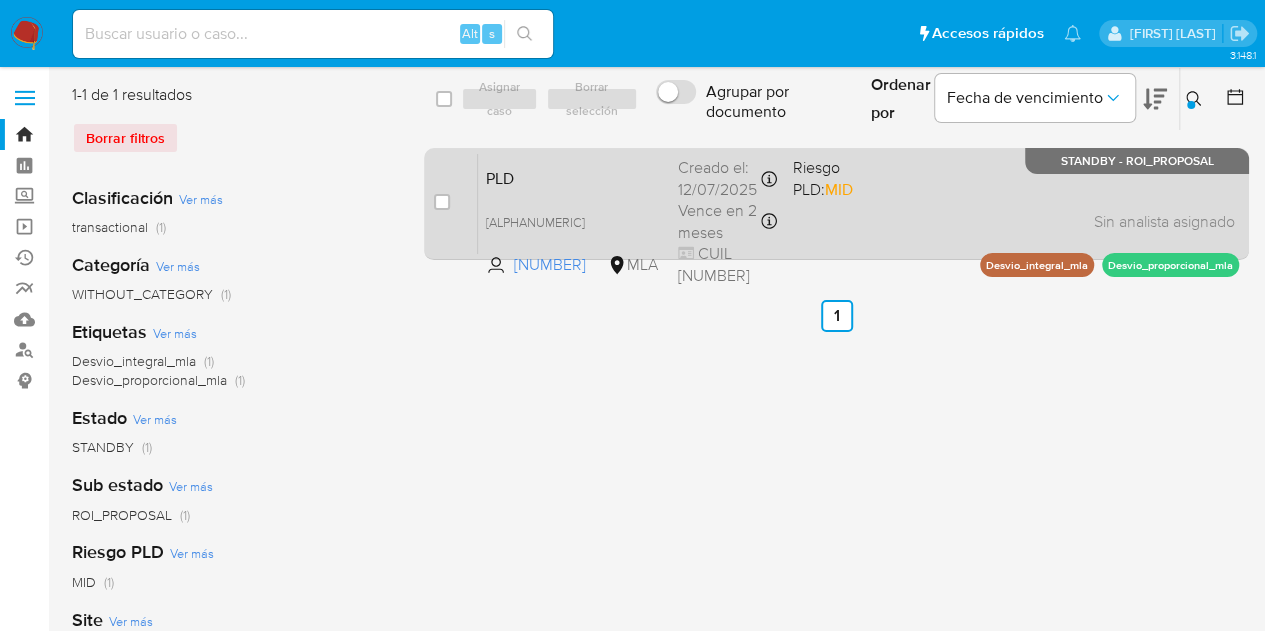 click on "PLD AUmKNj6SVaaPNlXwipFBxAnn 1997870080 MLA Riesgo PLD:  MID Creado el: 12/07/2025   Creado el: 12/07/2025 03:22:37 Vence en 2 meses   Vence el 10/10/2025 03:22:37 CUIL   27472267855 Sin analista asignado   Asignado el: 17/07/2025 16:31:02 Desvio_integral_mla Desvio_proporcional_mla STANDBY - ROI_PROPOSAL" at bounding box center [858, 203] 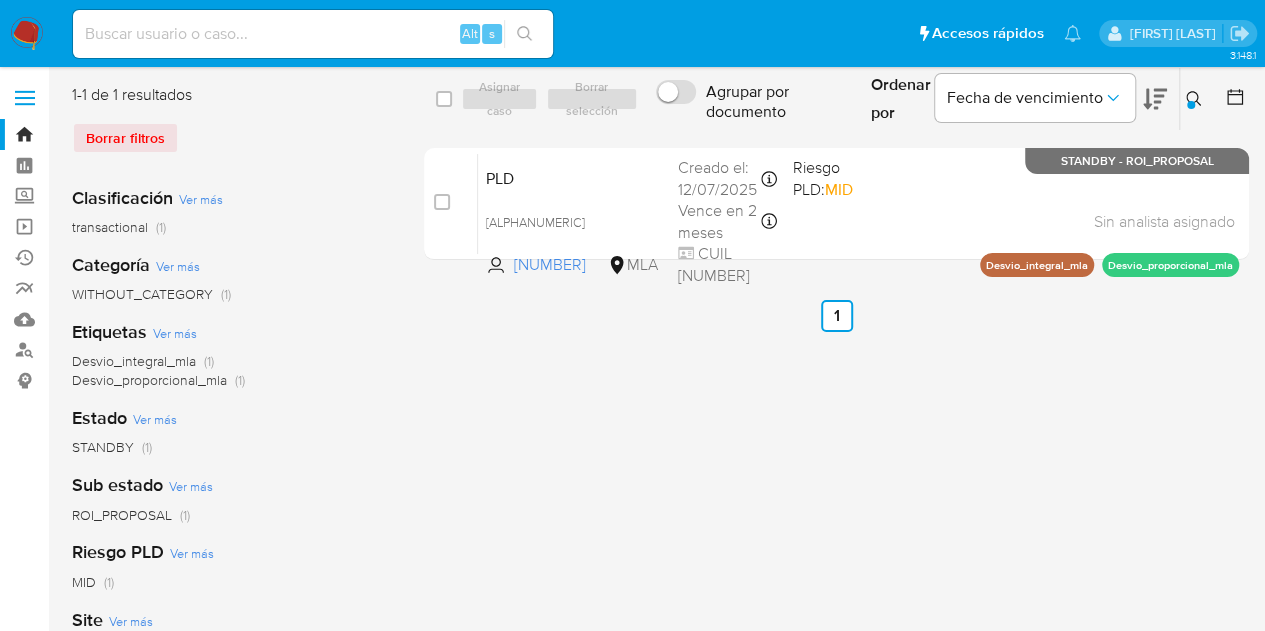 click 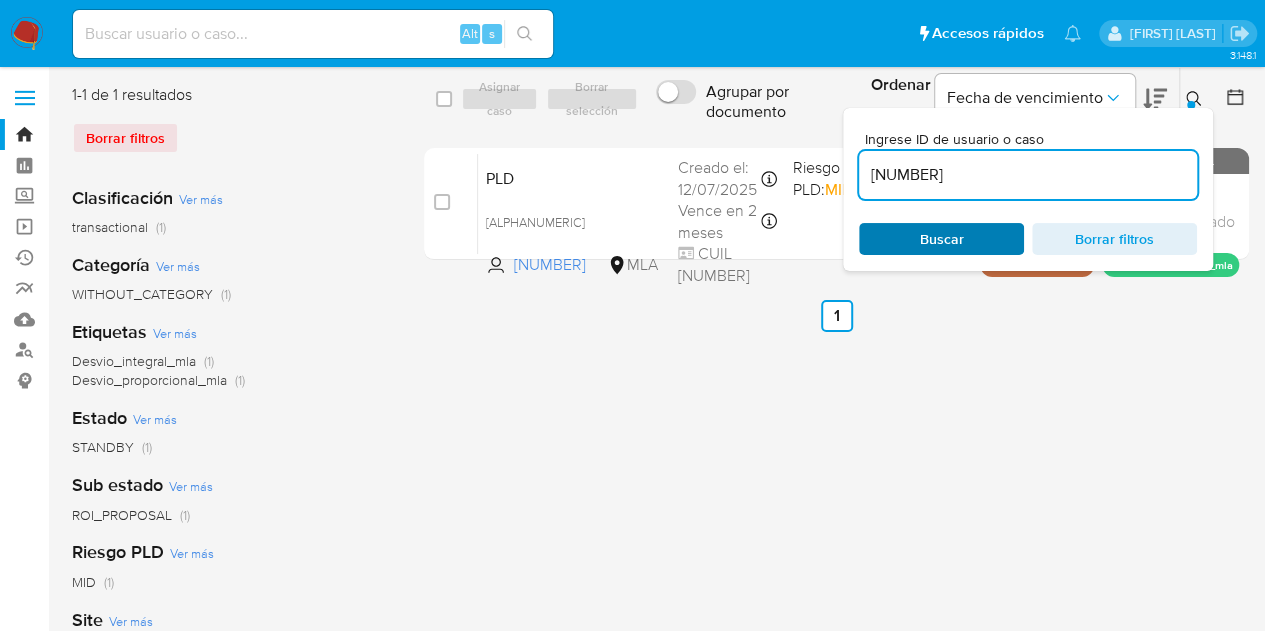 click on "Buscar" at bounding box center (941, 239) 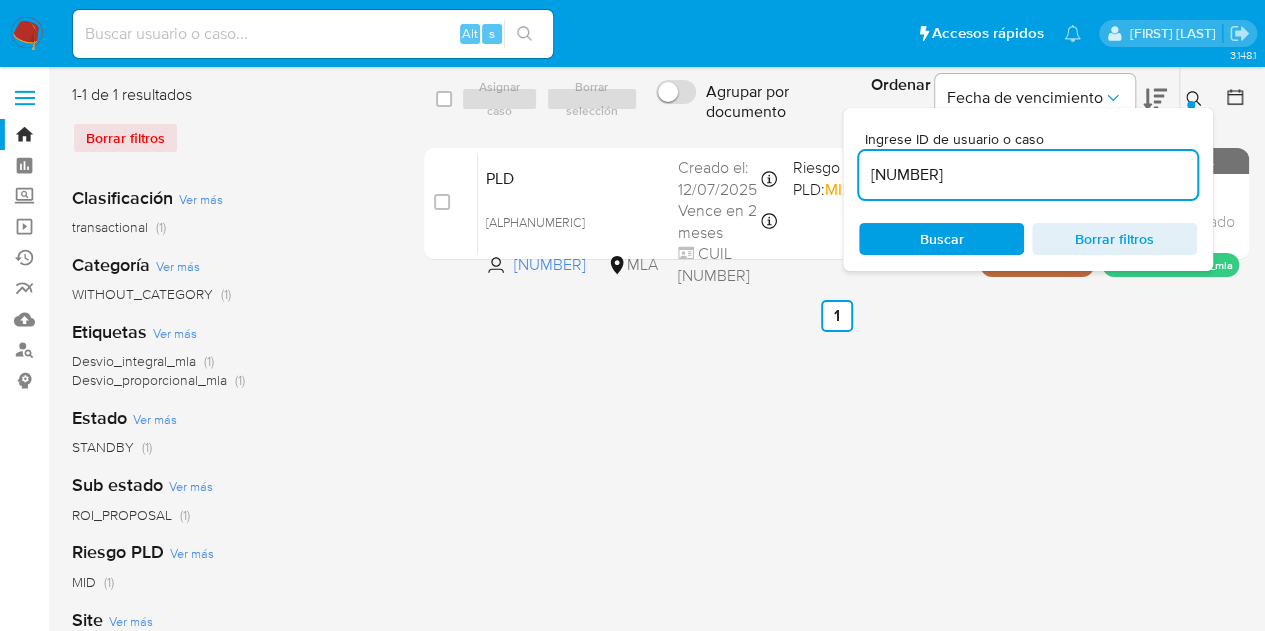 drag, startPoint x: 1190, startPoint y: 95, endPoint x: 1179, endPoint y: 99, distance: 11.7046995 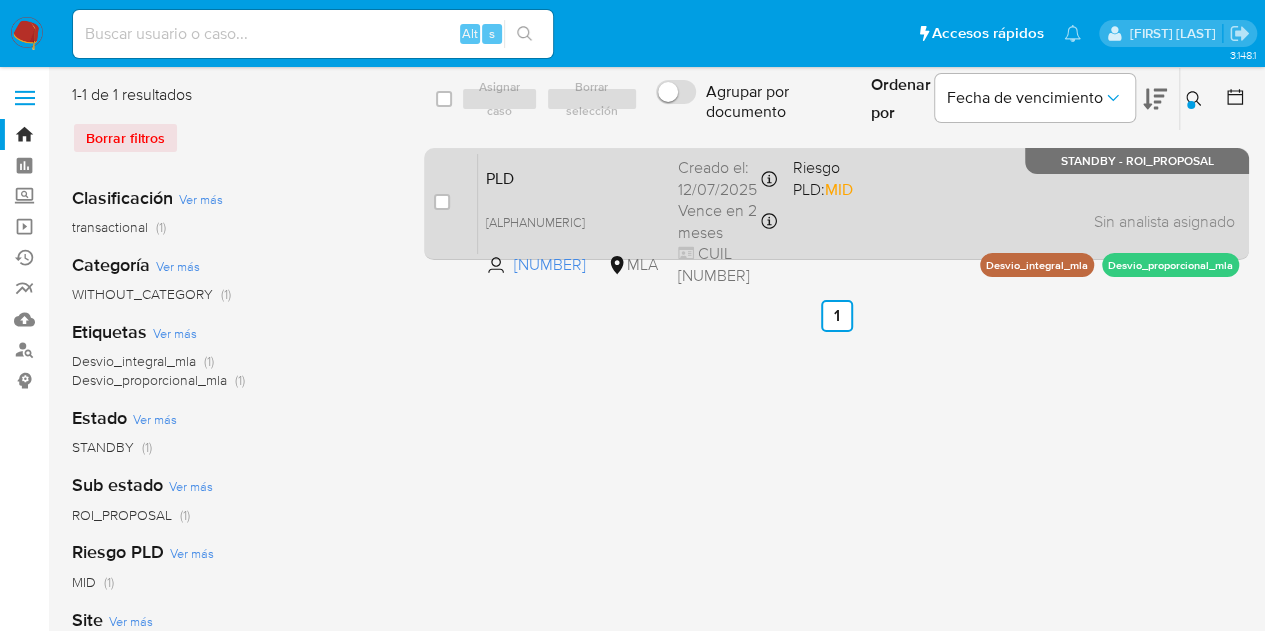click on "PLD AUmKNj6SVaaPNlXwipFBxAnn 1997870080 MLA Riesgo PLD:  MID Creado el: 12/07/2025   Creado el: 12/07/2025 03:22:37 Vence en 2 meses   Vence el 10/10/2025 03:22:37 CUIL   27472267855 Sin analista asignado   Asignado el: 17/07/2025 16:31:02 Desvio_integral_mla Desvio_proporcional_mla STANDBY - ROI_PROPOSAL" at bounding box center (858, 203) 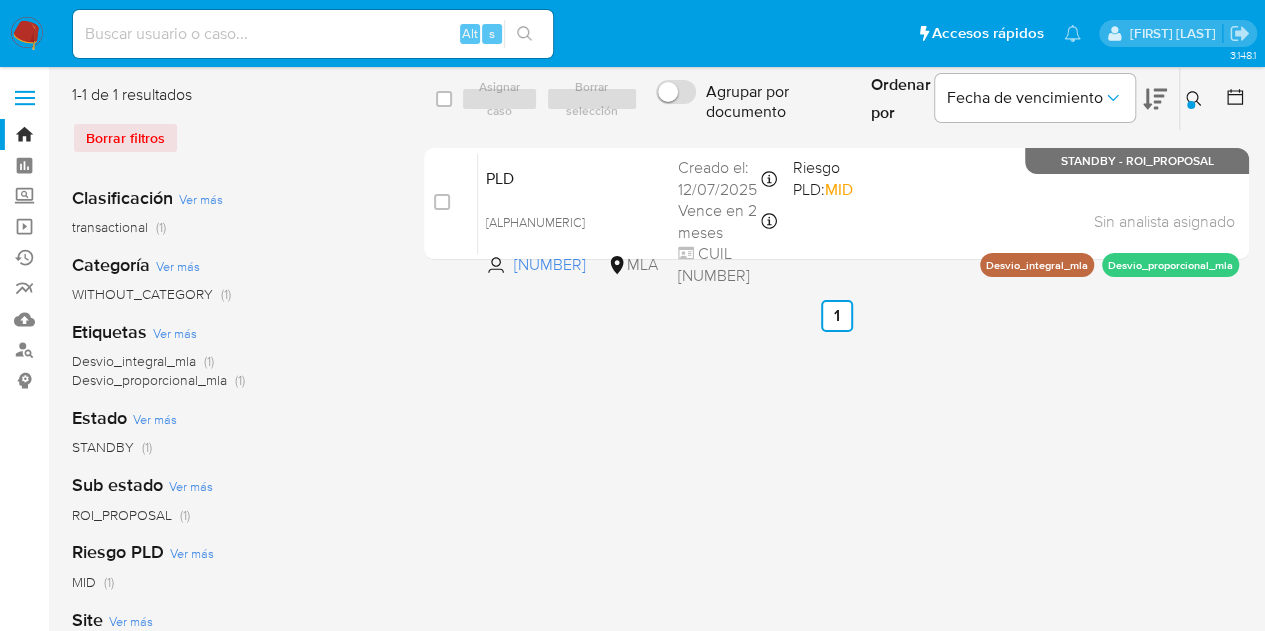 click 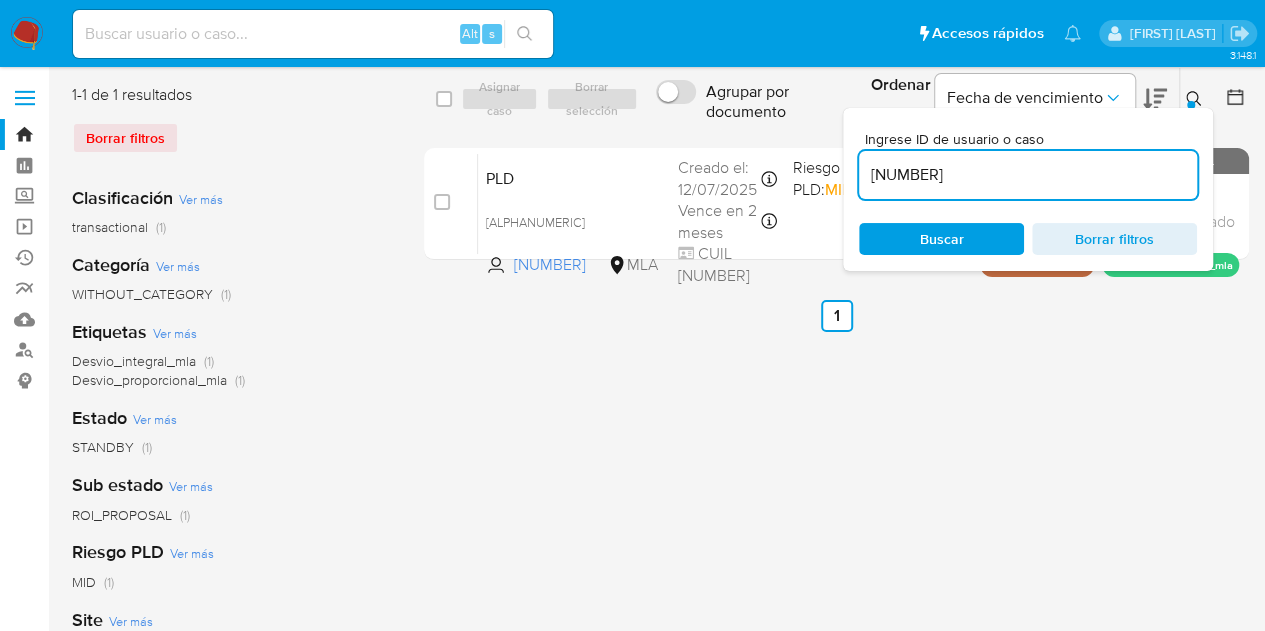 drag, startPoint x: 772, startPoint y: 133, endPoint x: 682, endPoint y: 115, distance: 91.78235 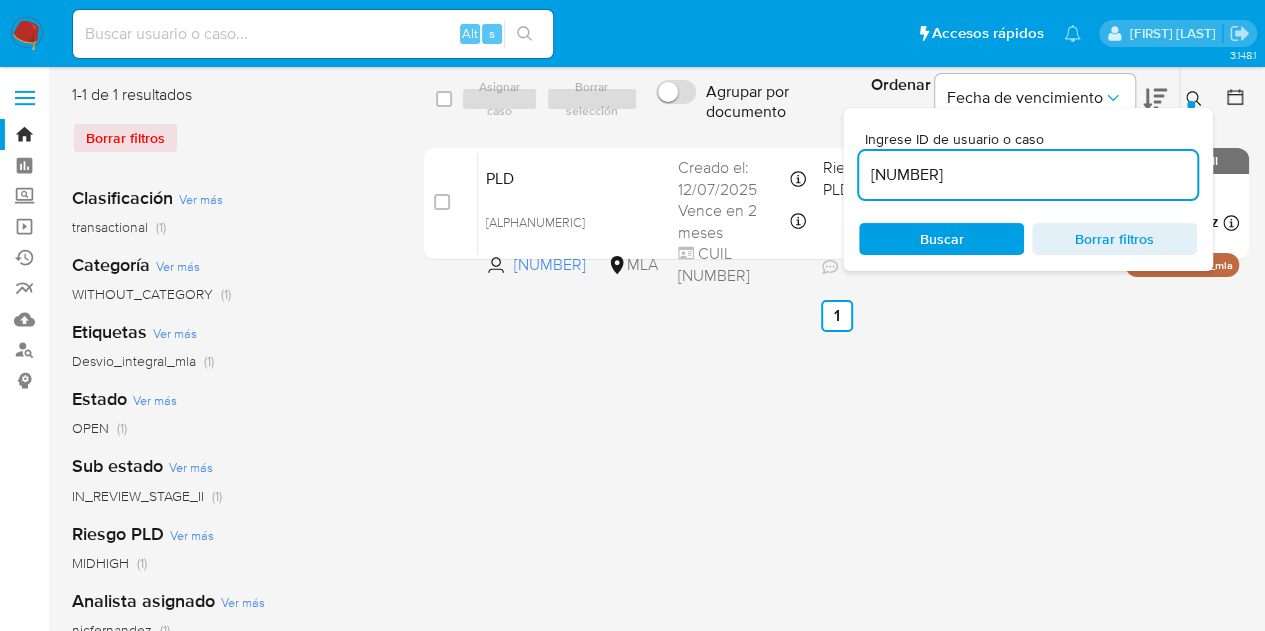 click at bounding box center (1196, 99) 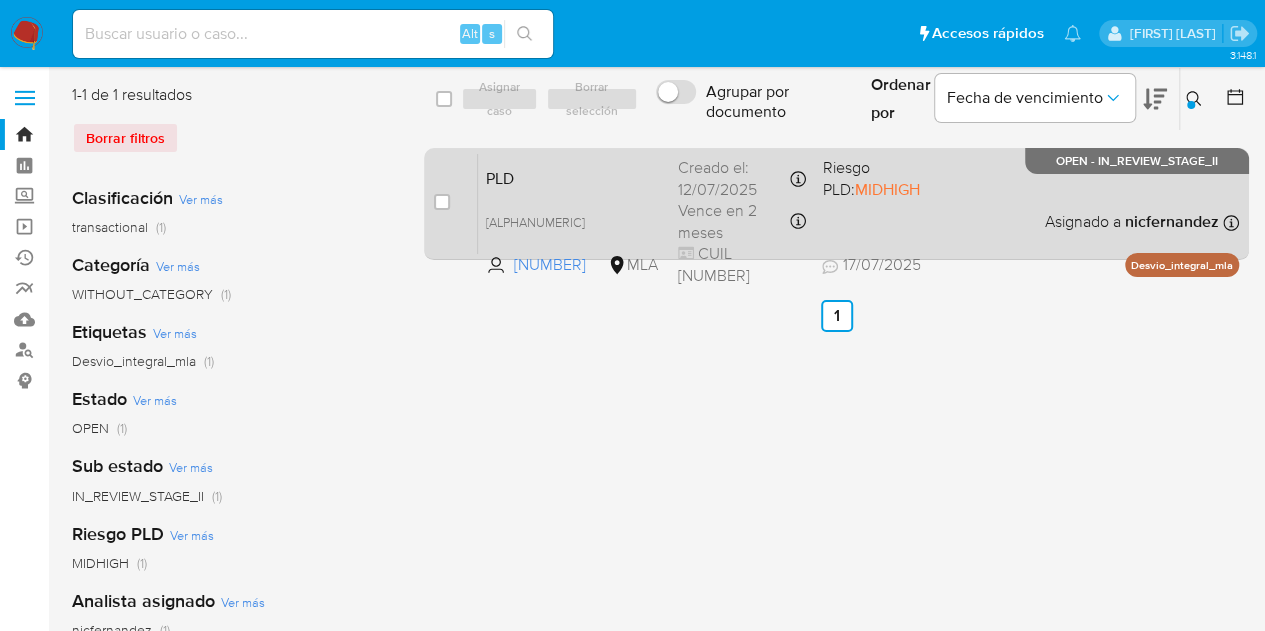 click on "PLD" at bounding box center [574, 177] 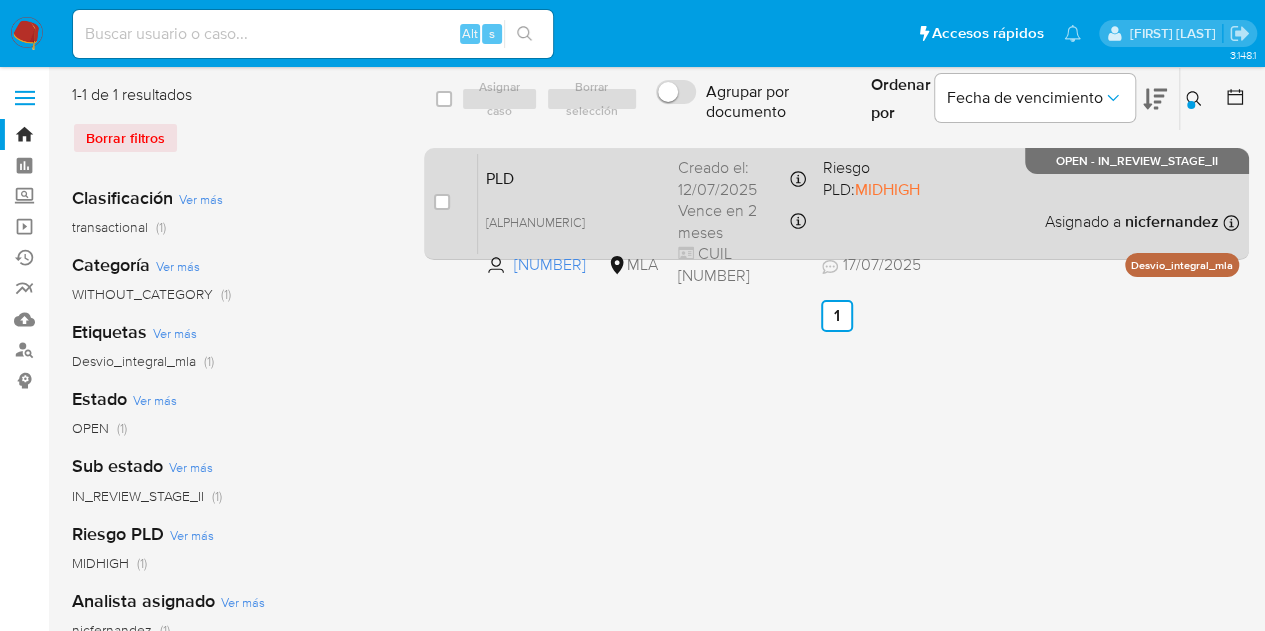 click on "PLD" at bounding box center [574, 177] 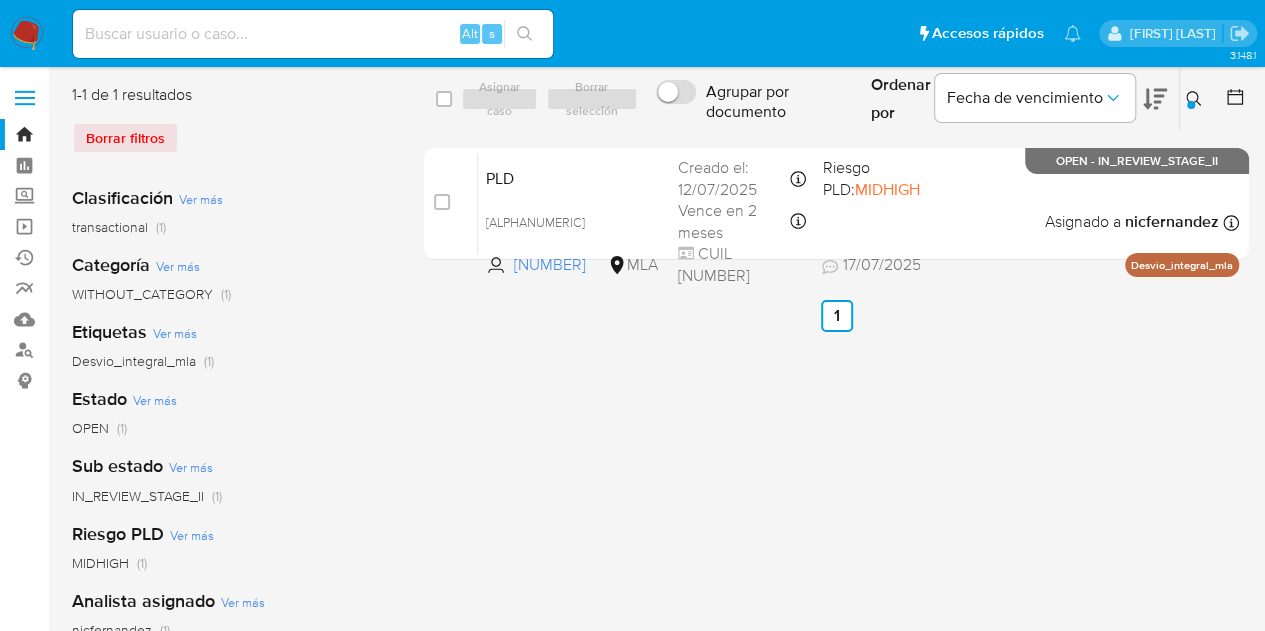 drag, startPoint x: 1201, startPoint y: 103, endPoint x: 1083, endPoint y: 169, distance: 135.20355 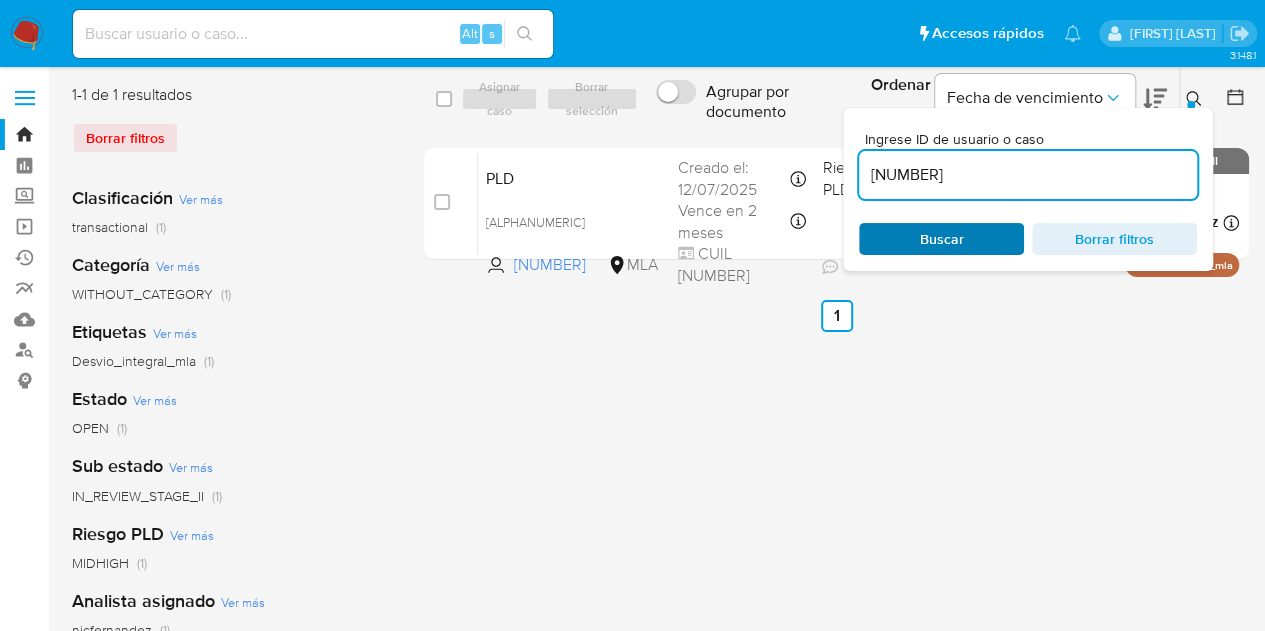 click on "Buscar" at bounding box center (942, 239) 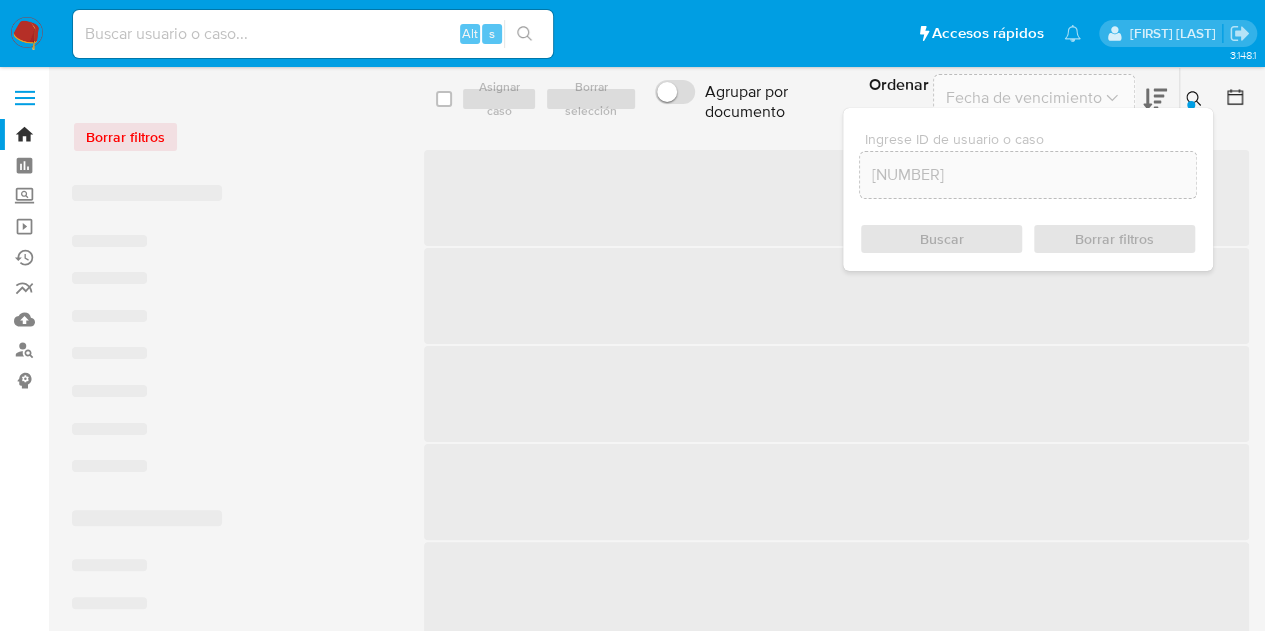 click at bounding box center (1196, 99) 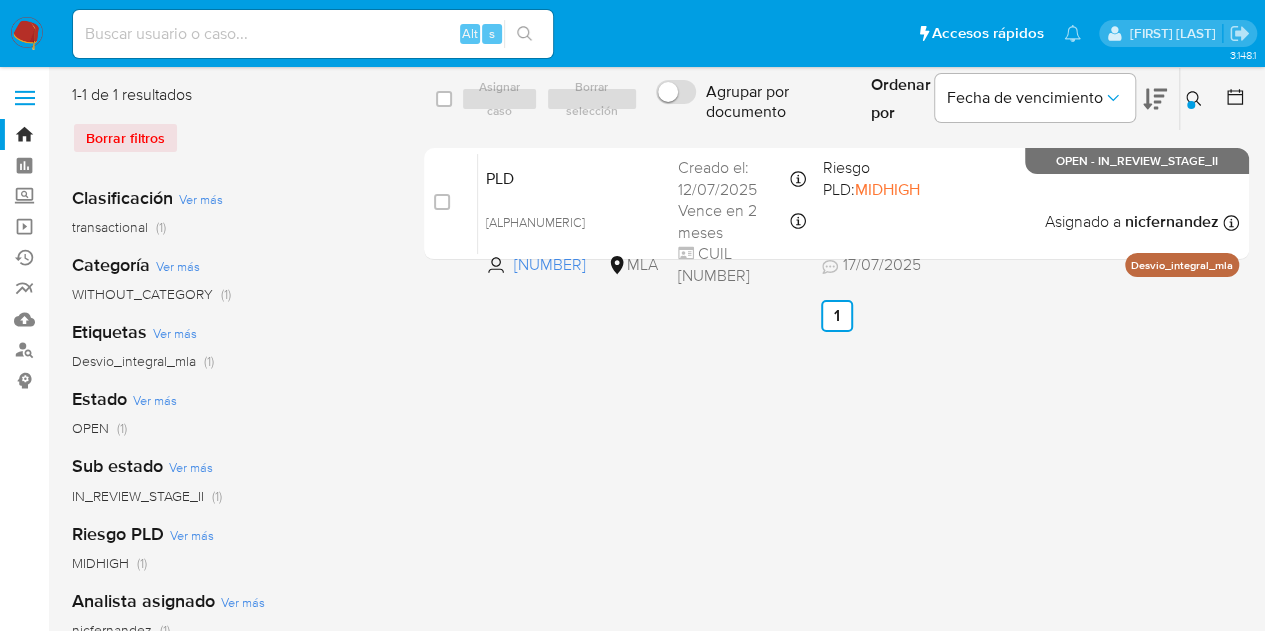 click at bounding box center (1196, 99) 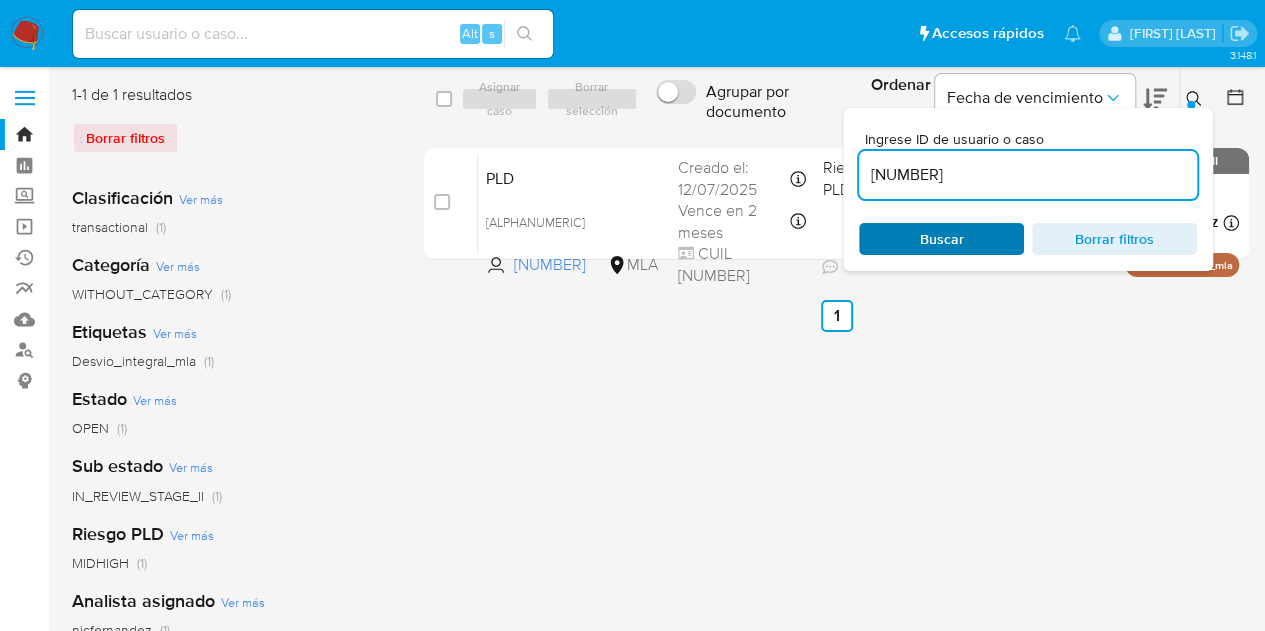 click on "Buscar" at bounding box center [941, 239] 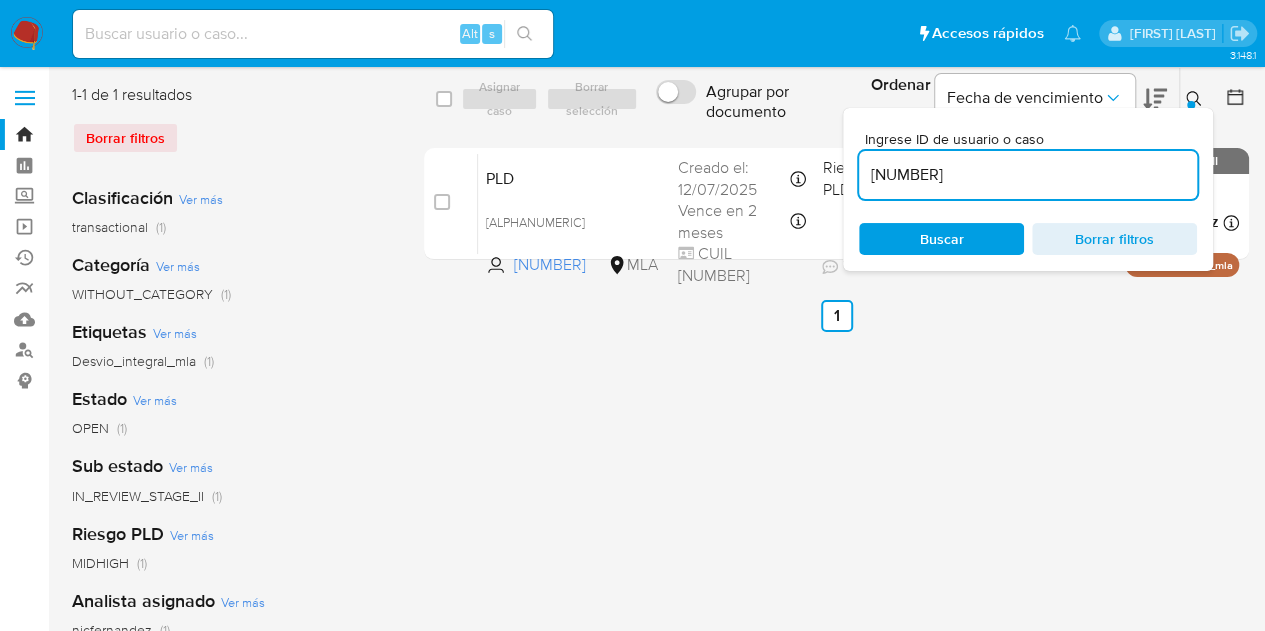 click 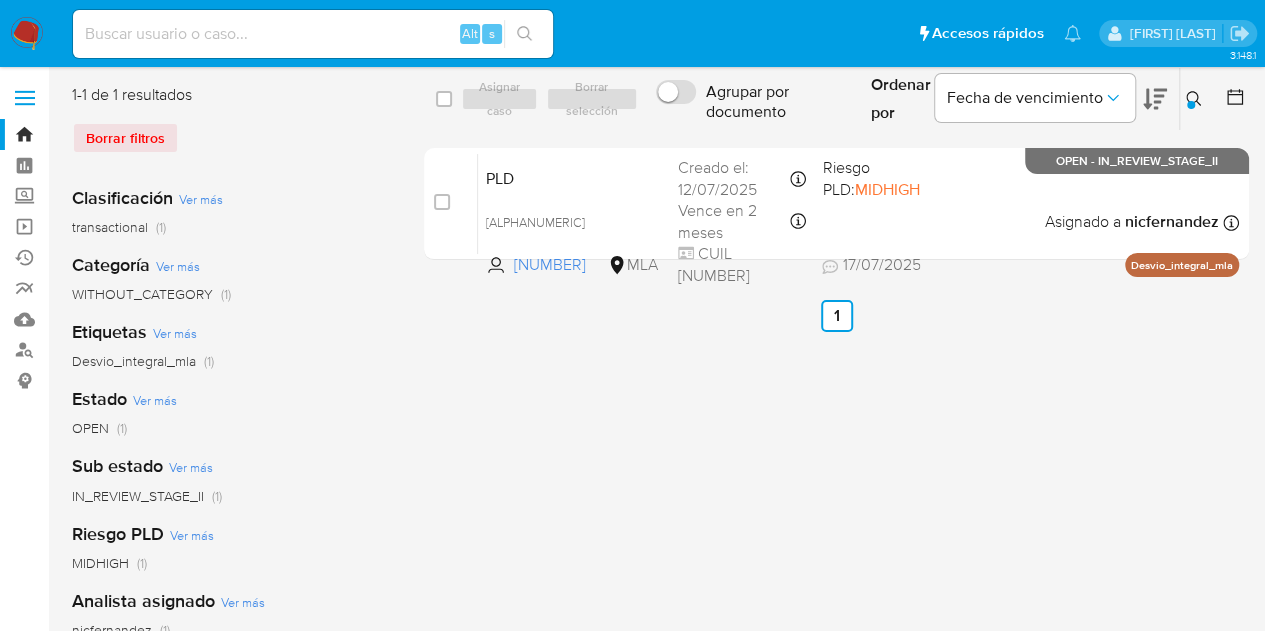 click 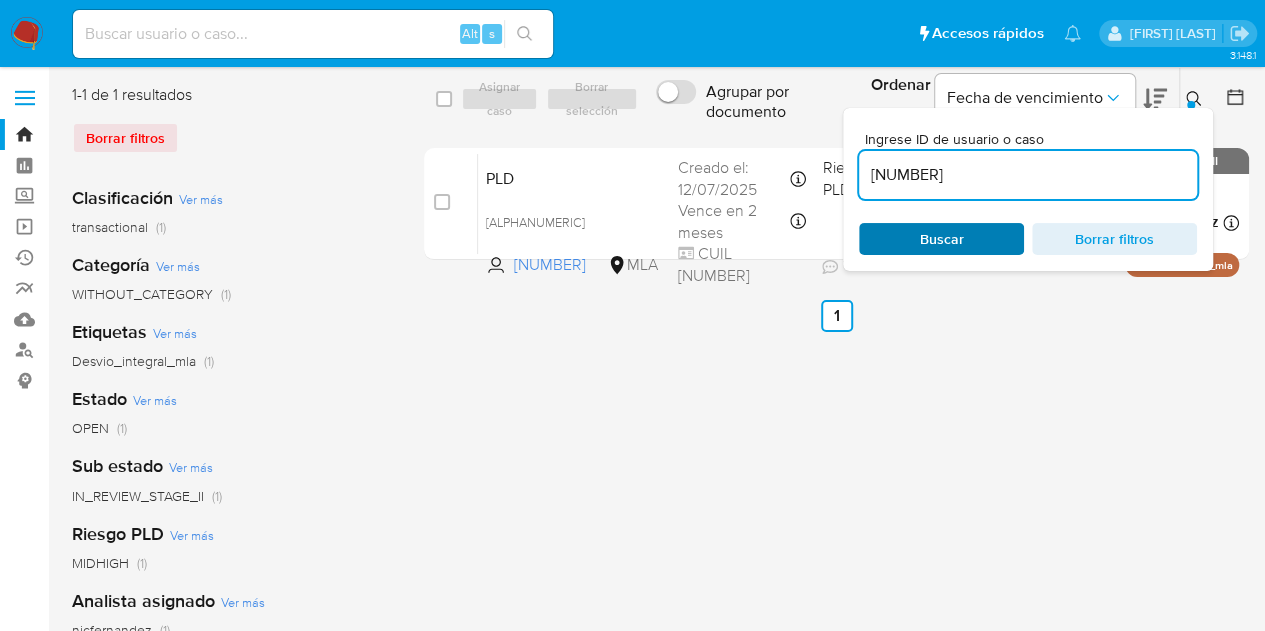 click on "Buscar" at bounding box center (941, 239) 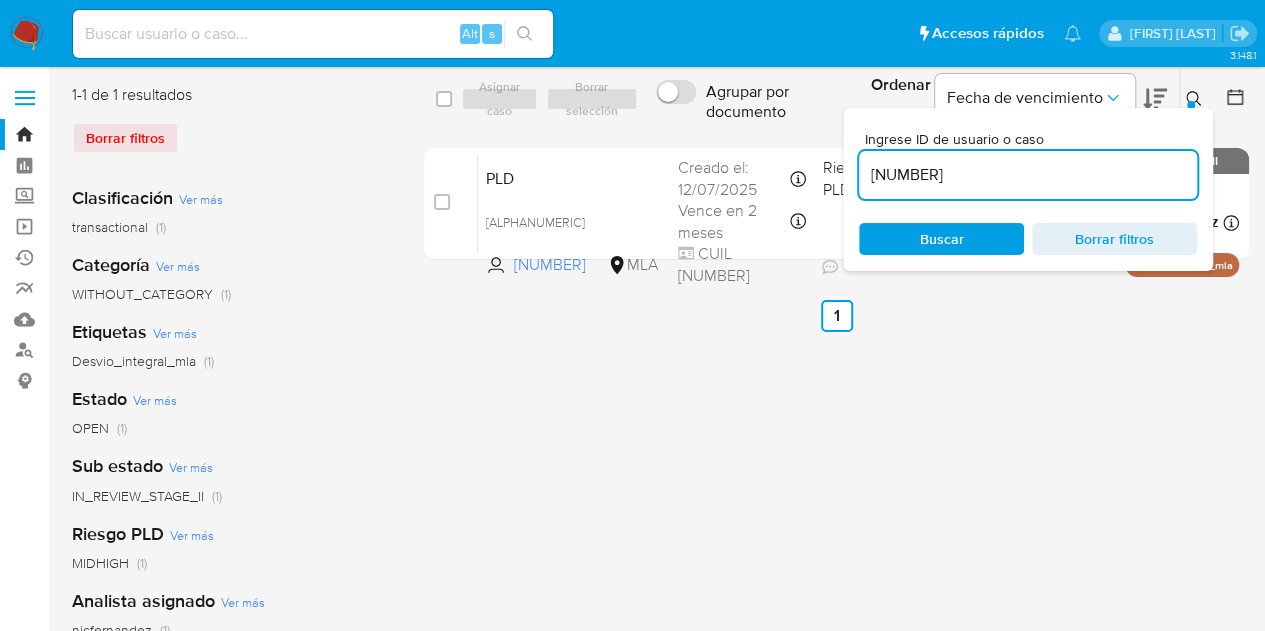 click 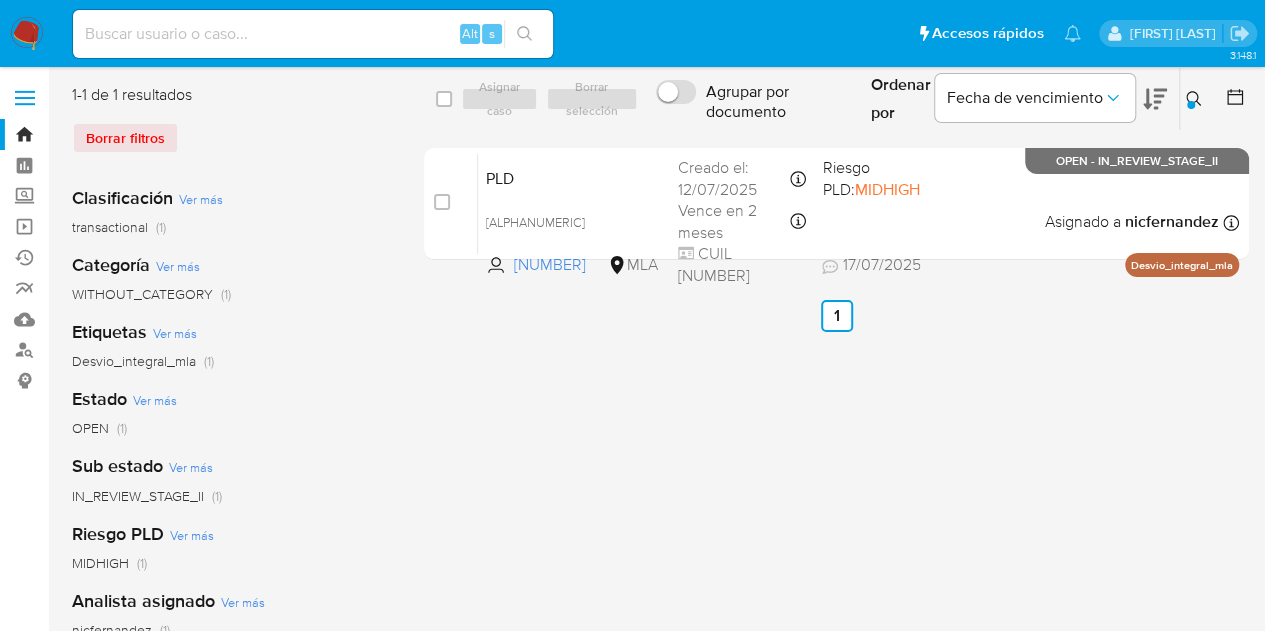 click 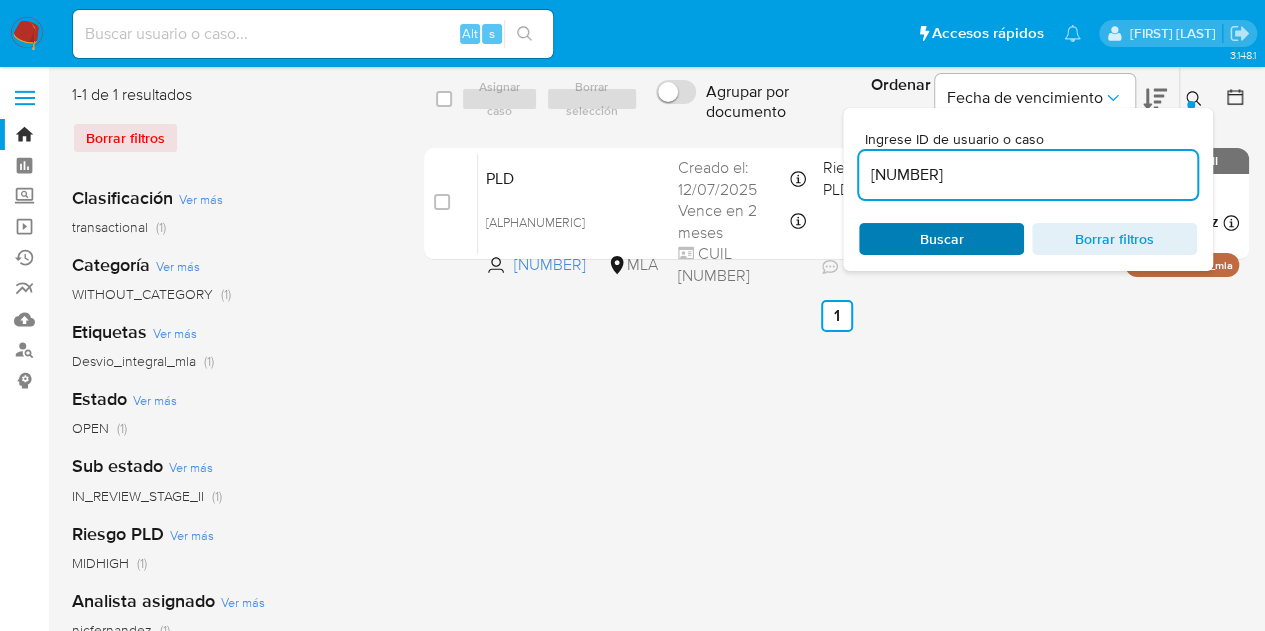 click on "Buscar" at bounding box center (942, 239) 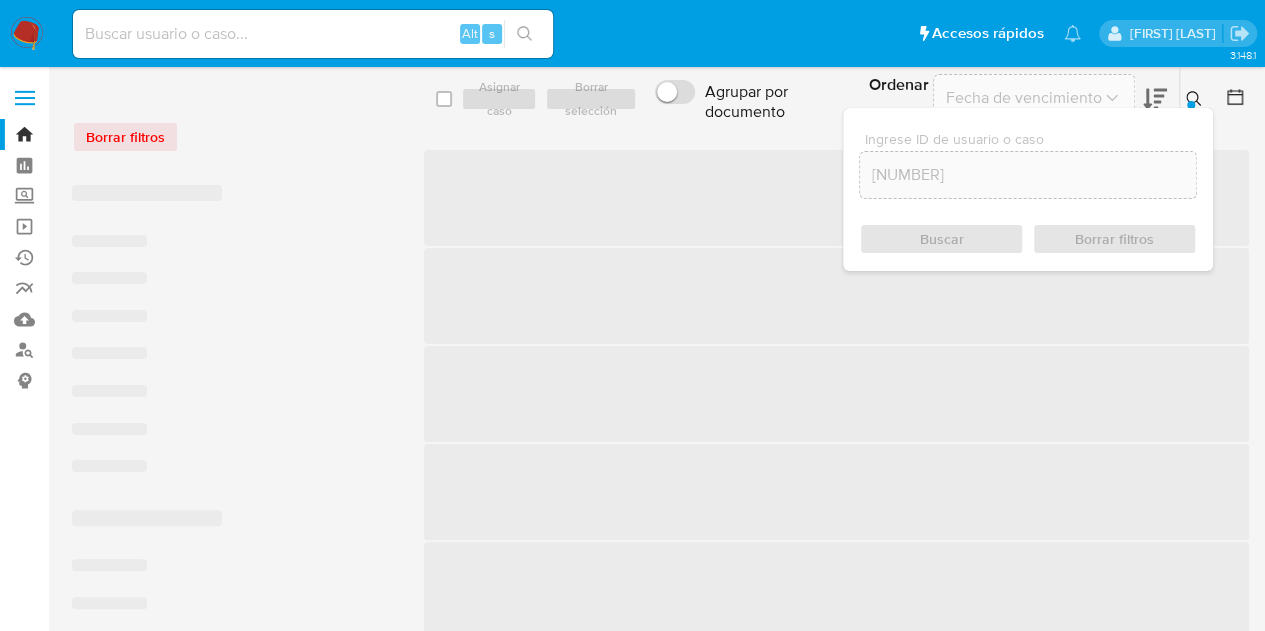 click 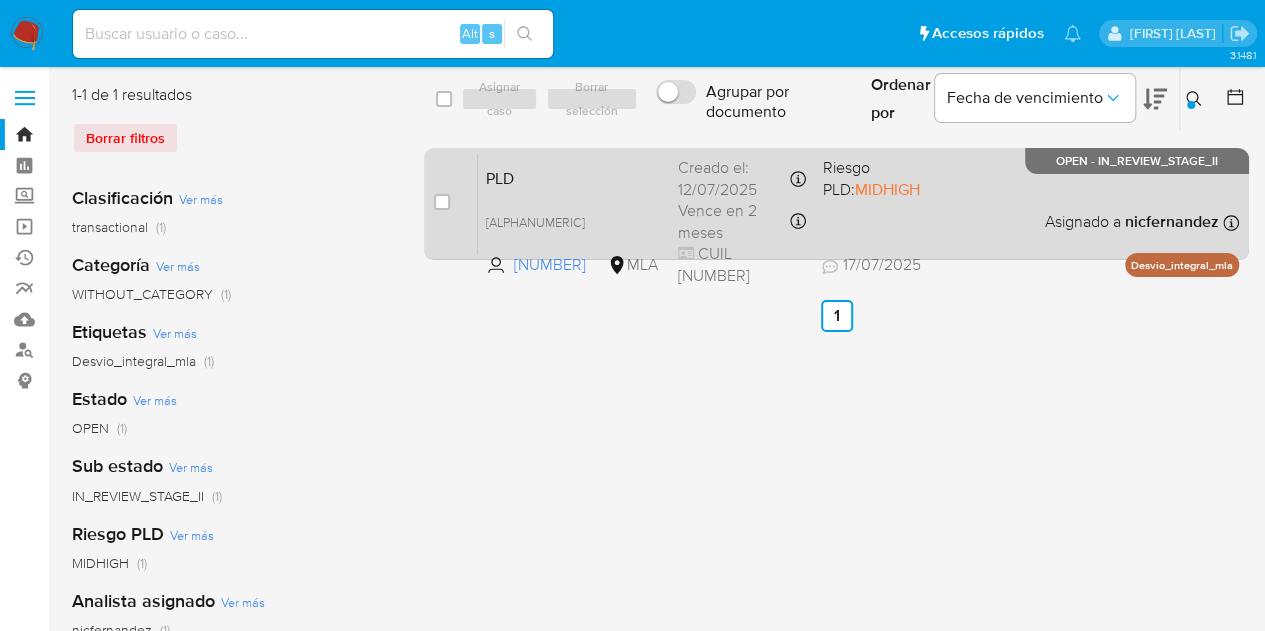click on "PLD 7YmndYEbMIox85uMoCF2eDXV 1109357493 MLA Riesgo PLD:  MIDHIGH Creado el: 12/07/2025   Creado el: 12/07/2025 03:13:11 Vence en 2 meses   Vence el 10/10/2025 03:13:12 CUIL   27412164089 17/07/2025   17/07/2025 16:55 Asignado a   nicfernandez   Asignado el: 17/07/2025 16:31:24 Desvio_integral_mla OPEN - IN_REVIEW_STAGE_II" at bounding box center [858, 203] 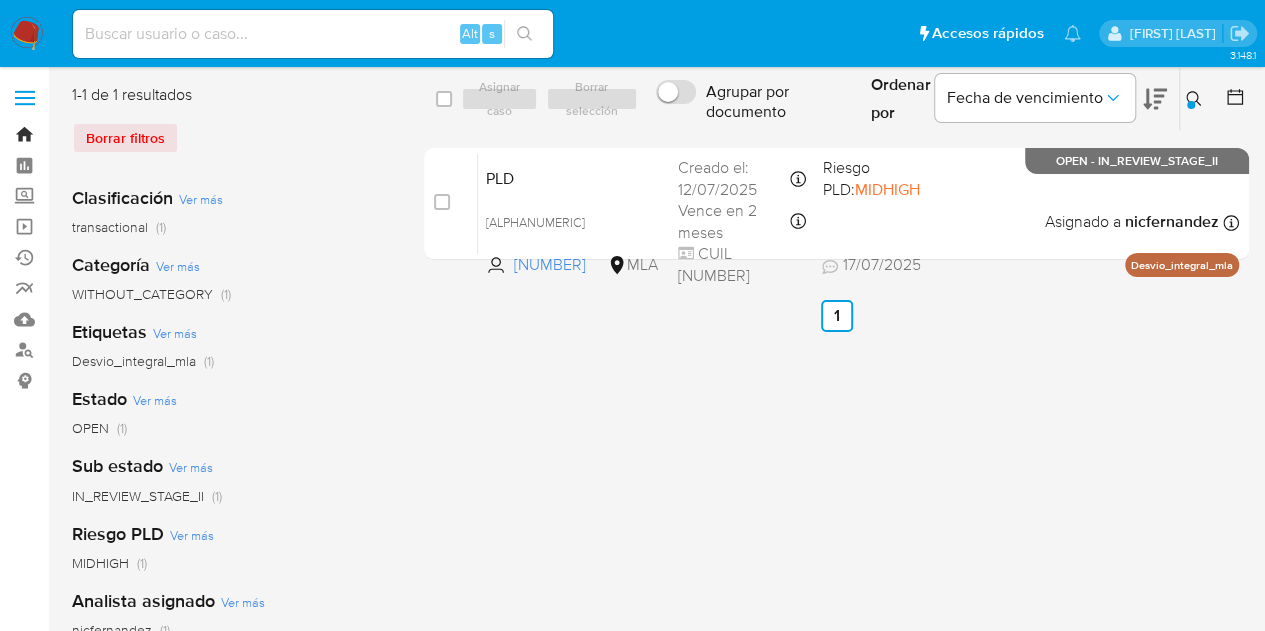 click on "Bandeja" at bounding box center (119, 134) 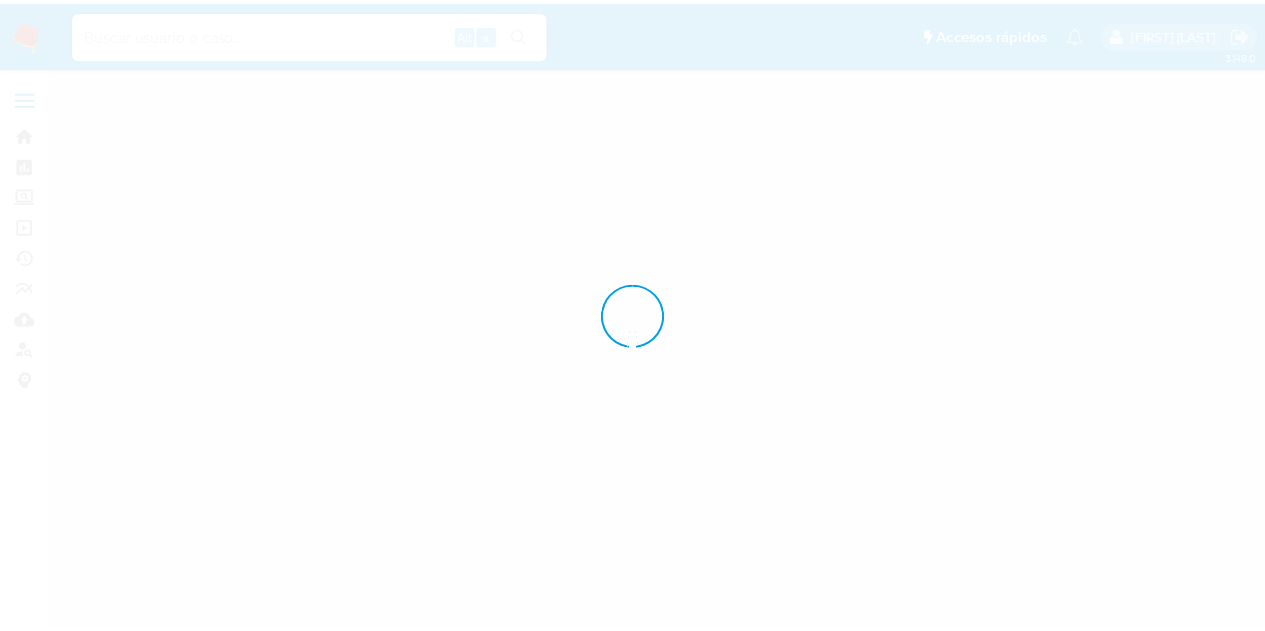 scroll, scrollTop: 0, scrollLeft: 0, axis: both 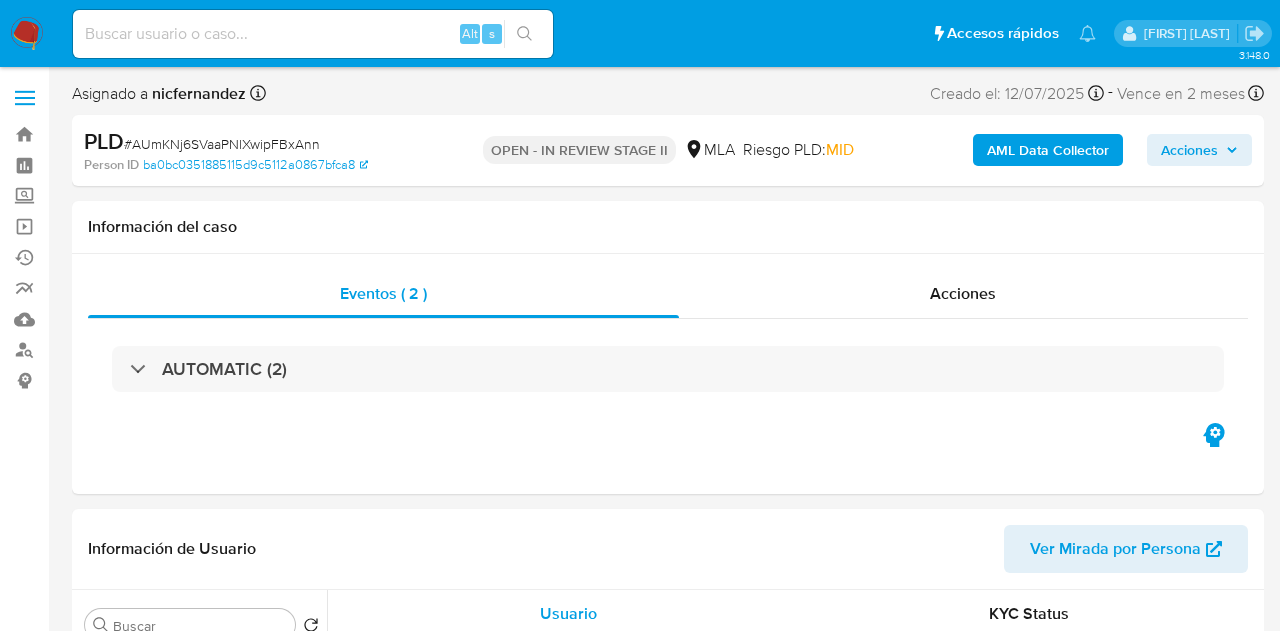 select on "10" 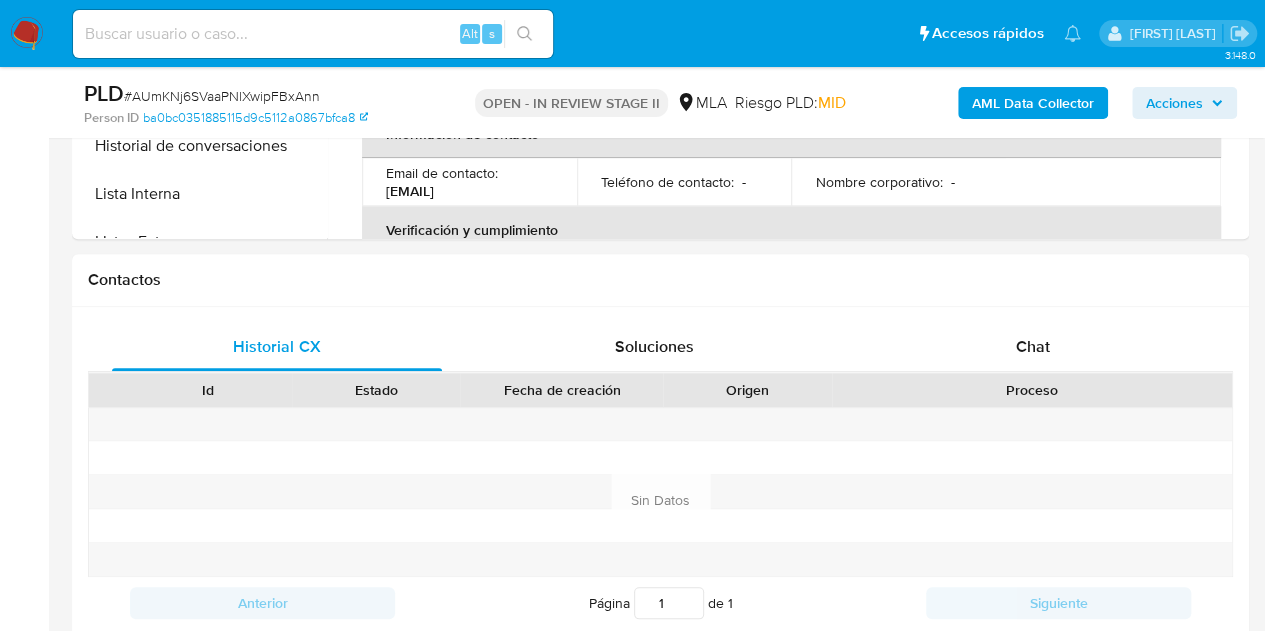 scroll, scrollTop: 878, scrollLeft: 0, axis: vertical 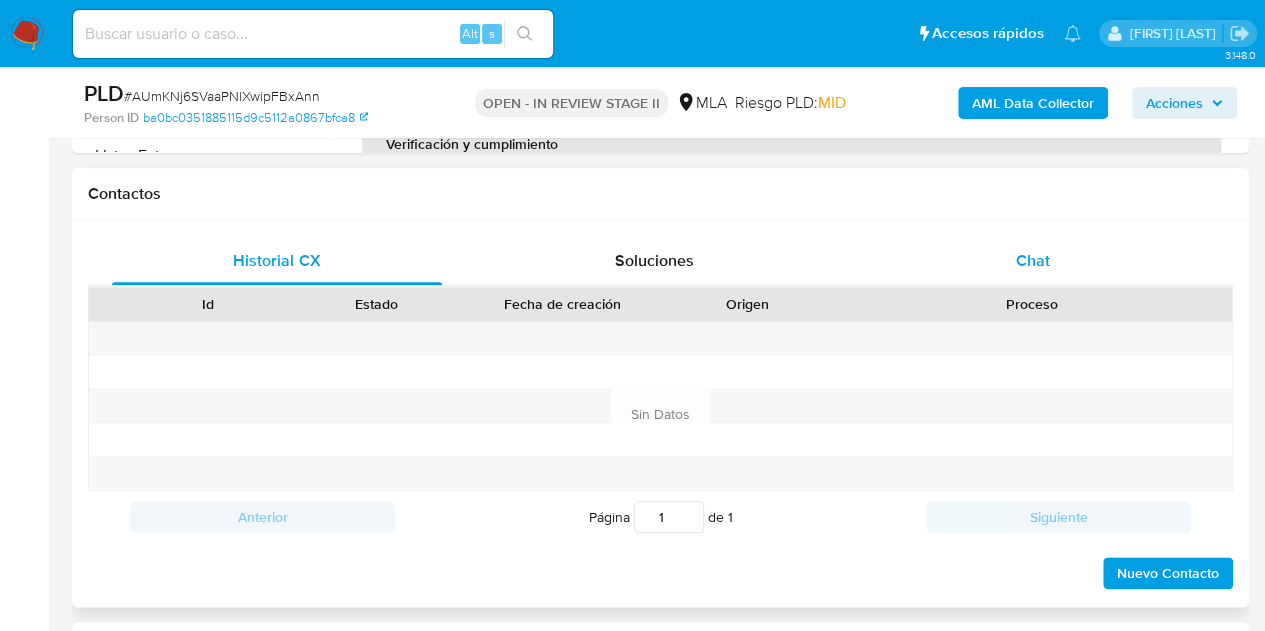 click on "Chat" at bounding box center (1033, 261) 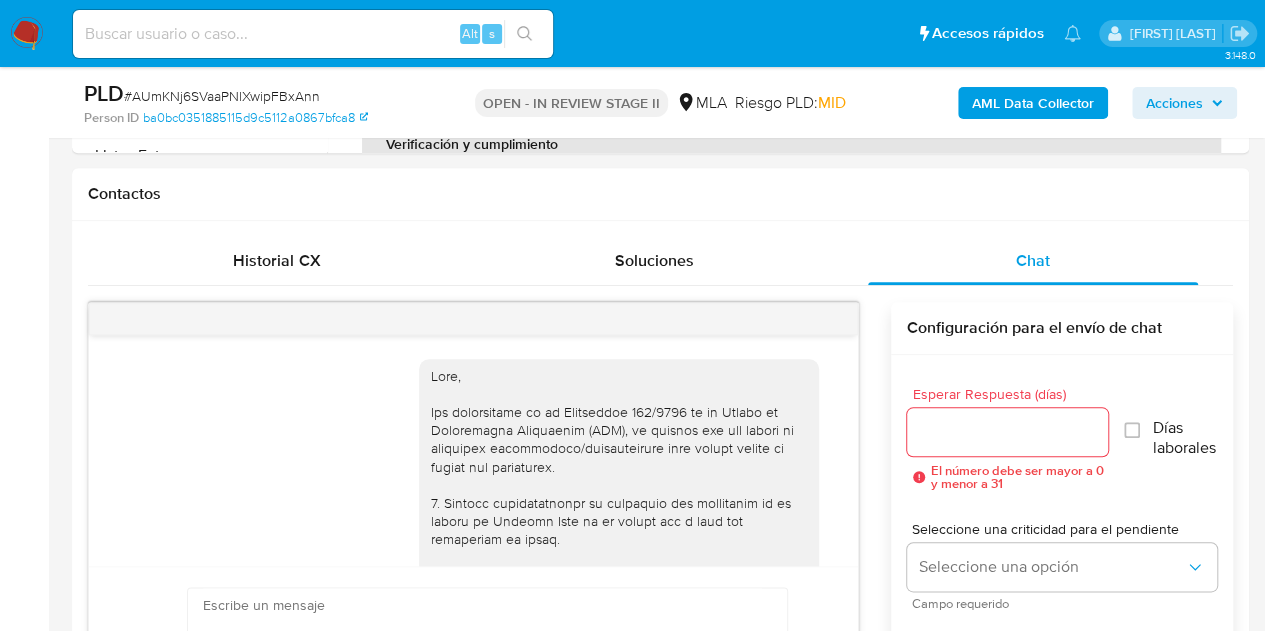 scroll, scrollTop: 1430, scrollLeft: 0, axis: vertical 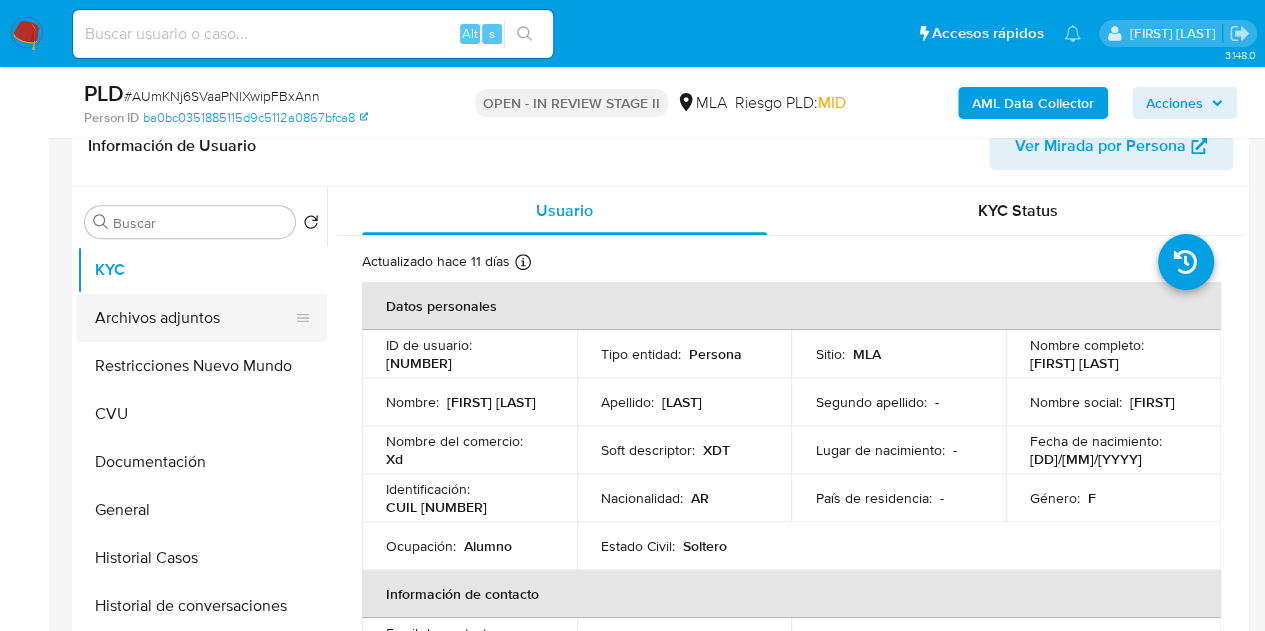 click on "Archivos adjuntos" at bounding box center [194, 318] 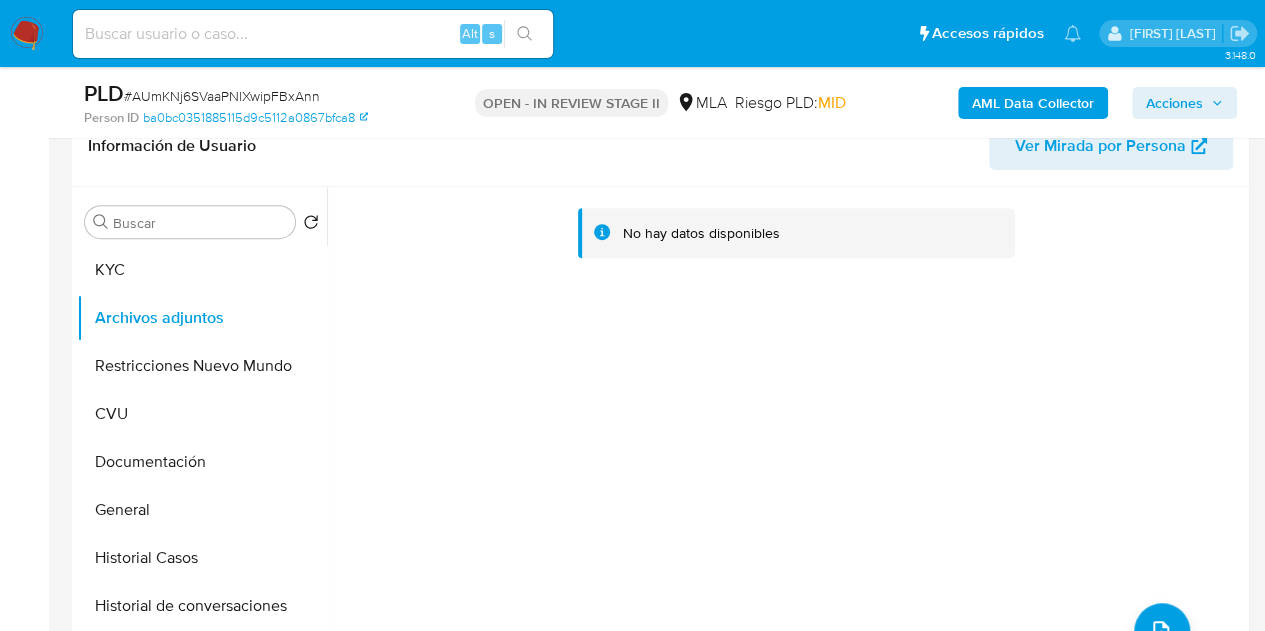 scroll, scrollTop: 259, scrollLeft: 0, axis: vertical 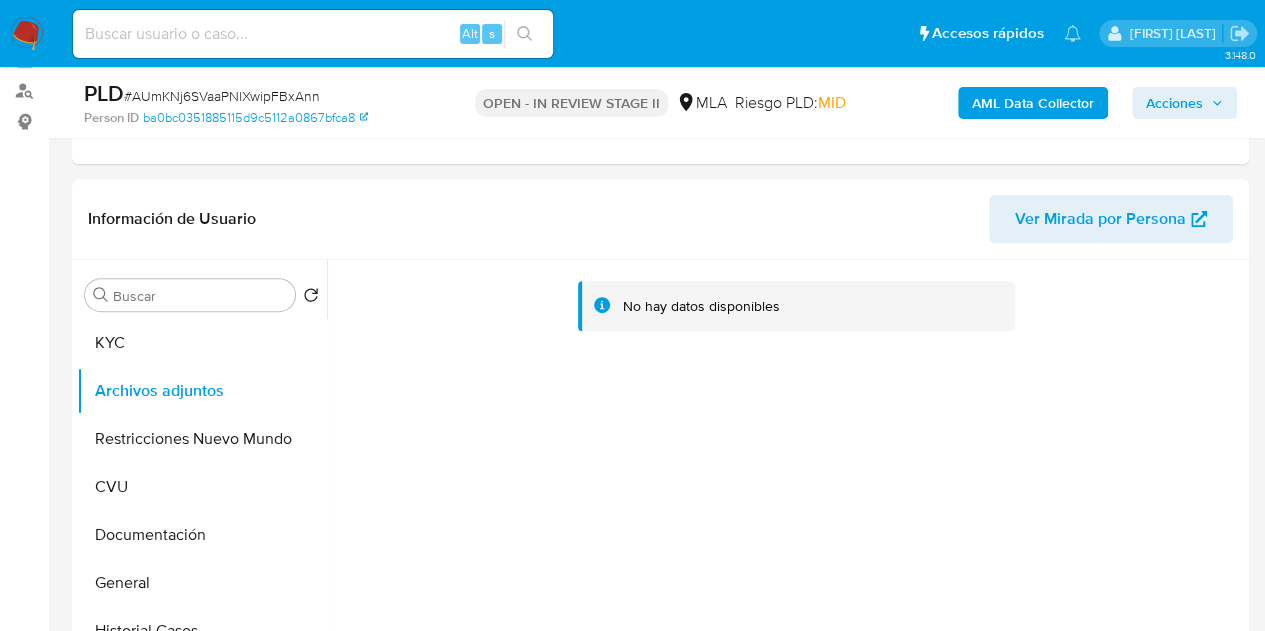 click on "AML Data Collector Acciones" at bounding box center [1047, 102] 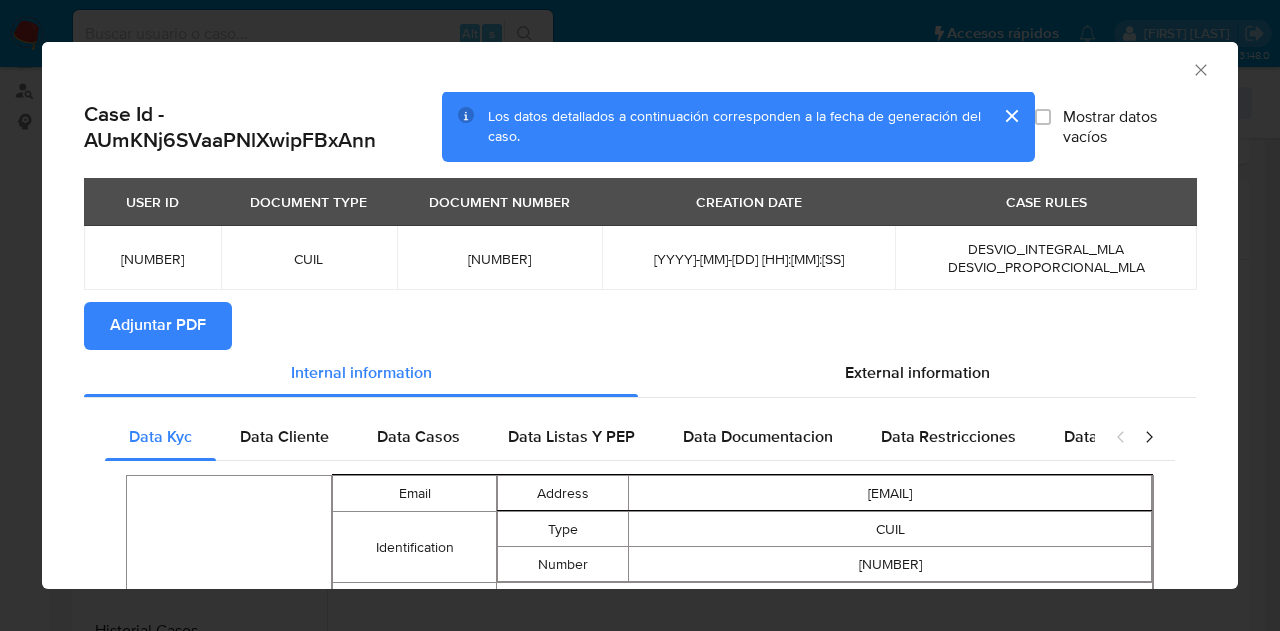 click on "Adjuntar PDF" at bounding box center (158, 326) 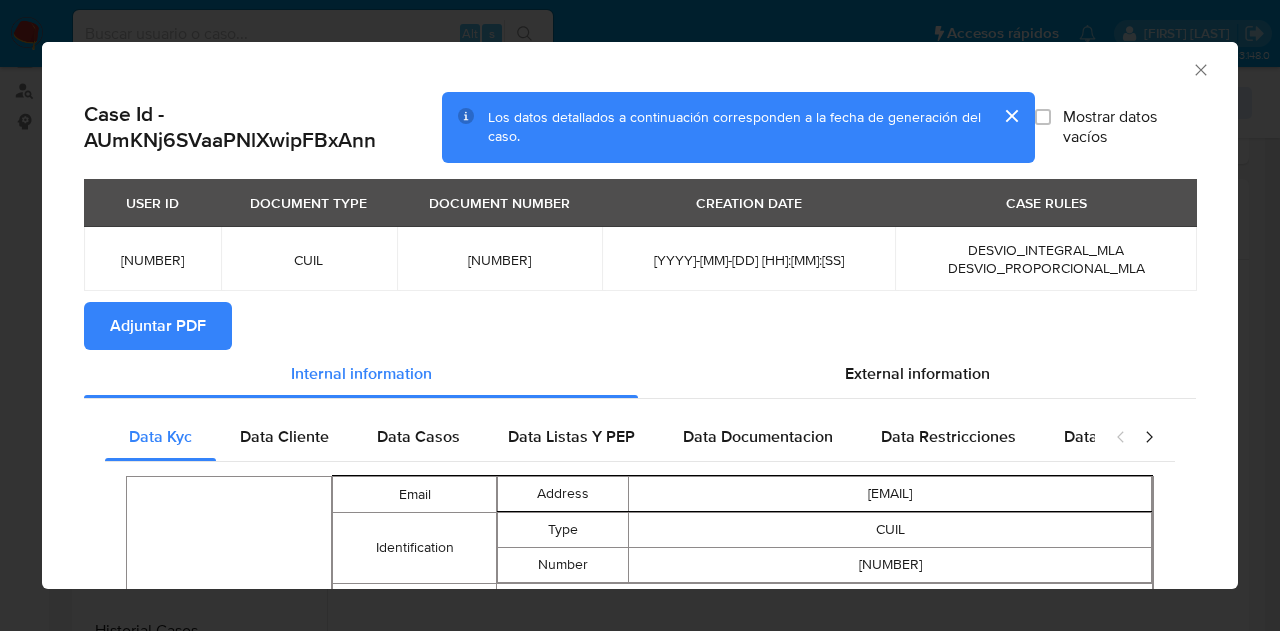 click on "Adjuntar PDF" at bounding box center (640, 326) 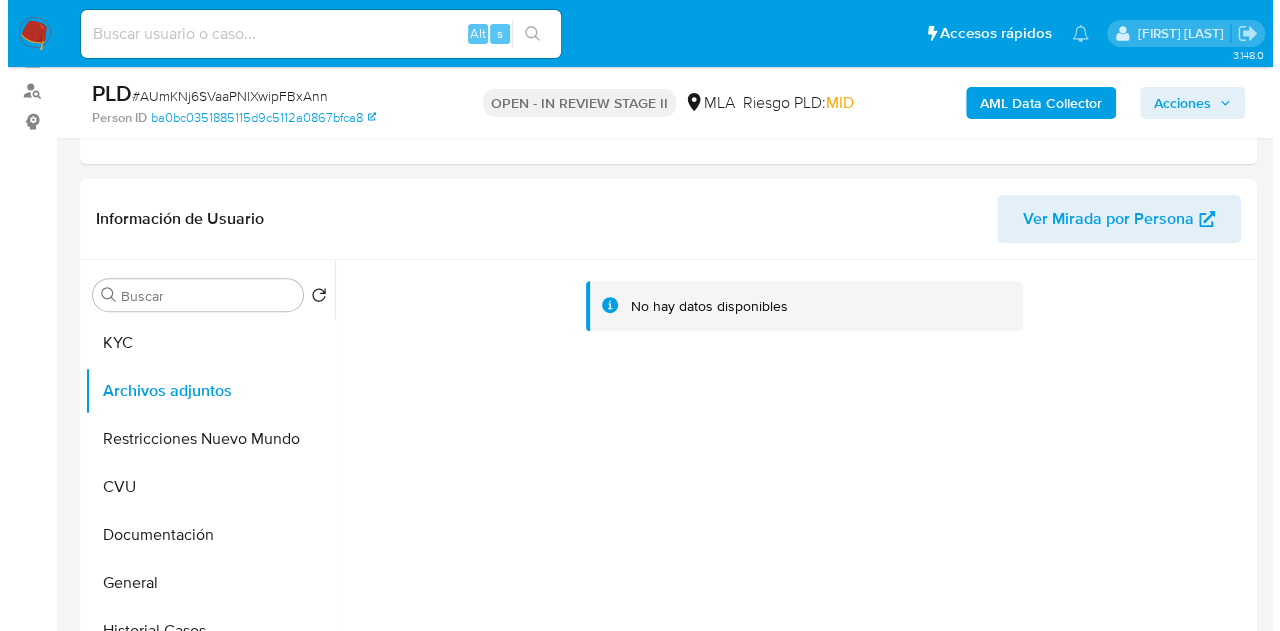 scroll, scrollTop: 369, scrollLeft: 0, axis: vertical 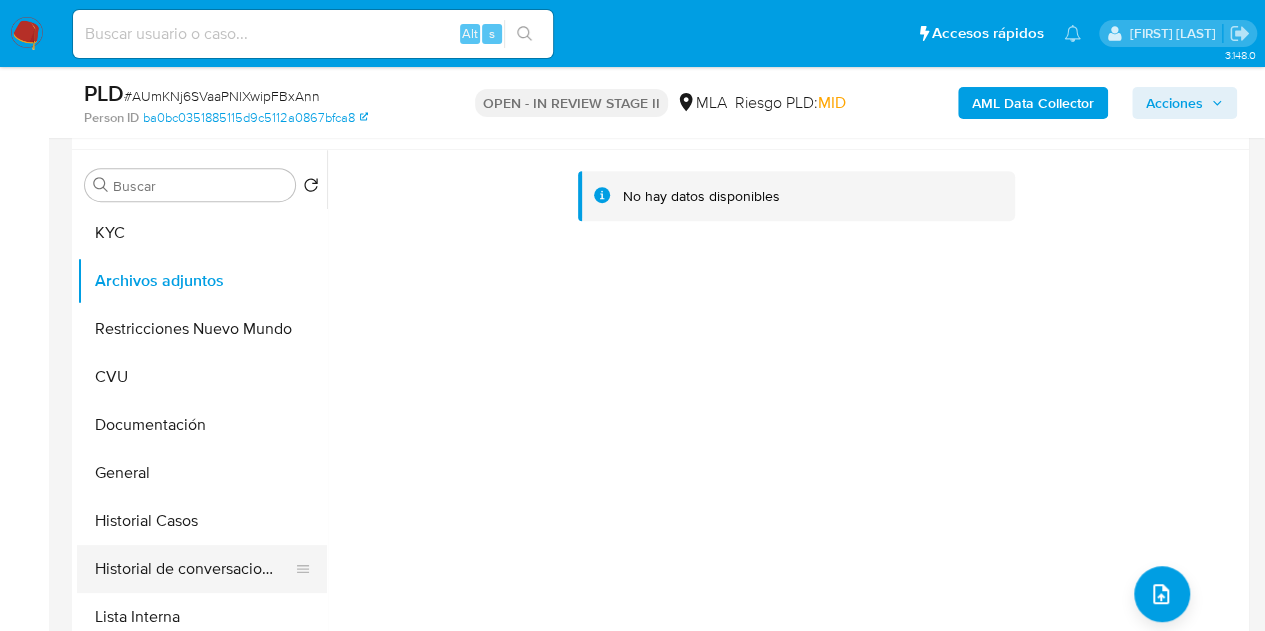 click on "Historial de conversaciones" at bounding box center [194, 569] 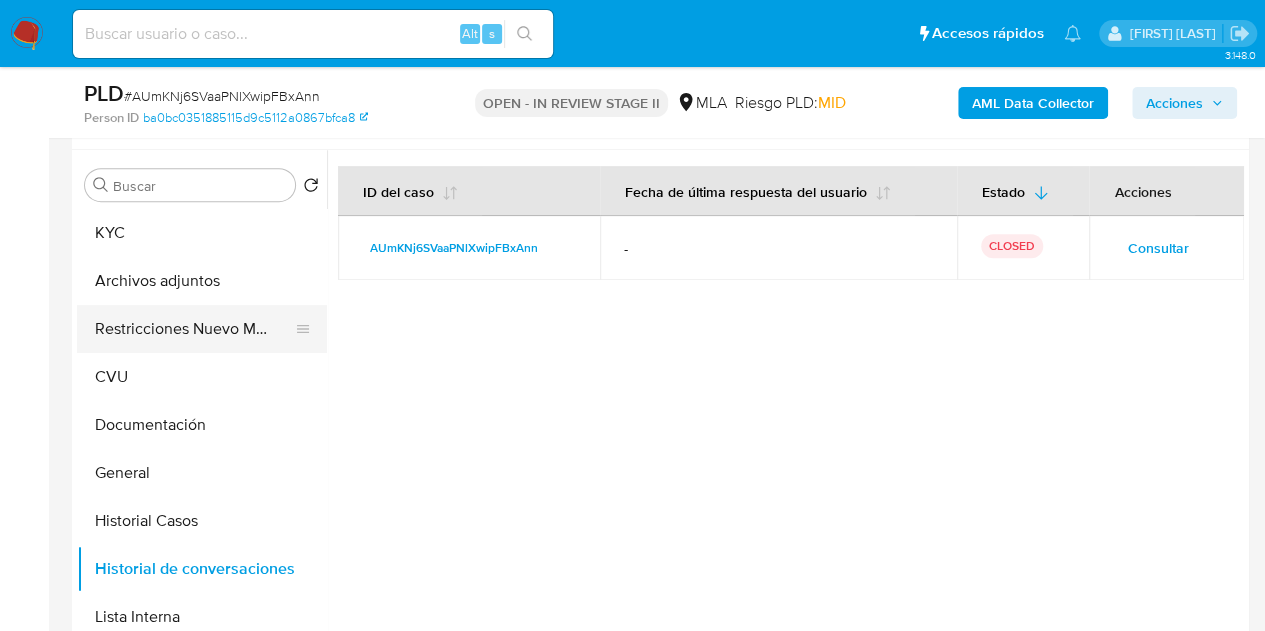 click on "Restricciones Nuevo Mundo" at bounding box center (194, 329) 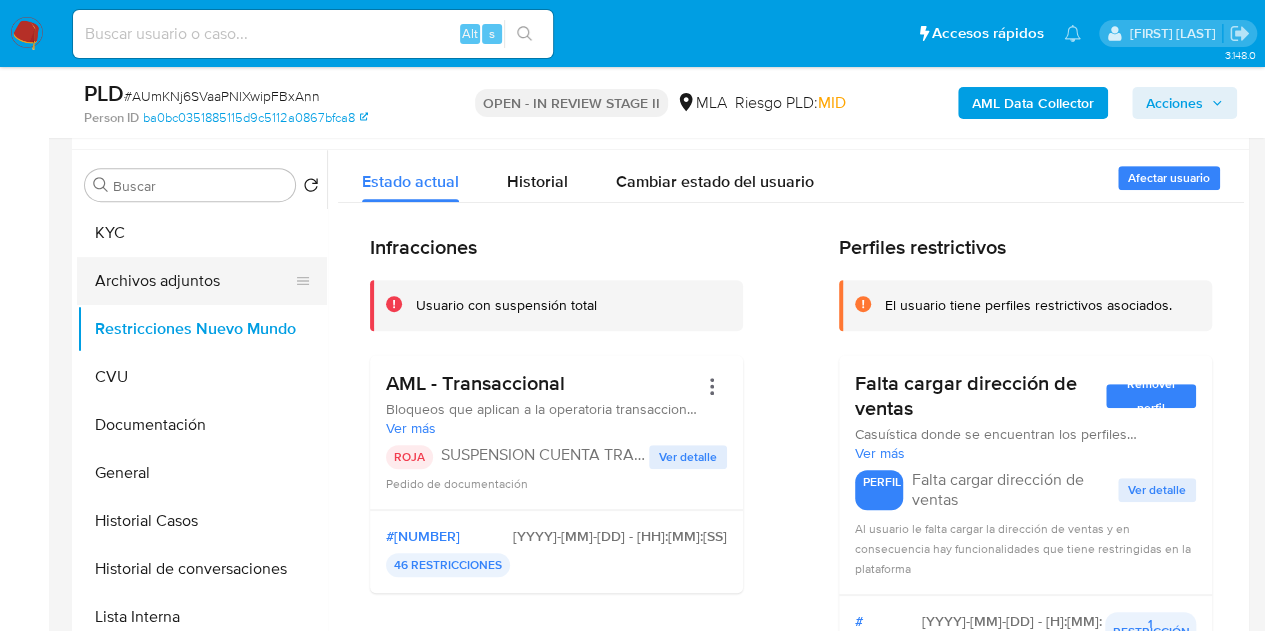 click on "Archivos adjuntos" at bounding box center (194, 281) 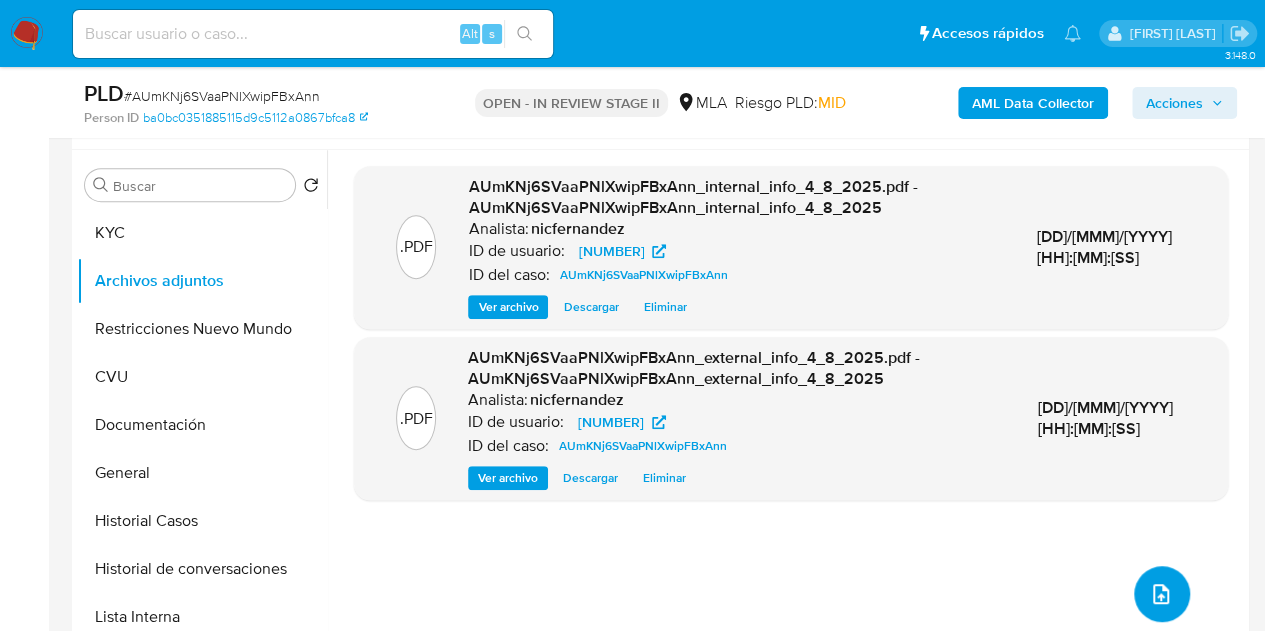 click 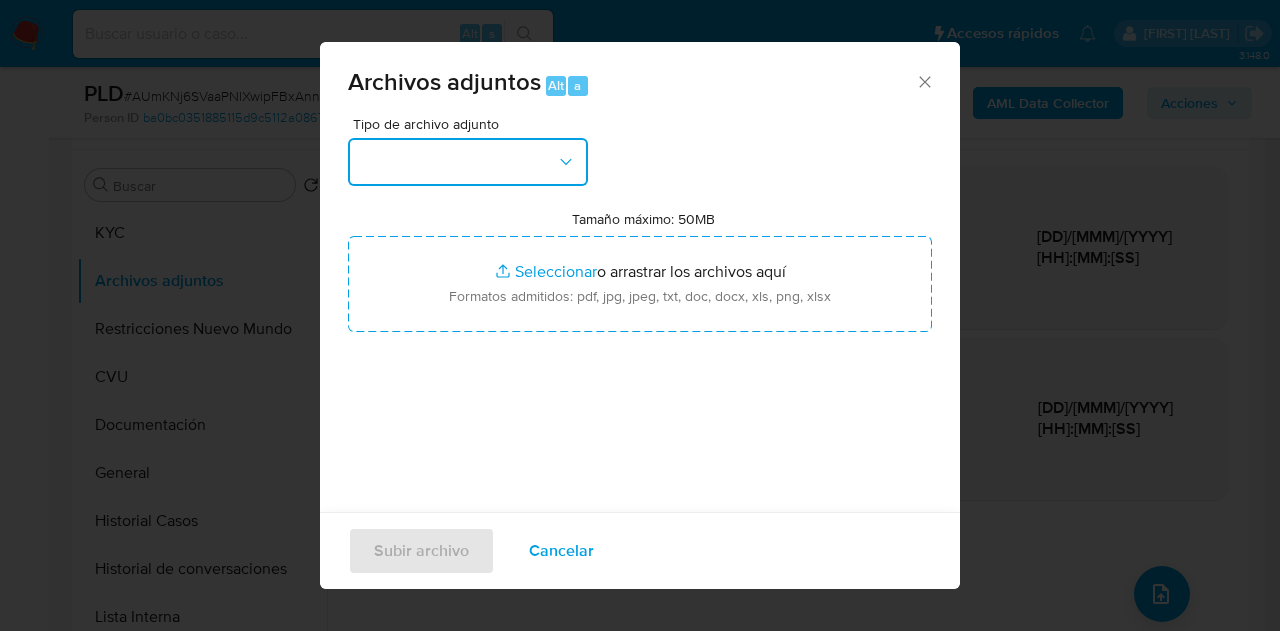 click at bounding box center [468, 162] 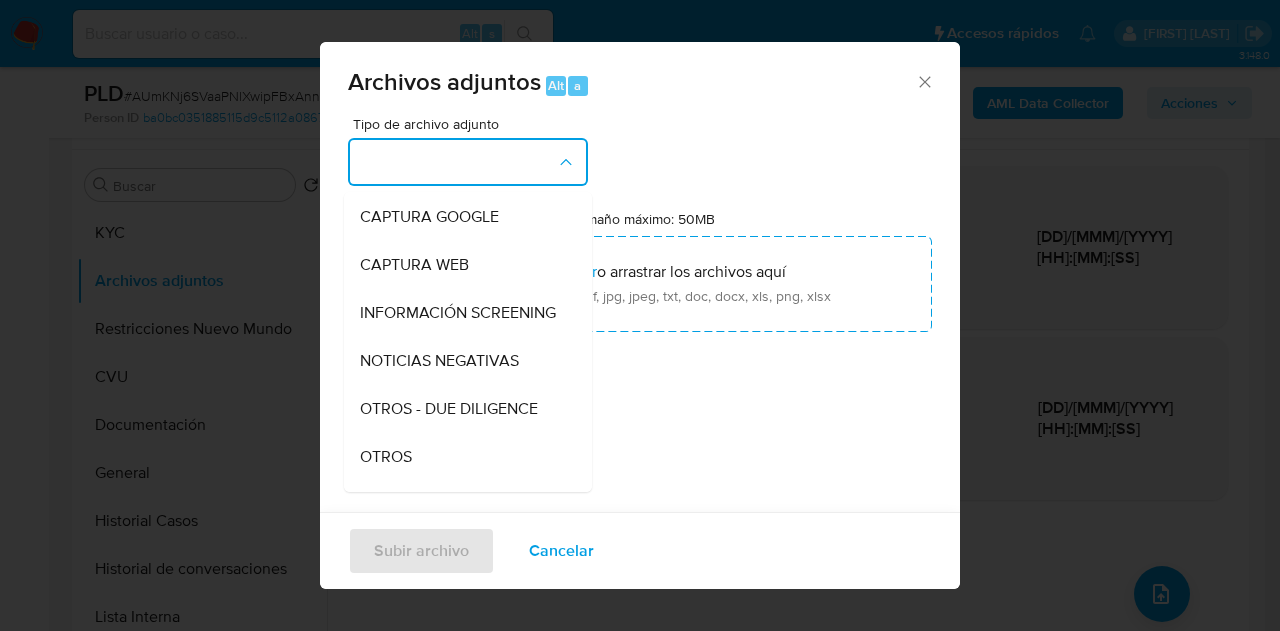 scroll, scrollTop: 317, scrollLeft: 0, axis: vertical 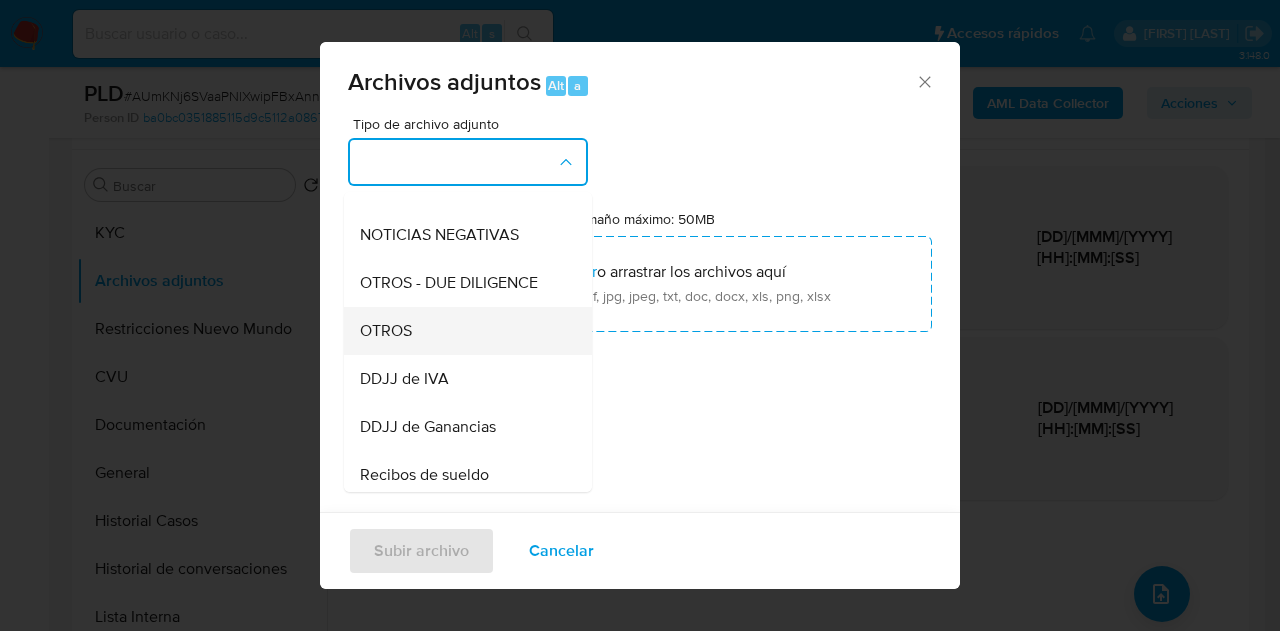 click on "OTROS" at bounding box center [462, 331] 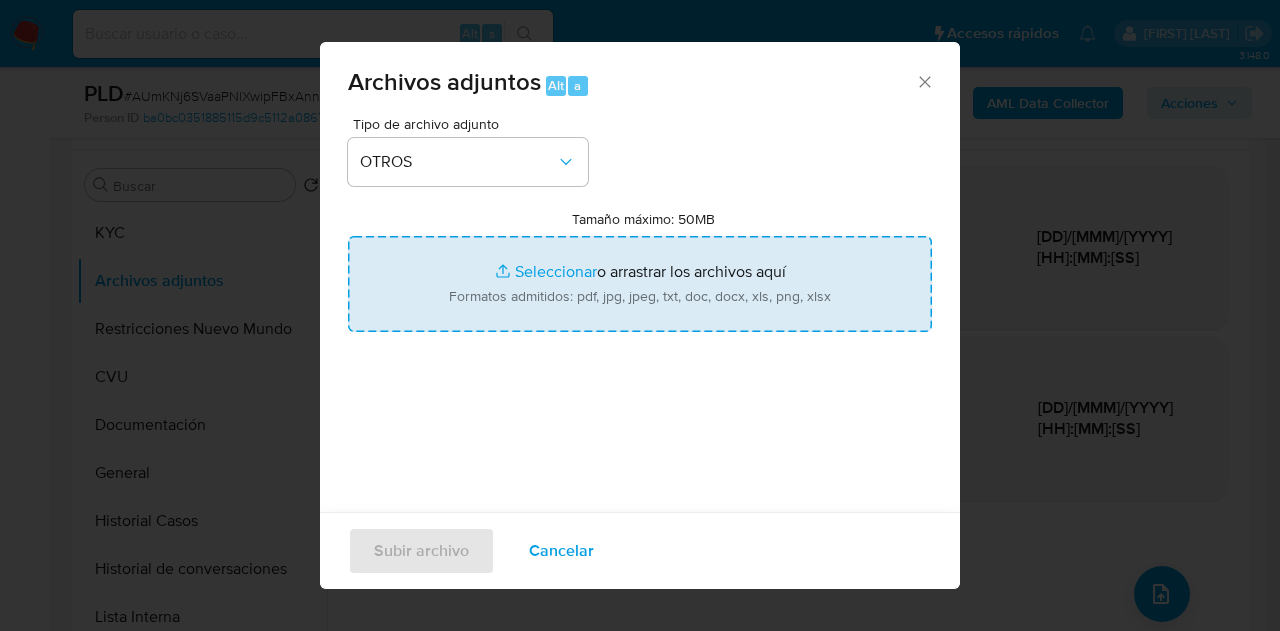 click on "Tamaño máximo: 50MB Seleccionar archivos" at bounding box center [640, 284] 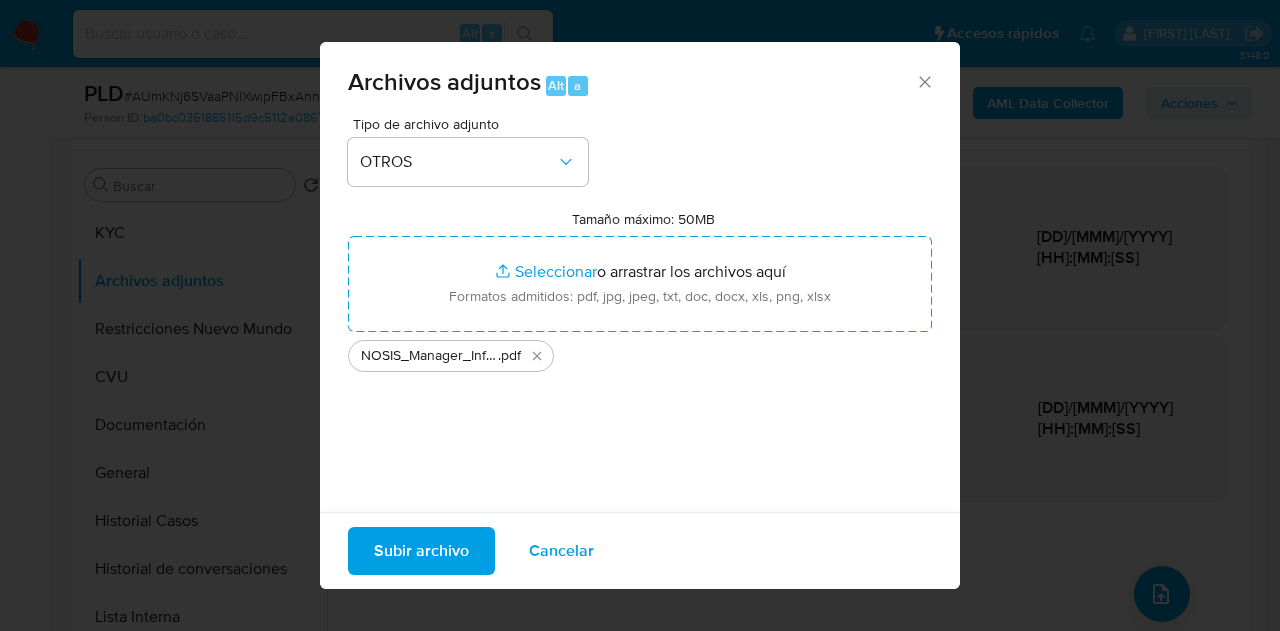 click on "Subir archivo" at bounding box center [421, 551] 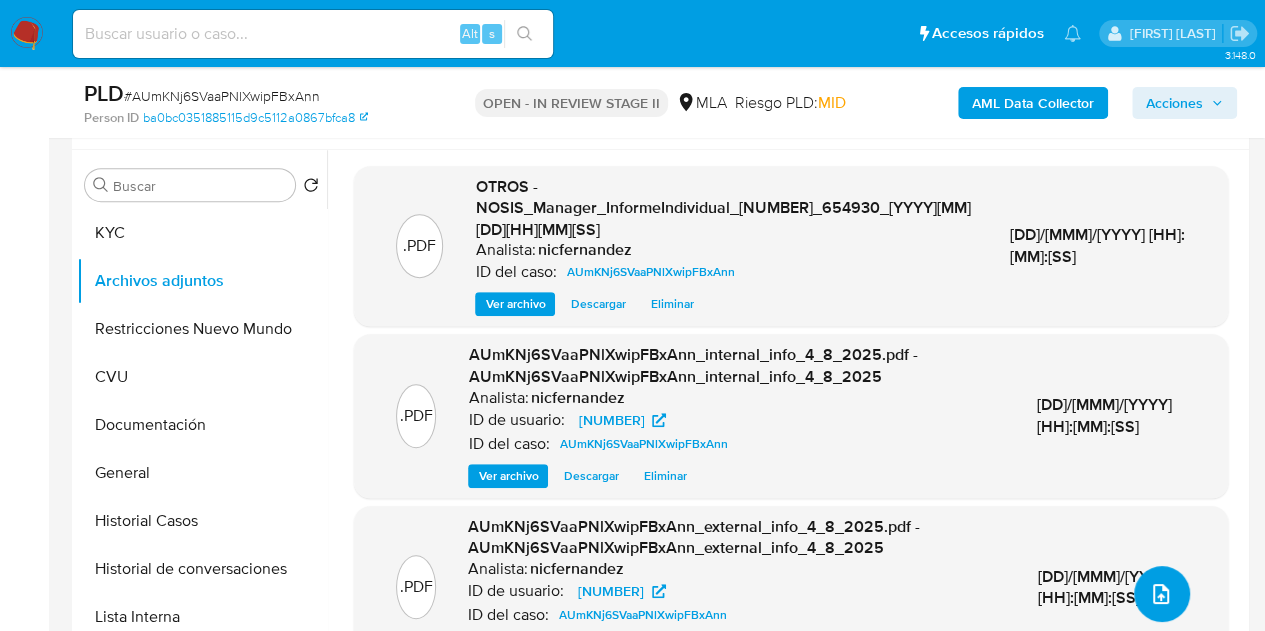 click 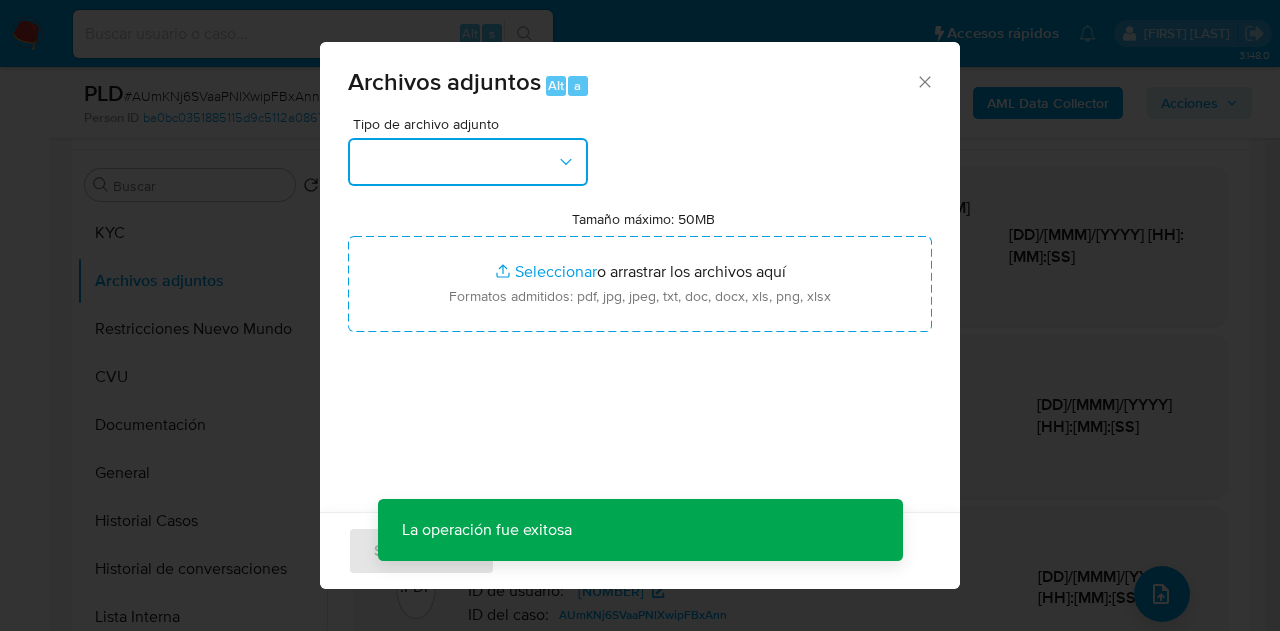 drag, startPoint x: 510, startPoint y: 138, endPoint x: 552, endPoint y: 179, distance: 58.694122 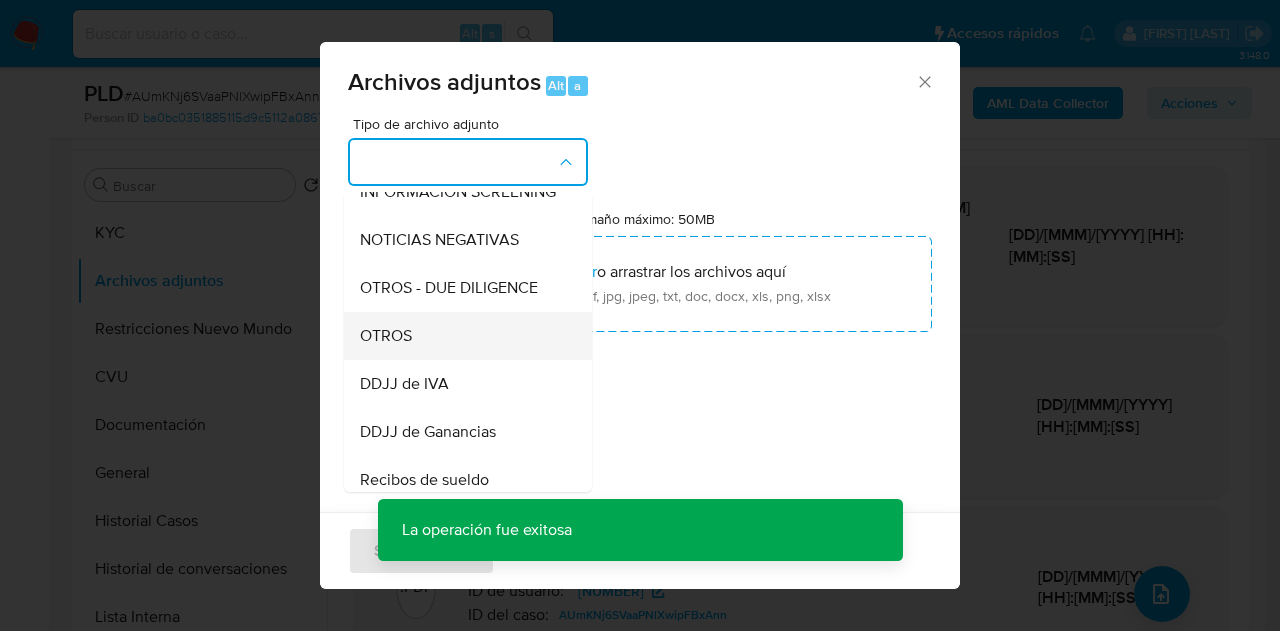 scroll, scrollTop: 320, scrollLeft: 0, axis: vertical 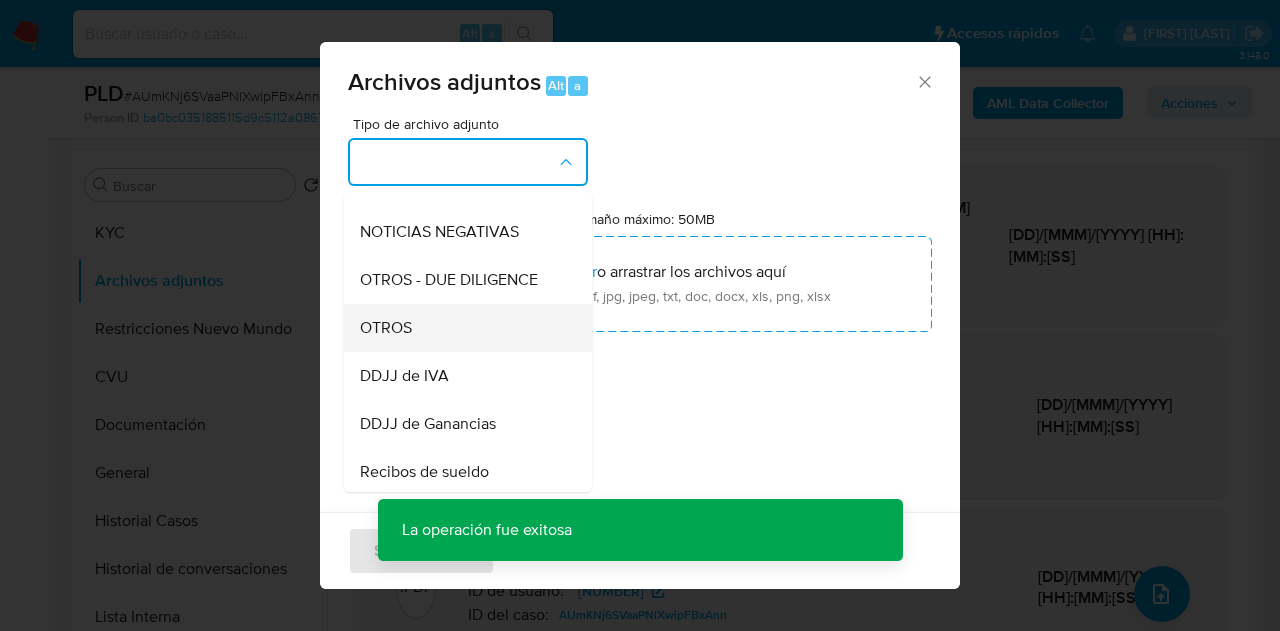 click on "OTROS" at bounding box center [462, 328] 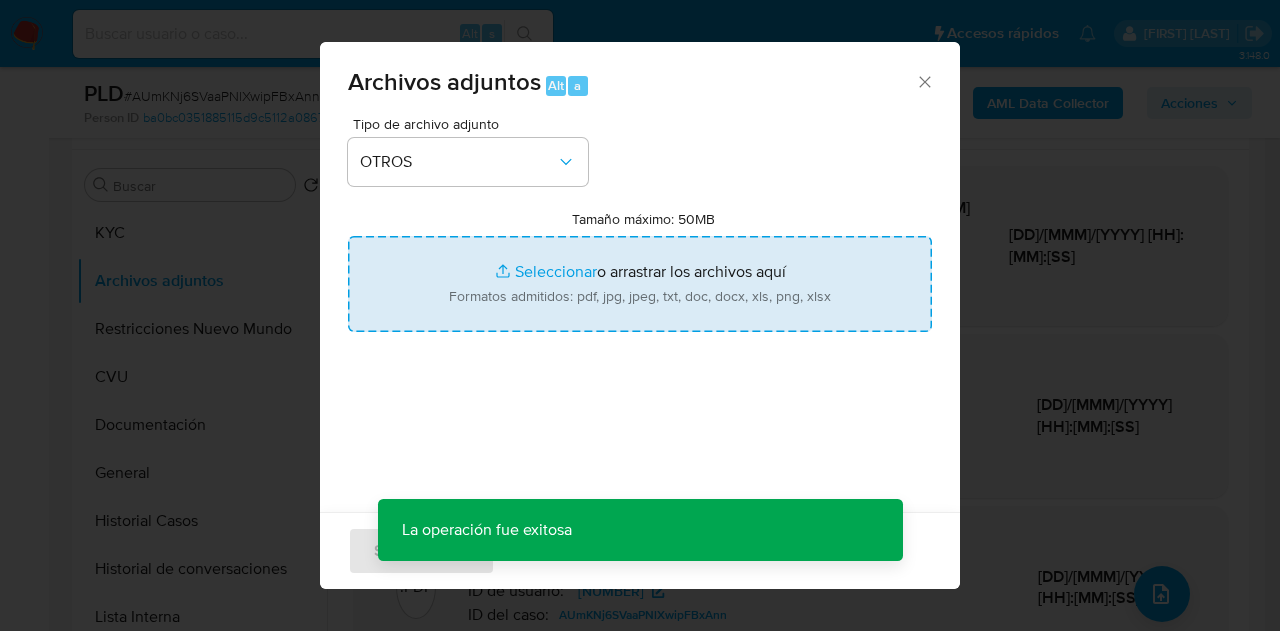 click on "Tamaño máximo: 50MB Seleccionar archivos" at bounding box center [640, 284] 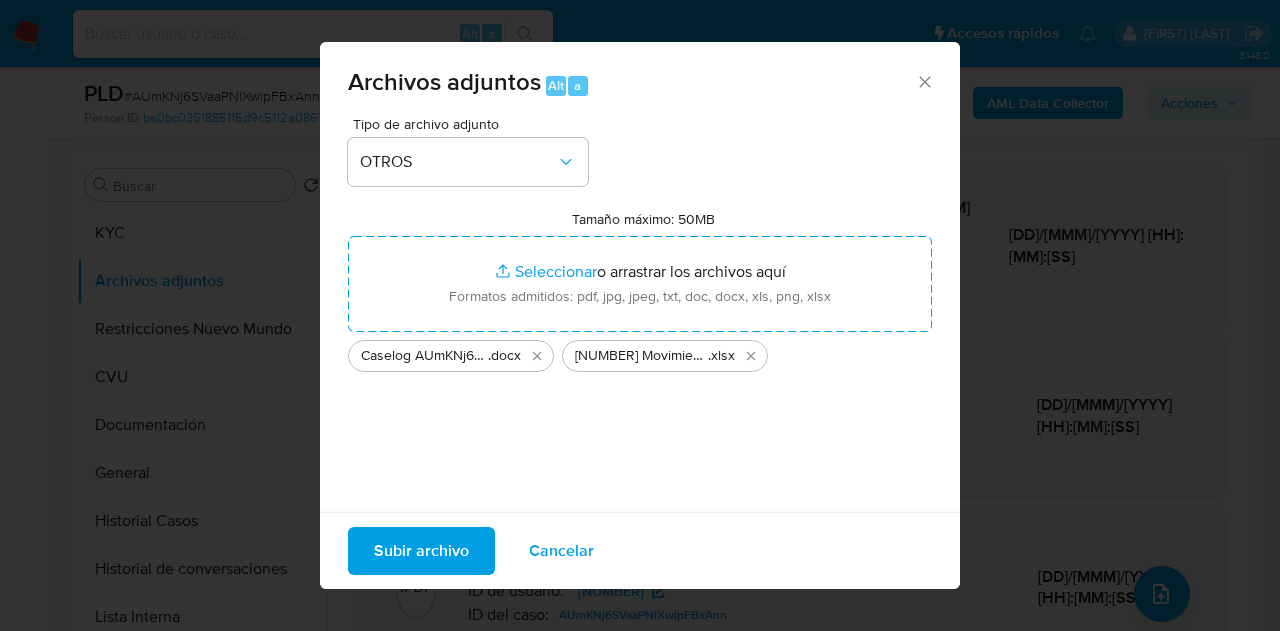 click on "Subir archivo" at bounding box center [421, 551] 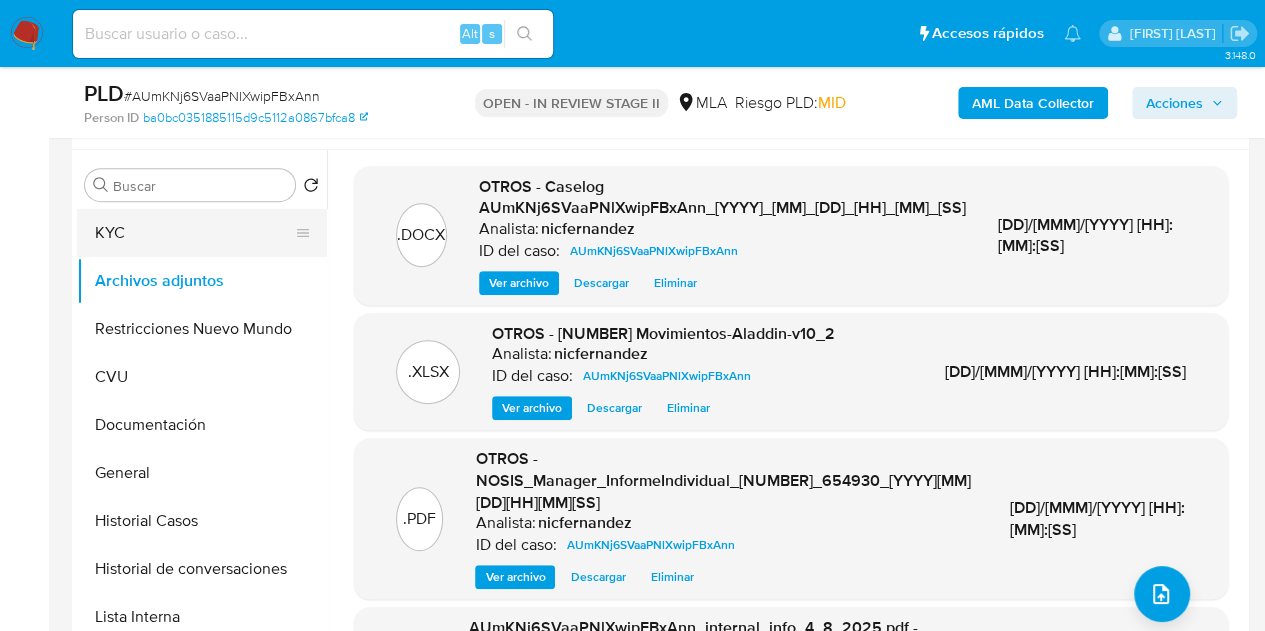 click on "KYC" at bounding box center (194, 233) 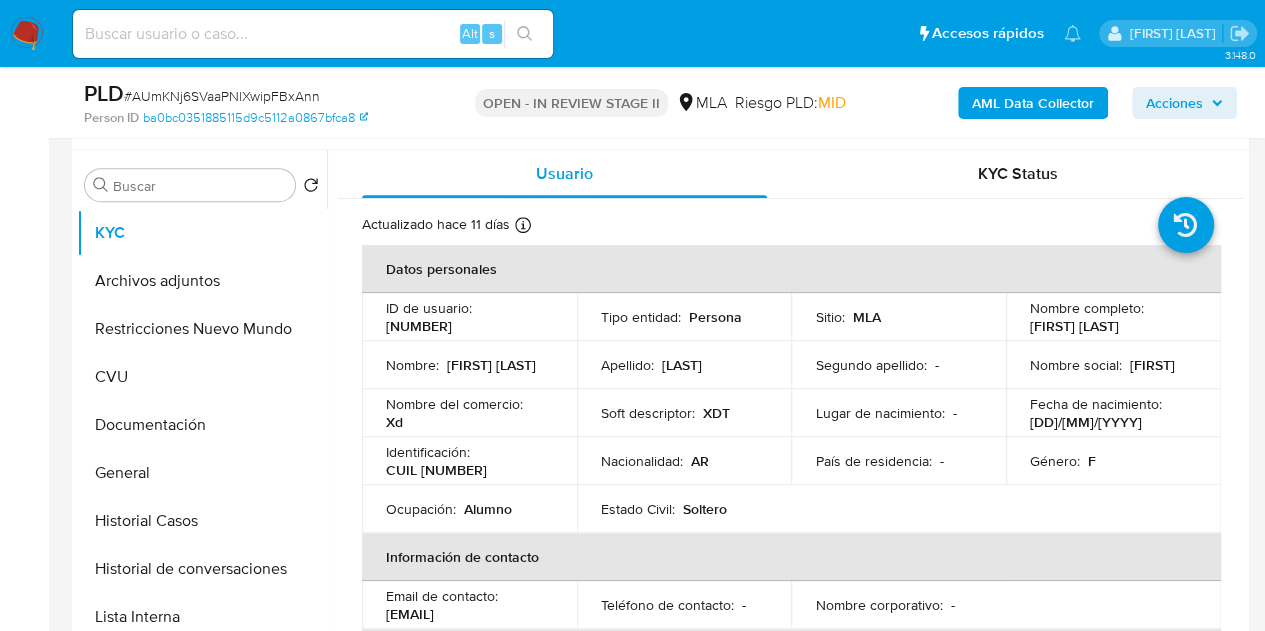 click on "Identificación :    CUIL 27472267855" at bounding box center [469, 461] 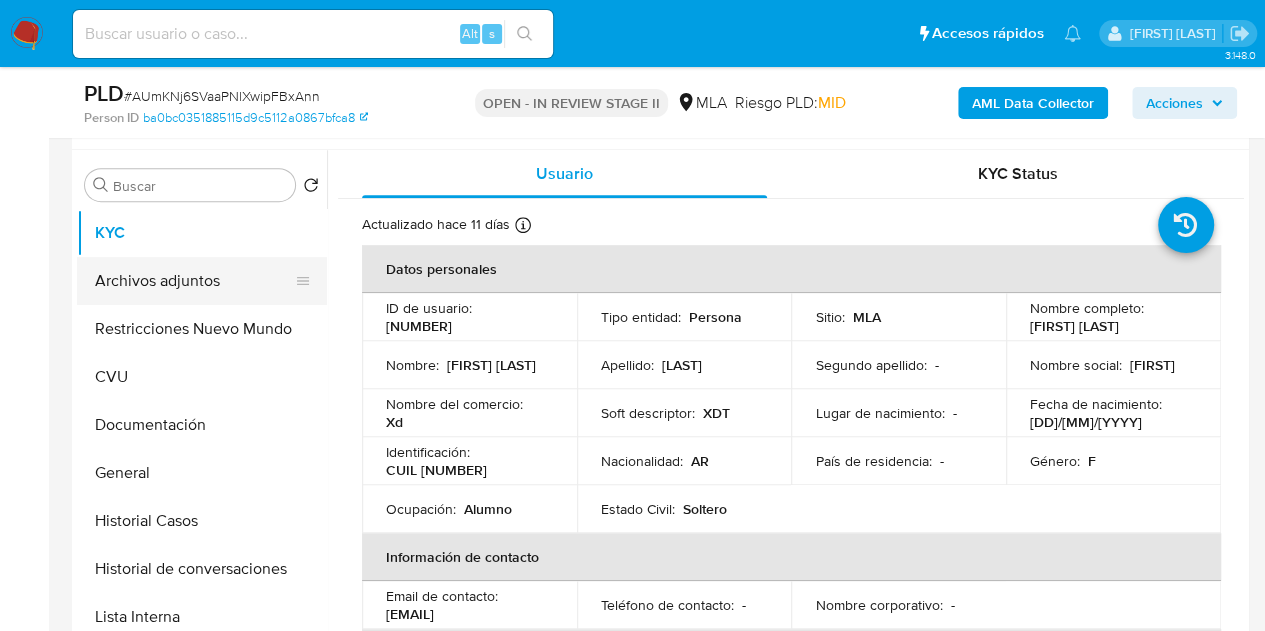 click on "Archivos adjuntos" at bounding box center (194, 281) 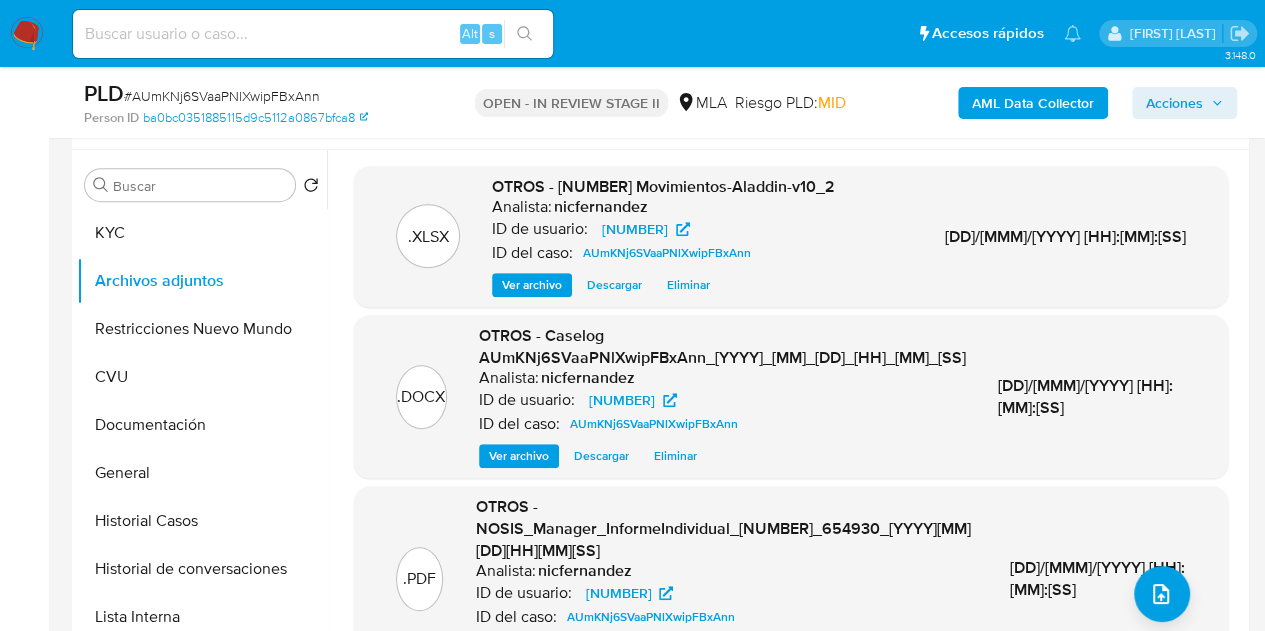 click on "Ver archivo" at bounding box center [519, 456] 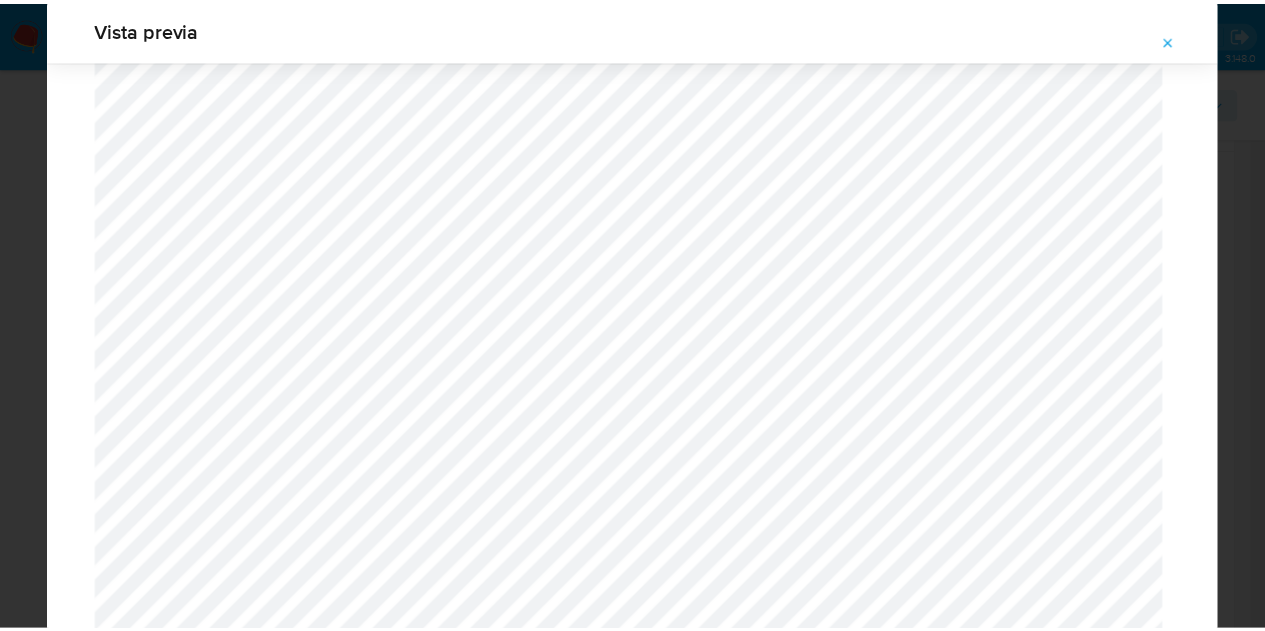scroll, scrollTop: 0, scrollLeft: 0, axis: both 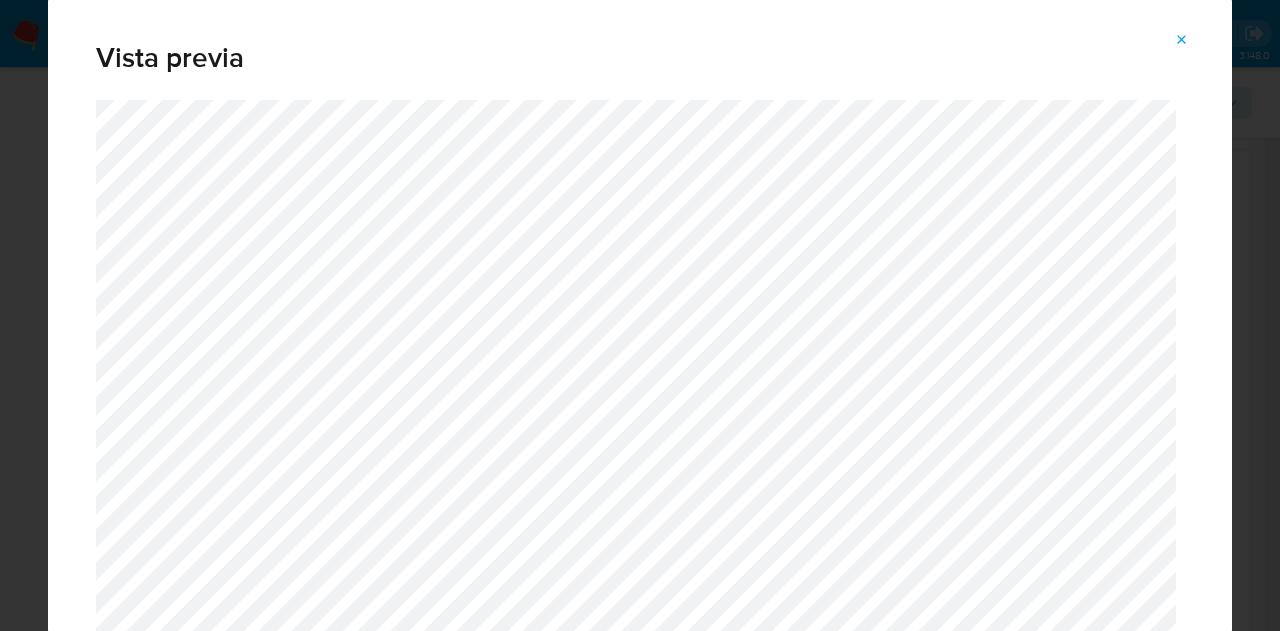 click 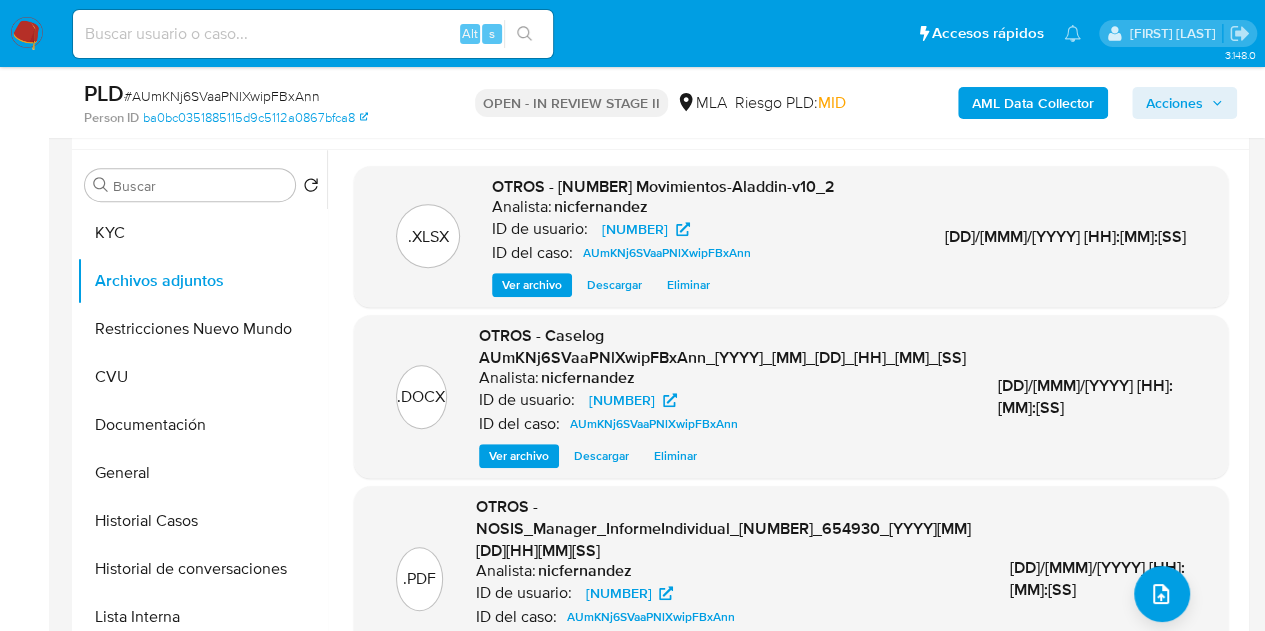click on "Acciones" at bounding box center (1174, 103) 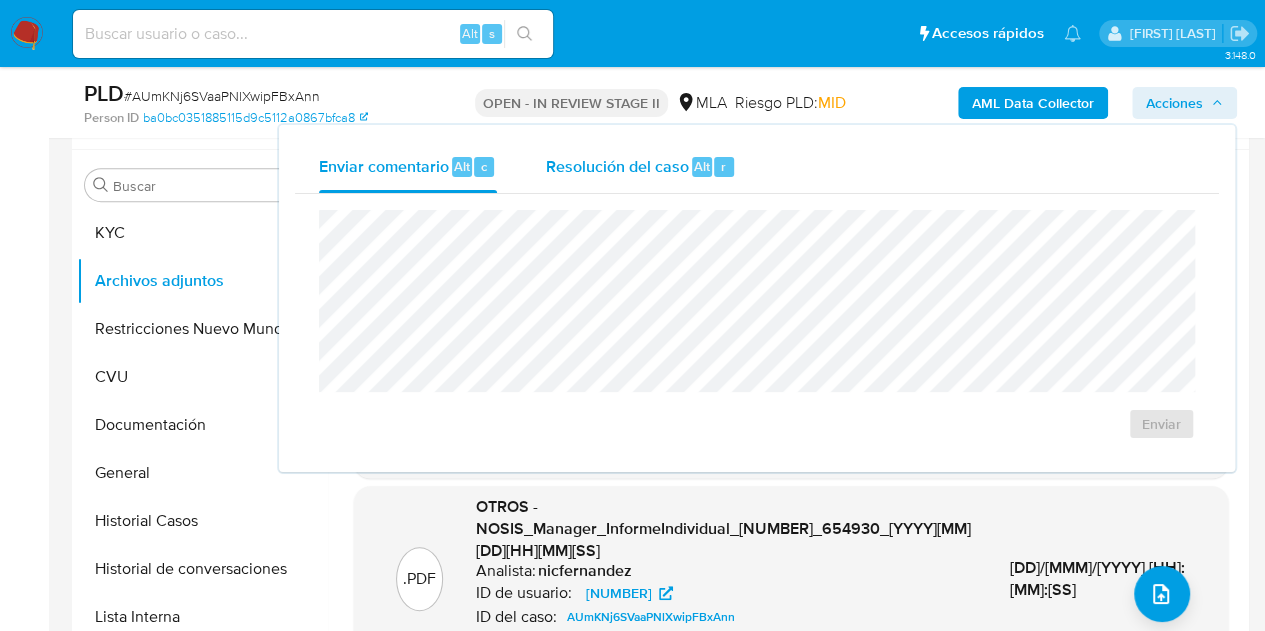 click on "Resolución del caso Alt r" at bounding box center (640, 167) 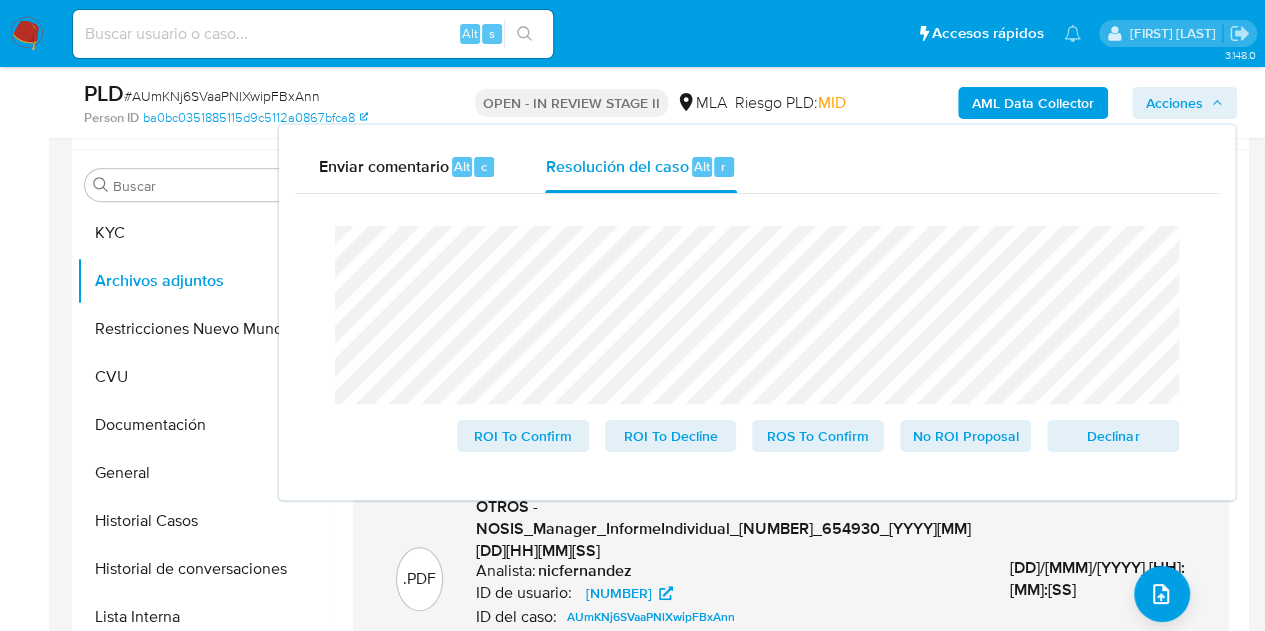 drag, startPoint x: 1104, startPoint y: 438, endPoint x: 1044, endPoint y: 473, distance: 69.46222 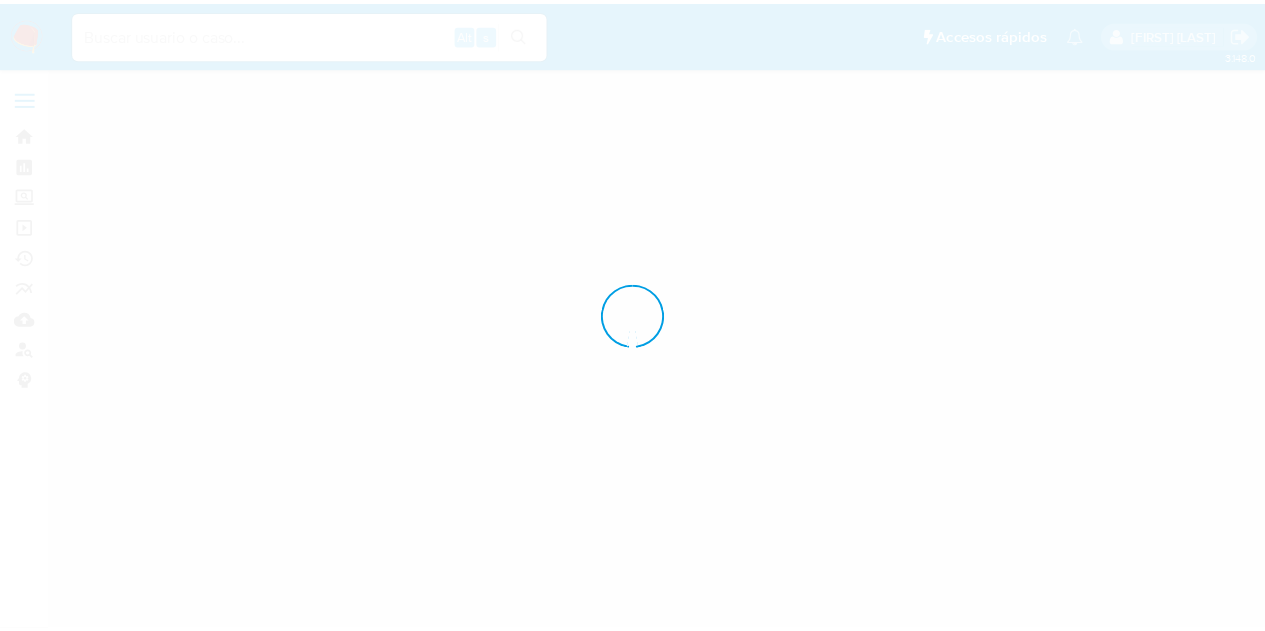 scroll, scrollTop: 0, scrollLeft: 0, axis: both 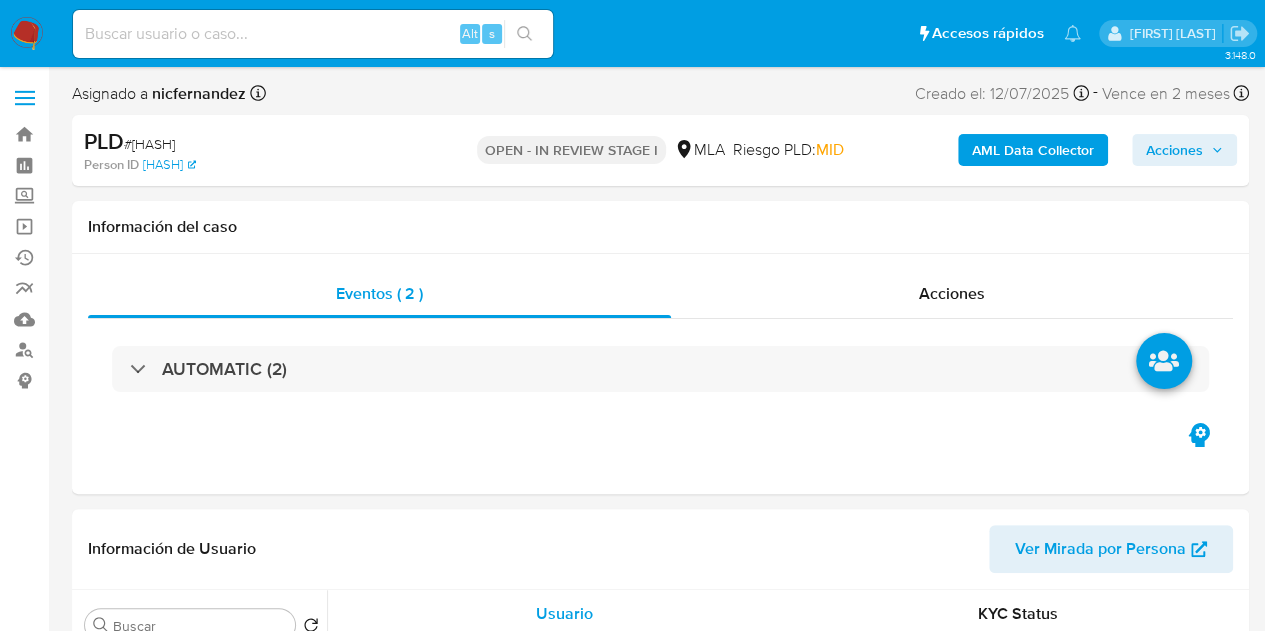 click on "Acciones" at bounding box center [1174, 150] 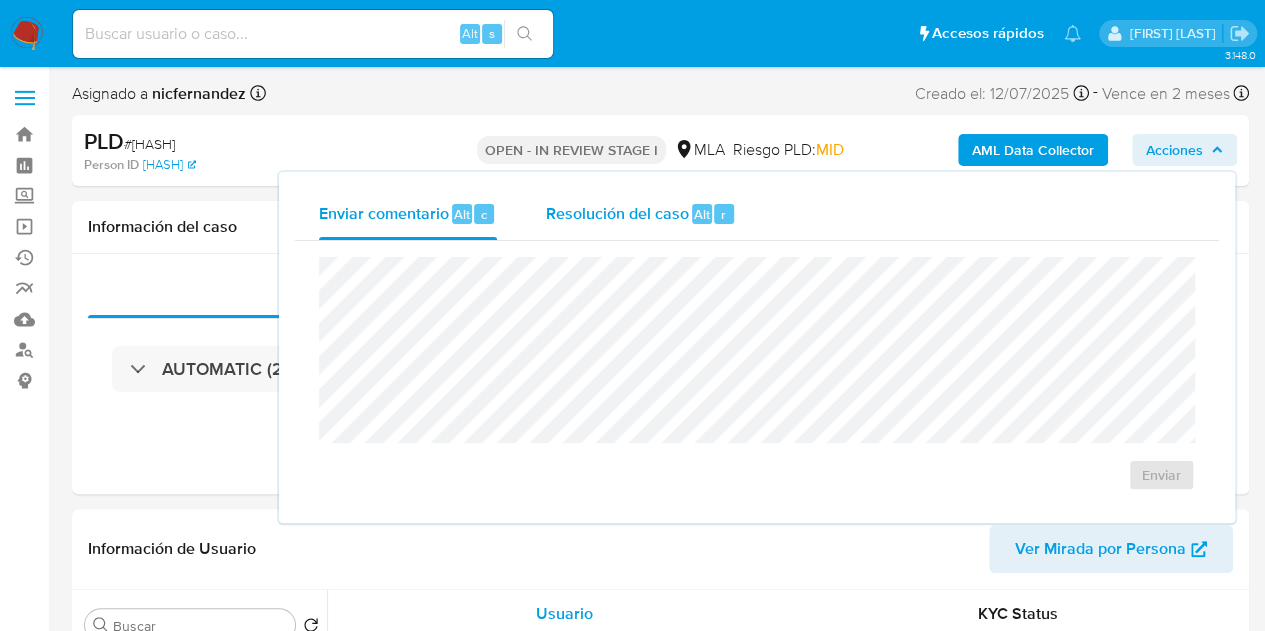 click on "Resolución del caso Alt r" at bounding box center (640, 214) 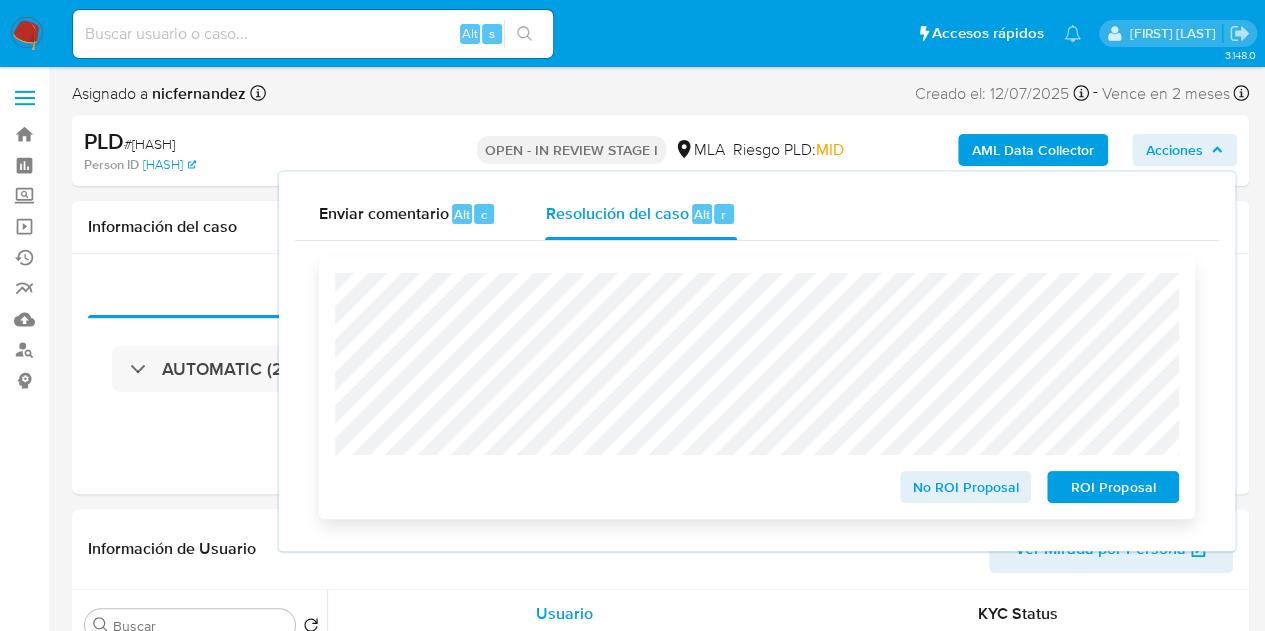 click on "ROI Proposal" at bounding box center [1113, 487] 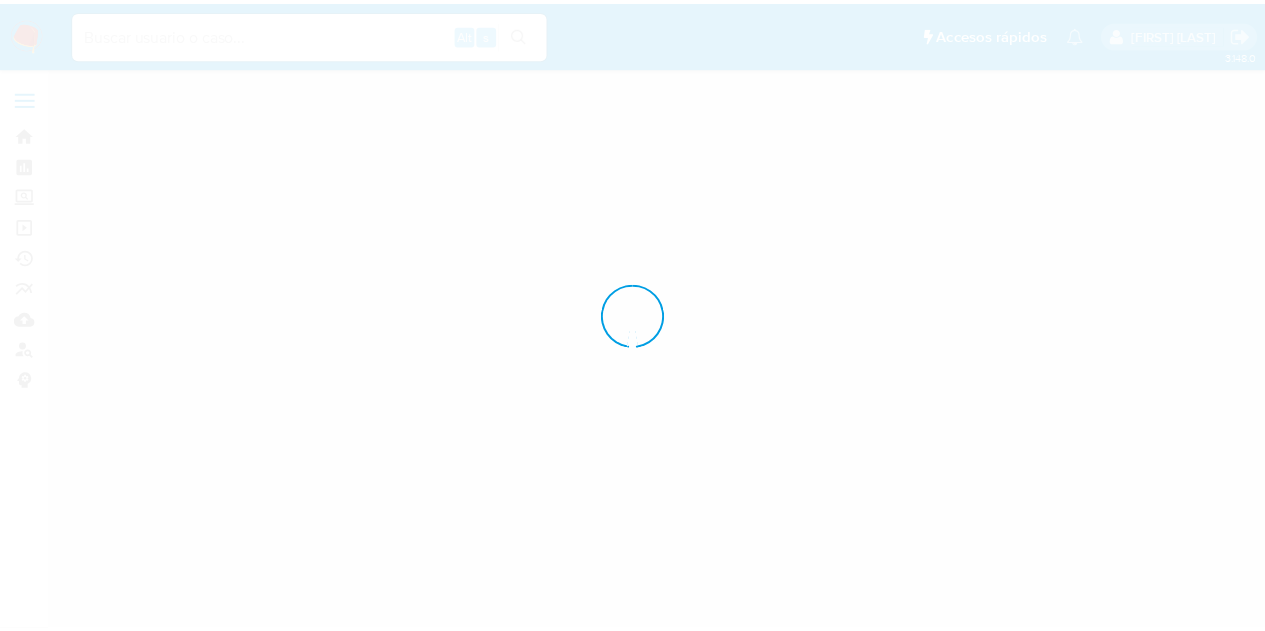 scroll, scrollTop: 0, scrollLeft: 0, axis: both 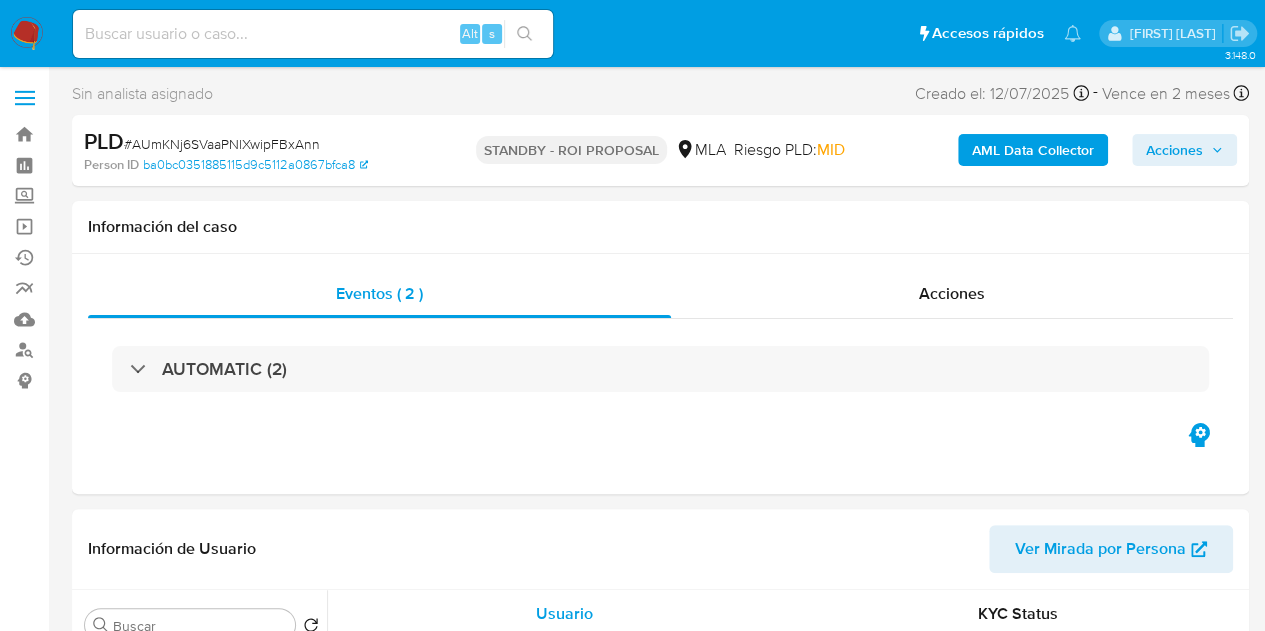 select on "10" 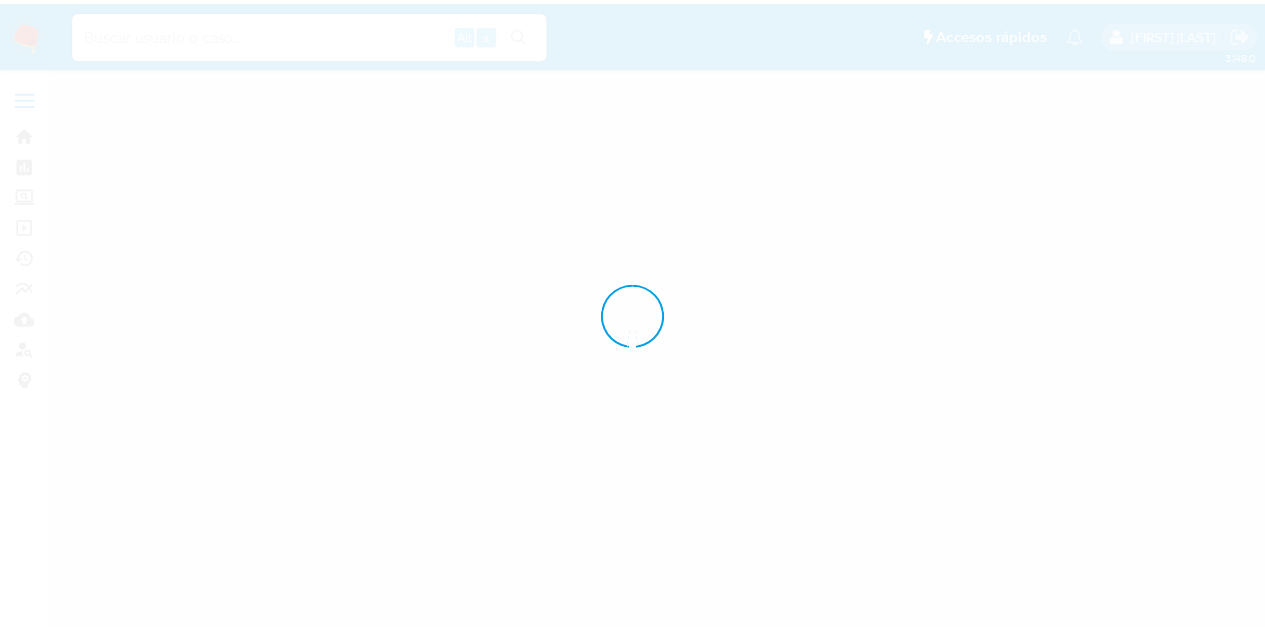 scroll, scrollTop: 0, scrollLeft: 0, axis: both 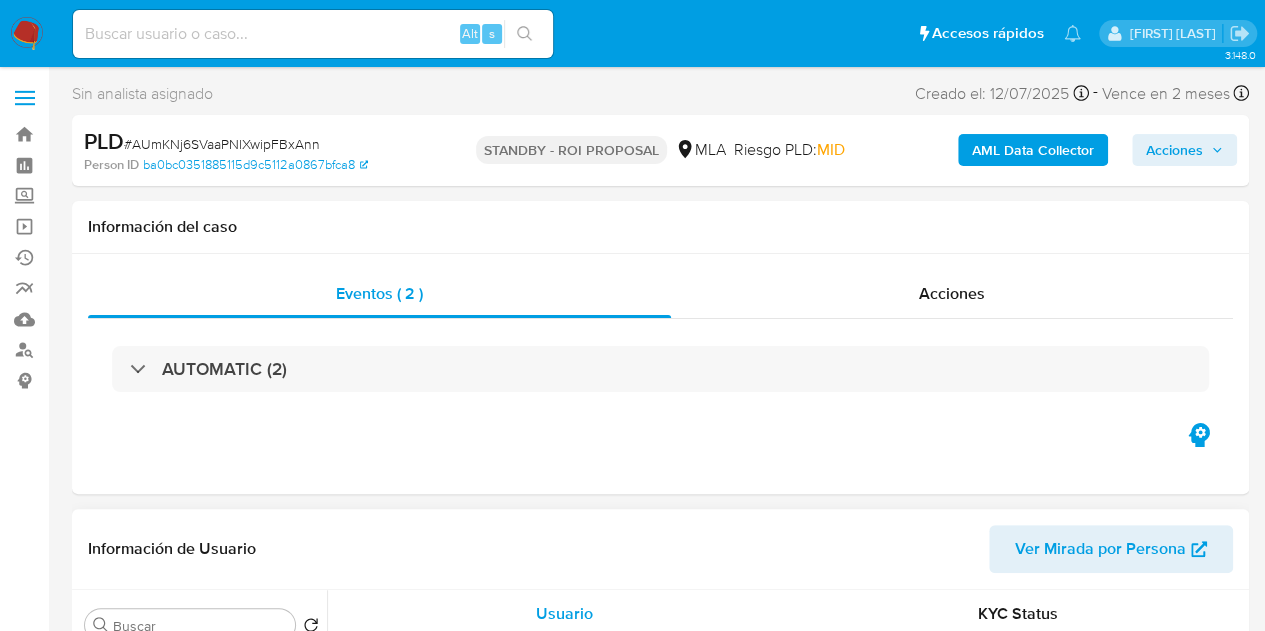 select on "10" 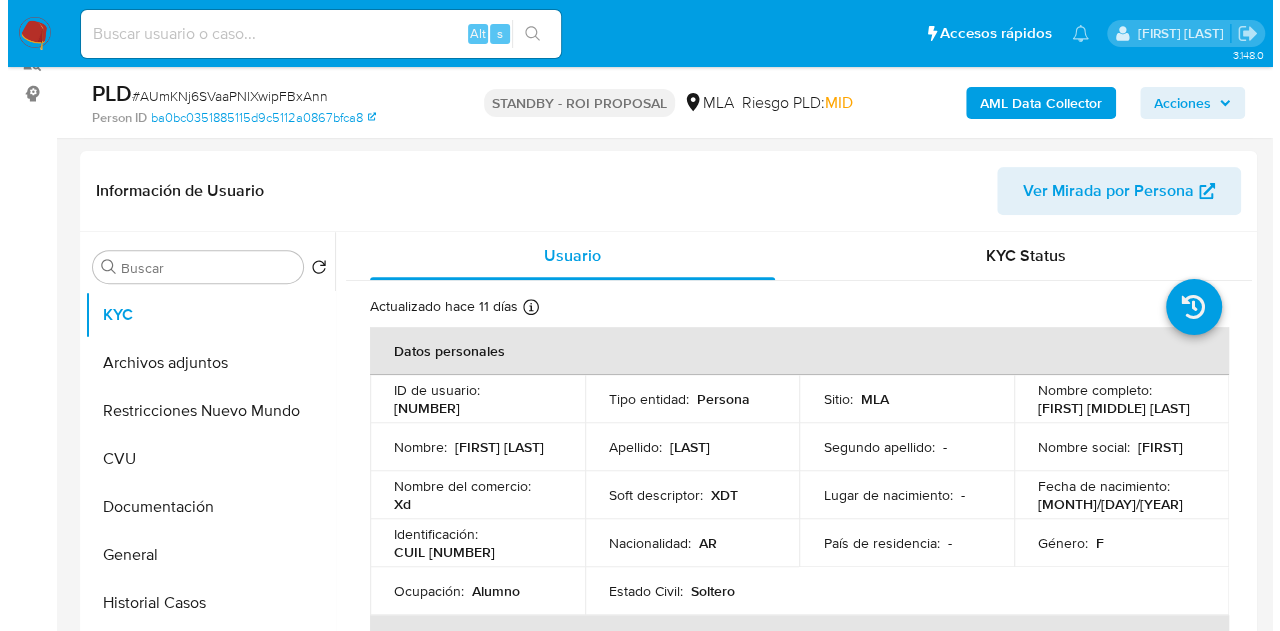scroll, scrollTop: 333, scrollLeft: 0, axis: vertical 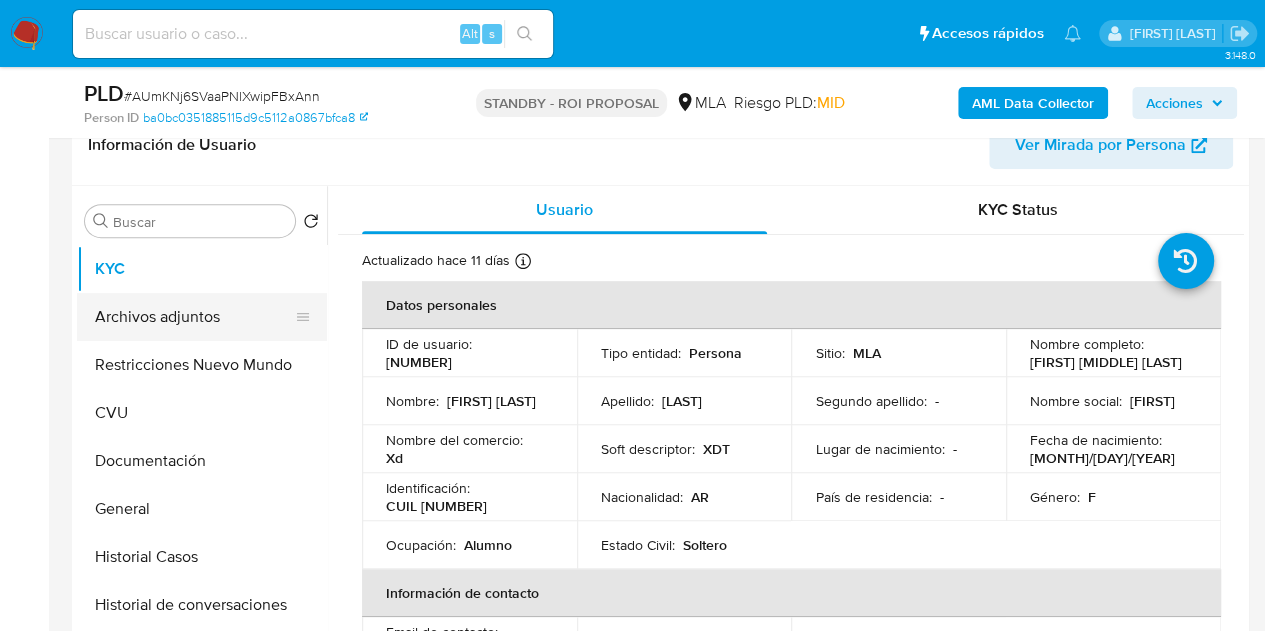 click on "Archivos adjuntos" at bounding box center (194, 317) 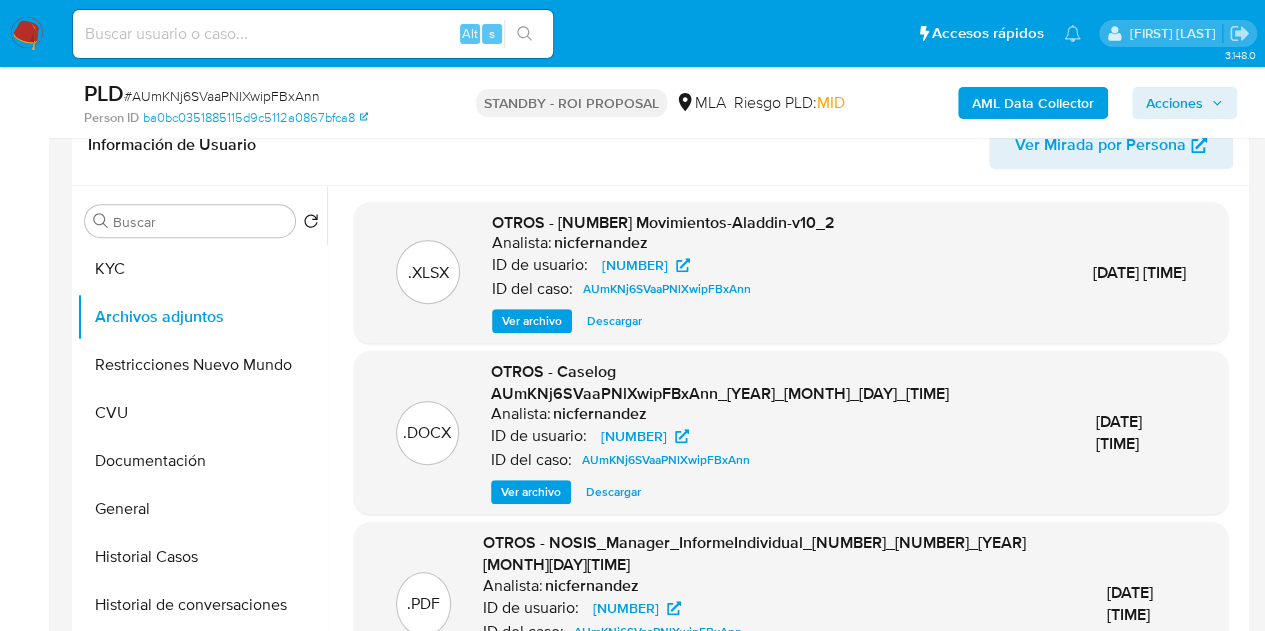 click on "Ver archivo" at bounding box center (531, 492) 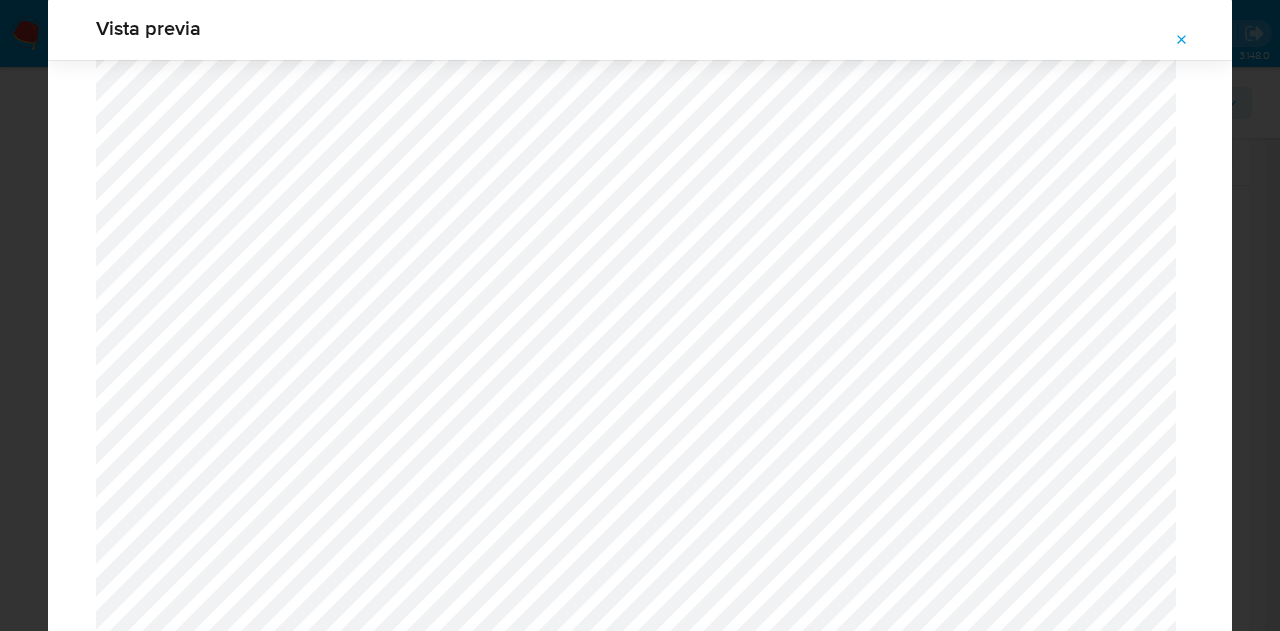 scroll, scrollTop: 2209, scrollLeft: 0, axis: vertical 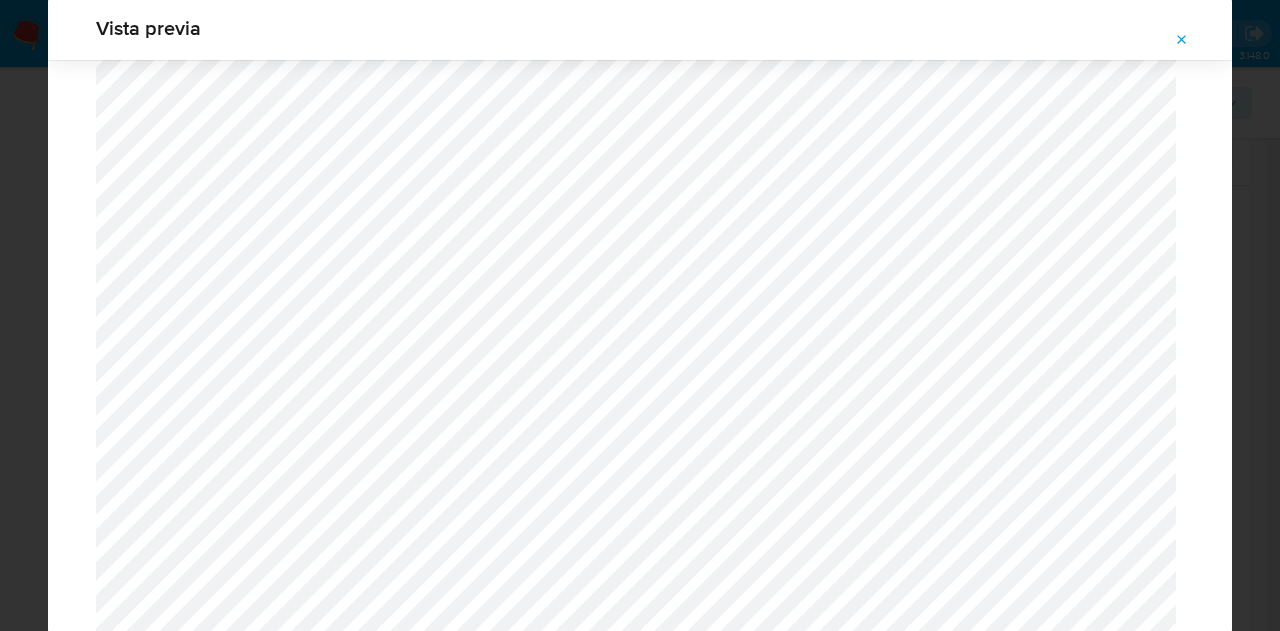 click 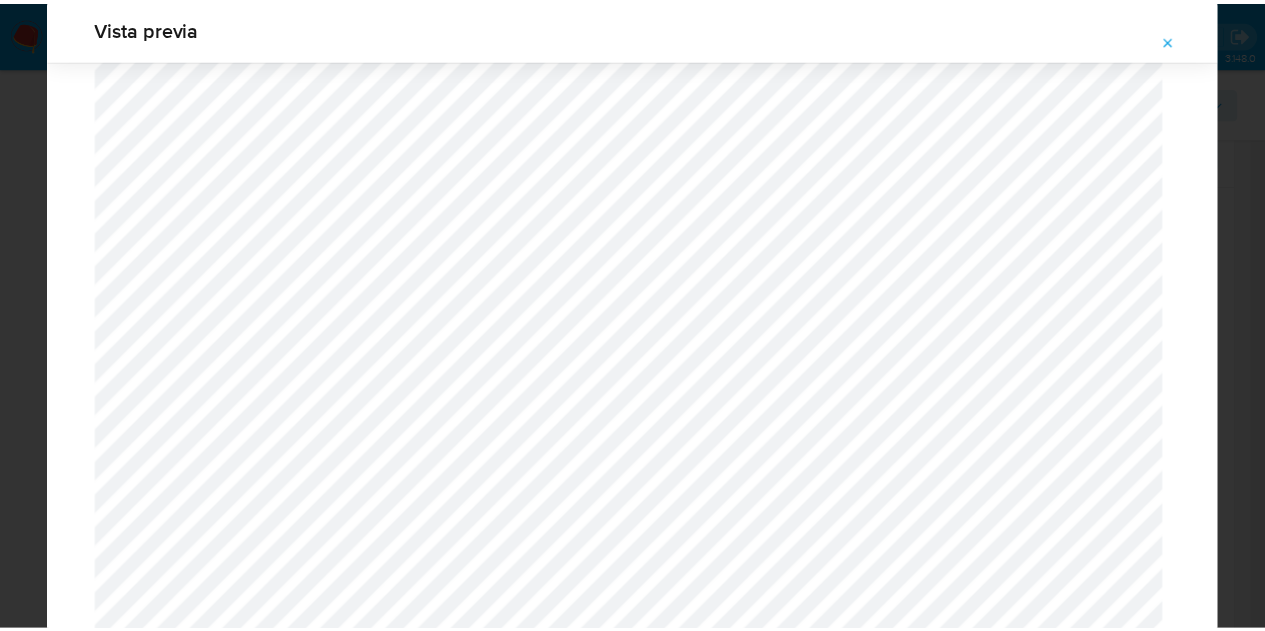 scroll, scrollTop: 64, scrollLeft: 0, axis: vertical 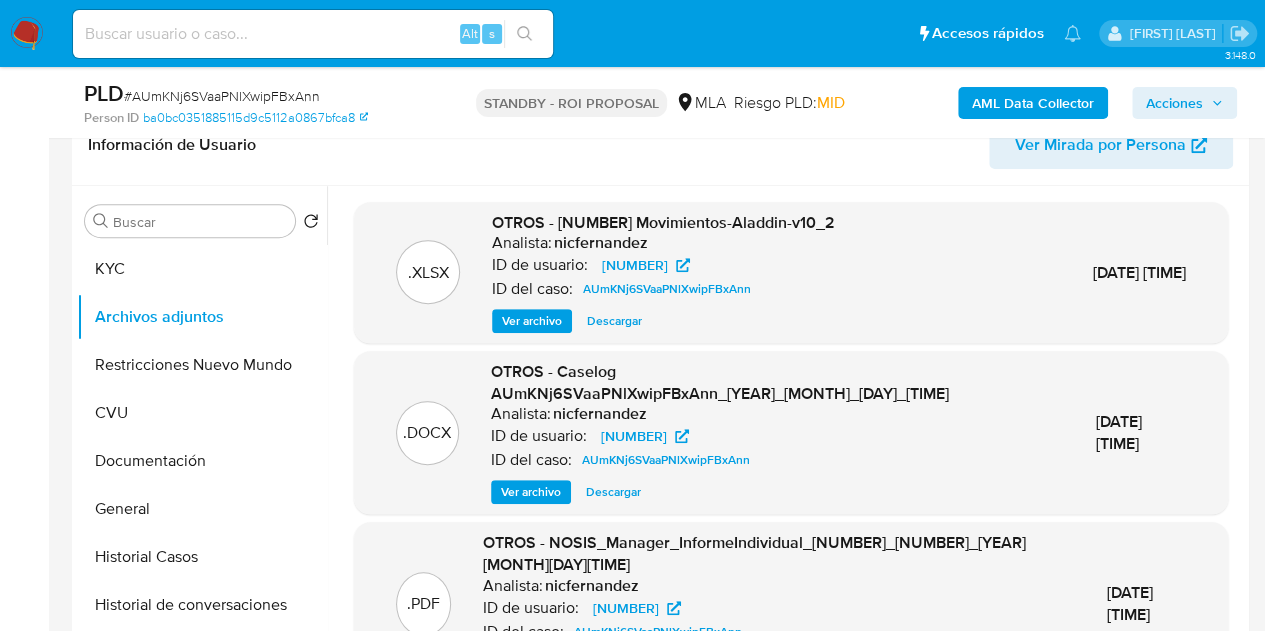 click on "Ver archivo" at bounding box center (531, 492) 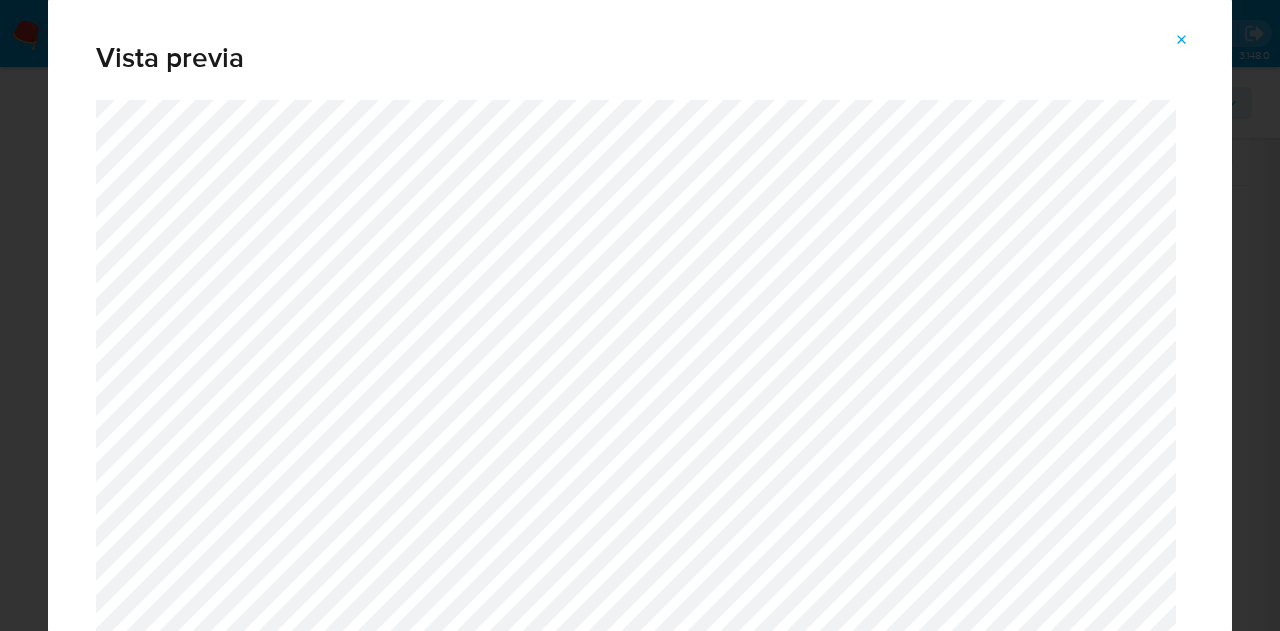 drag, startPoint x: 1178, startPoint y: 33, endPoint x: 894, endPoint y: 134, distance: 301.42496 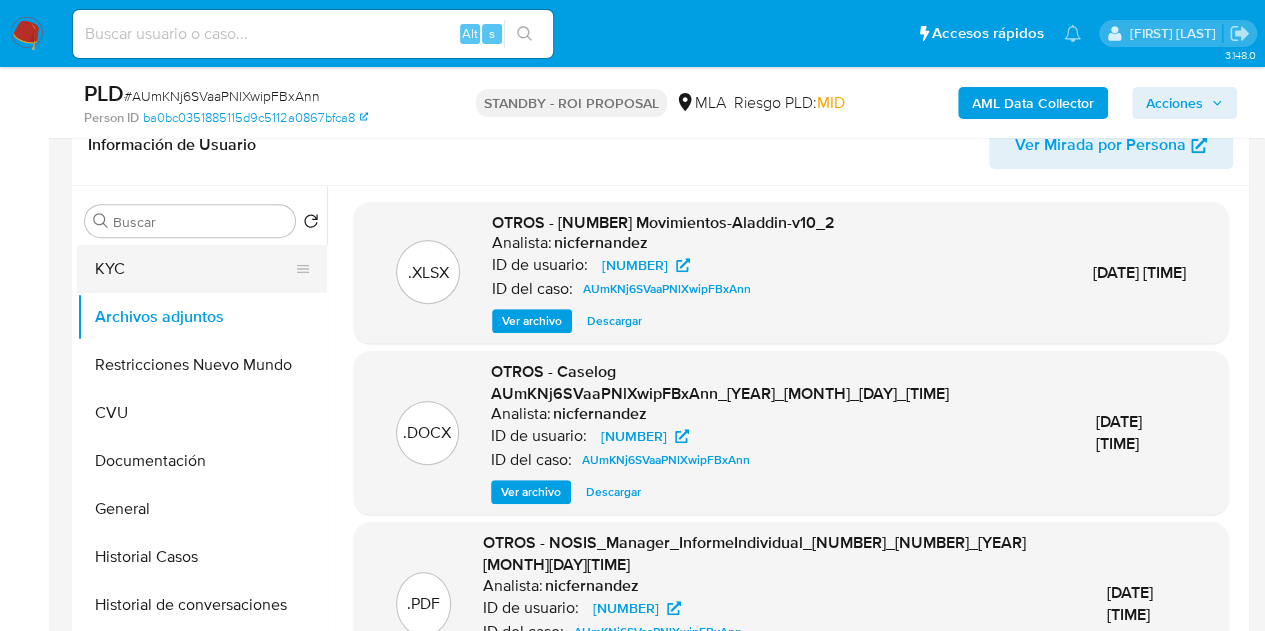 click on "KYC" at bounding box center (194, 269) 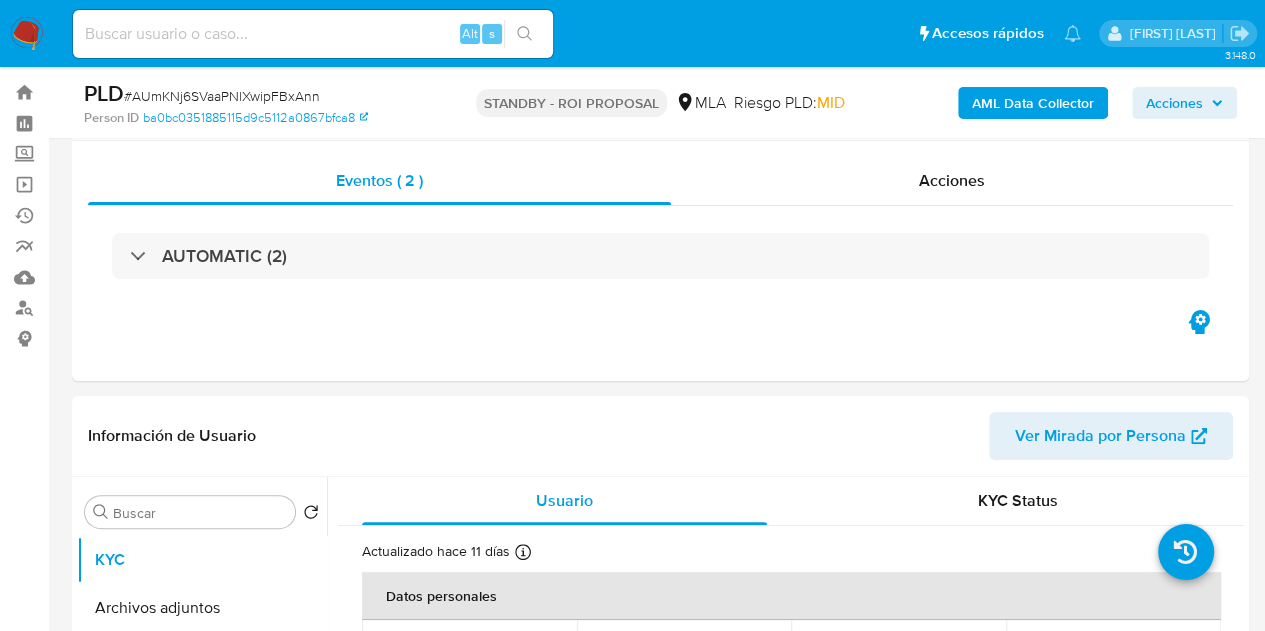 scroll, scrollTop: 15, scrollLeft: 0, axis: vertical 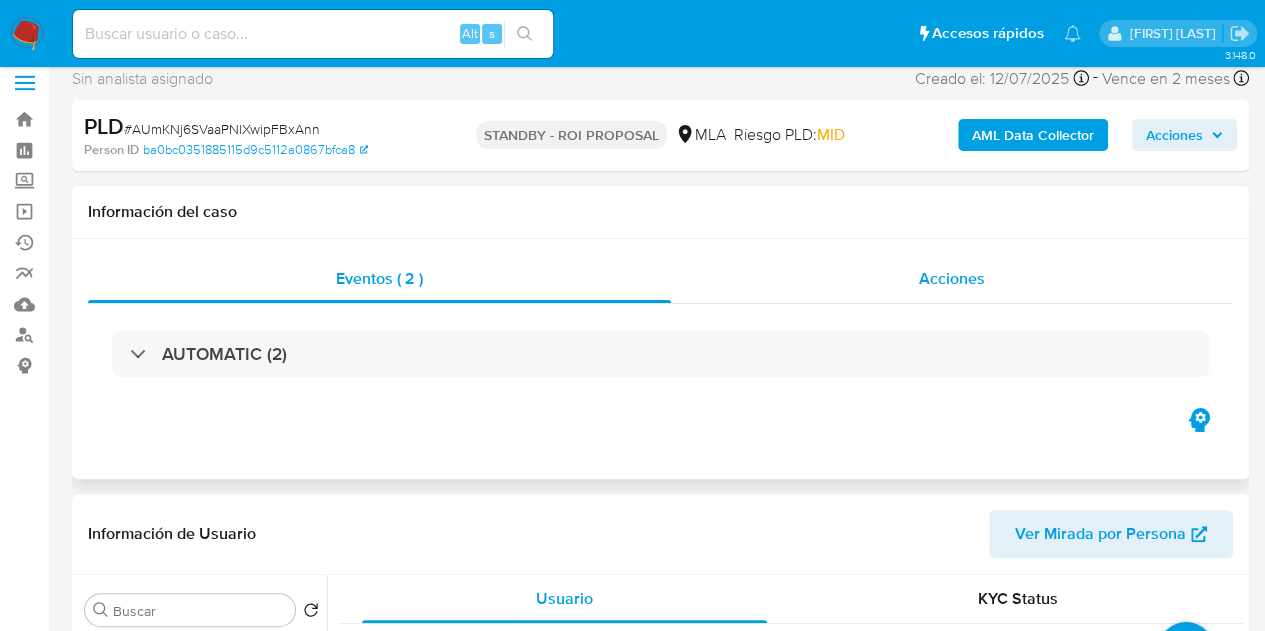 click on "Acciones" at bounding box center (952, 279) 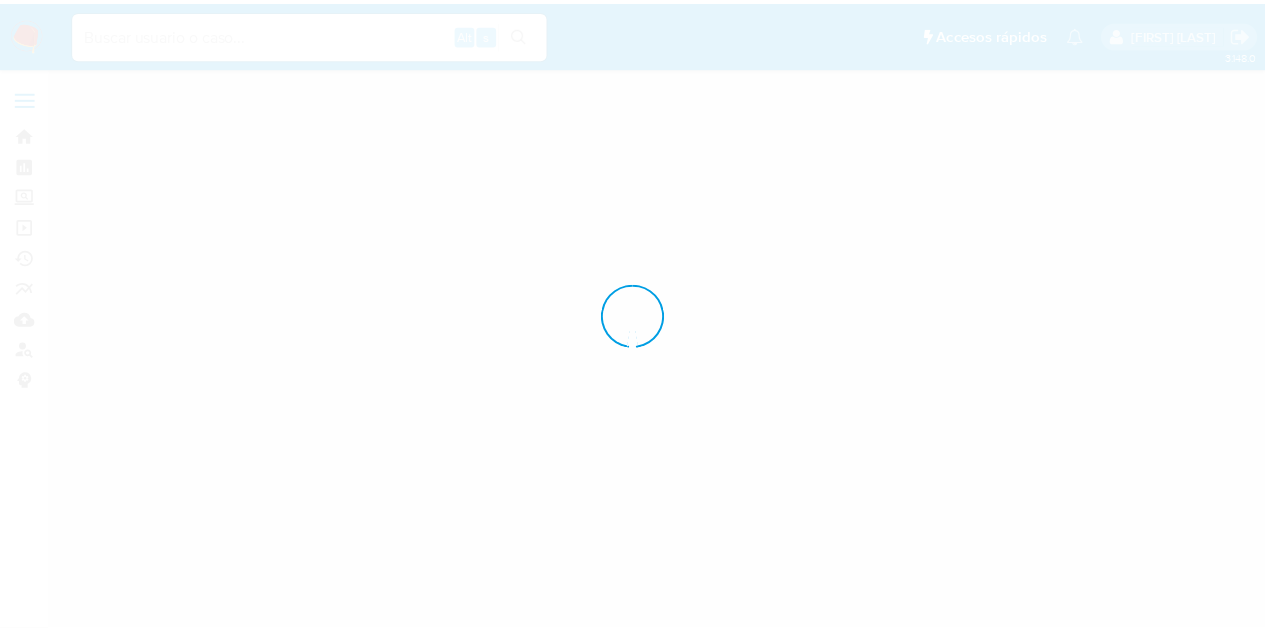 scroll, scrollTop: 0, scrollLeft: 0, axis: both 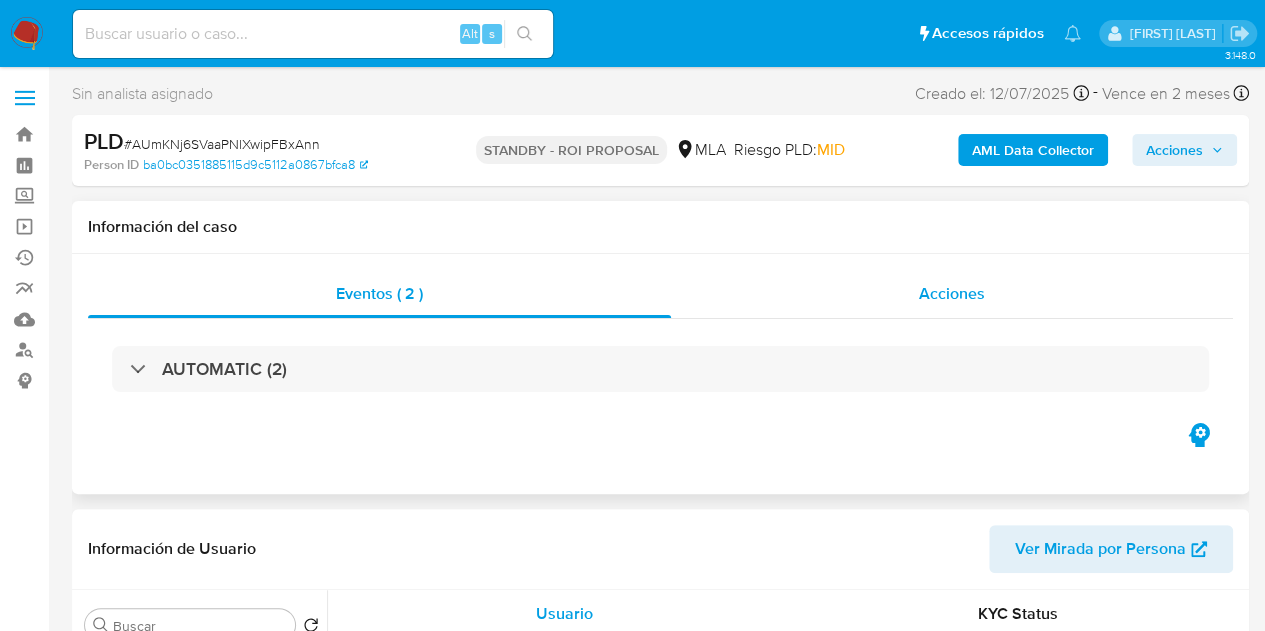 click on "Acciones" at bounding box center (952, 294) 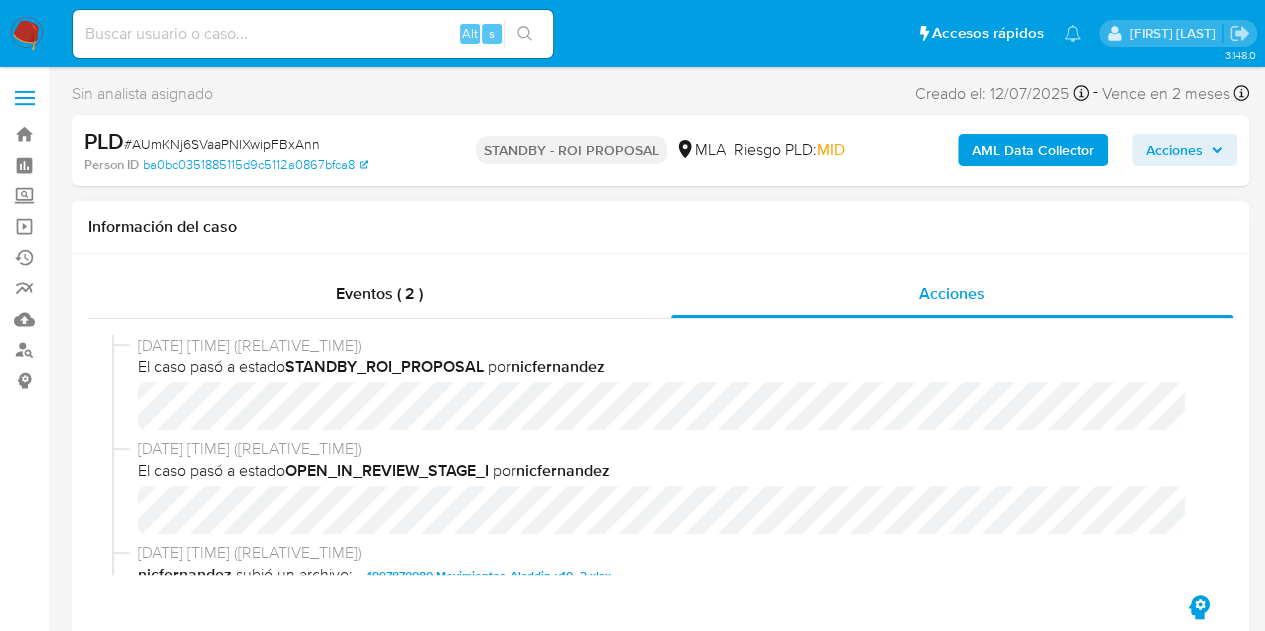 select on "10" 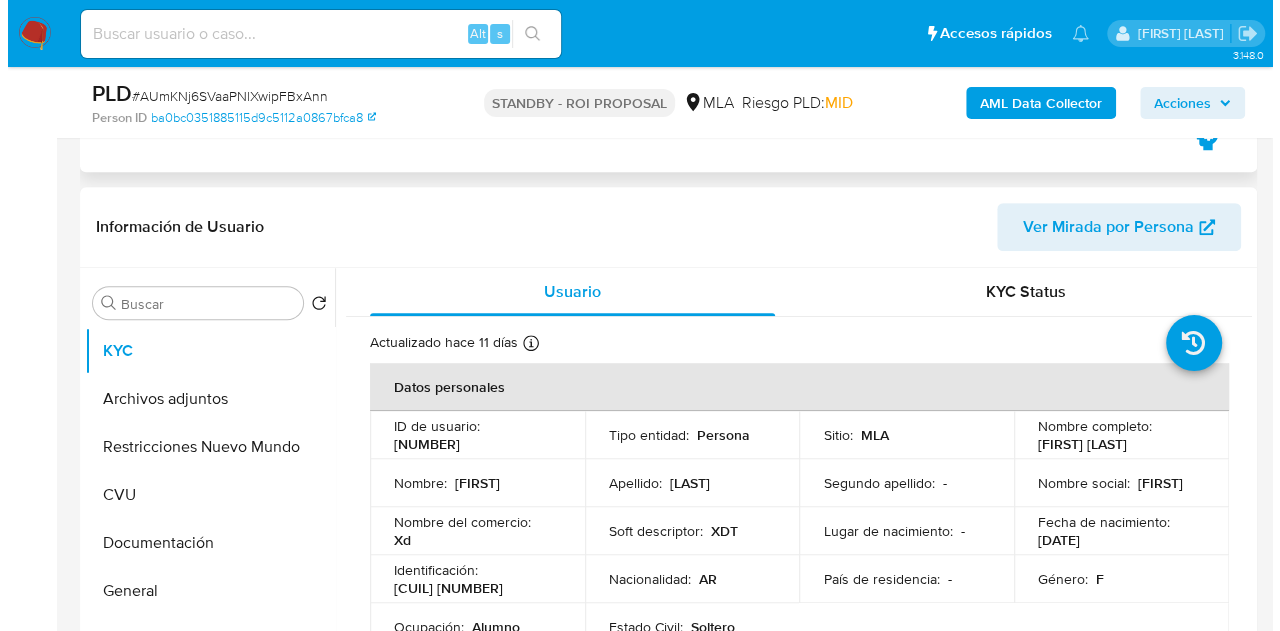scroll, scrollTop: 406, scrollLeft: 0, axis: vertical 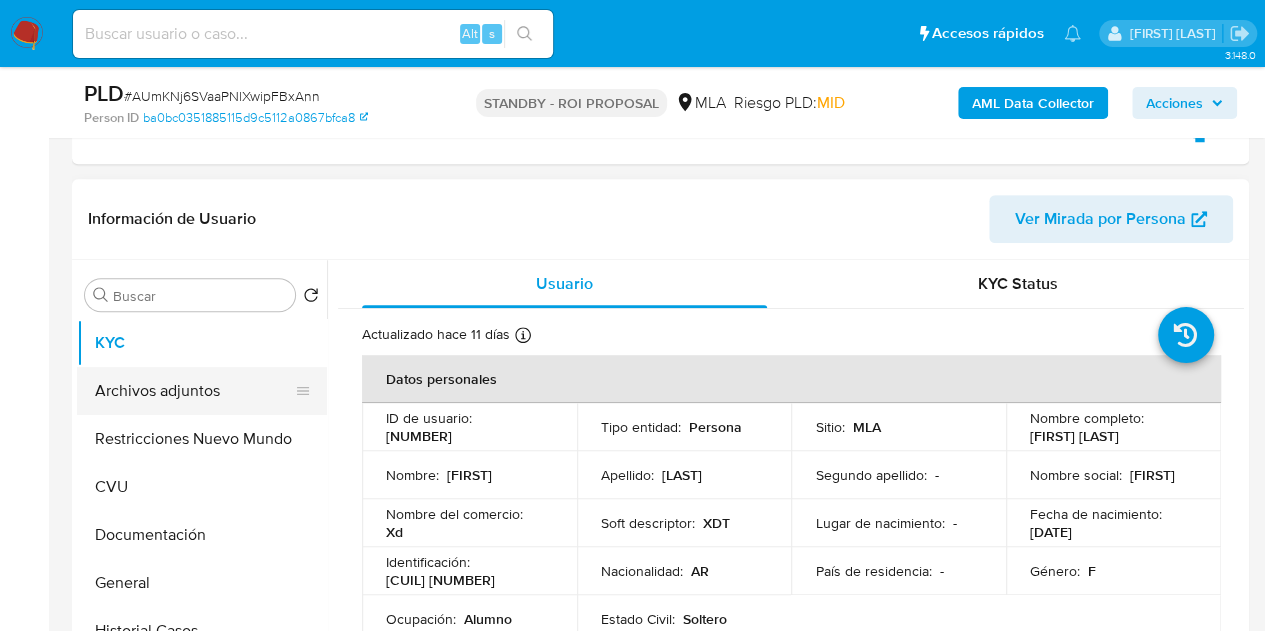 click on "Archivos adjuntos" at bounding box center [194, 391] 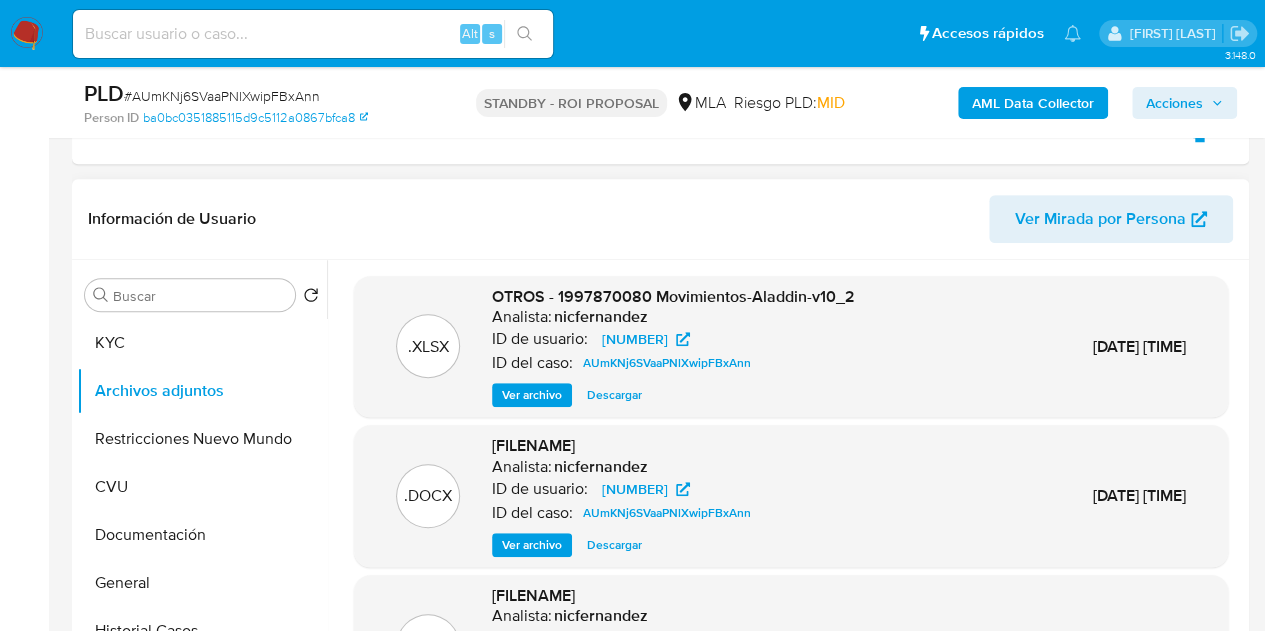 click on "Ver archivo" at bounding box center (532, 545) 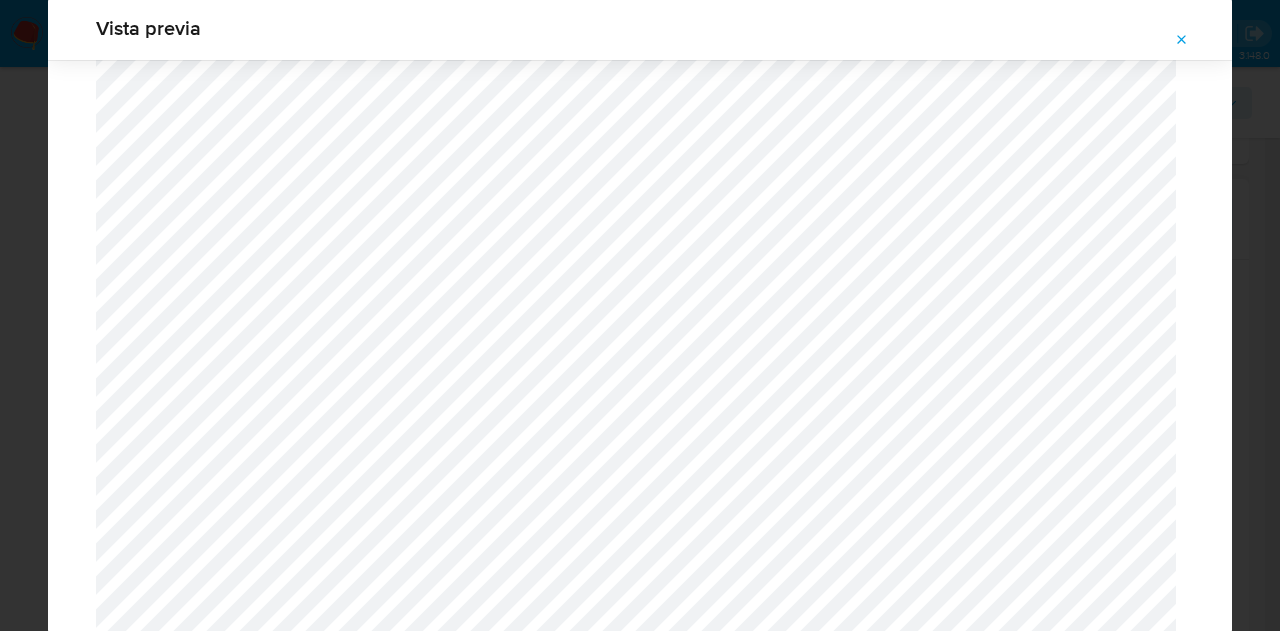scroll, scrollTop: 1236, scrollLeft: 0, axis: vertical 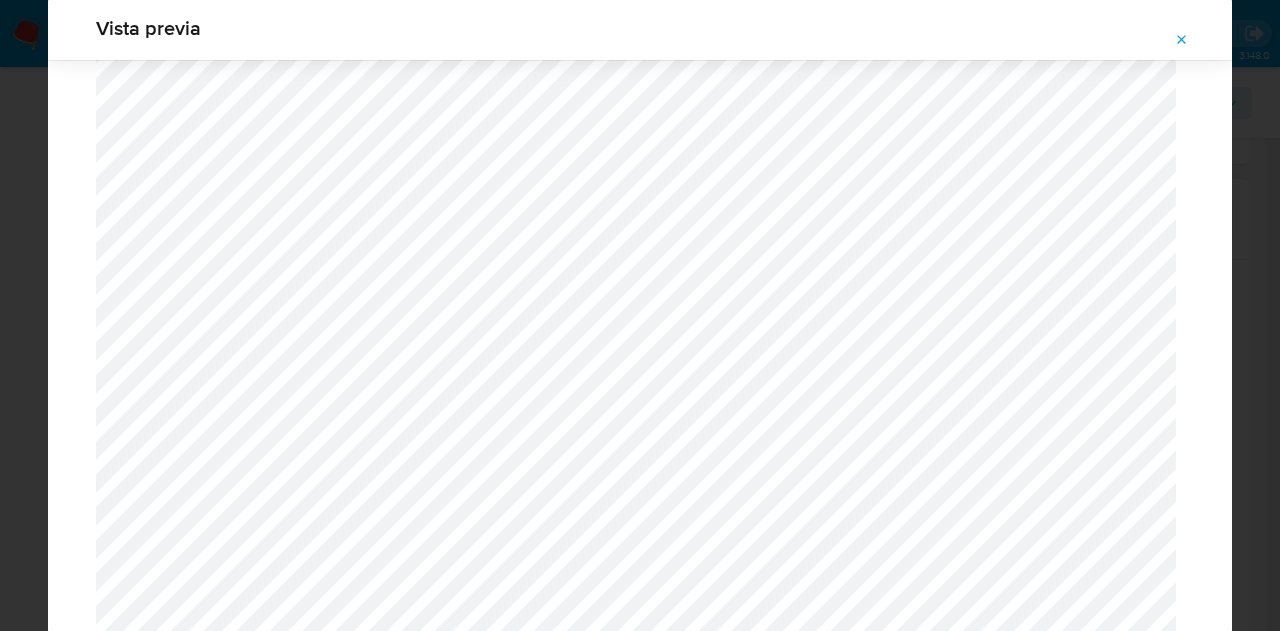 click 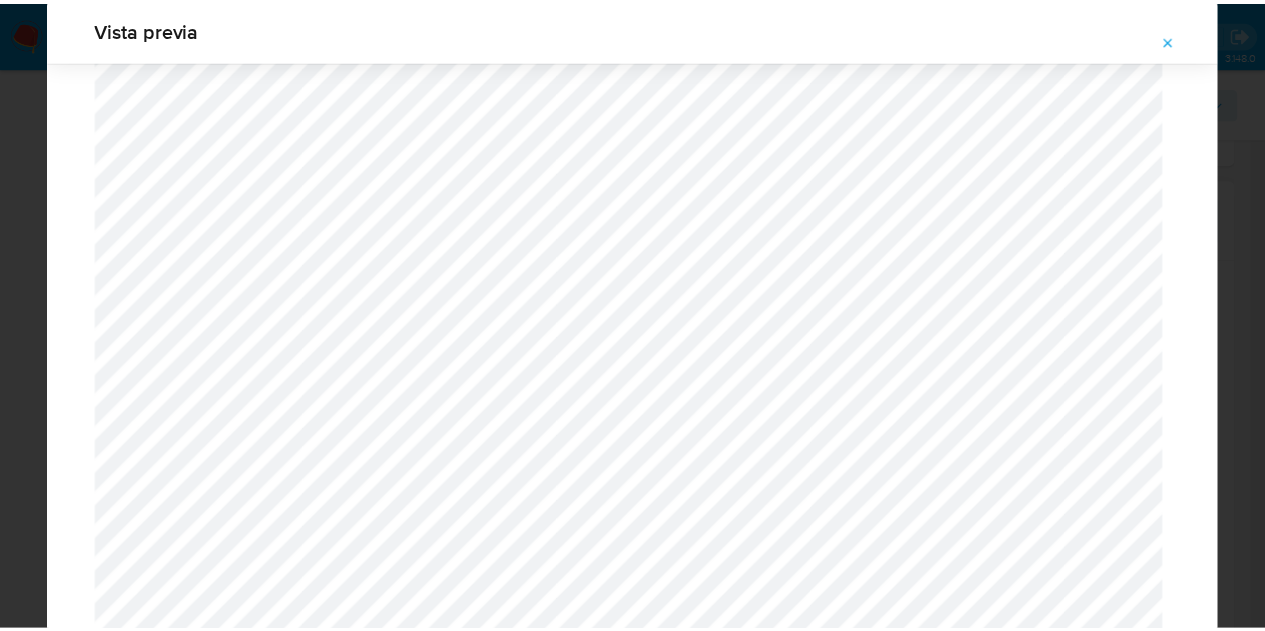 scroll, scrollTop: 64, scrollLeft: 0, axis: vertical 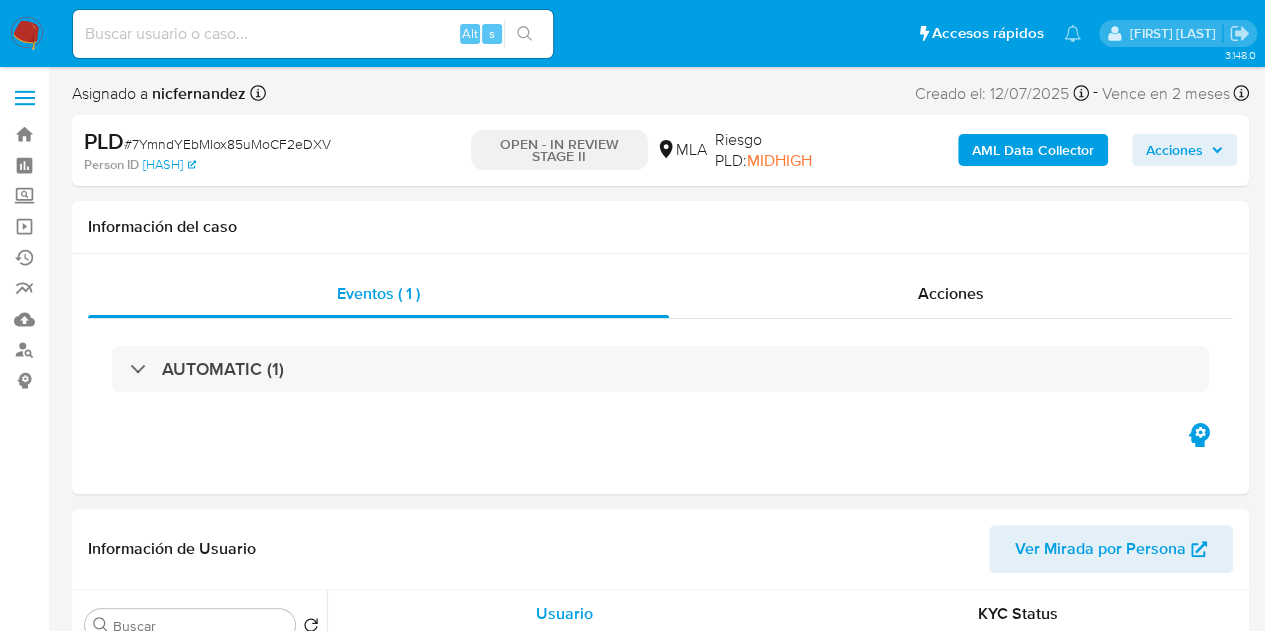 select on "10" 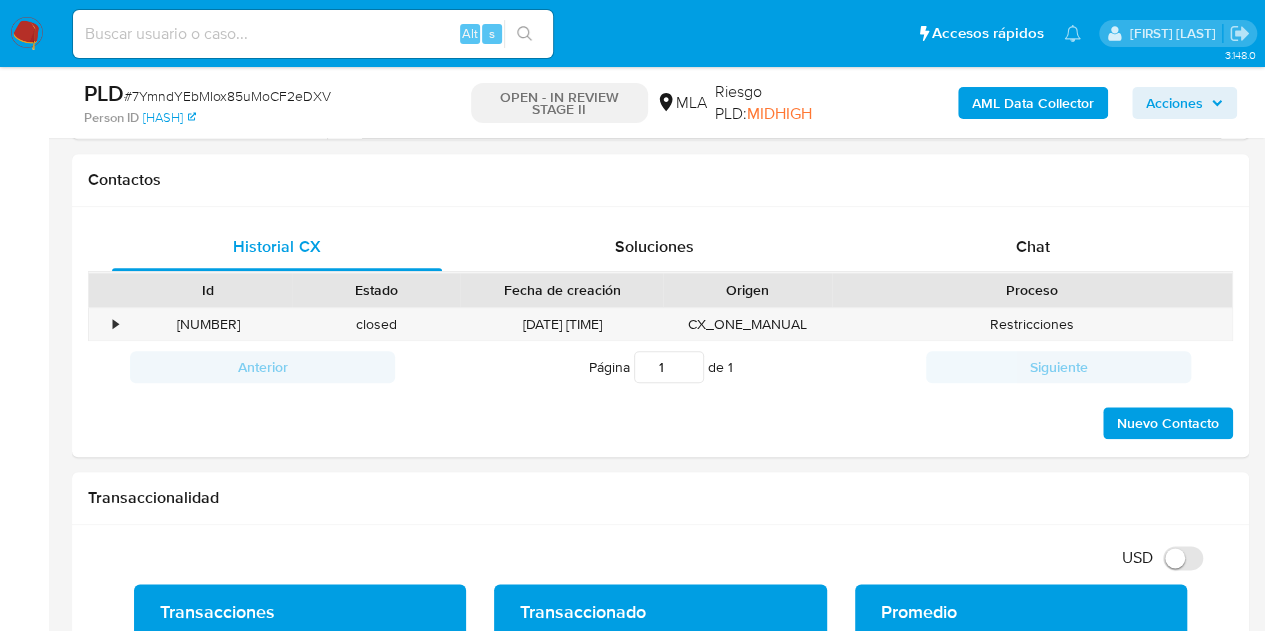 scroll, scrollTop: 901, scrollLeft: 0, axis: vertical 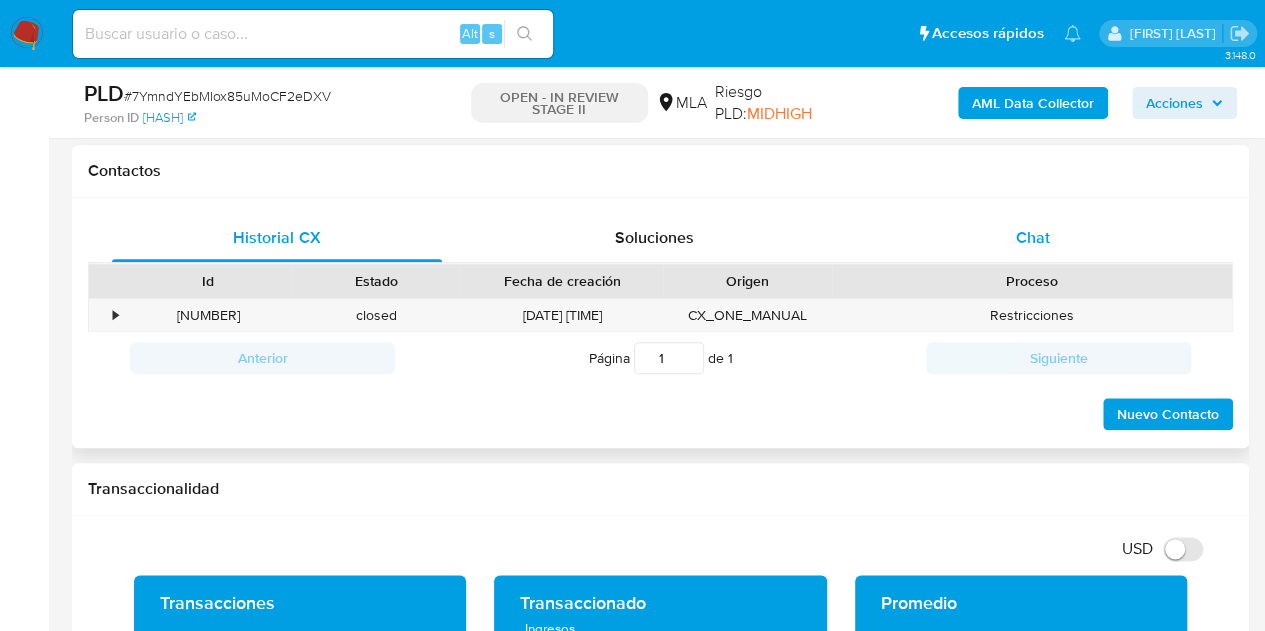 click on "Chat" at bounding box center (1033, 238) 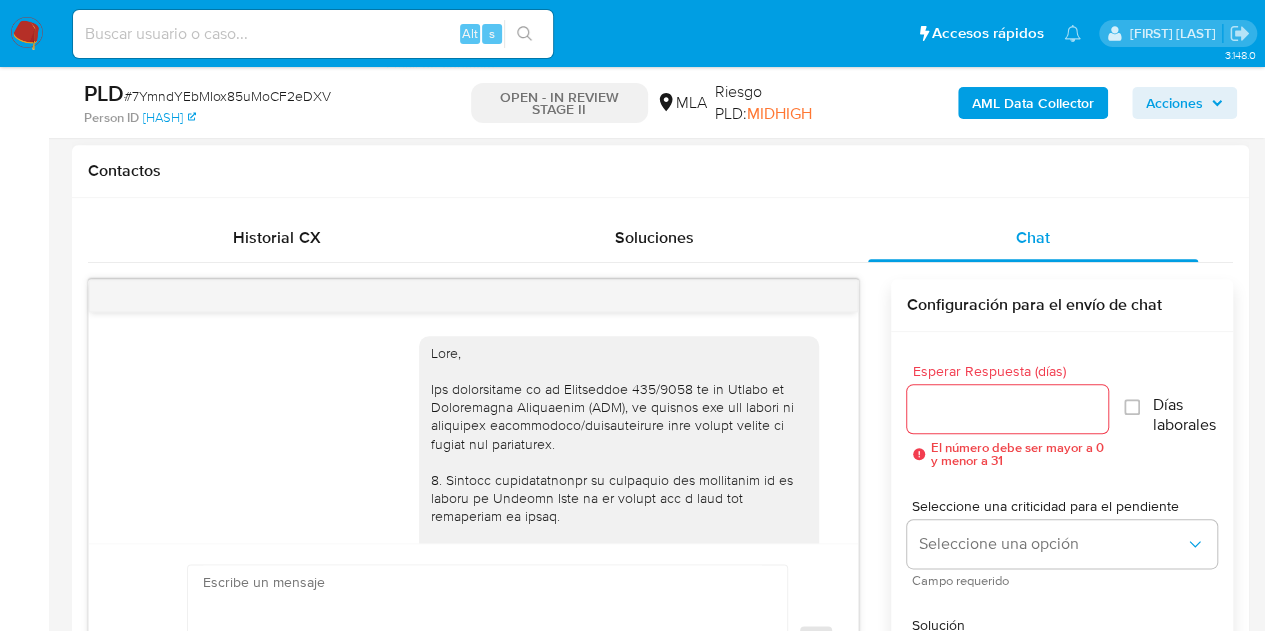 scroll, scrollTop: 1330, scrollLeft: 0, axis: vertical 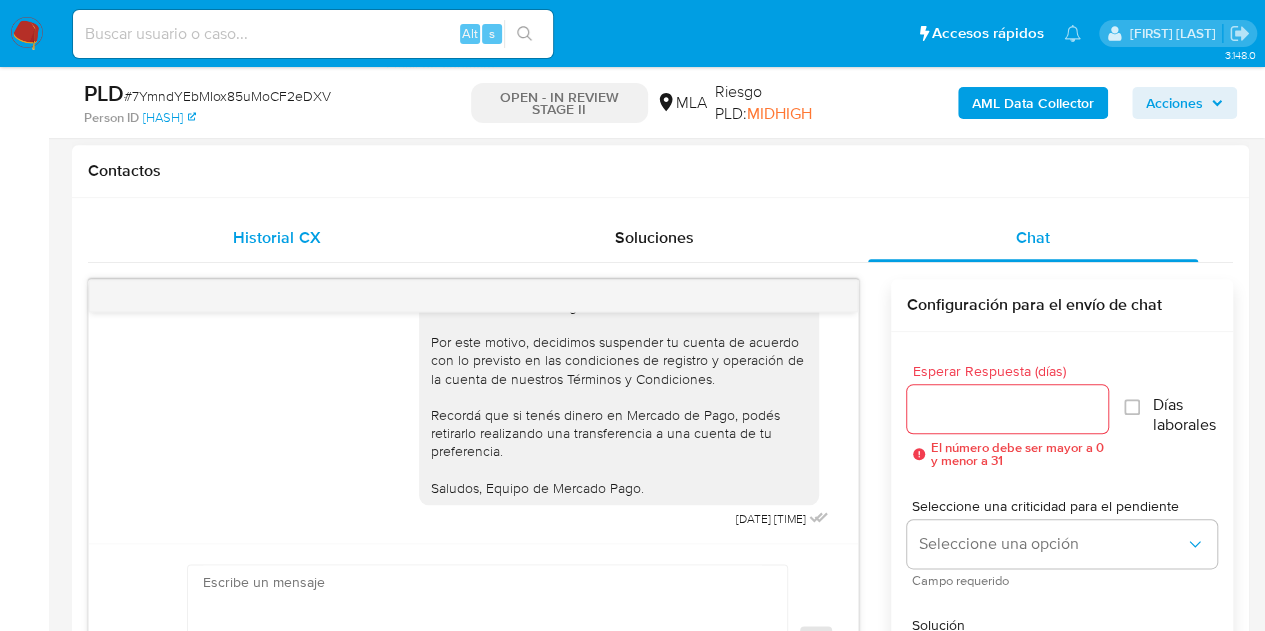 click on "Historial CX" at bounding box center [277, 238] 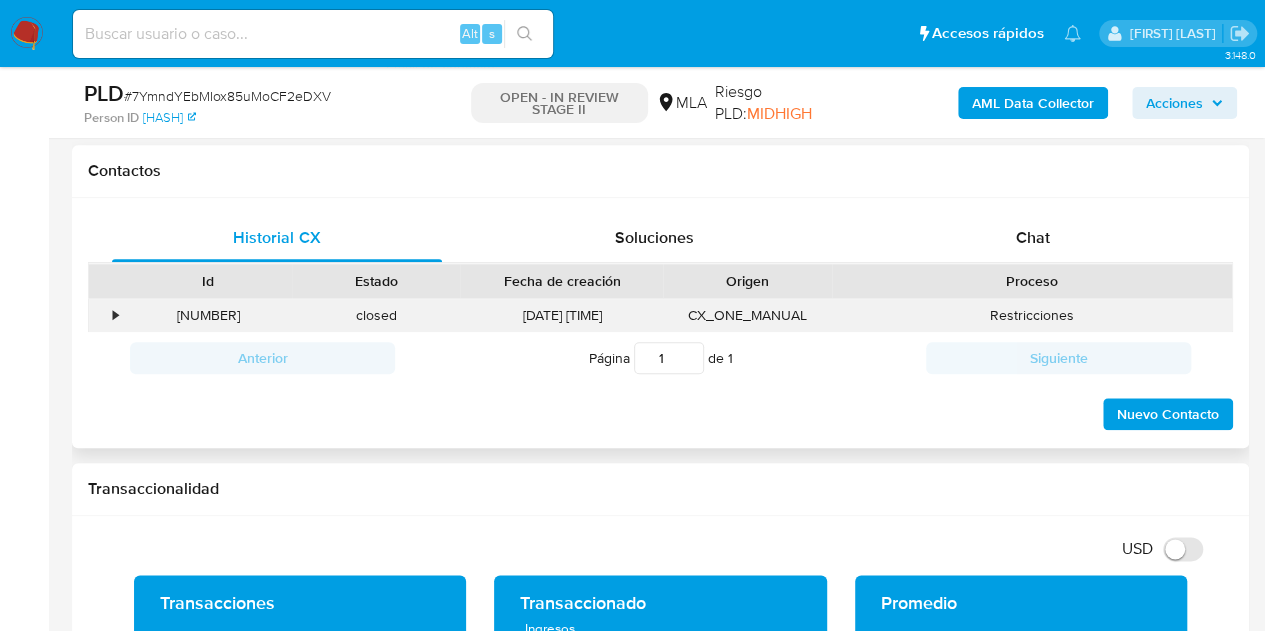 click on "[NUMBER]" at bounding box center (208, 315) 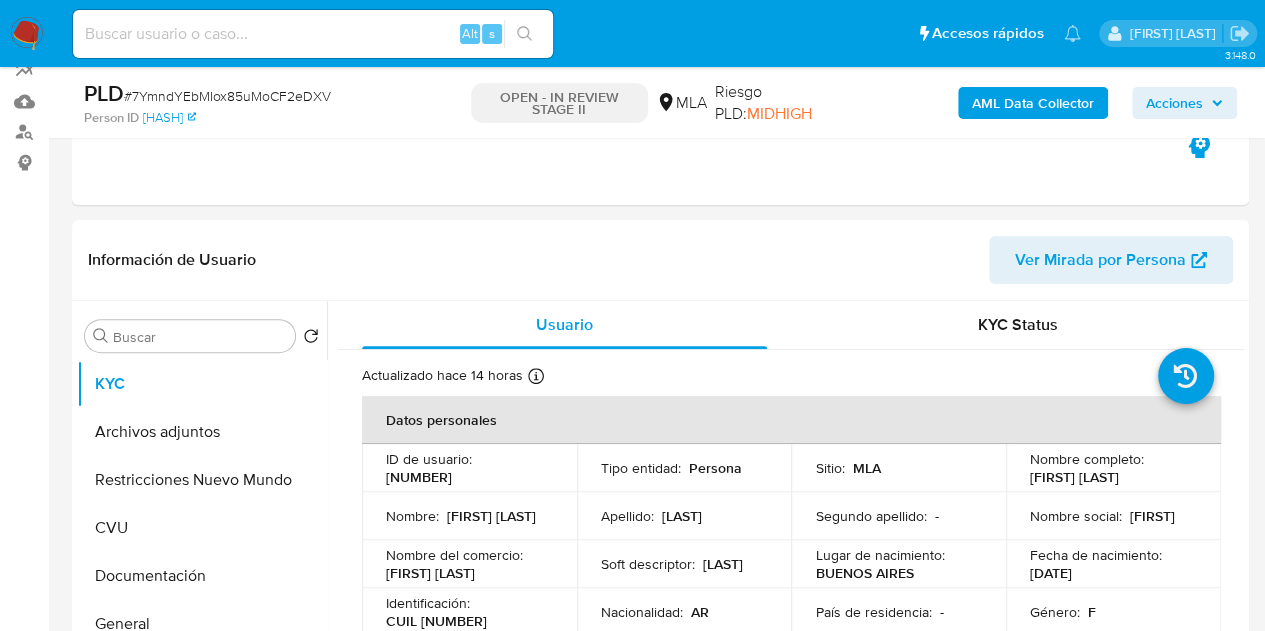 scroll, scrollTop: 0, scrollLeft: 0, axis: both 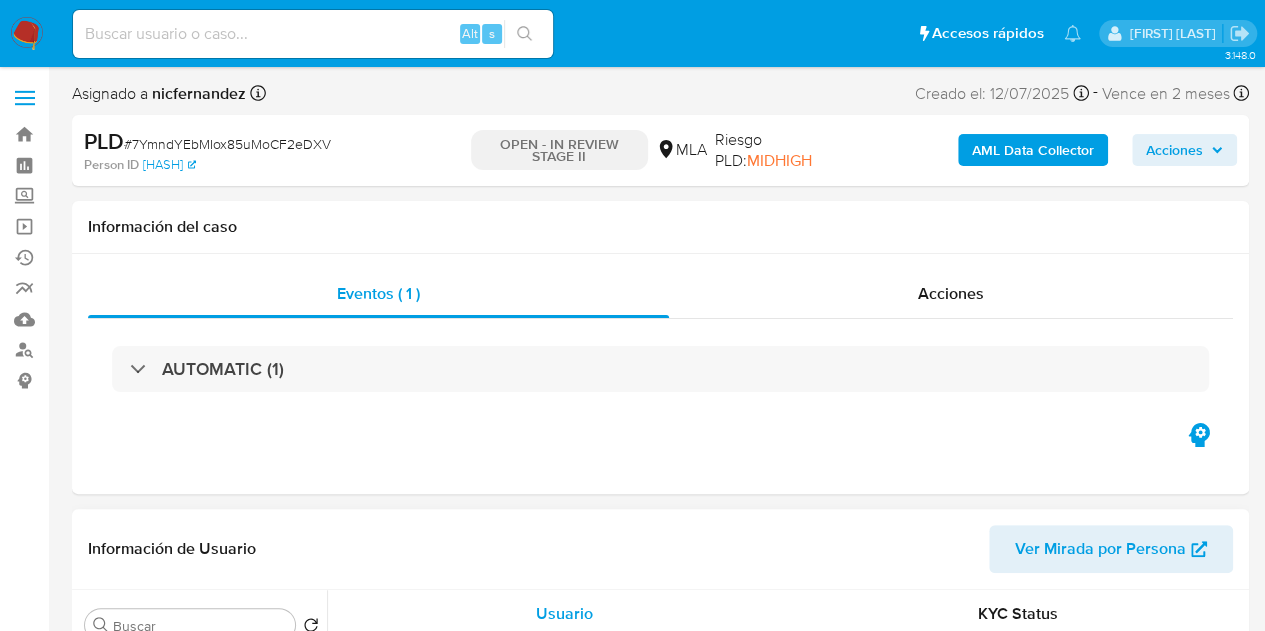 click on "Ver Mirada por Persona" at bounding box center (1100, 549) 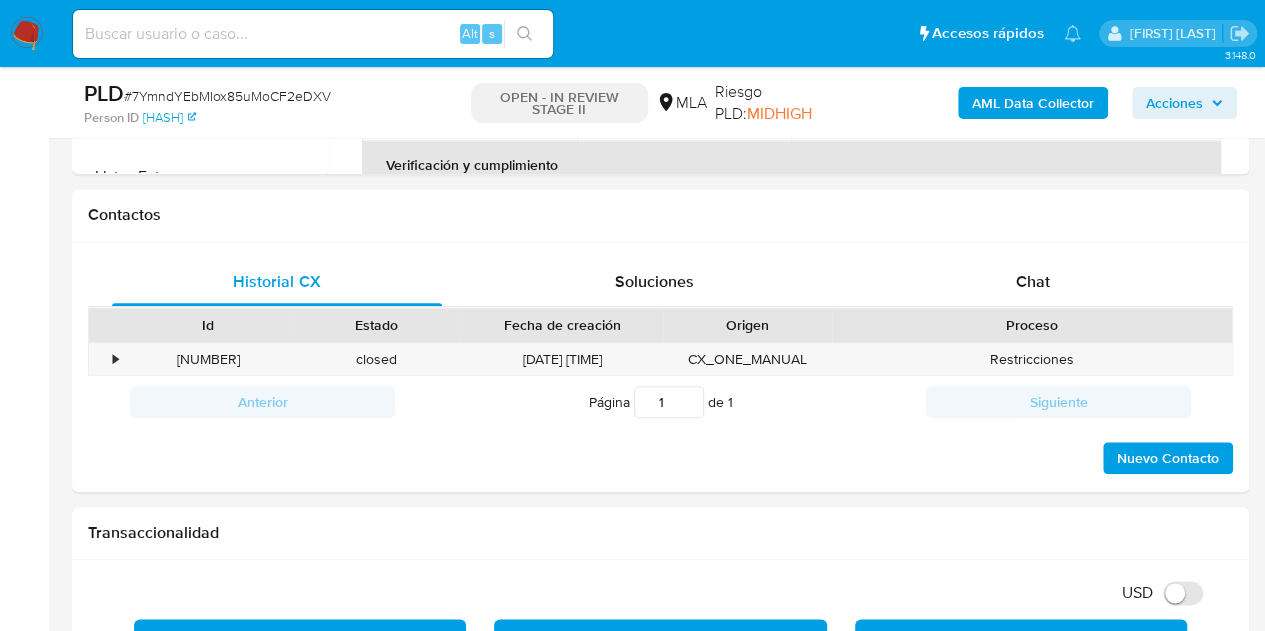 scroll, scrollTop: 918, scrollLeft: 0, axis: vertical 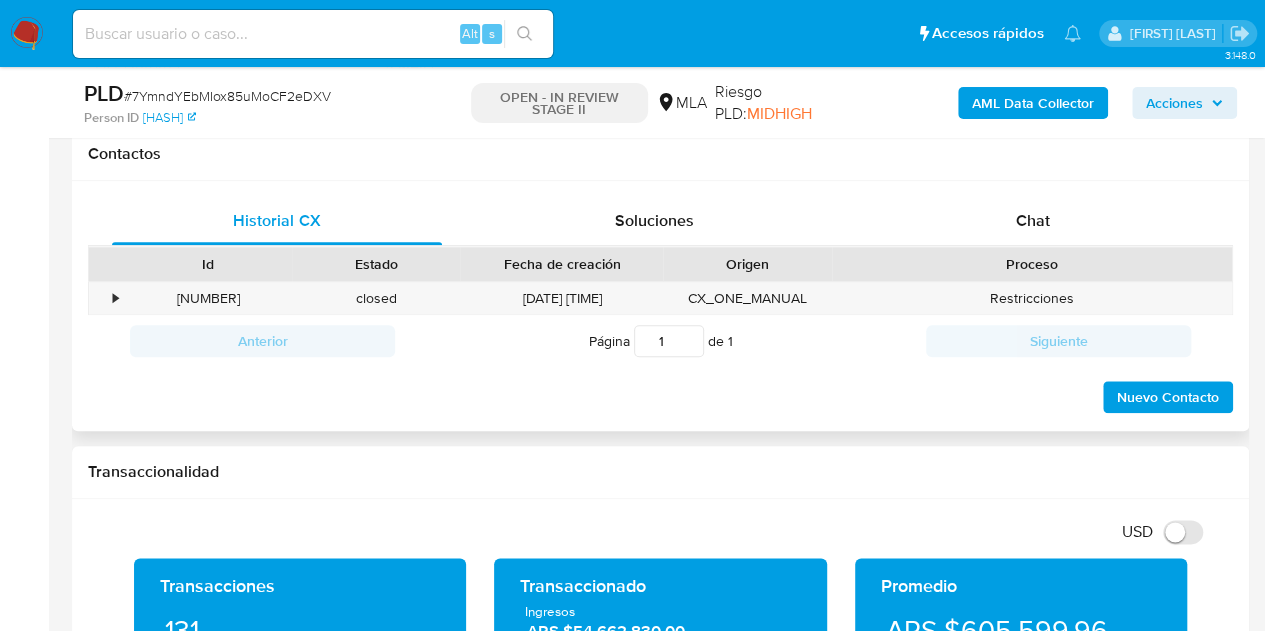 click on "Proceso" at bounding box center [1032, 264] 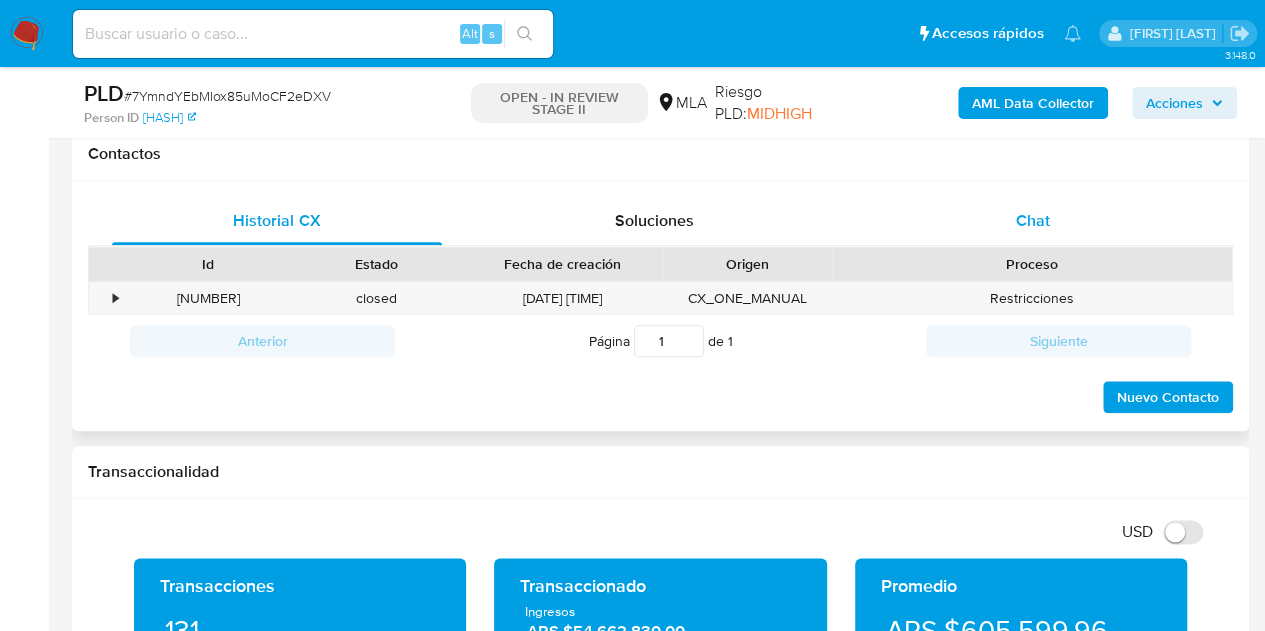 click on "Chat" at bounding box center [1033, 220] 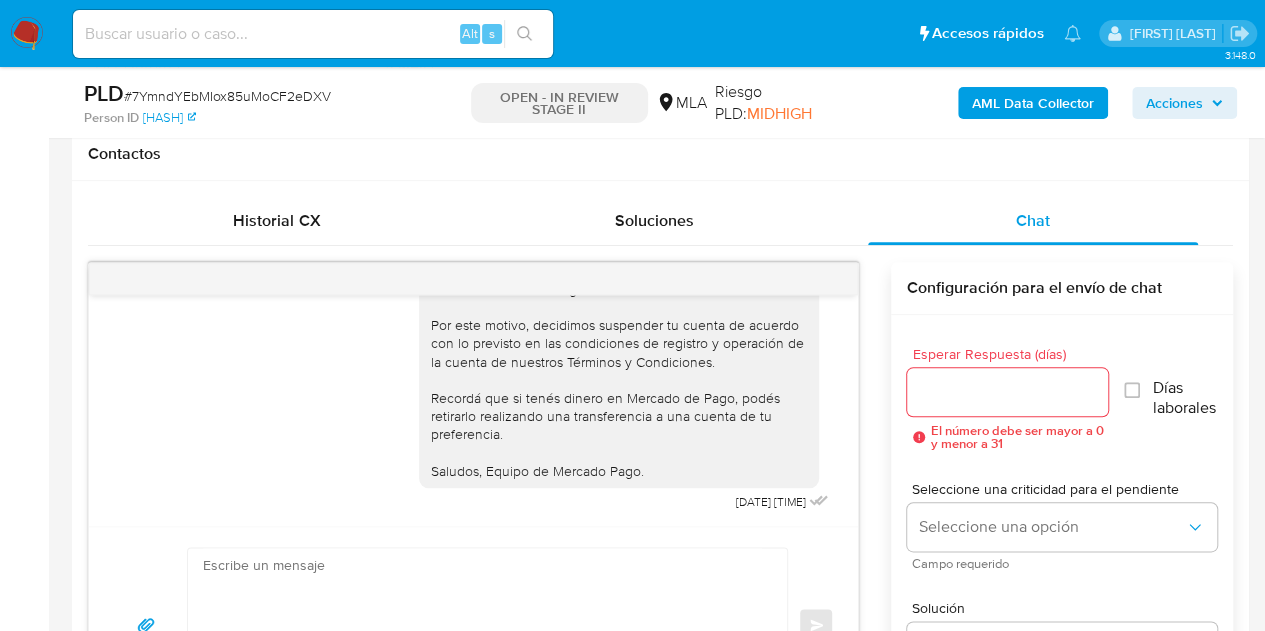 click on "17/07/2025 19:48:26 Hola buenas tardes no entiendo el mensaje  17/07/2025 19:55:07 Hola Pilmayquen Tamara,
Muchas gracias por la respuesta.
Analizamos tu caso y notamos que la información aportada no es suficiente para justificar la operatoria canalizada en tu cuenta de Mercado Pago.
Por este motivo, decidimos suspender tu cuenta de acuerdo con lo previsto en las condiciones de registro y operación de la cuenta de nuestros Términos y Condiciones.
Recordá que si tenés dinero en Mercado de Pago, podés retirarlo realizando una transferencia a una cuenta de tu preferencia.
Saludos, Equipo de Mercado Pago. 28/07/2025 20:15:15 Enviar Configuración para el envío de chat Esperar Respuesta (días) El número debe ser mayor a 0 y menor a 31 Días laborales Seleccione una criticidad para el pendiente Seleccione una opción Campo requerido Solución Seleccione una opción" at bounding box center [660, 493] 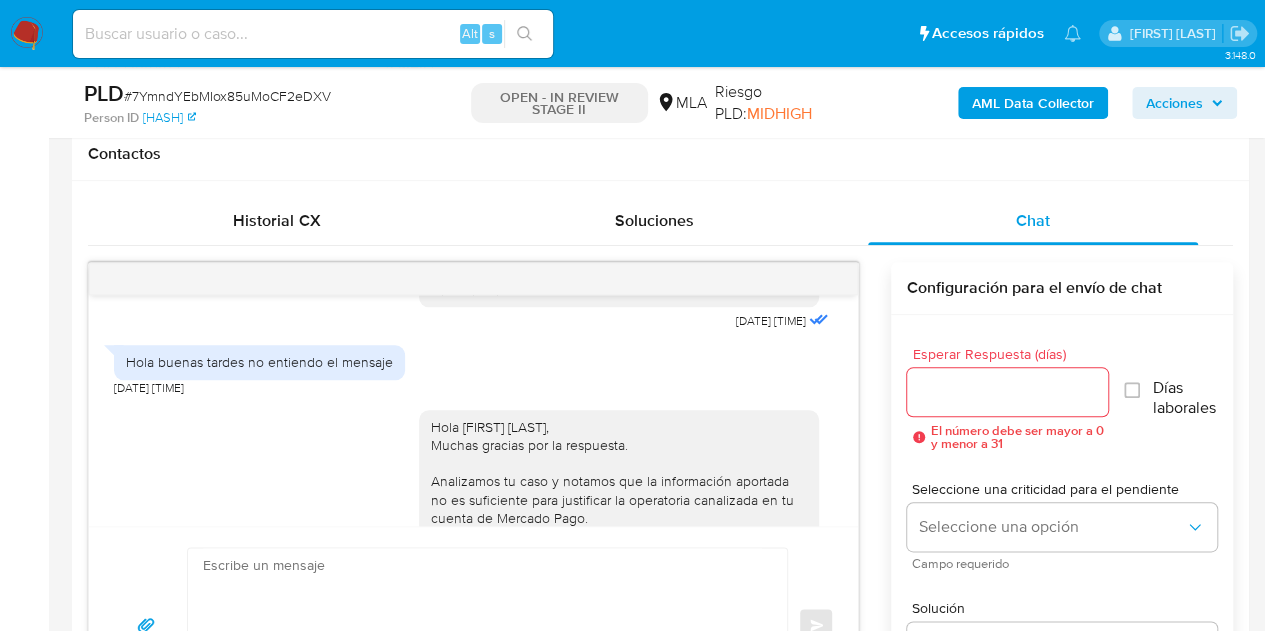 scroll, scrollTop: 1032, scrollLeft: 0, axis: vertical 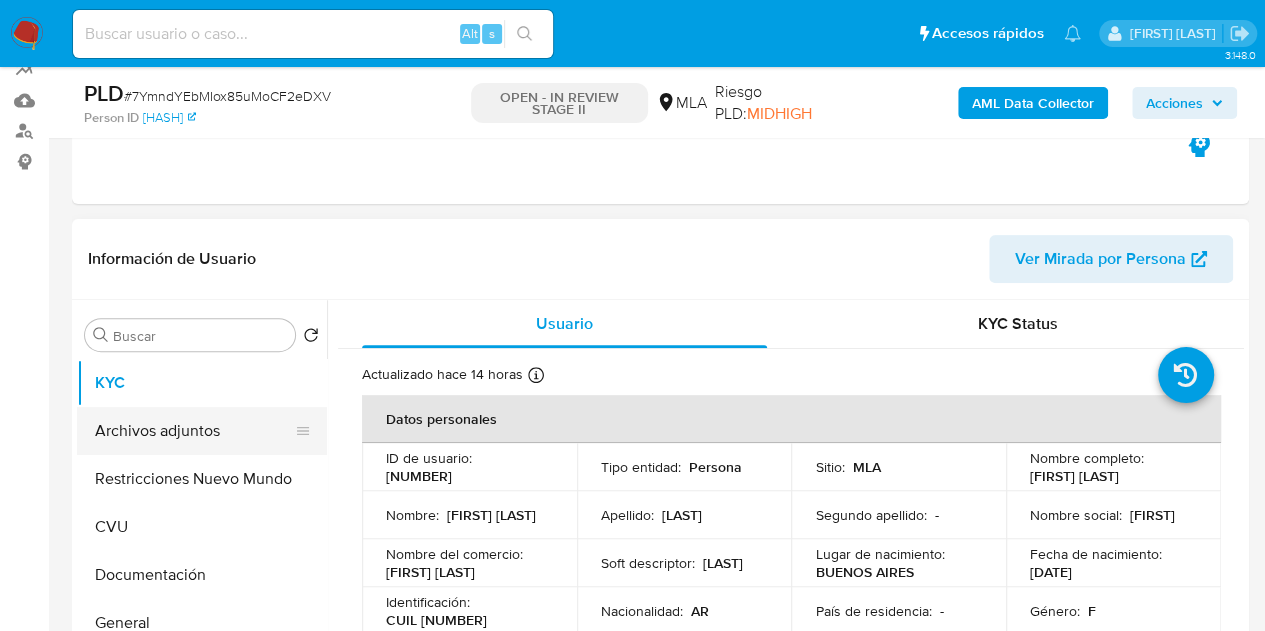click on "Archivos adjuntos" at bounding box center [194, 431] 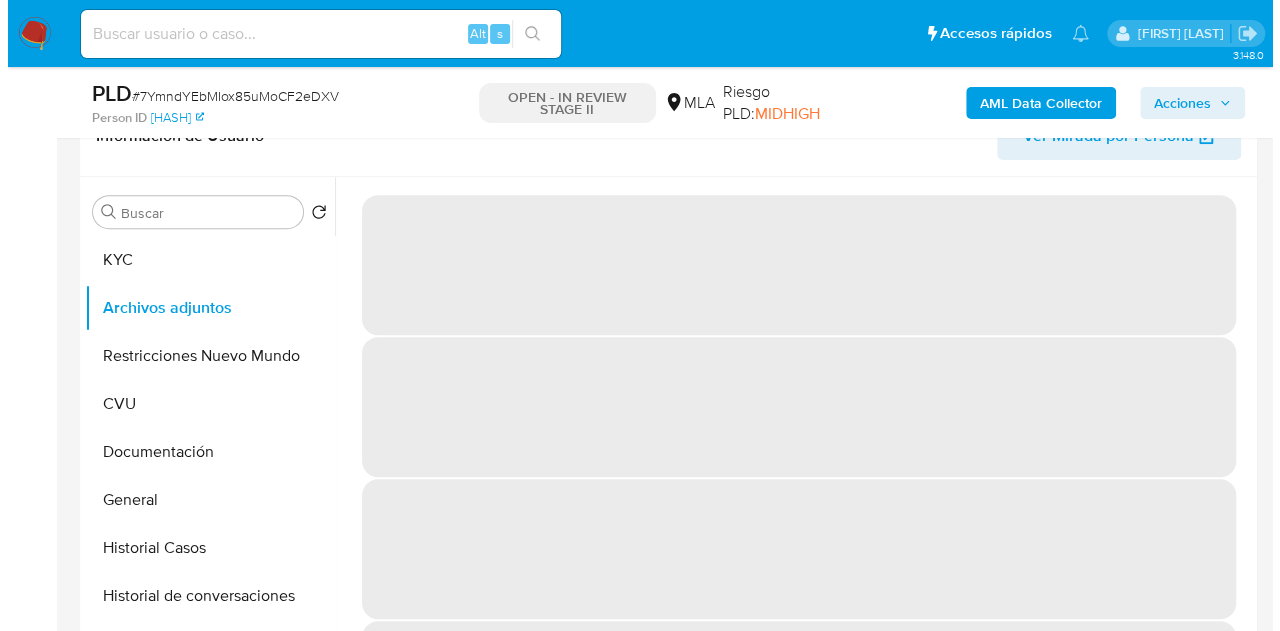 scroll, scrollTop: 442, scrollLeft: 0, axis: vertical 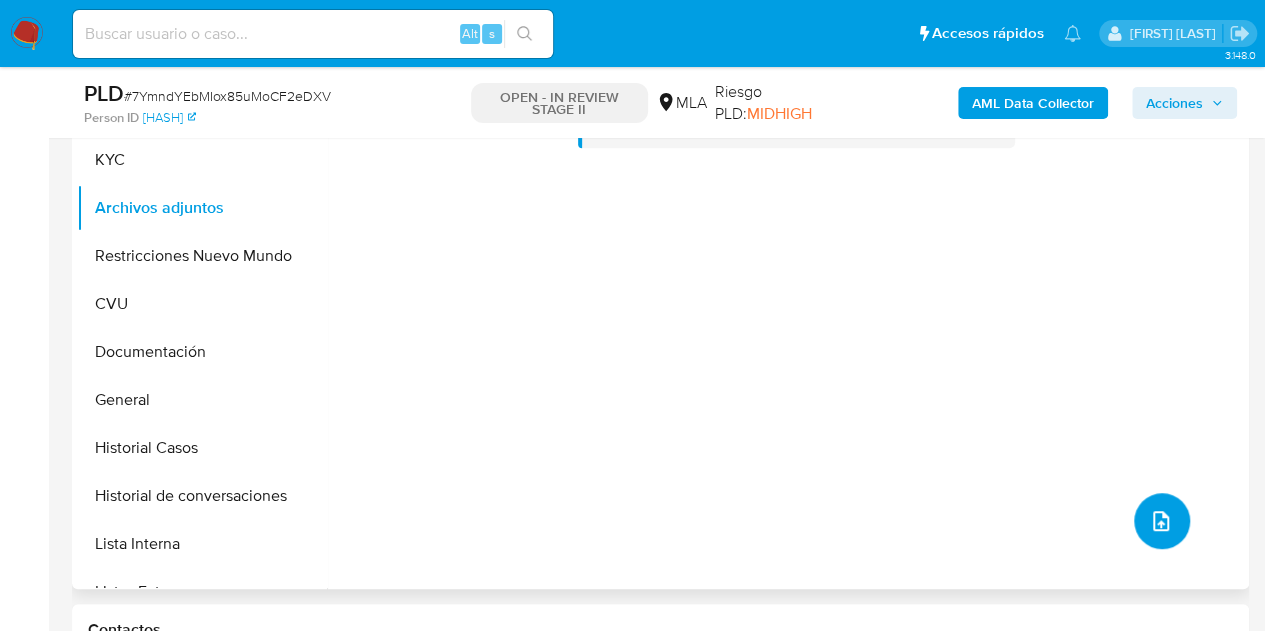 click 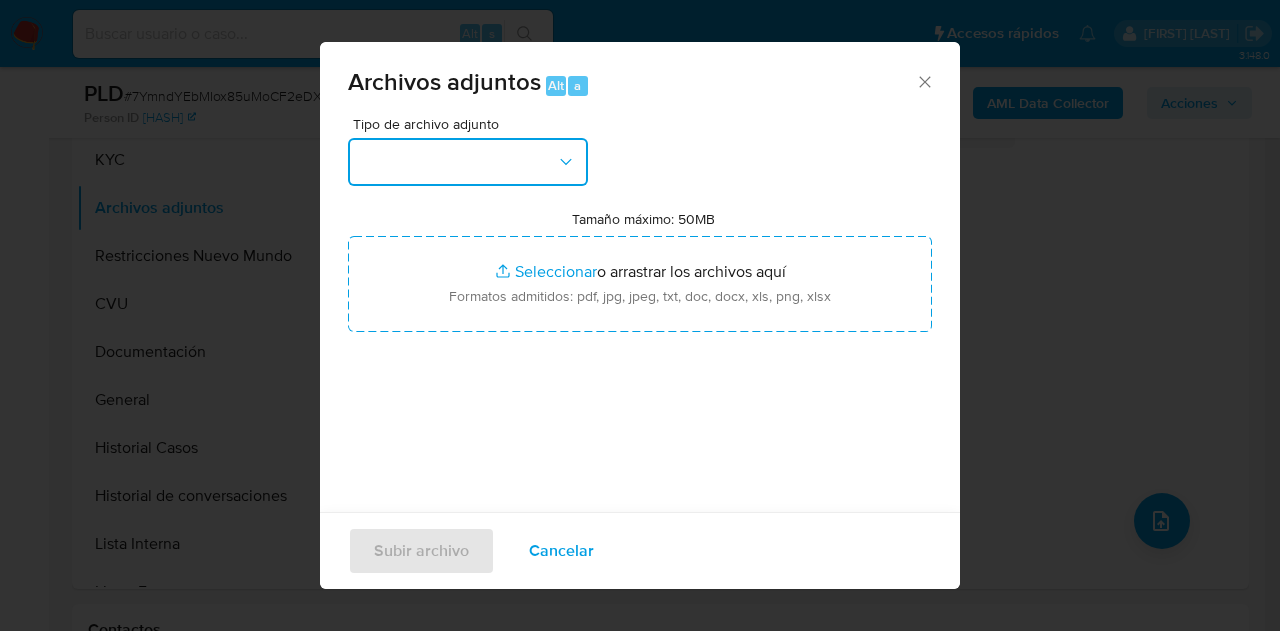 click at bounding box center [468, 162] 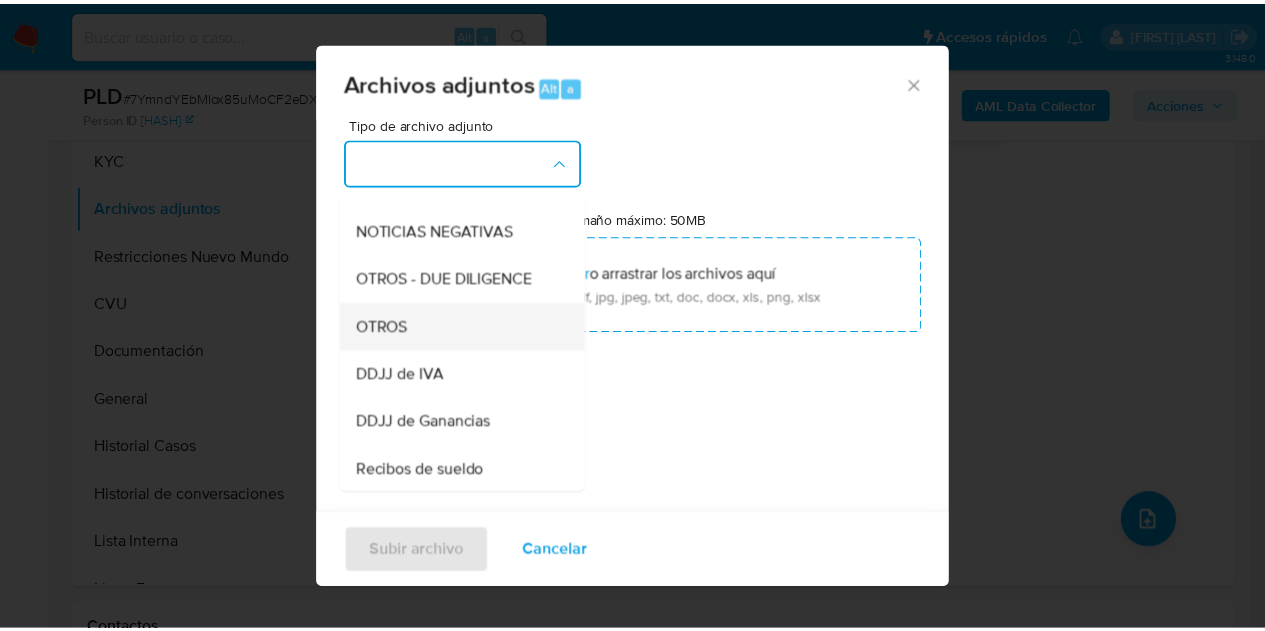 scroll, scrollTop: 340, scrollLeft: 0, axis: vertical 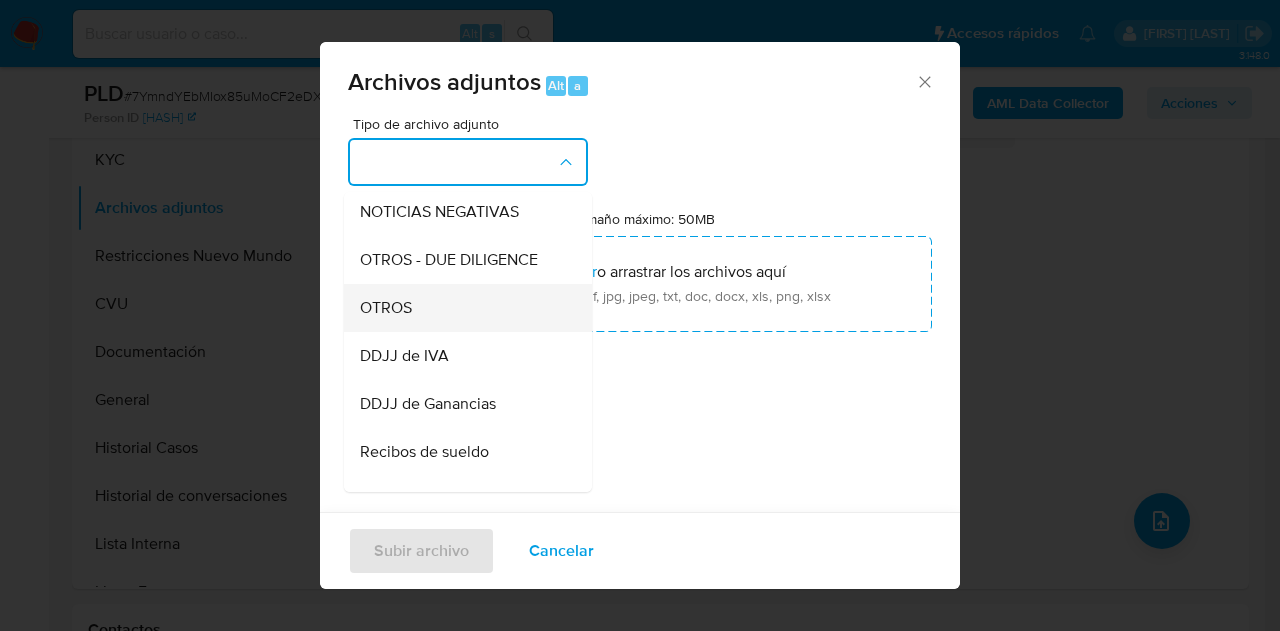 click on "OTROS" at bounding box center (462, 308) 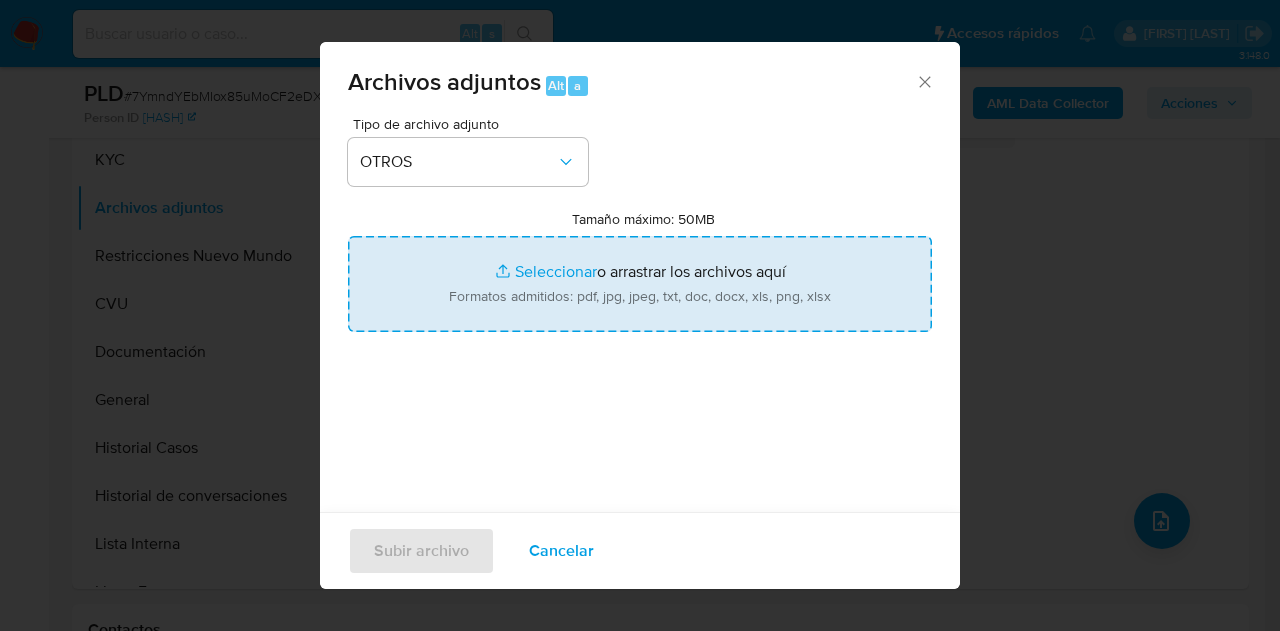 click on "Tamaño máximo: 50MB Seleccionar archivos" at bounding box center [640, 284] 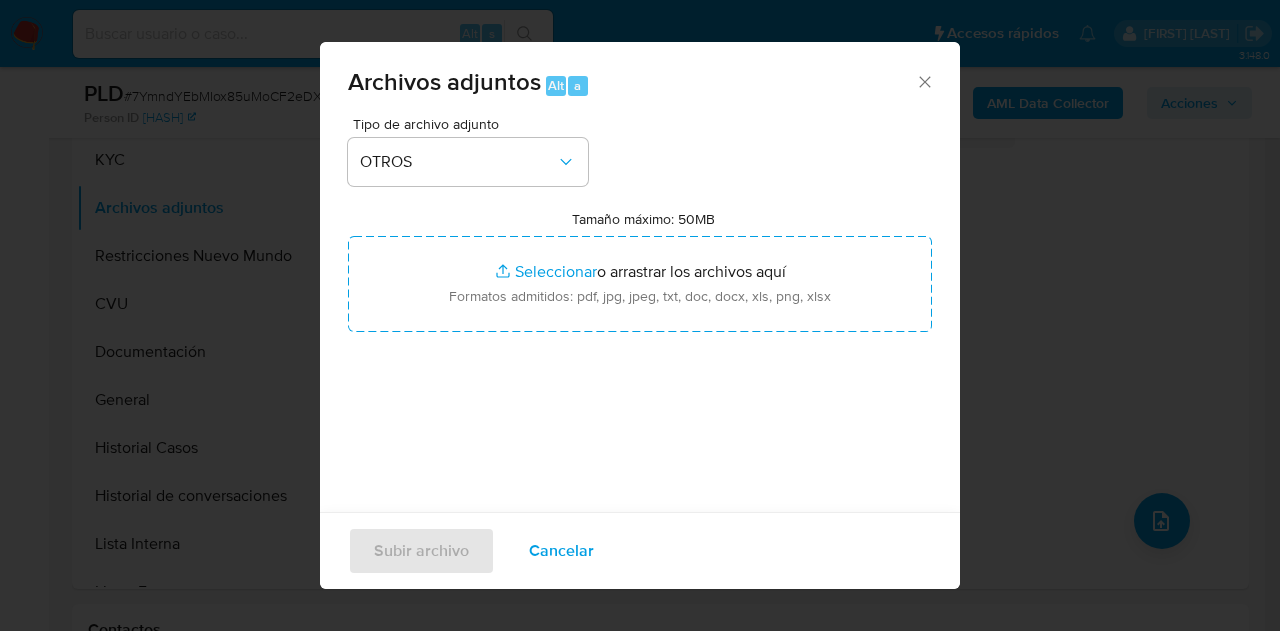 click 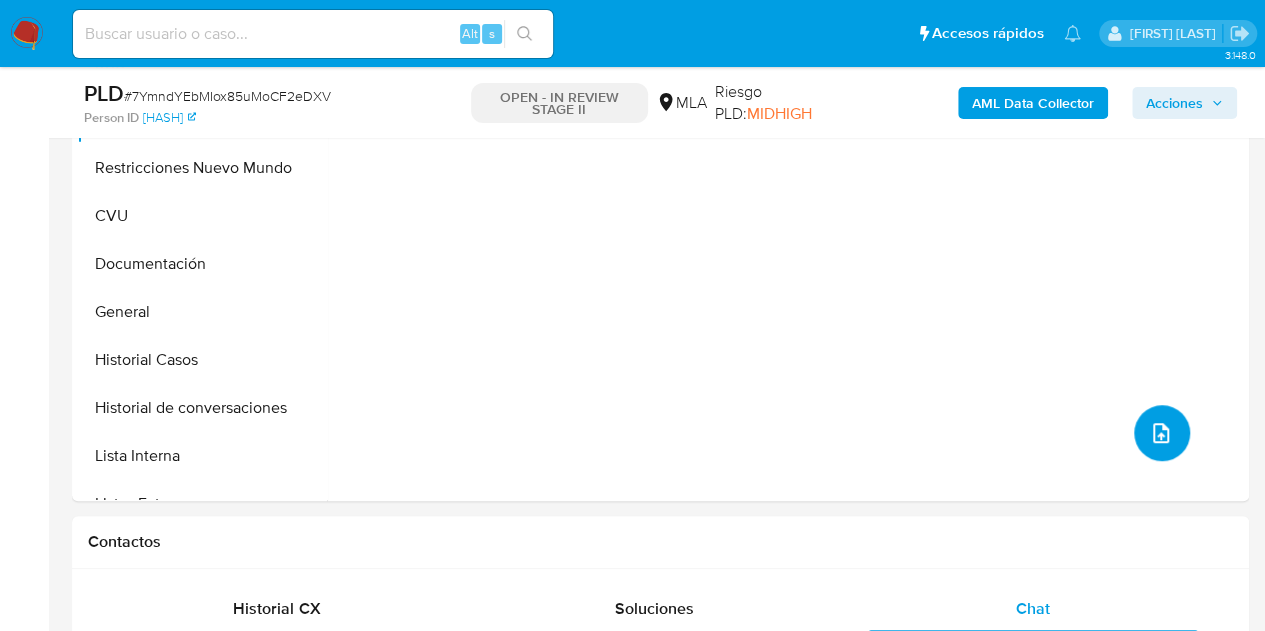 scroll, scrollTop: 415, scrollLeft: 0, axis: vertical 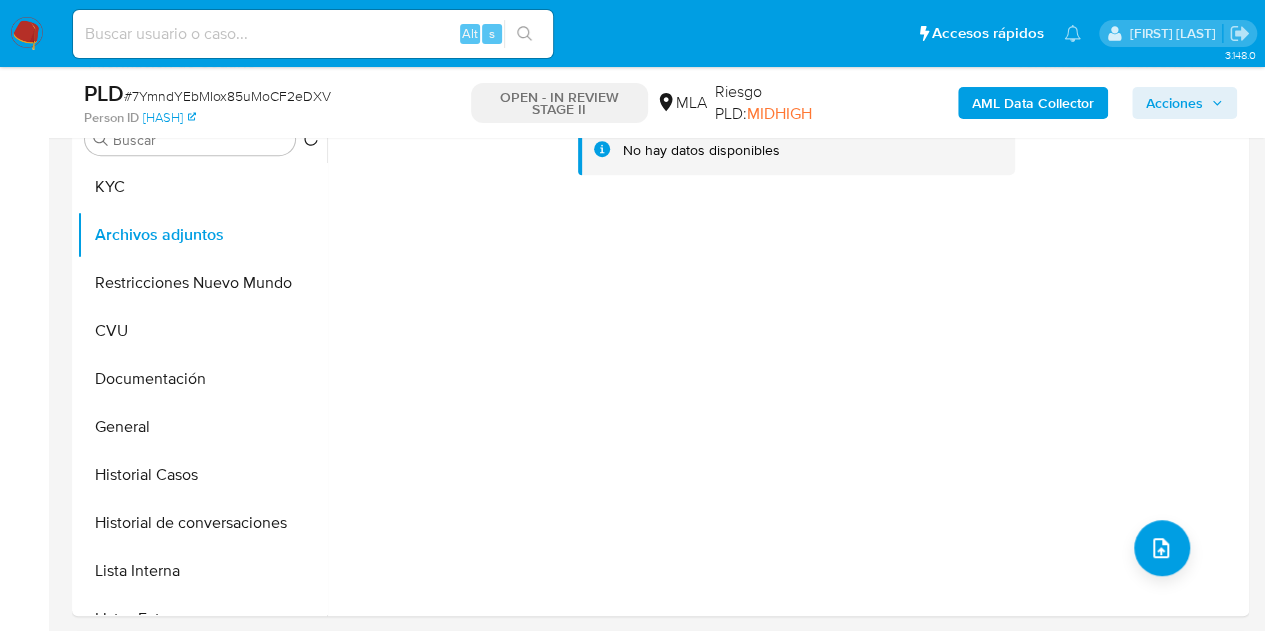 click on "AML Data Collector" at bounding box center [1033, 103] 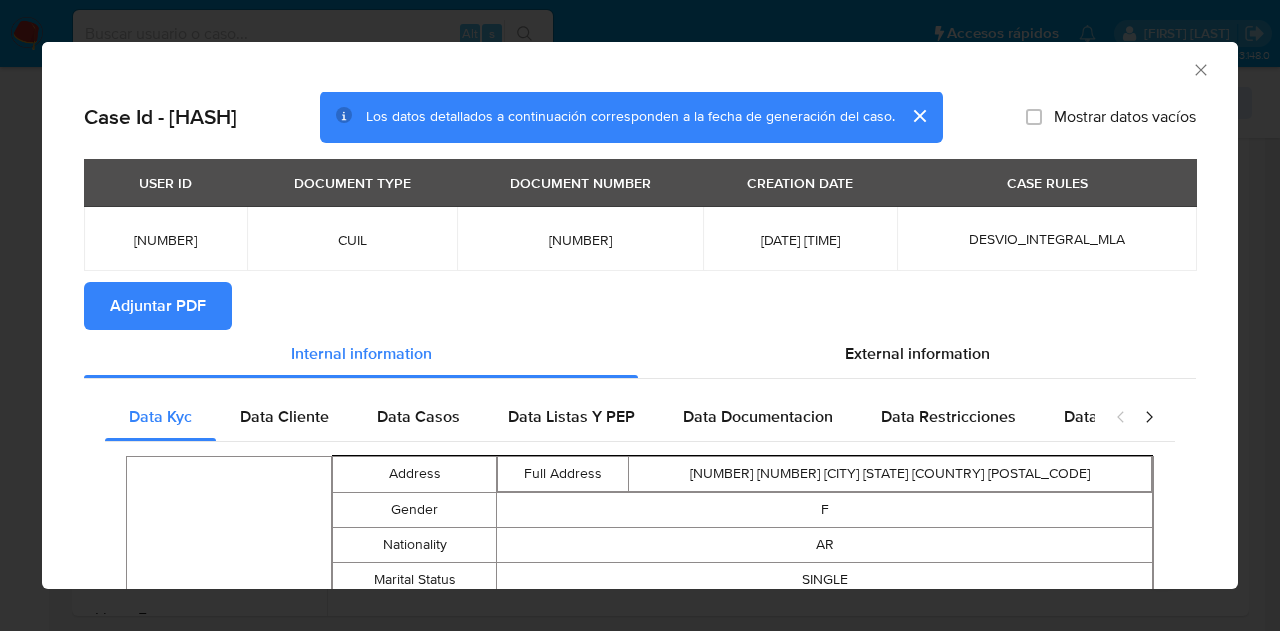 click on "Adjuntar PDF" at bounding box center (158, 306) 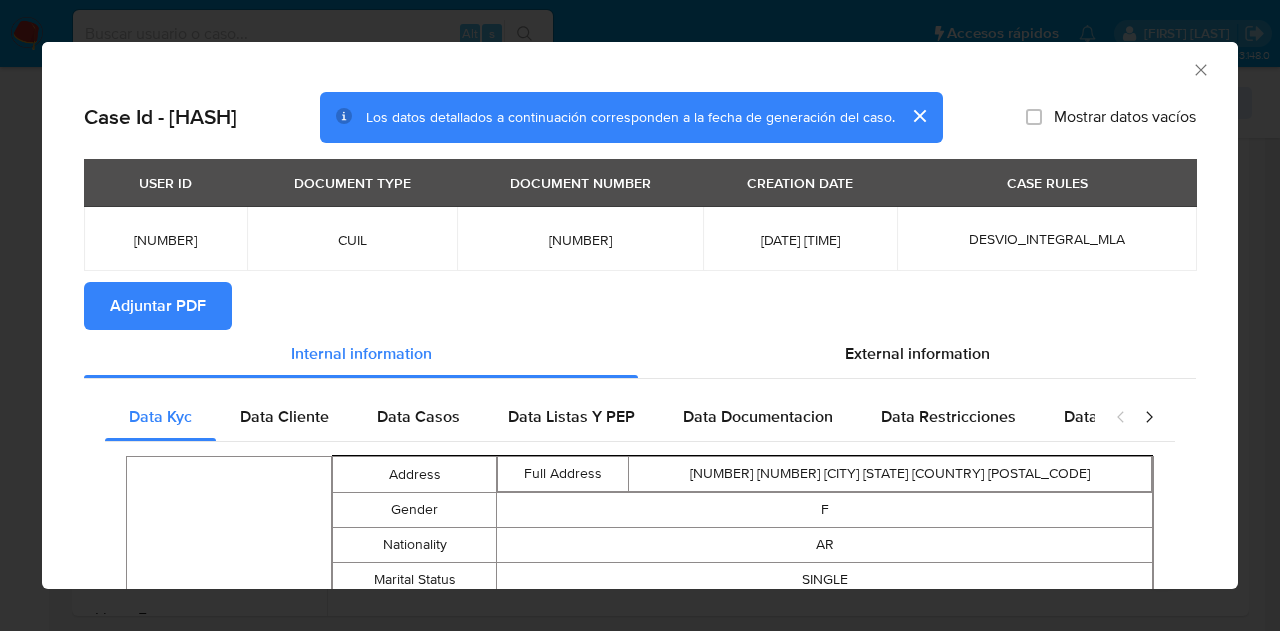 drag, startPoint x: 1183, startPoint y: 71, endPoint x: 968, endPoint y: 122, distance: 220.96606 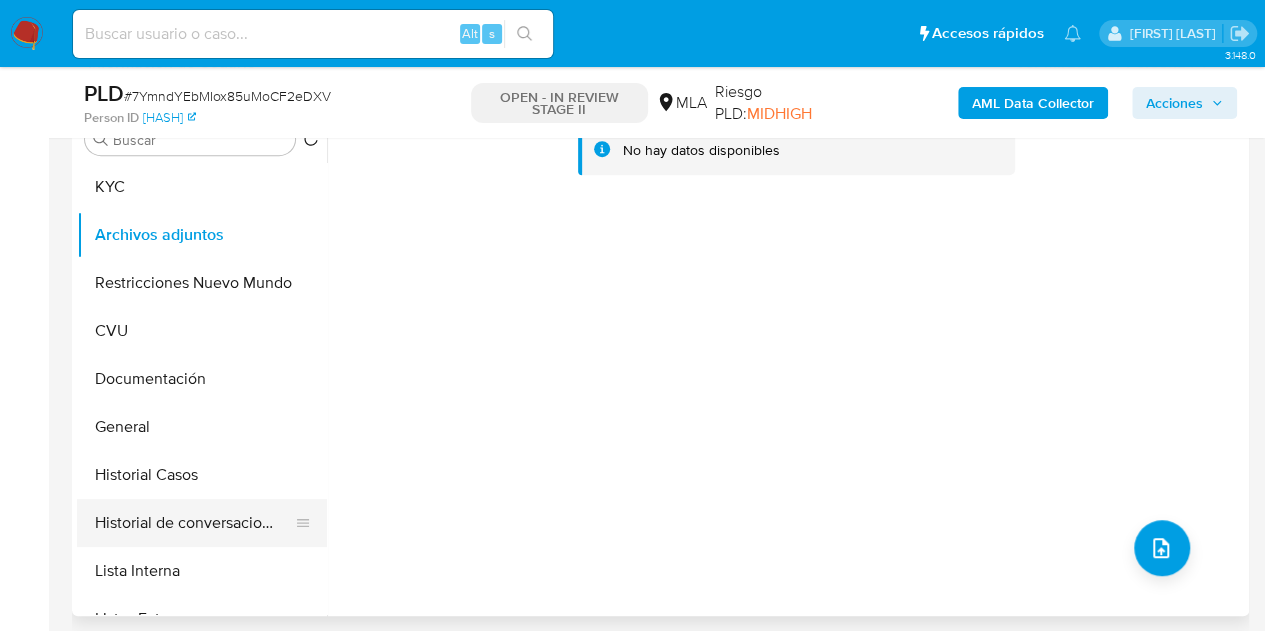 click on "Historial de conversaciones" at bounding box center [194, 523] 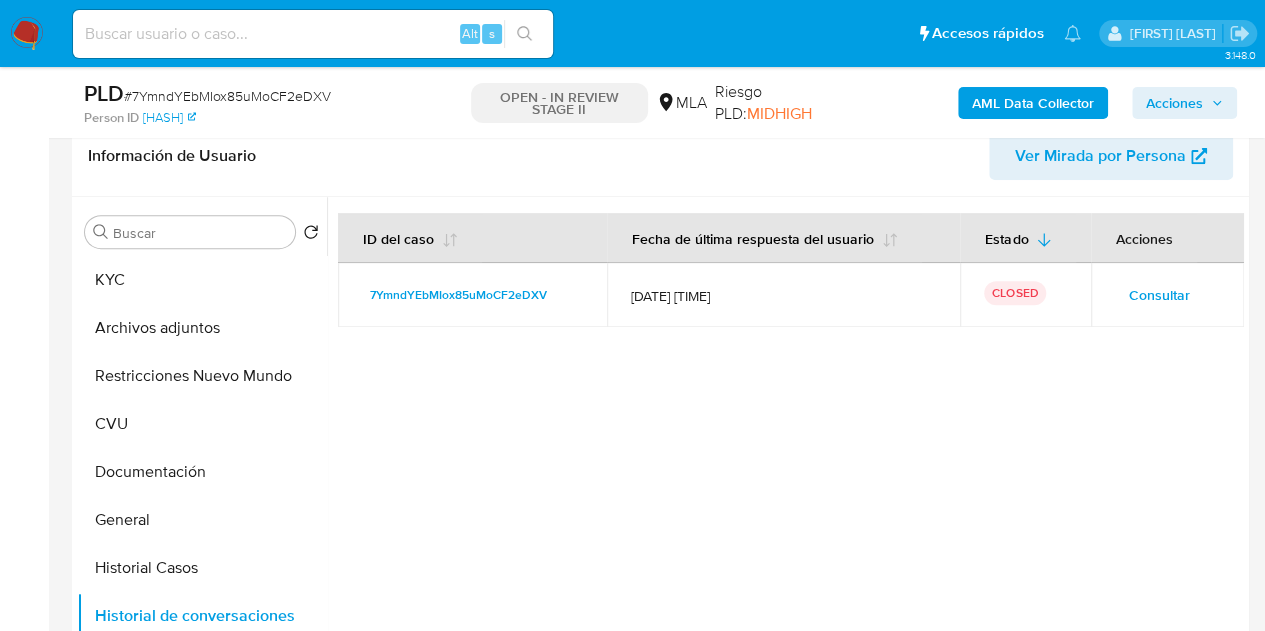scroll, scrollTop: 338, scrollLeft: 0, axis: vertical 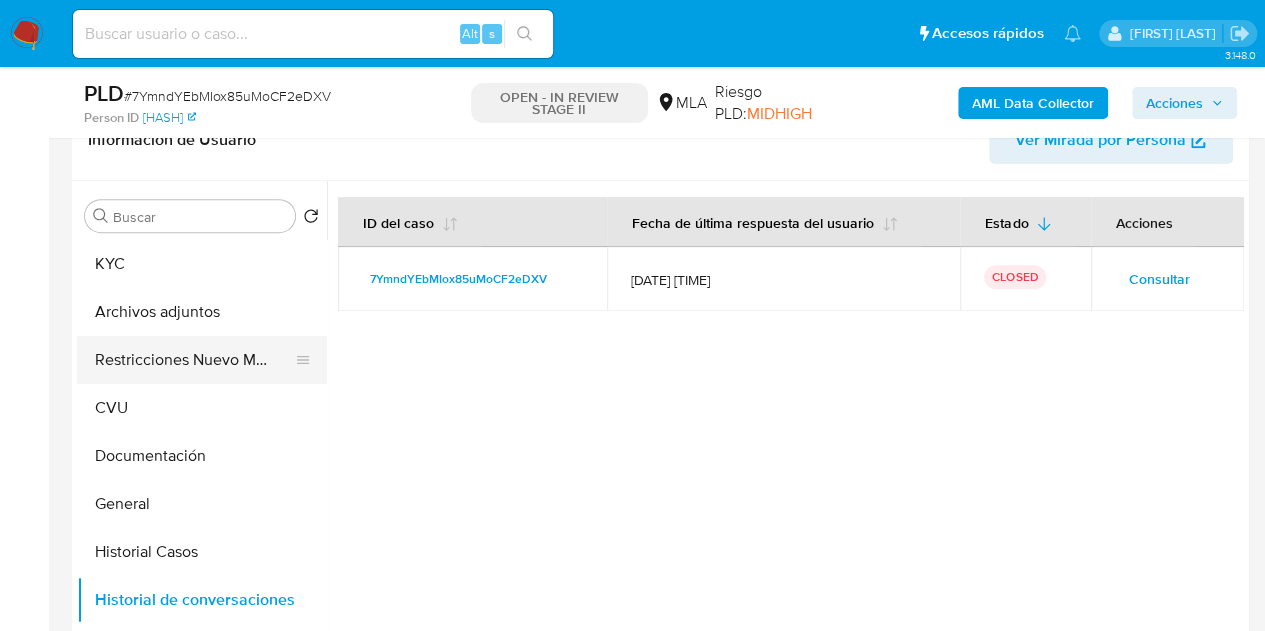 click on "Restricciones Nuevo Mundo" at bounding box center [194, 360] 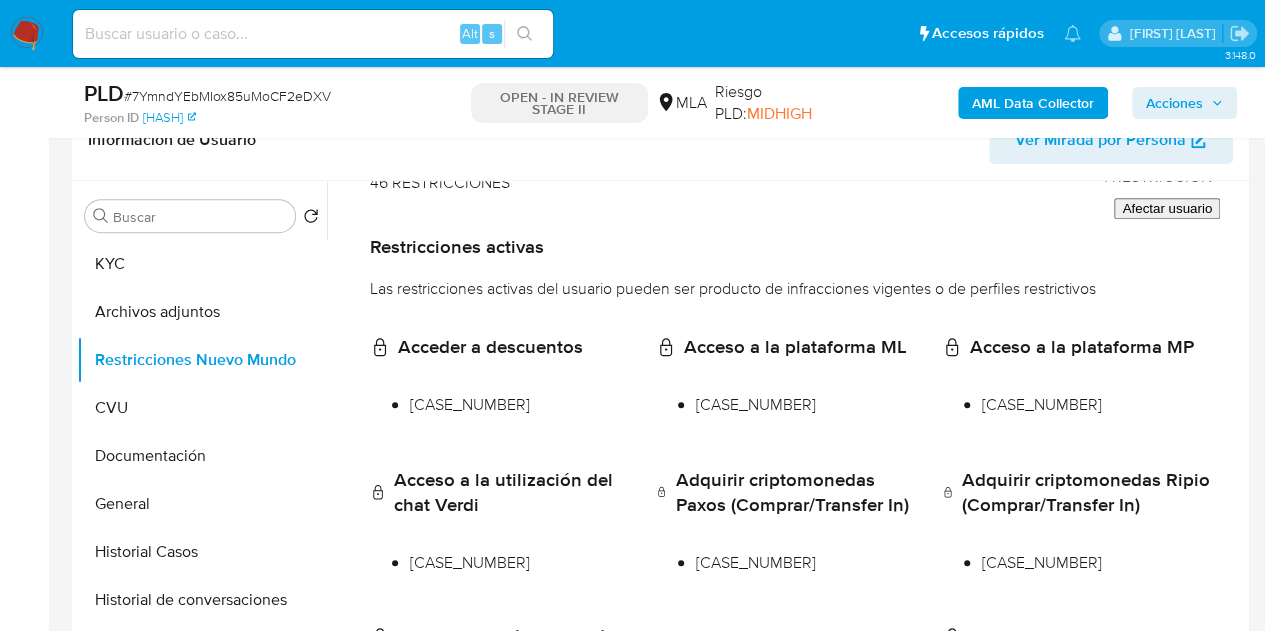 scroll, scrollTop: 0, scrollLeft: 0, axis: both 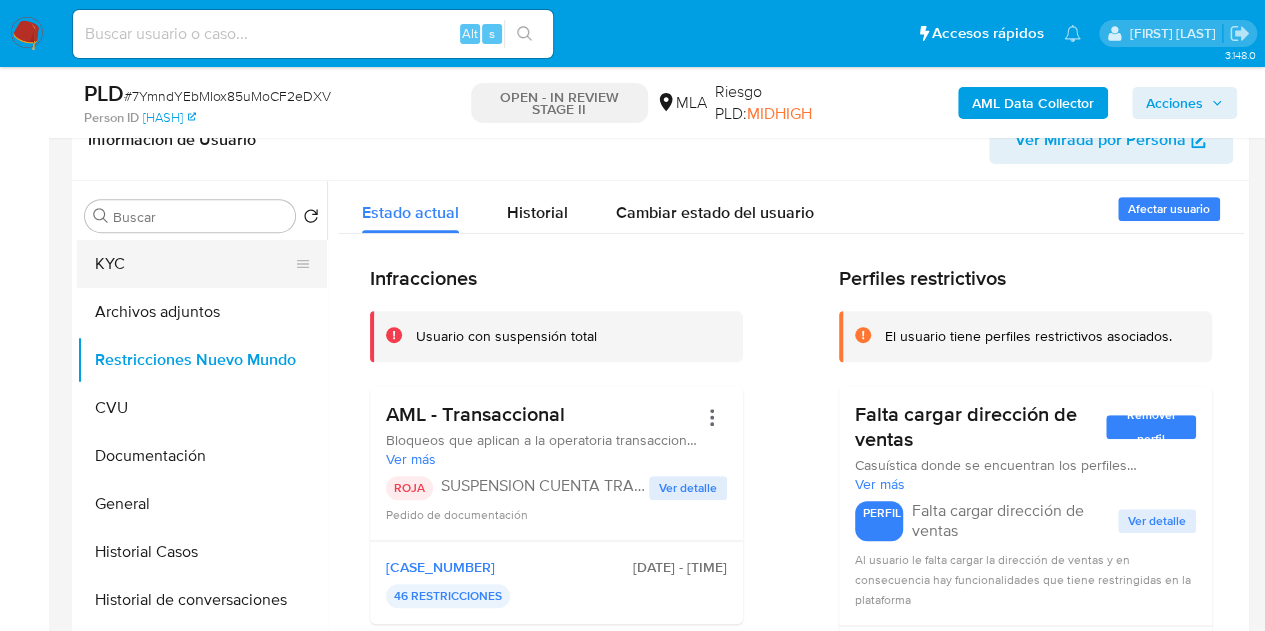 click on "KYC" at bounding box center (194, 264) 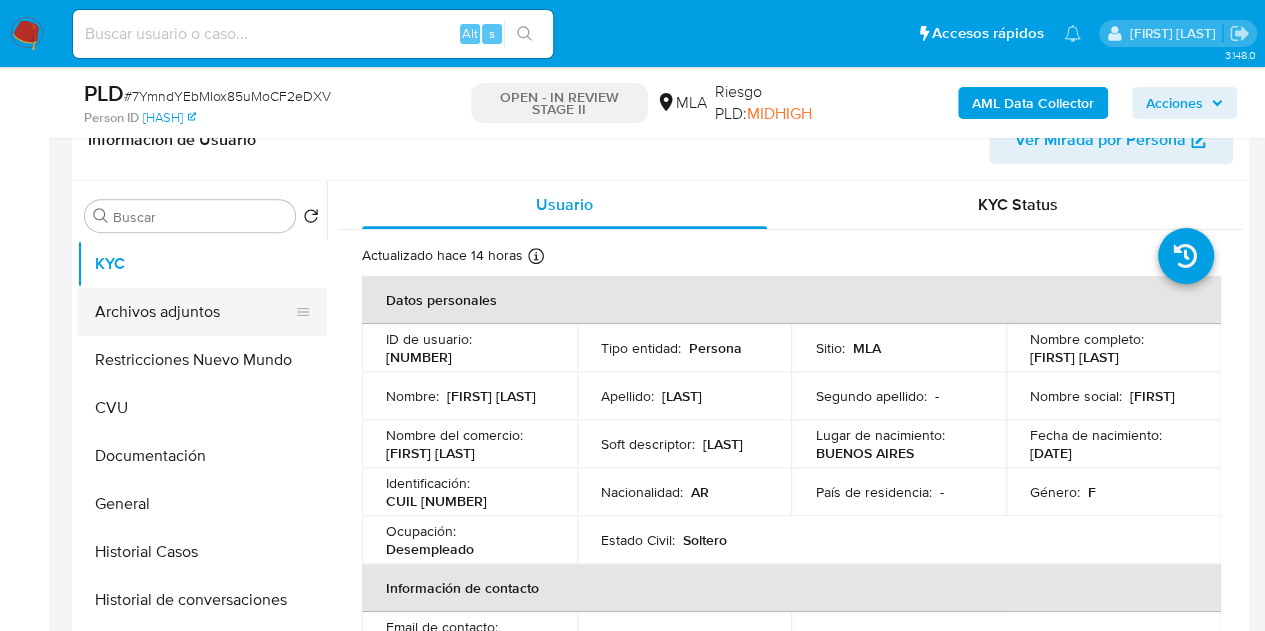 click on "Archivos adjuntos" at bounding box center [194, 312] 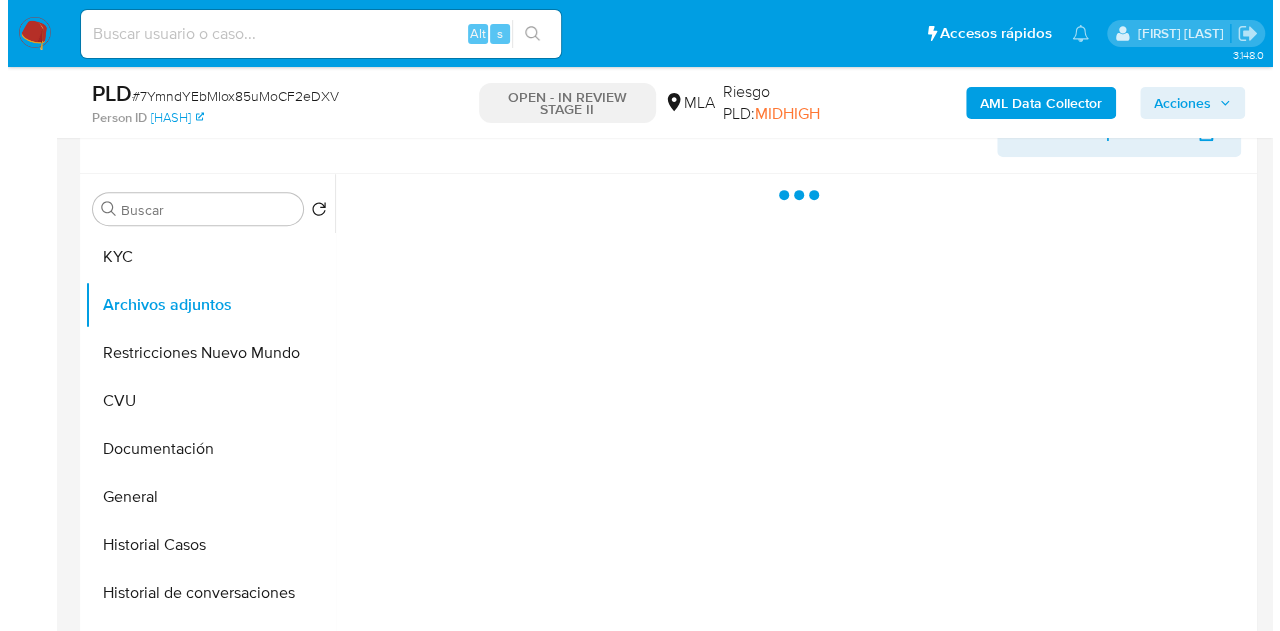 scroll, scrollTop: 375, scrollLeft: 0, axis: vertical 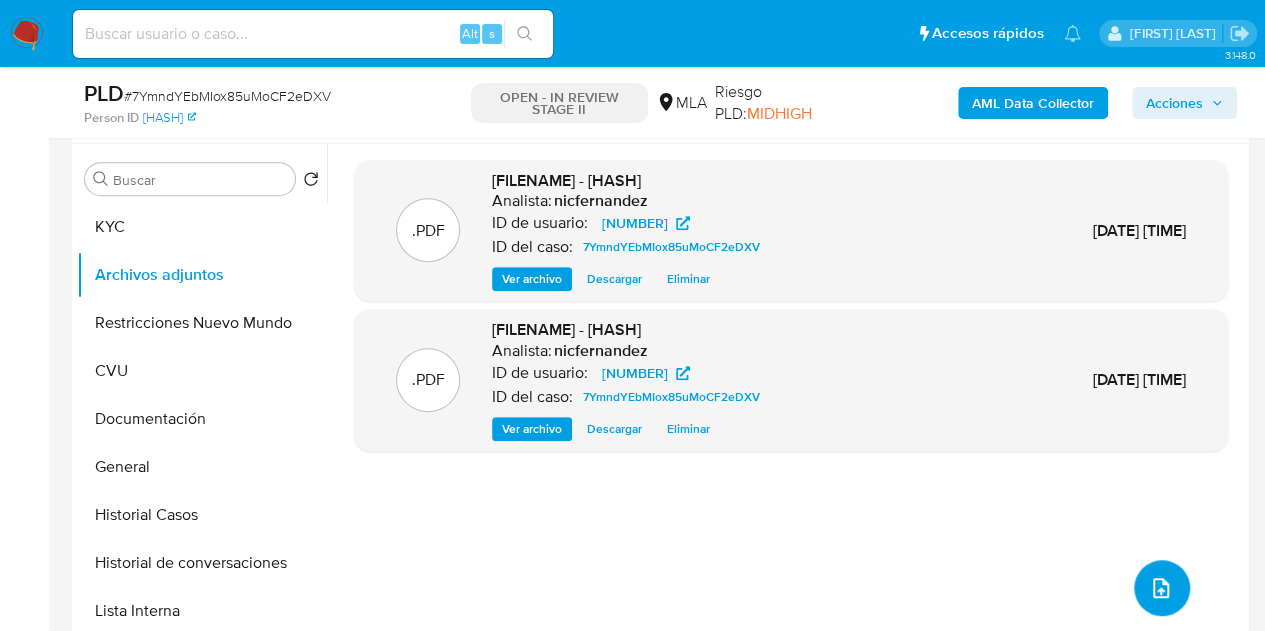 click 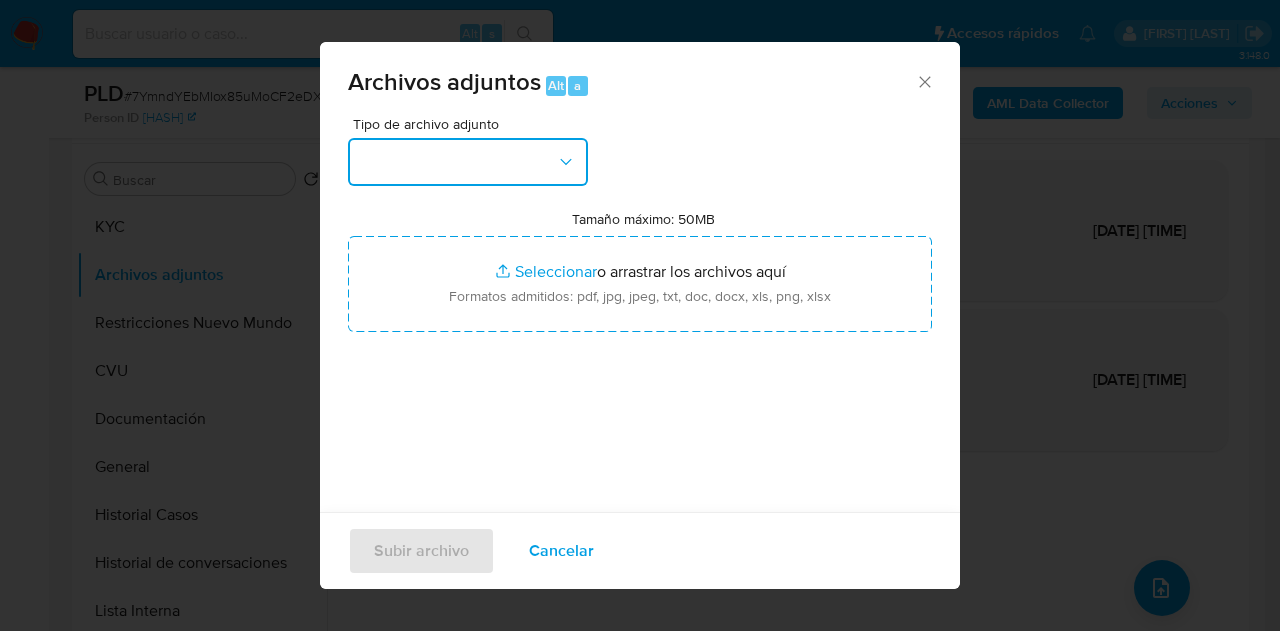 drag, startPoint x: 508, startPoint y: 159, endPoint x: 601, endPoint y: 239, distance: 122.67436 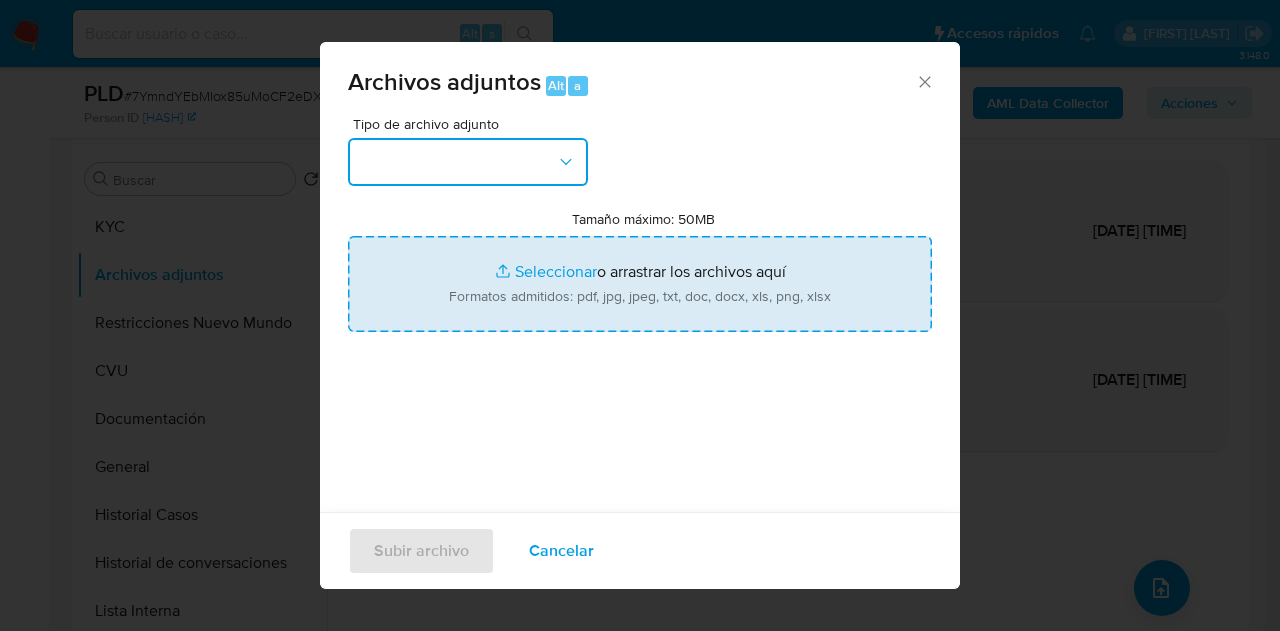 click at bounding box center [468, 162] 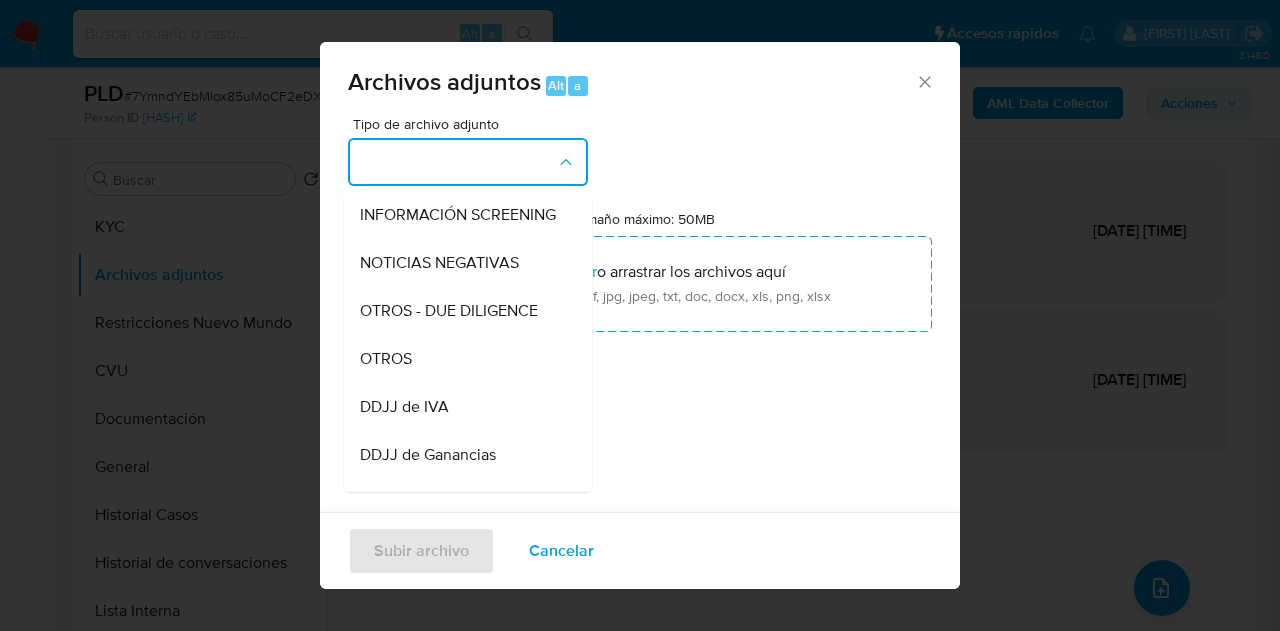 scroll, scrollTop: 367, scrollLeft: 0, axis: vertical 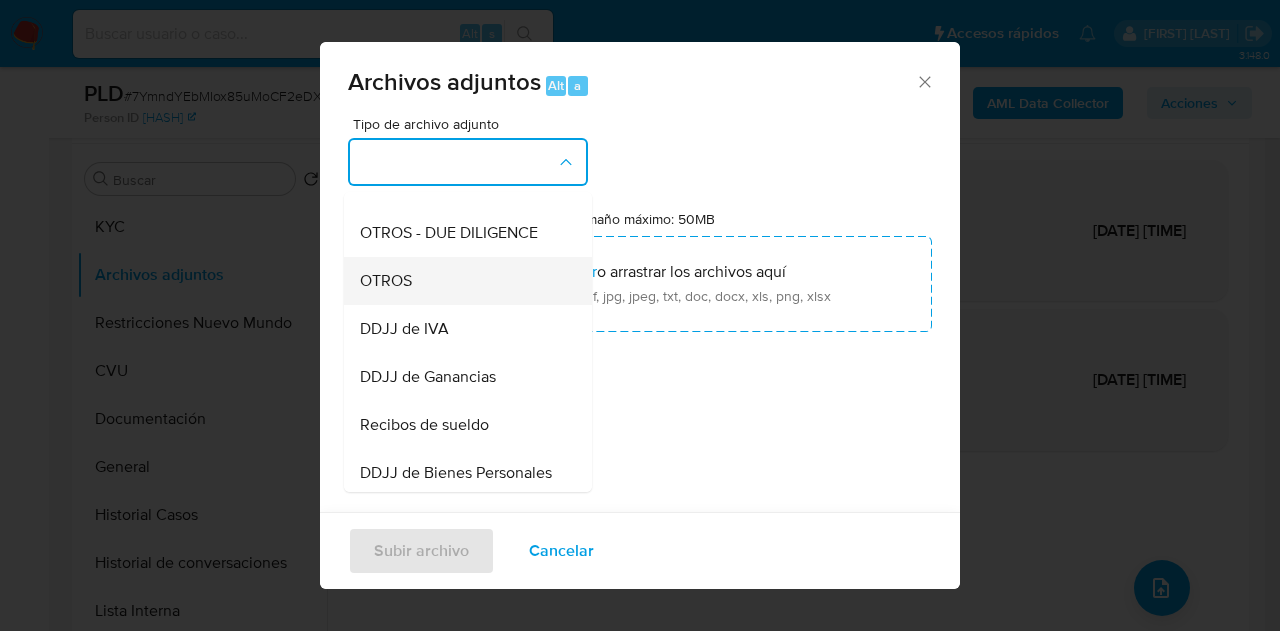 click on "OTROS" at bounding box center [462, 281] 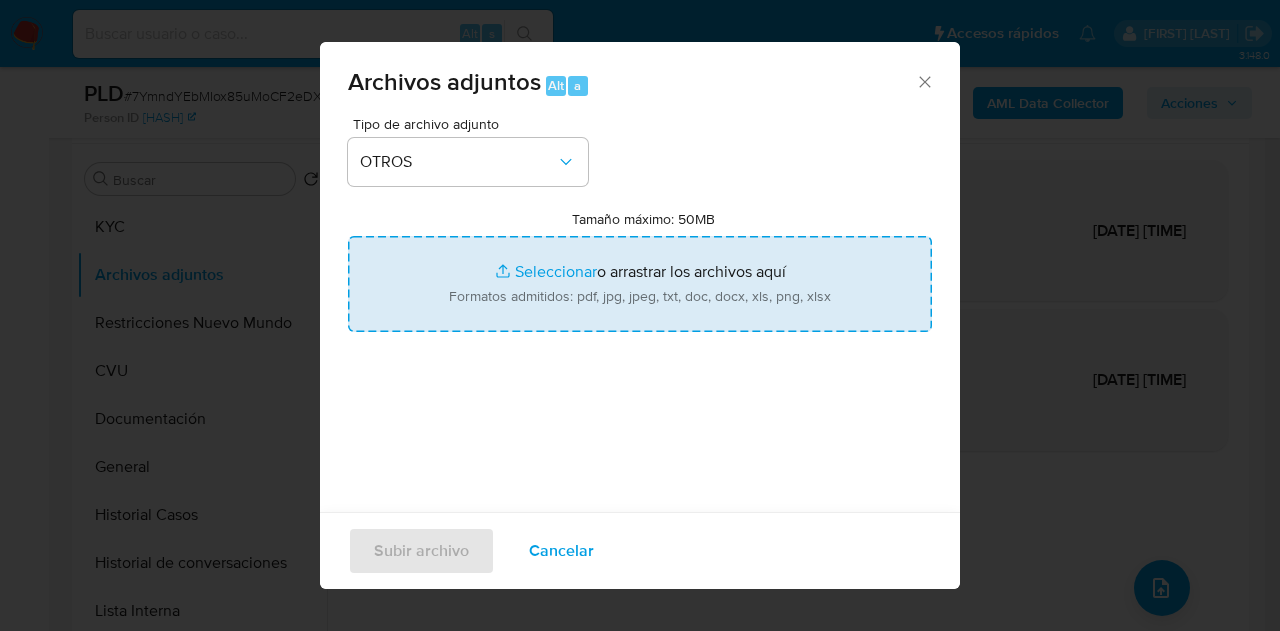 click on "Tamaño máximo: 50MB Seleccionar archivos" at bounding box center (640, 284) 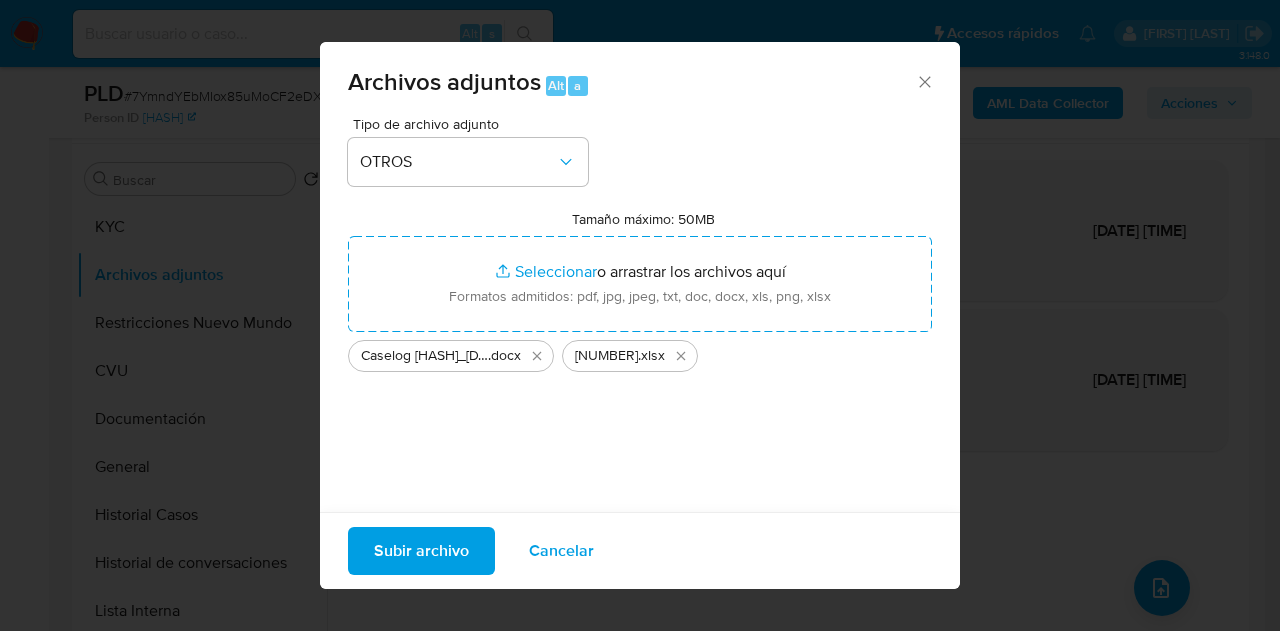 click on "Subir archivo" at bounding box center [421, 551] 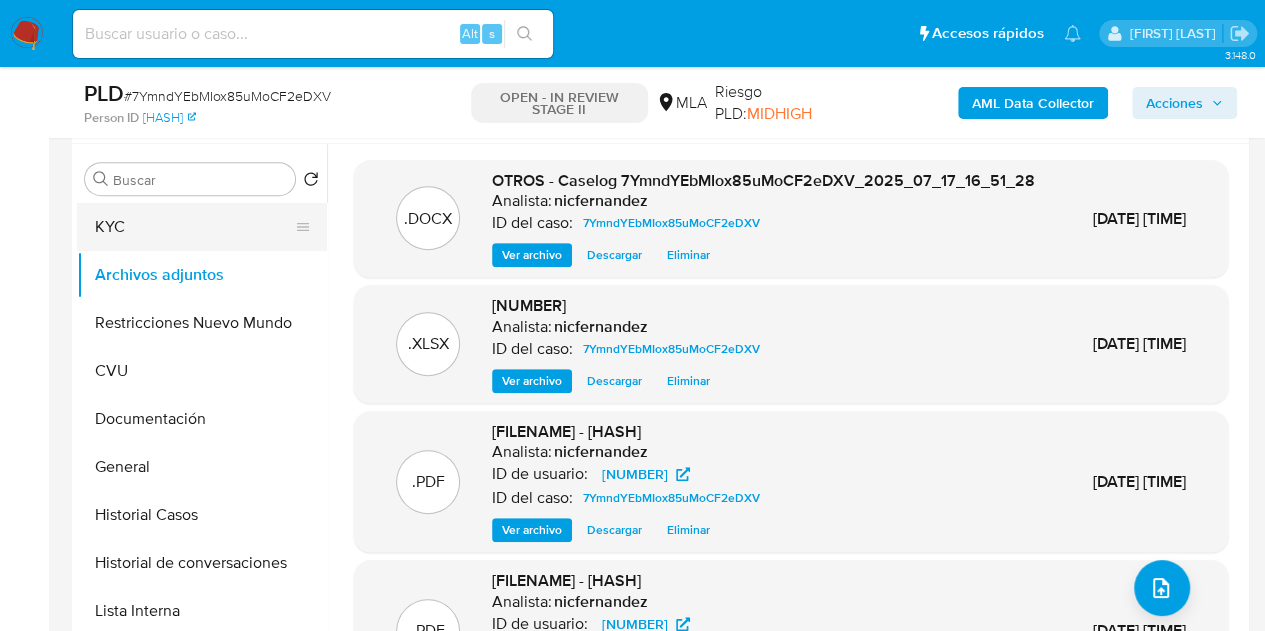 click on "KYC" at bounding box center [194, 227] 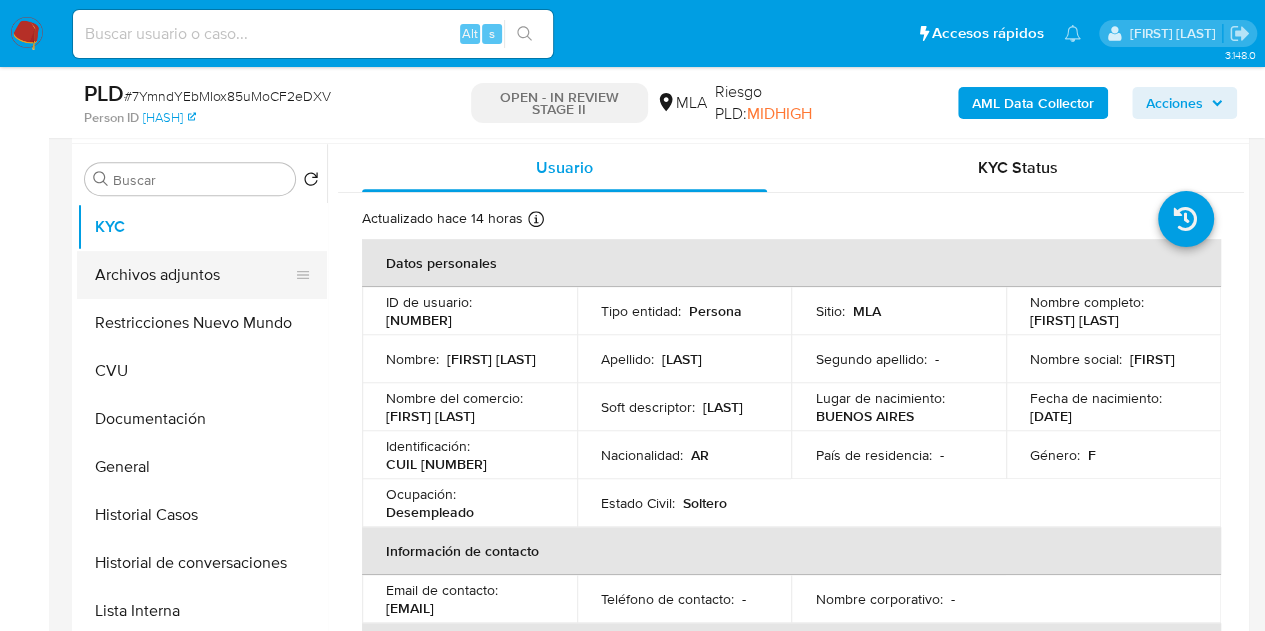 click on "Archivos adjuntos" at bounding box center [194, 275] 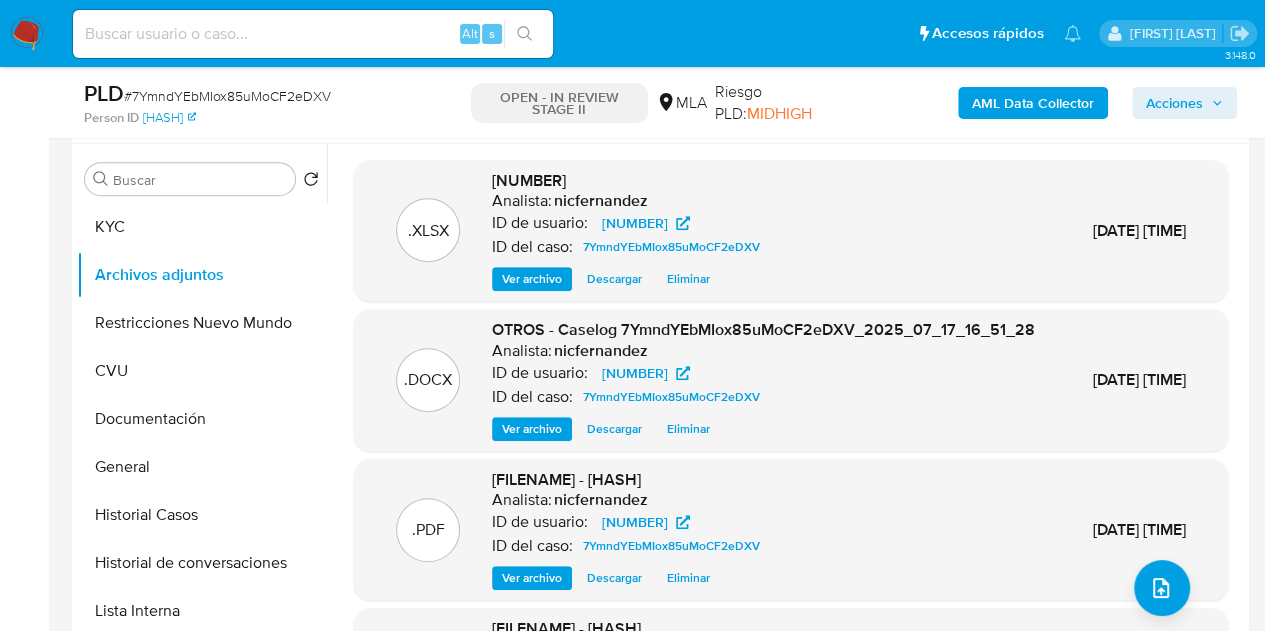 click on "Ver archivo" at bounding box center (532, 429) 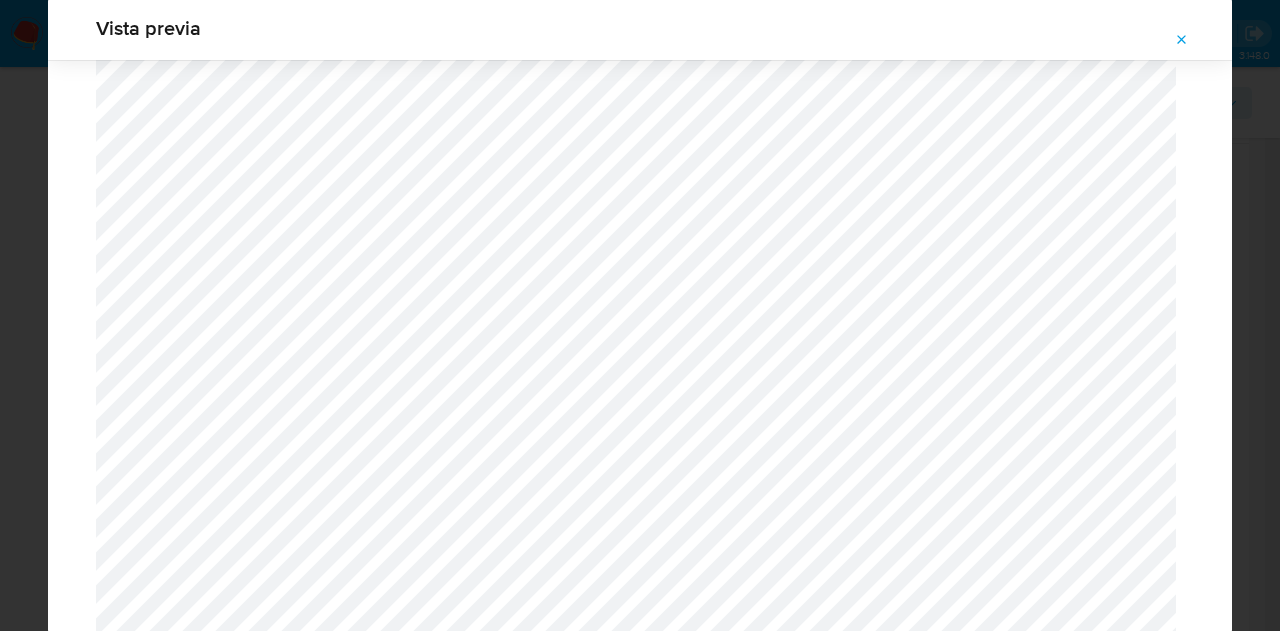 scroll, scrollTop: 0, scrollLeft: 0, axis: both 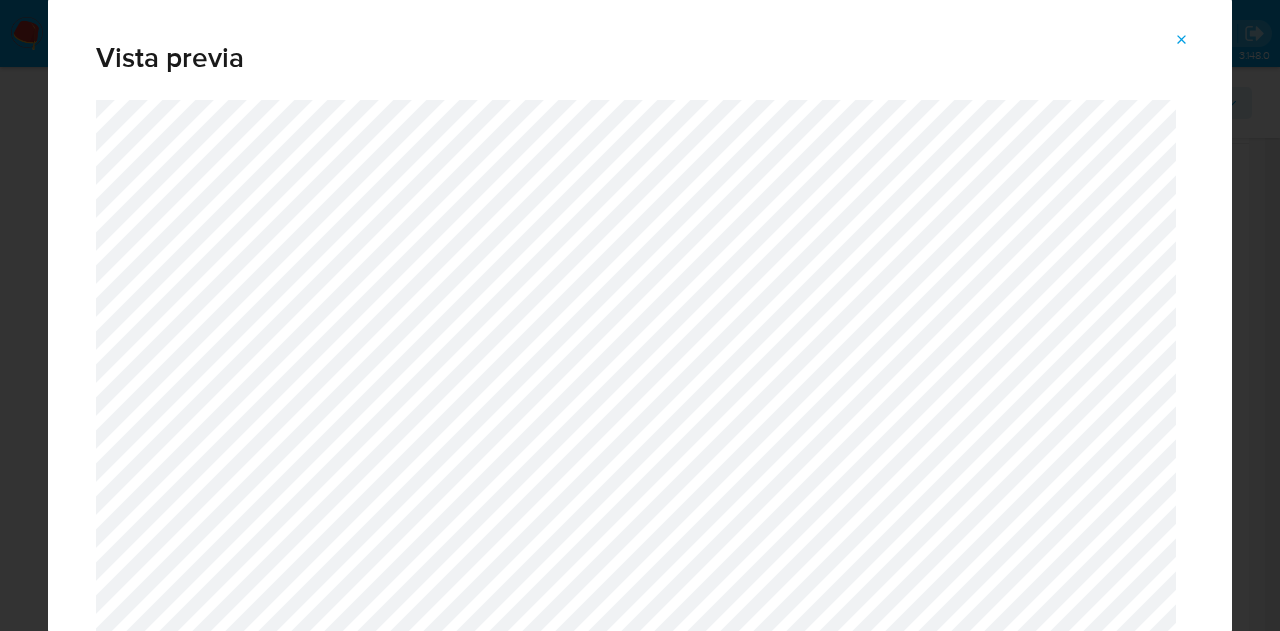 click 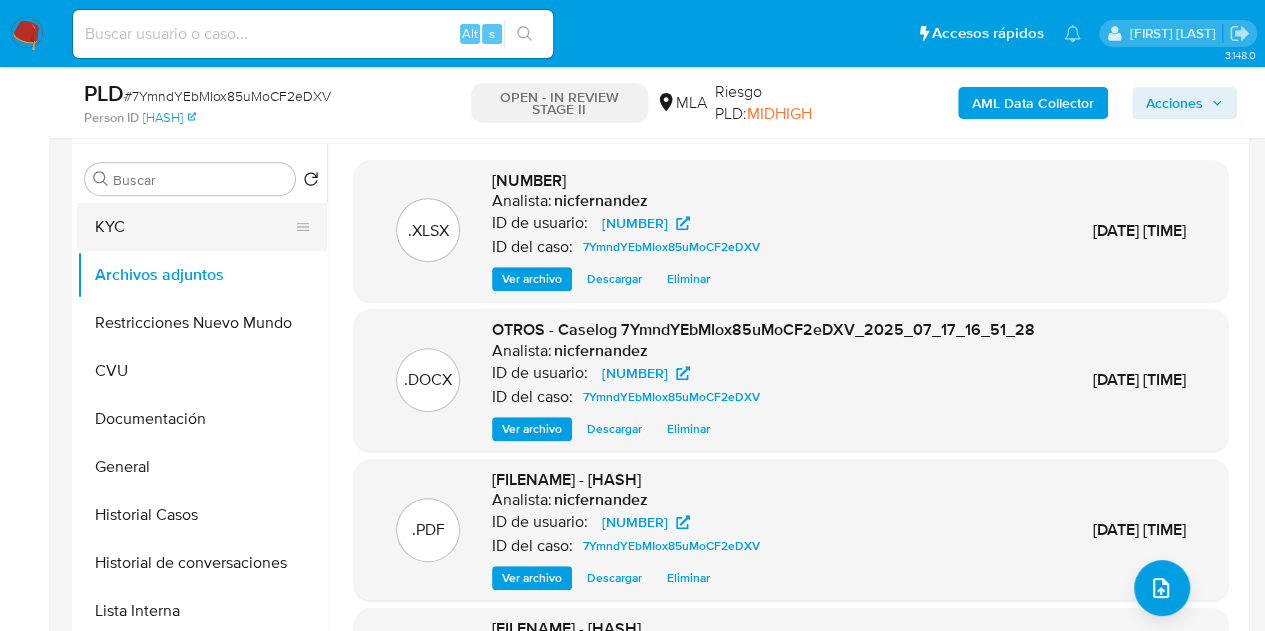 click on "KYC" at bounding box center [194, 227] 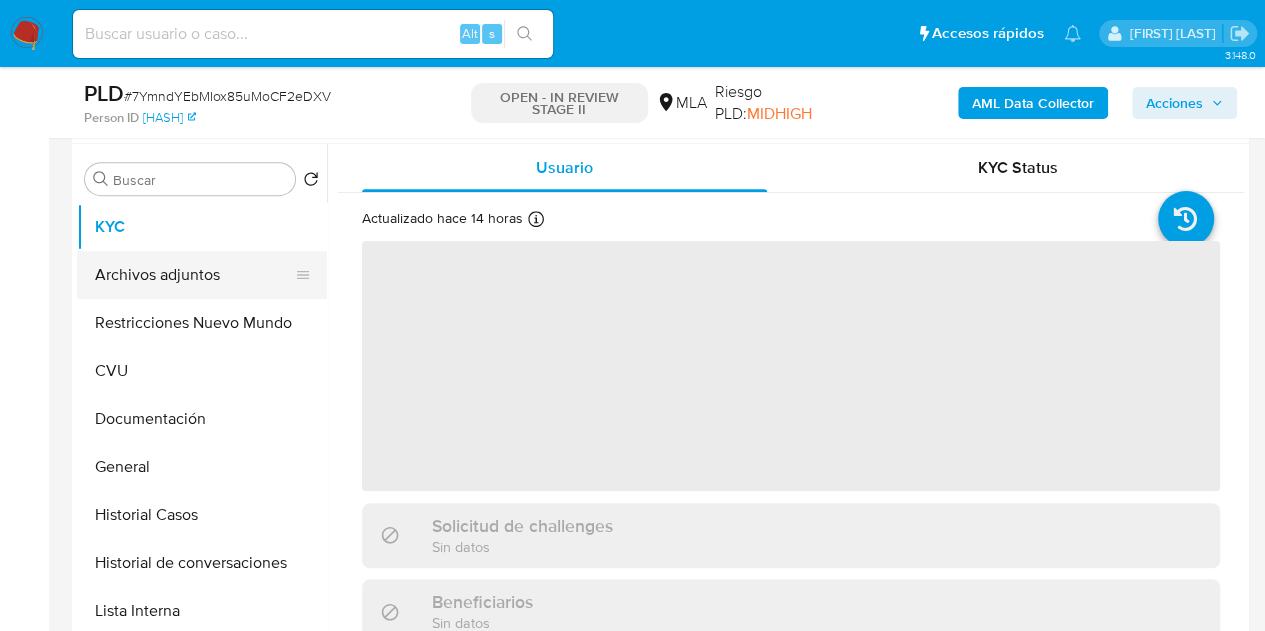 click on "Archivos adjuntos" at bounding box center [194, 275] 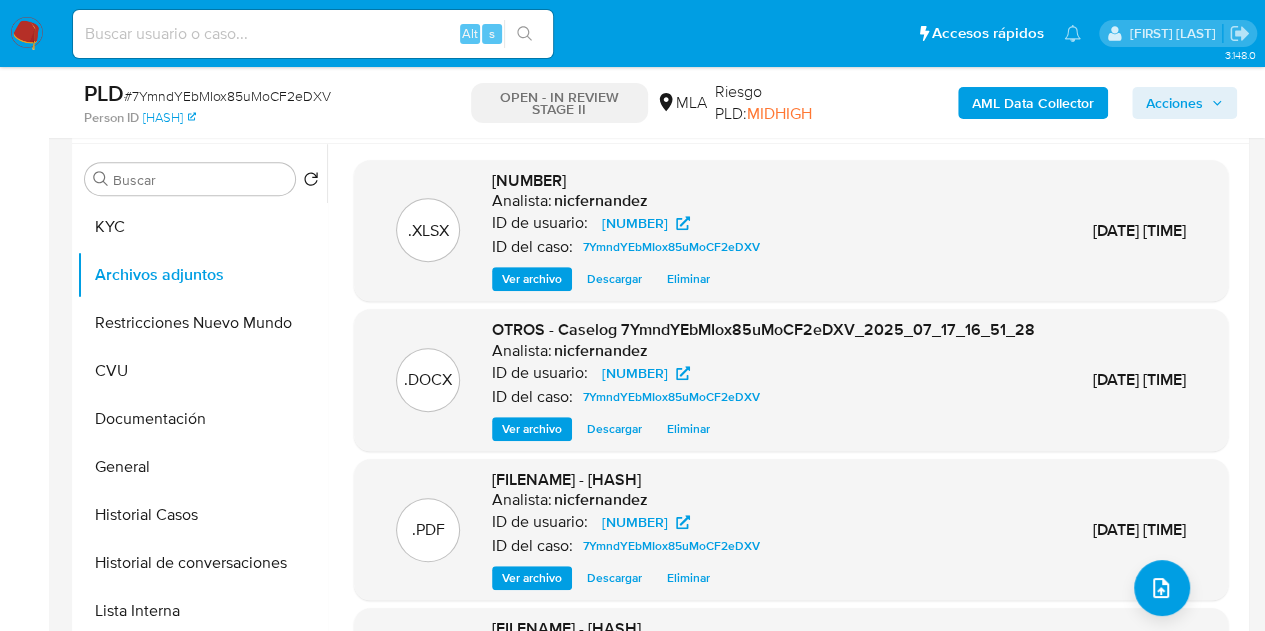 click on "Ver archivo" at bounding box center [532, 429] 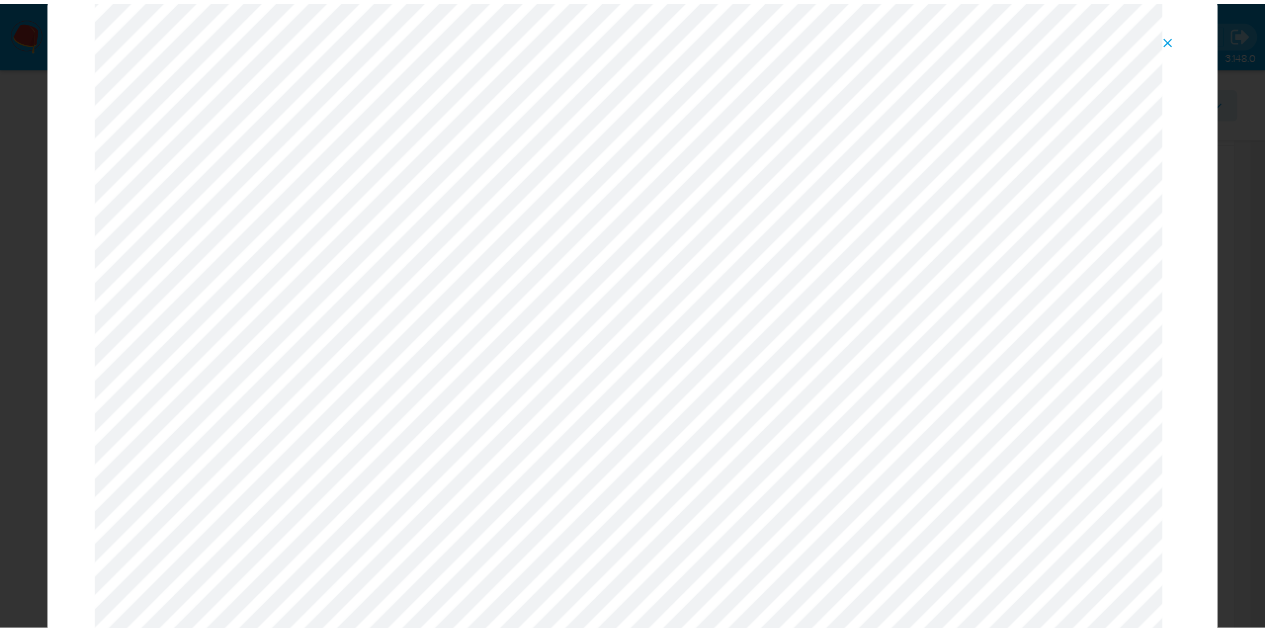 scroll, scrollTop: 0, scrollLeft: 0, axis: both 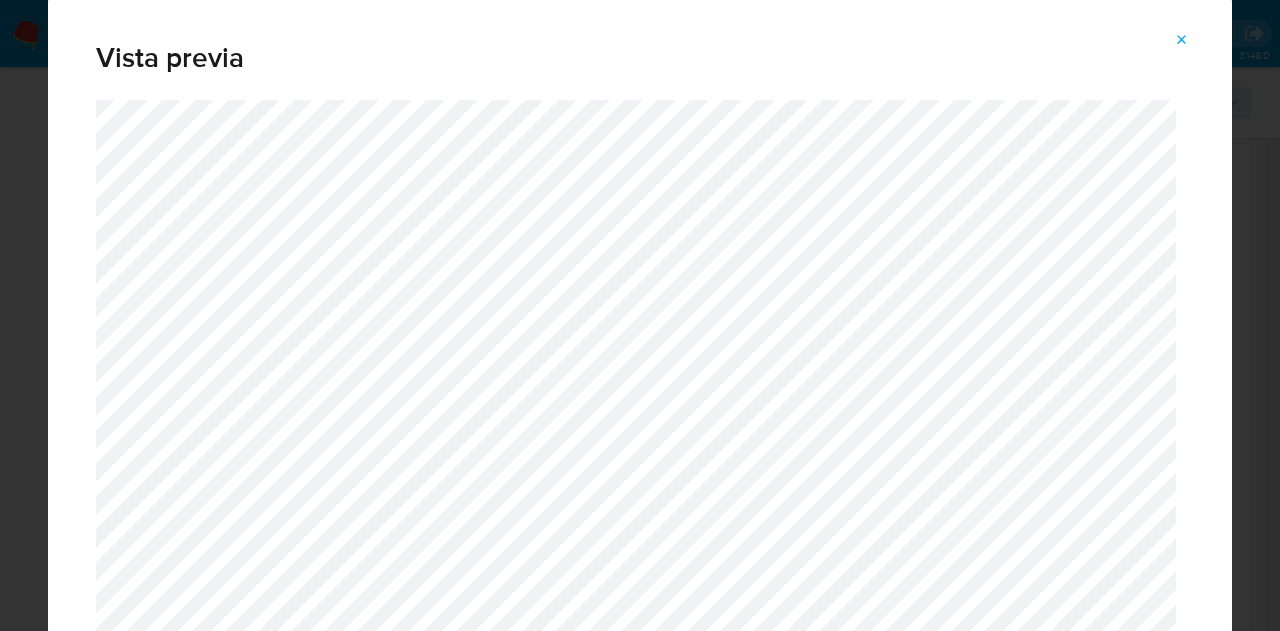 click 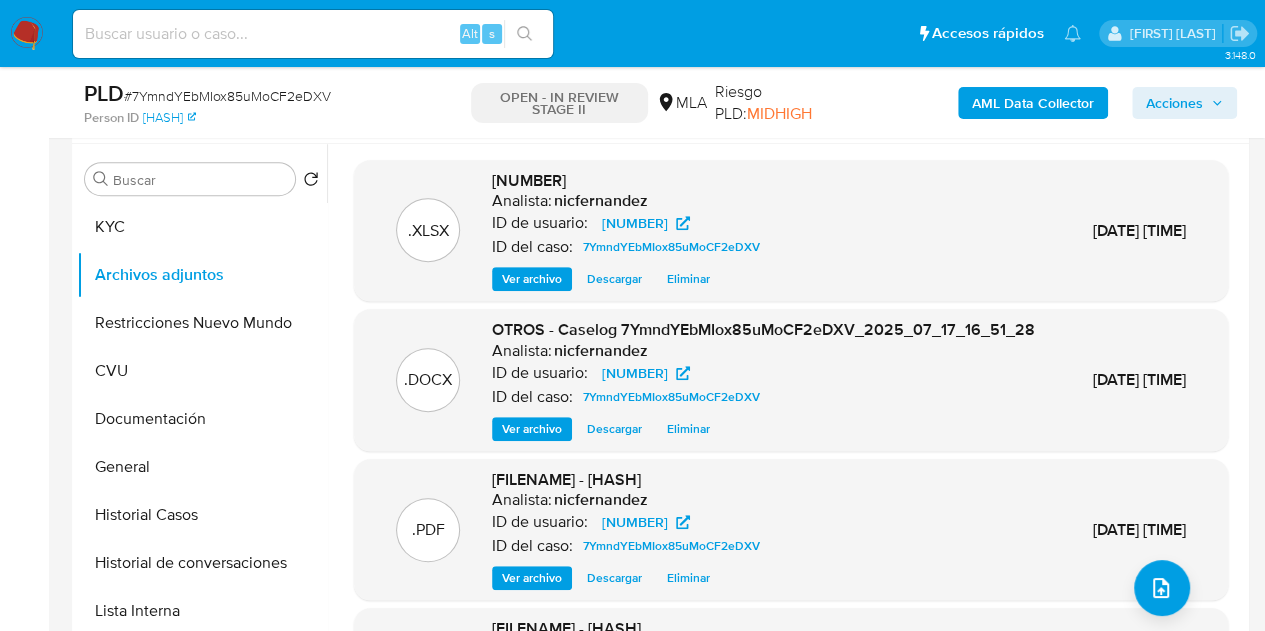 click on "Acciones" at bounding box center (1174, 103) 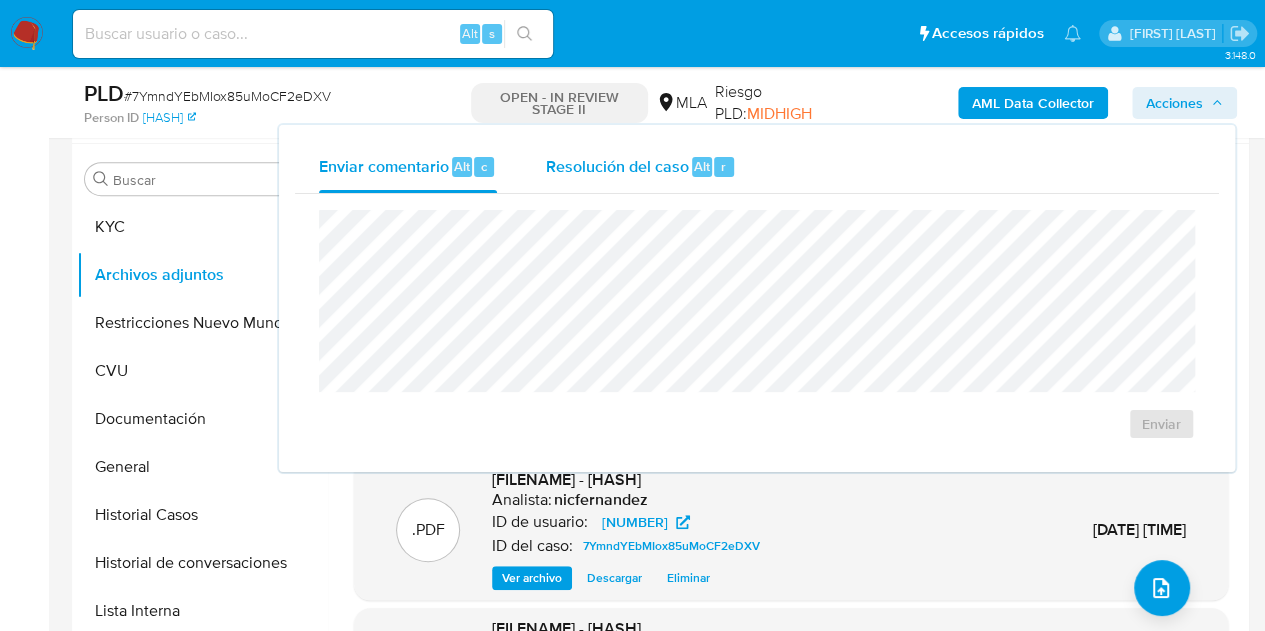 click on "Resolución del caso" at bounding box center [616, 165] 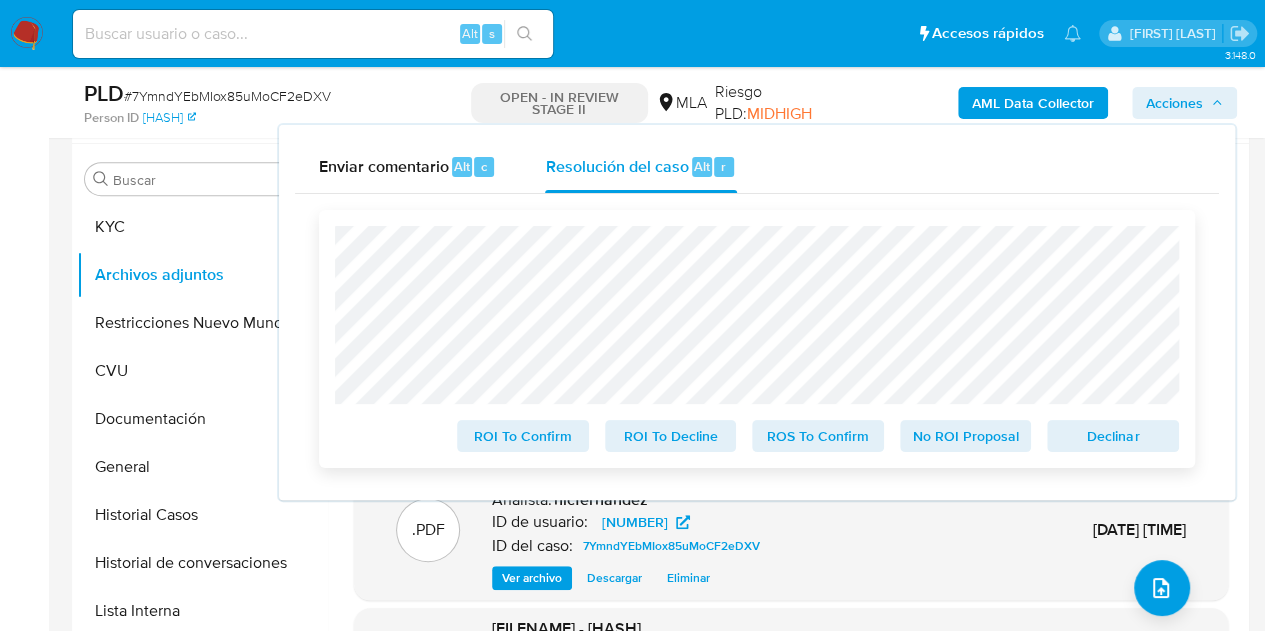 click on "Declinar" at bounding box center (1113, 436) 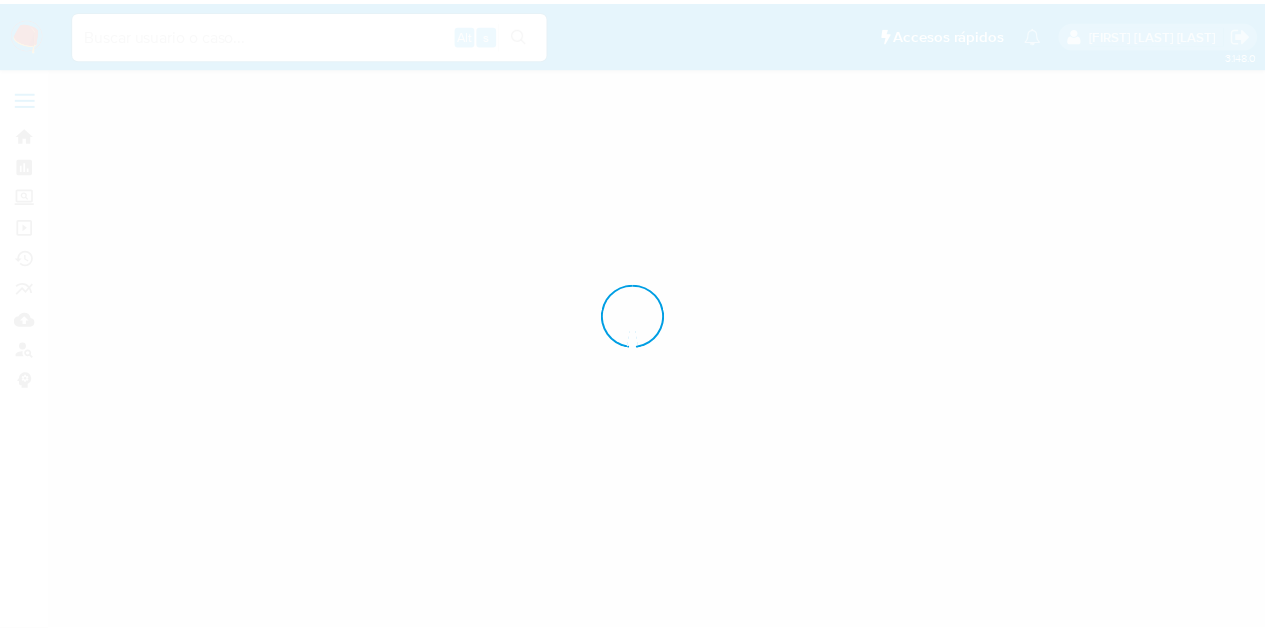 scroll, scrollTop: 0, scrollLeft: 0, axis: both 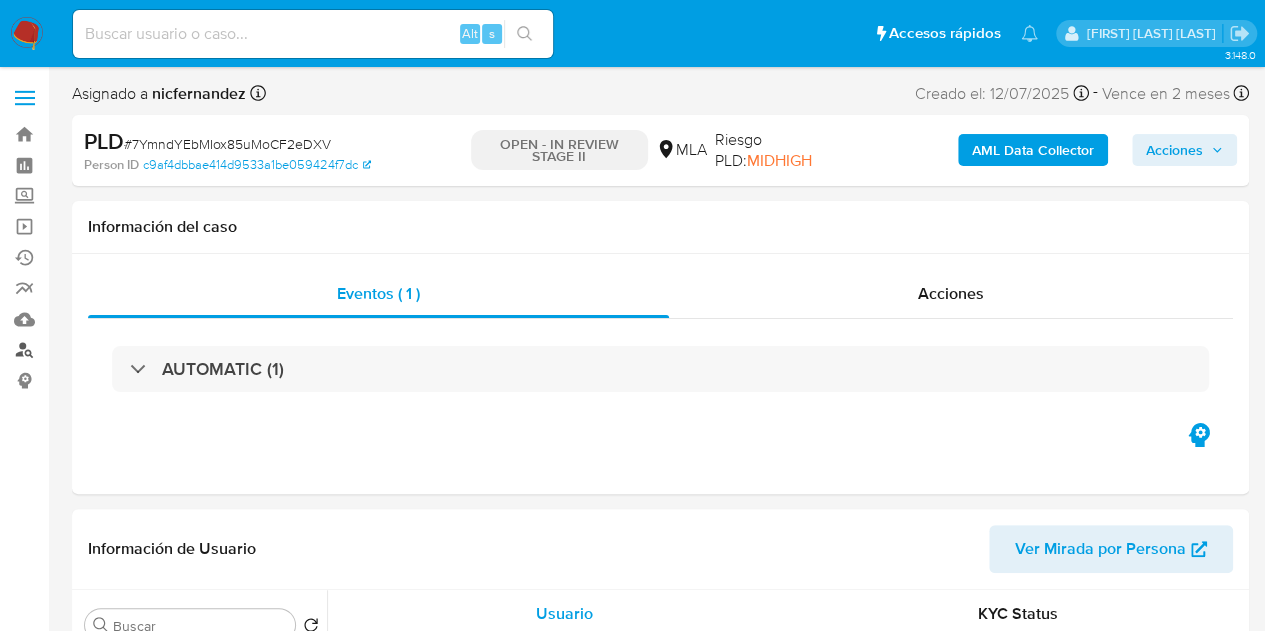 click on "Buscador de personas" at bounding box center [119, 350] 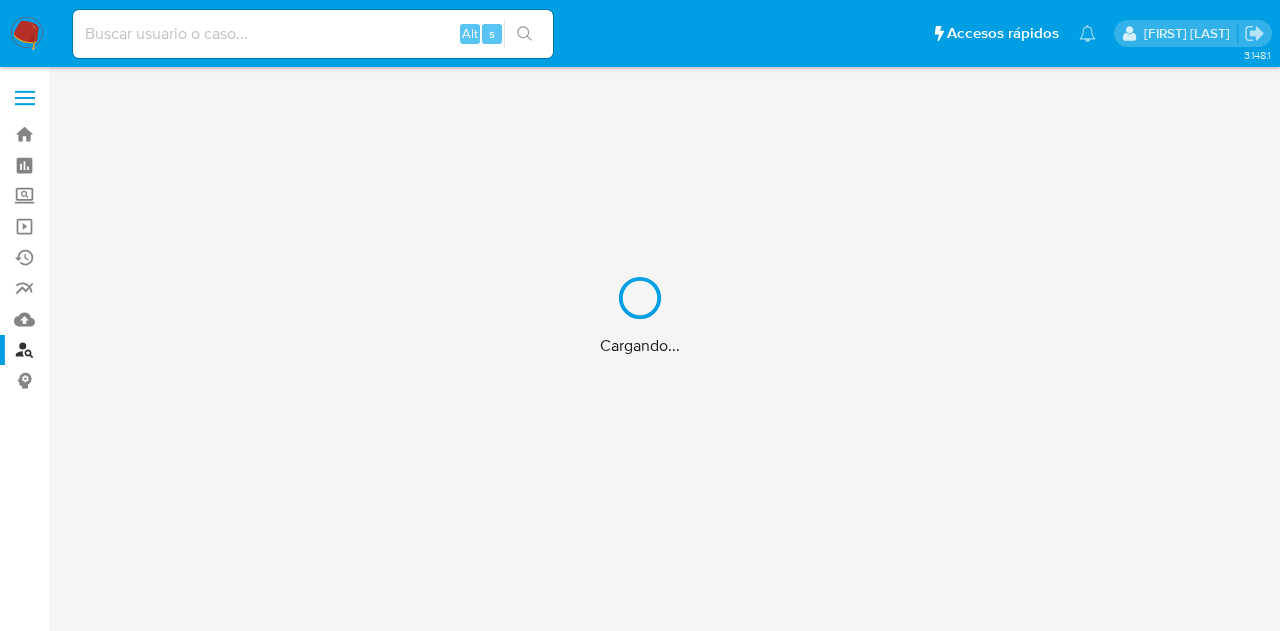 scroll, scrollTop: 0, scrollLeft: 0, axis: both 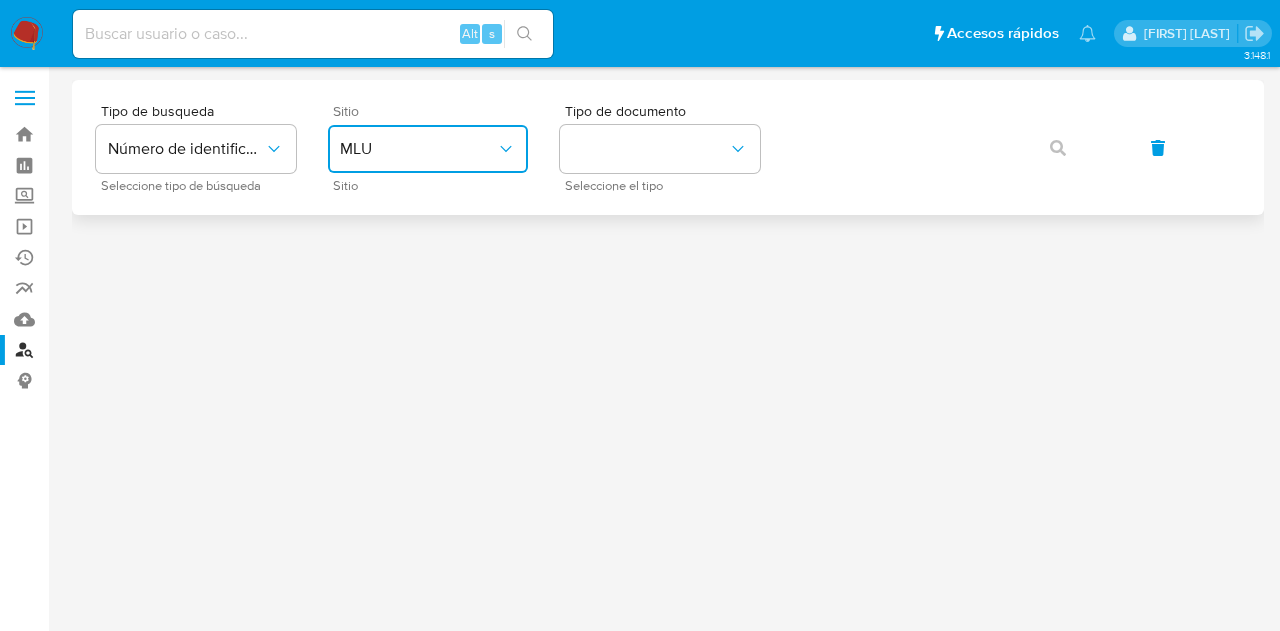 click on "MLU" at bounding box center [418, 149] 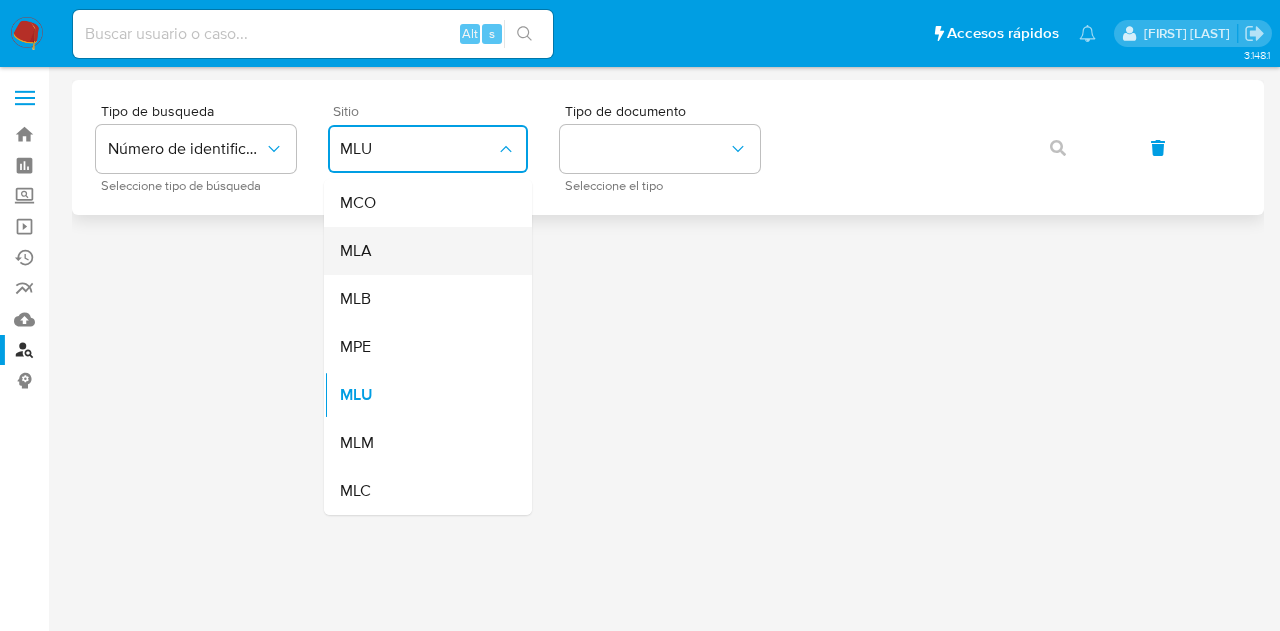 click on "MLA" at bounding box center [422, 251] 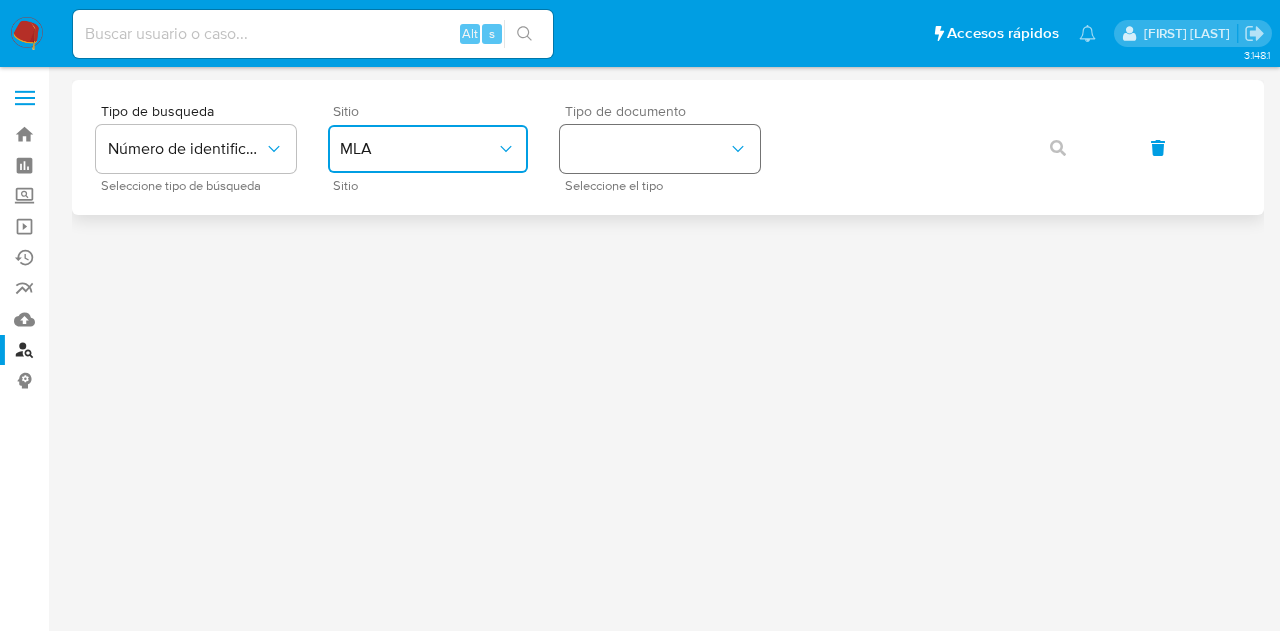click at bounding box center (660, 149) 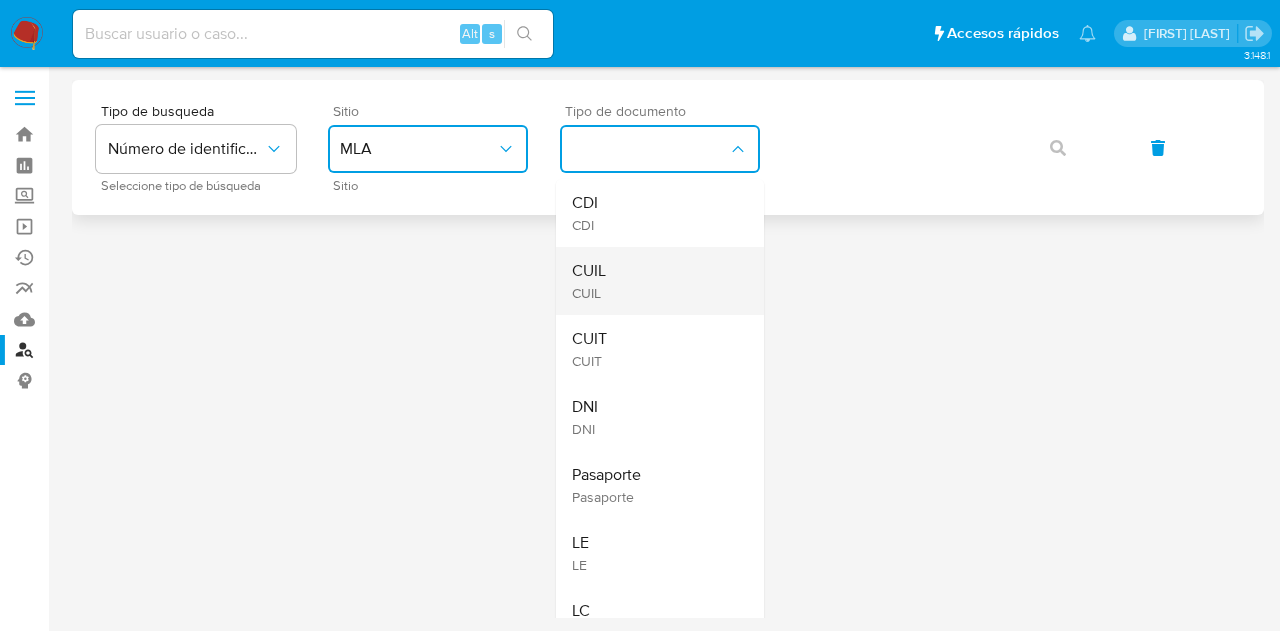 click on "CUIL CUIL" at bounding box center (654, 281) 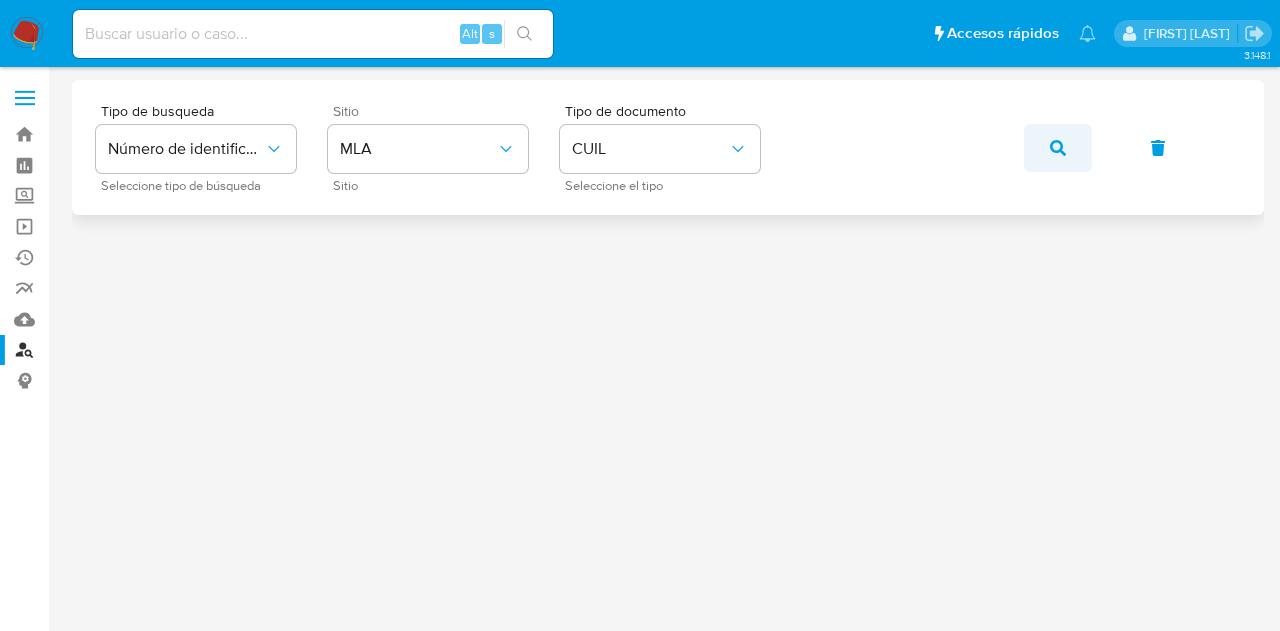 click 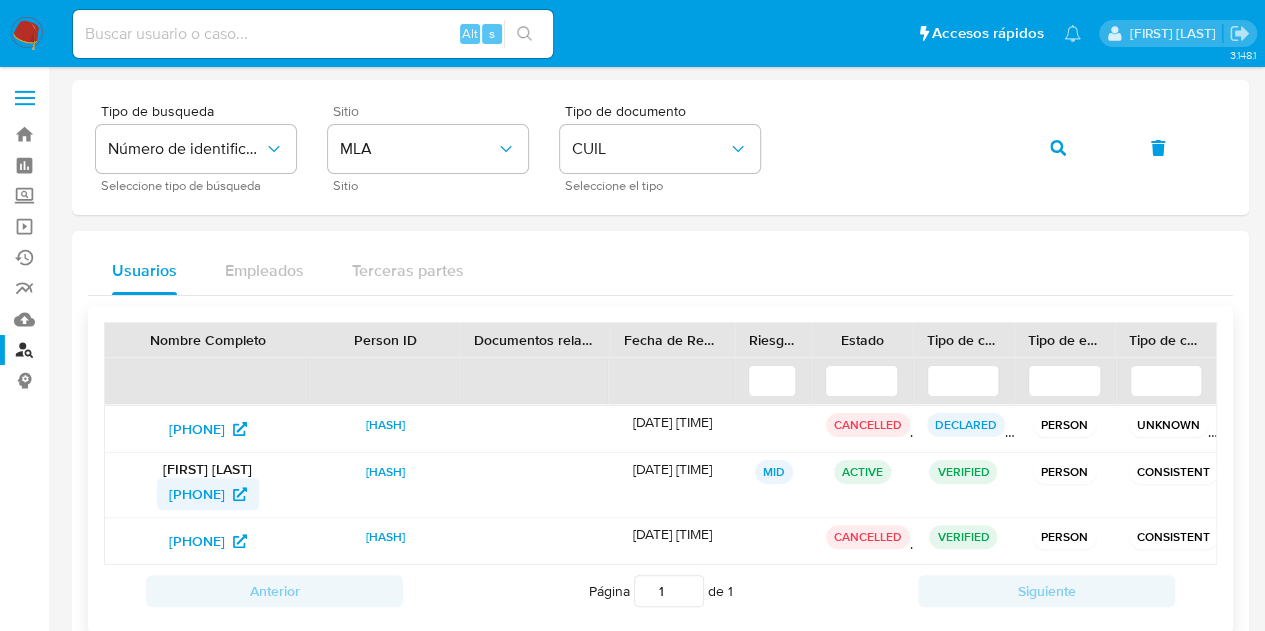 click on "[PHONE]" at bounding box center [197, 494] 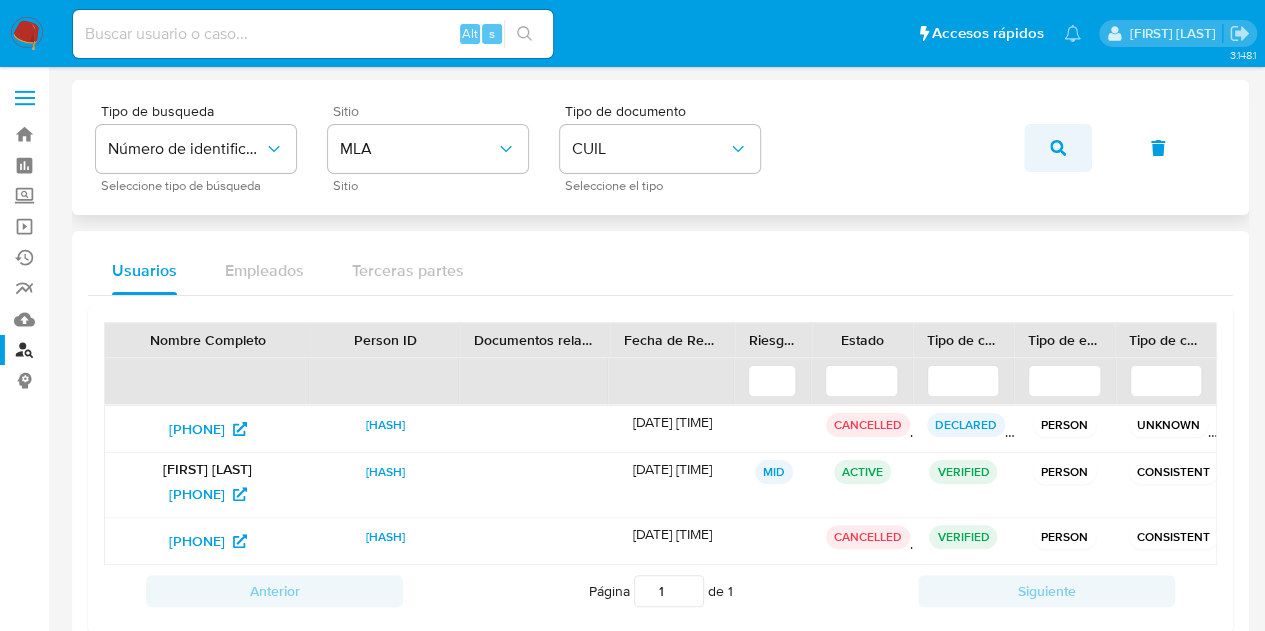 click 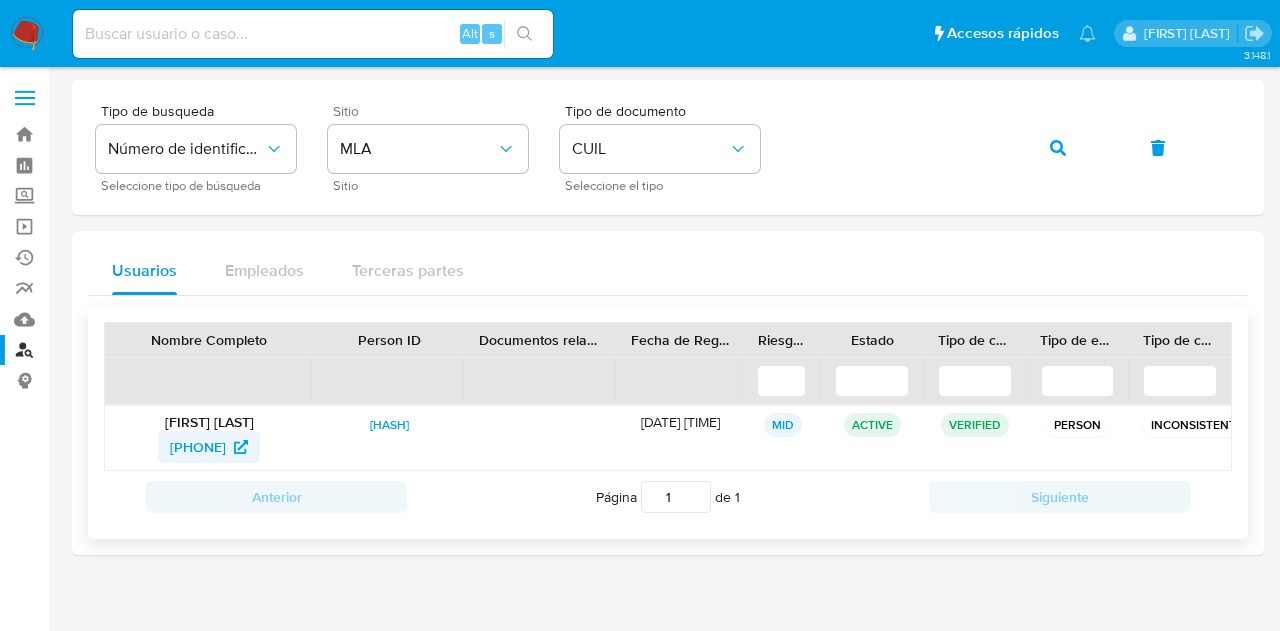 click on "711797826" at bounding box center [198, 447] 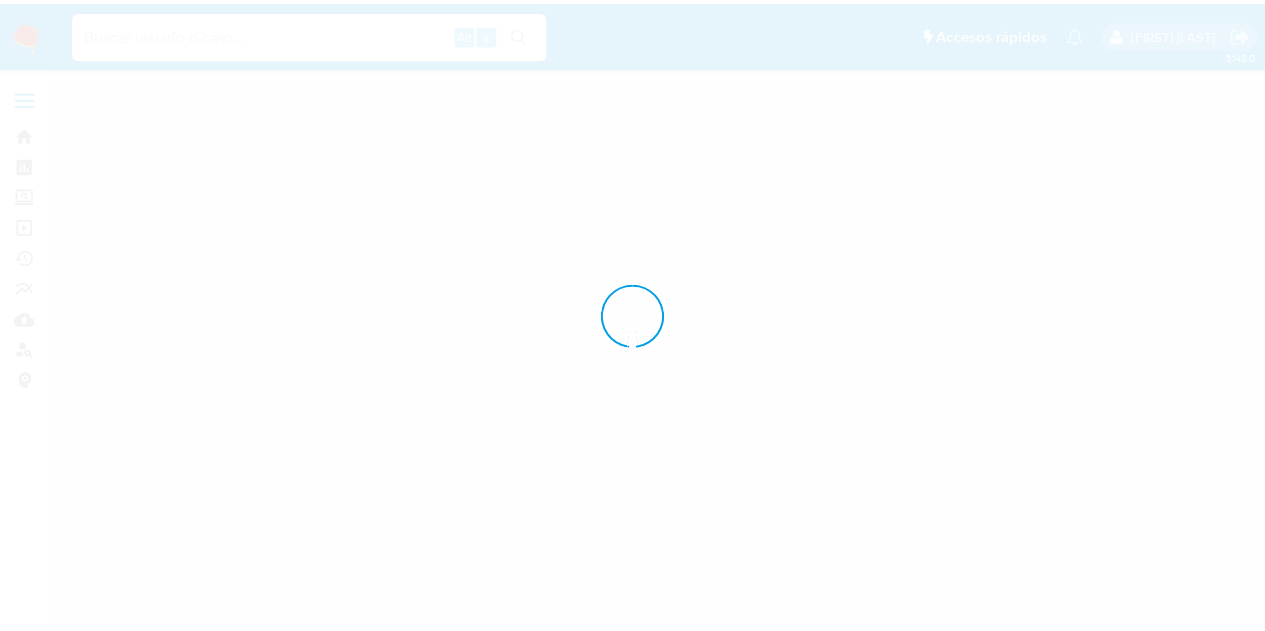 scroll, scrollTop: 0, scrollLeft: 0, axis: both 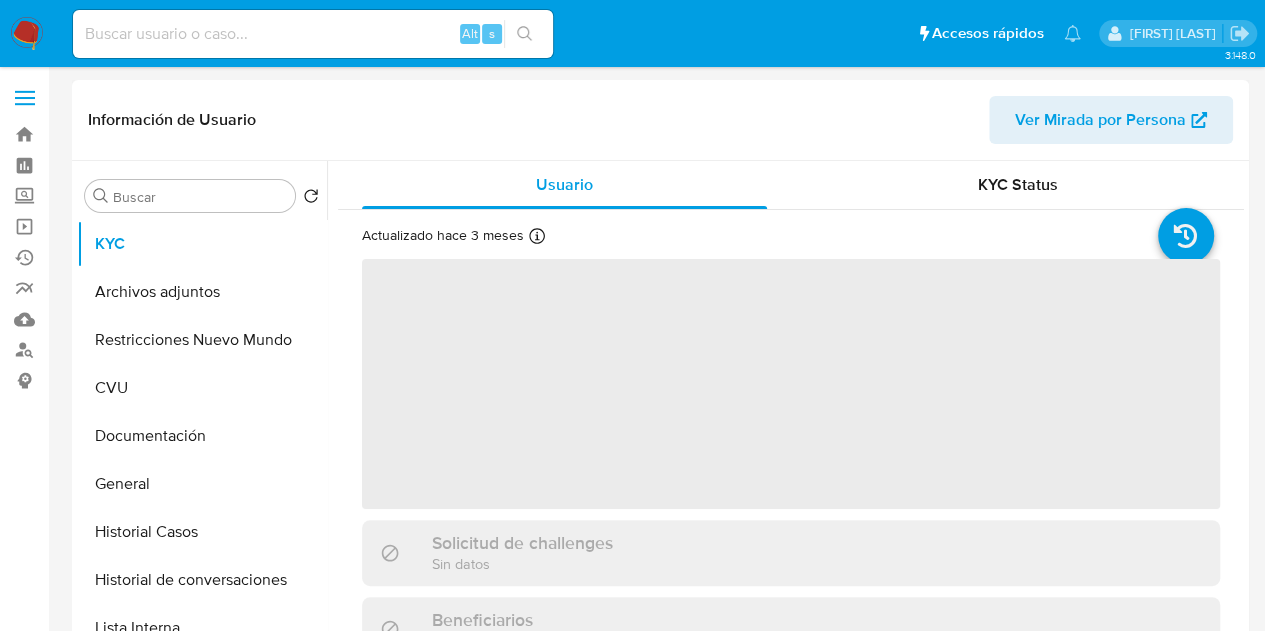 click on "Ver Mirada por Persona" at bounding box center [1100, 120] 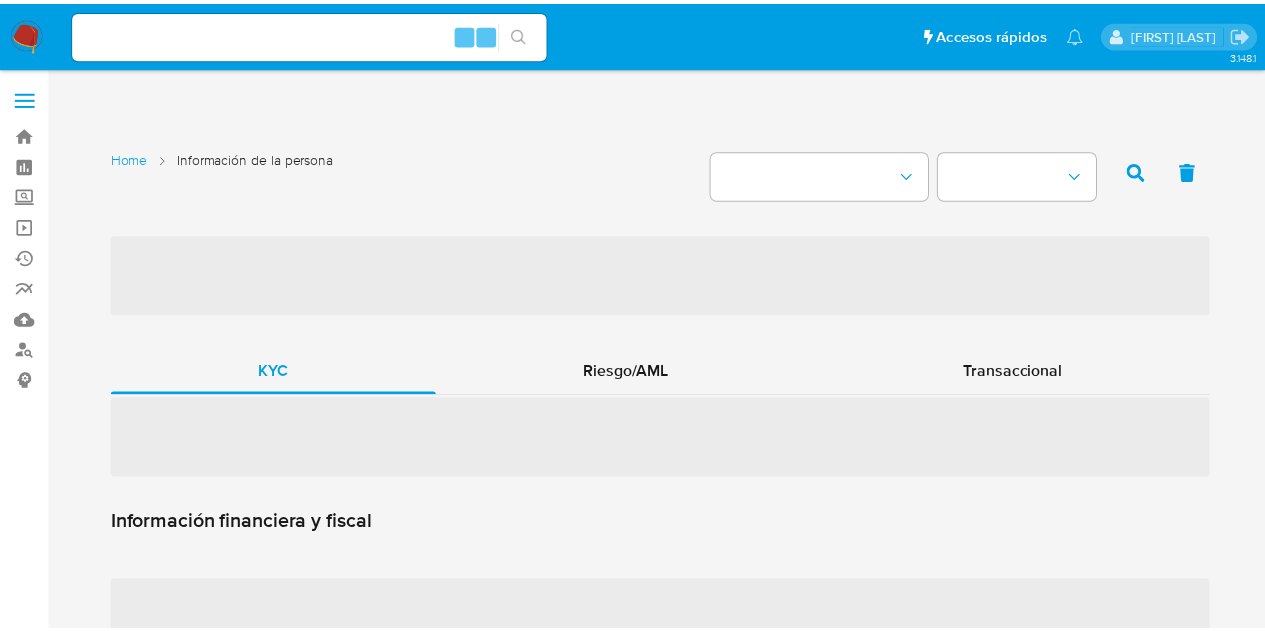scroll, scrollTop: 0, scrollLeft: 0, axis: both 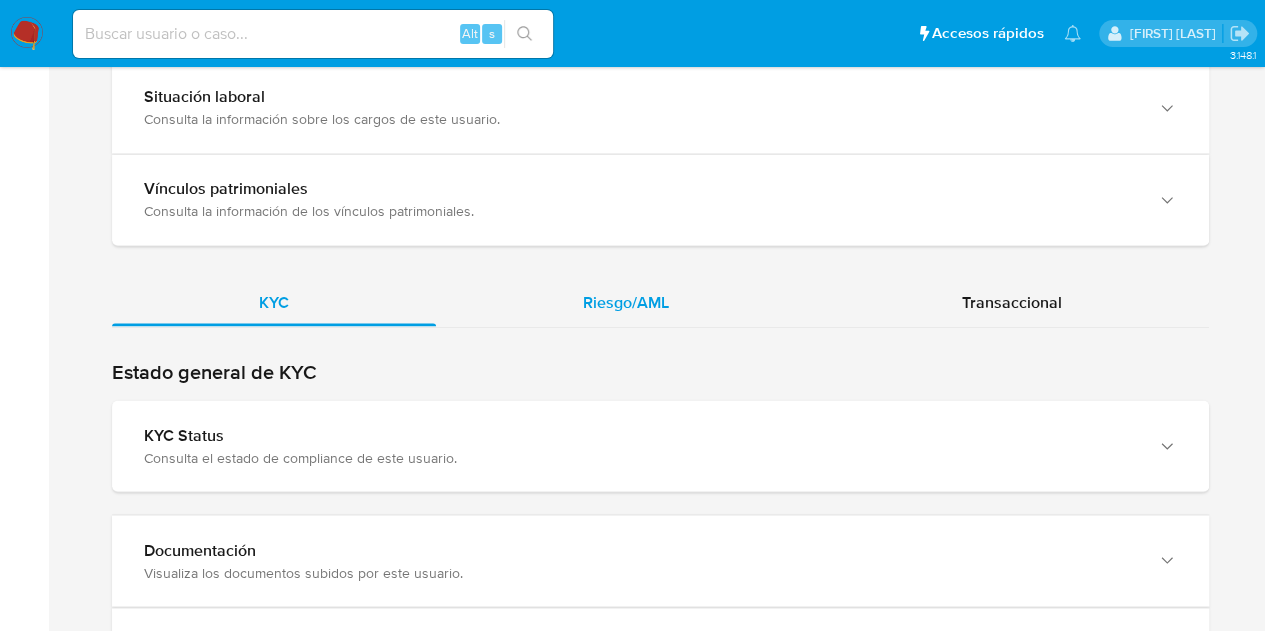 click on "KYC Riesgo/AML Transaccional Información financiera y fiscal Consulta cuentas bancarias, CVU y datos fiscales de este usuario." at bounding box center (660, -109) 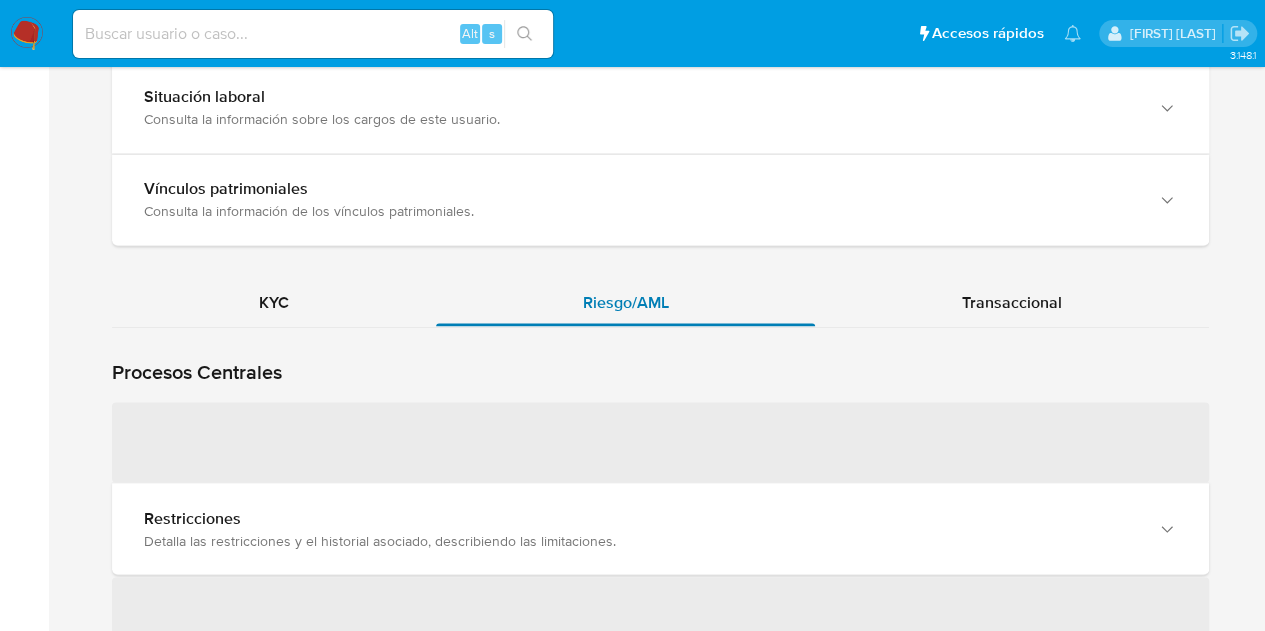 click on "Riesgo/AML" at bounding box center (626, 301) 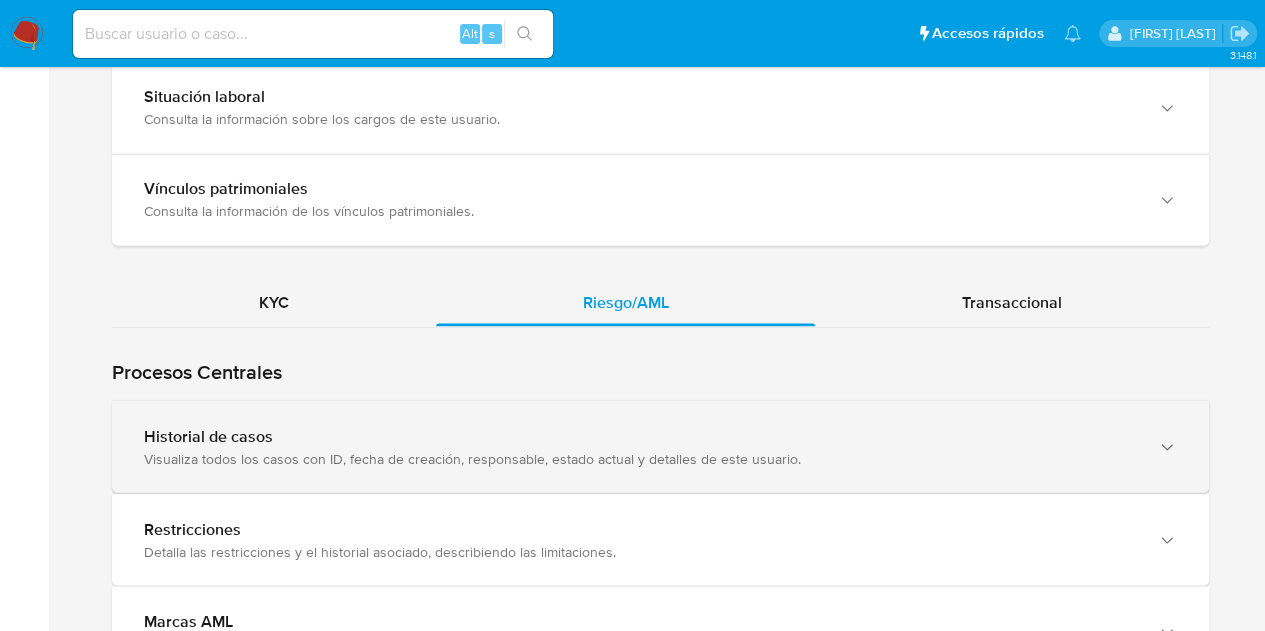 click on "Visualiza todos los casos con ID, fecha de creación, responsable, estado actual y detalles de este usuario." at bounding box center (640, 458) 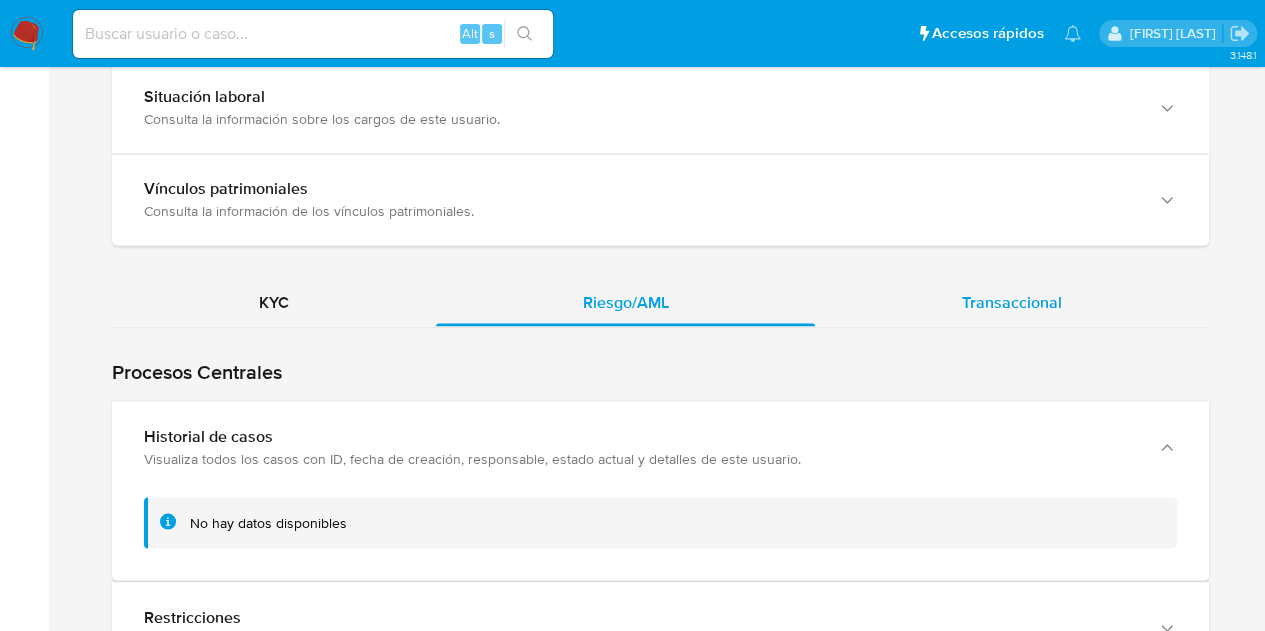 click on "Transaccional" at bounding box center (1012, 301) 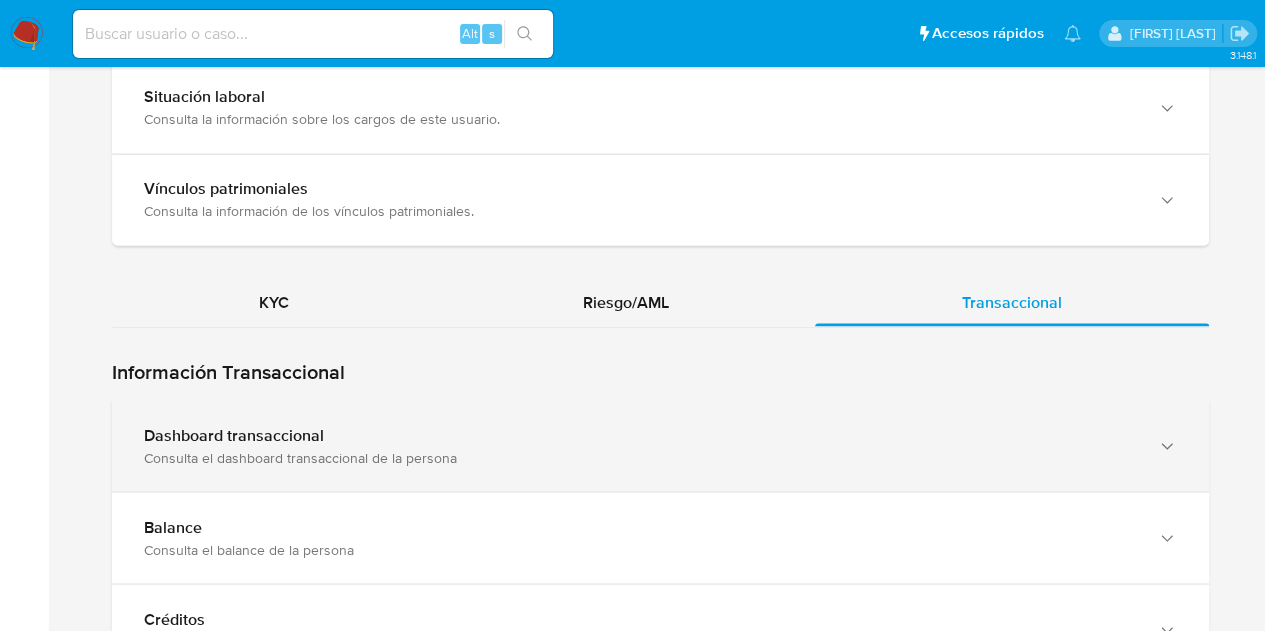 click on "Dashboard transaccional" at bounding box center (640, 435) 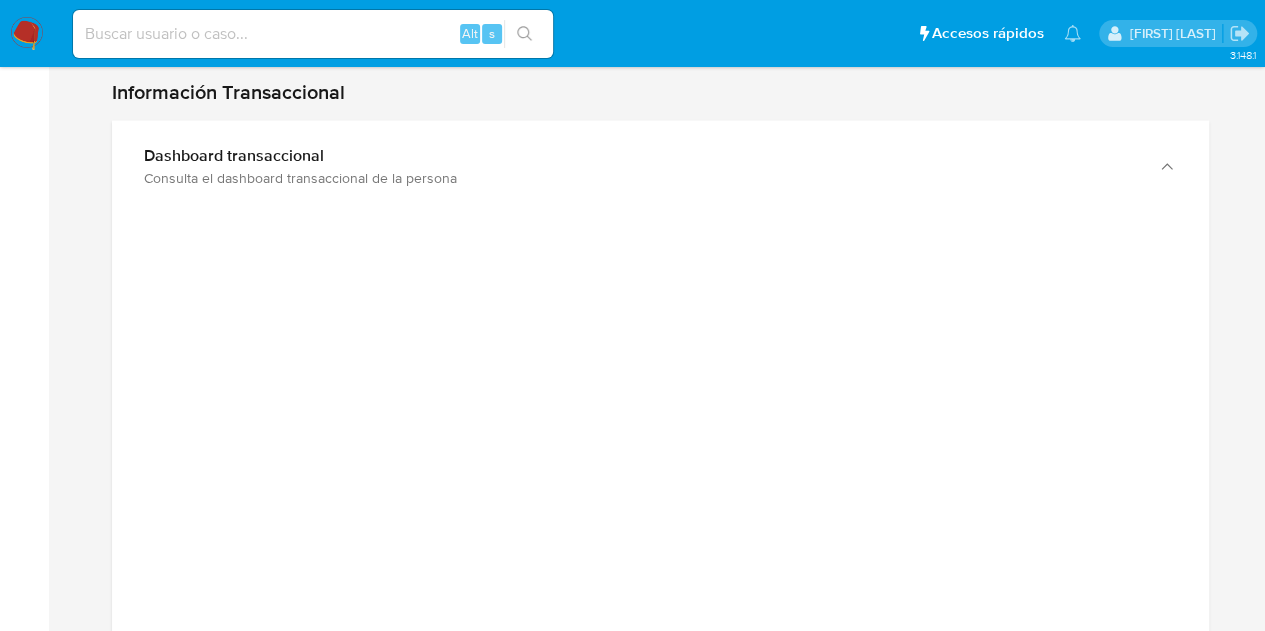 scroll, scrollTop: 1952, scrollLeft: 0, axis: vertical 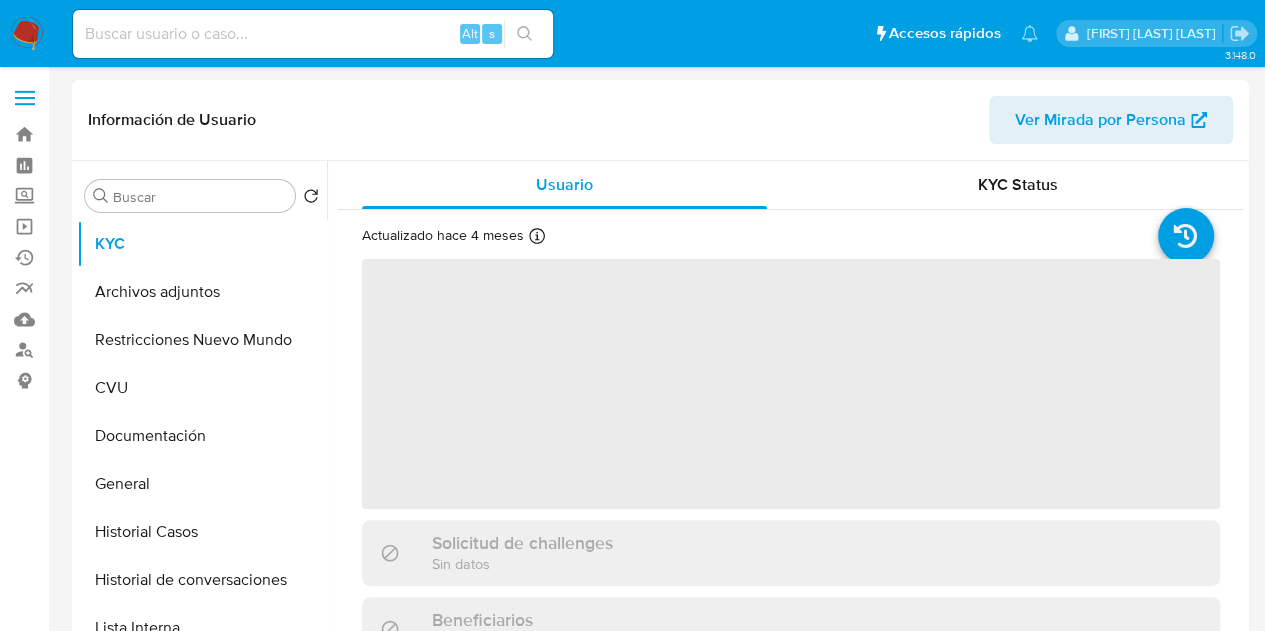 click on "Ver Mirada por Persona" at bounding box center [1100, 120] 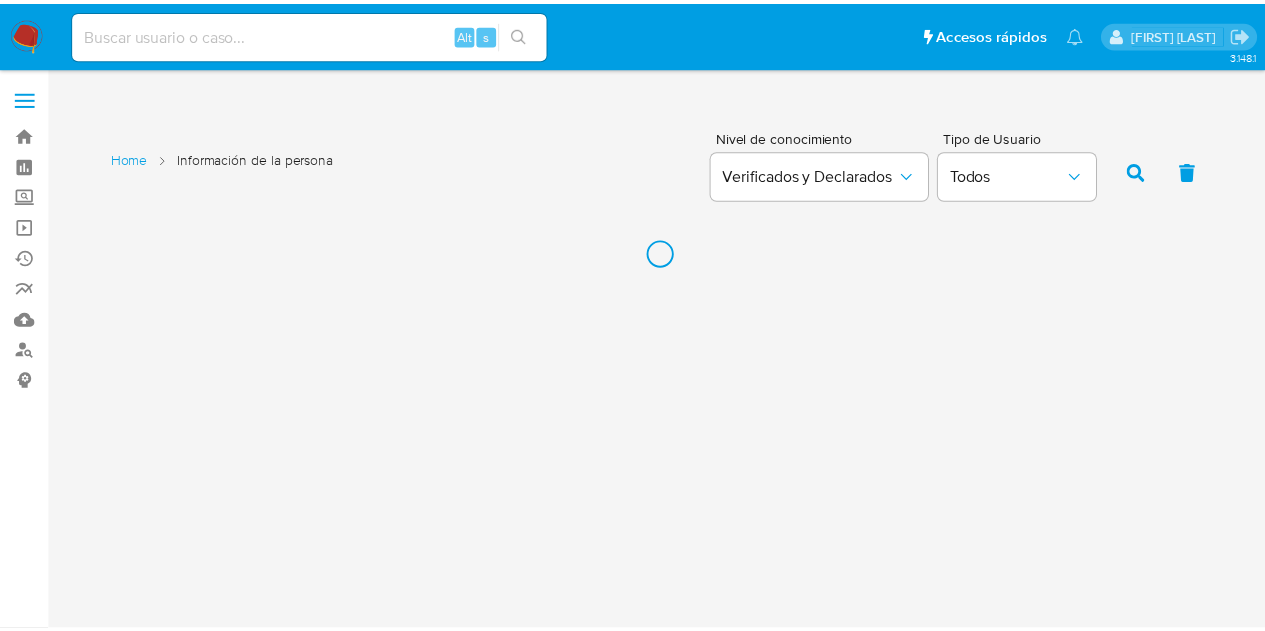 scroll, scrollTop: 0, scrollLeft: 0, axis: both 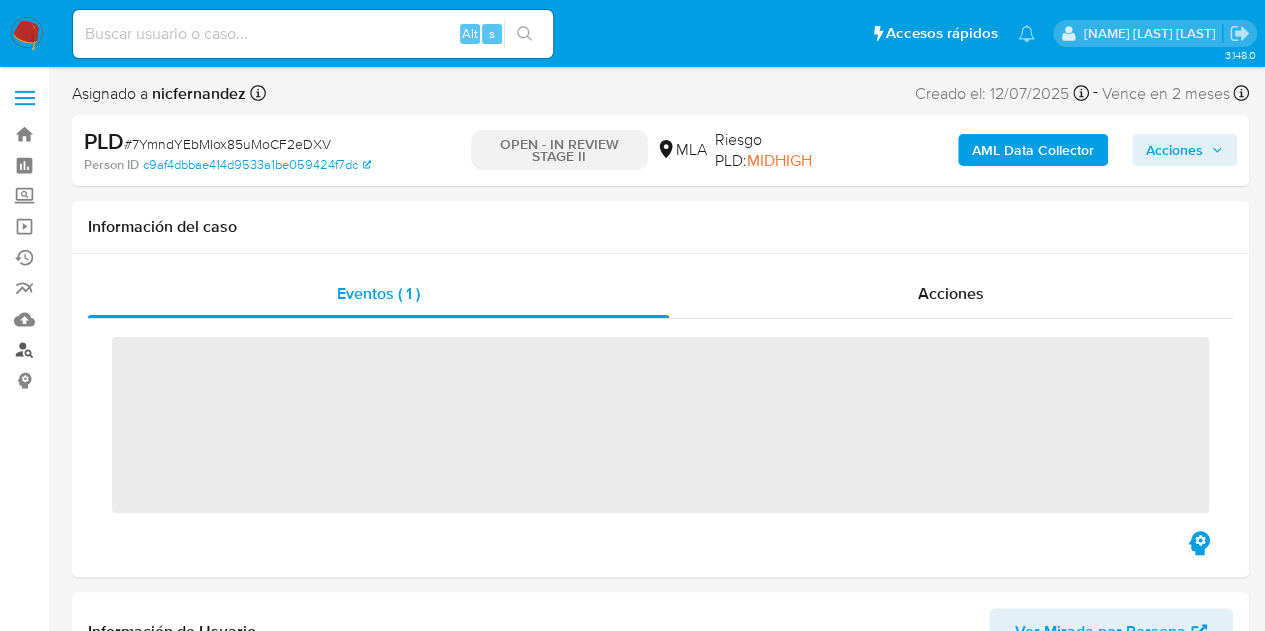click on "Buscador de personas" at bounding box center (119, 350) 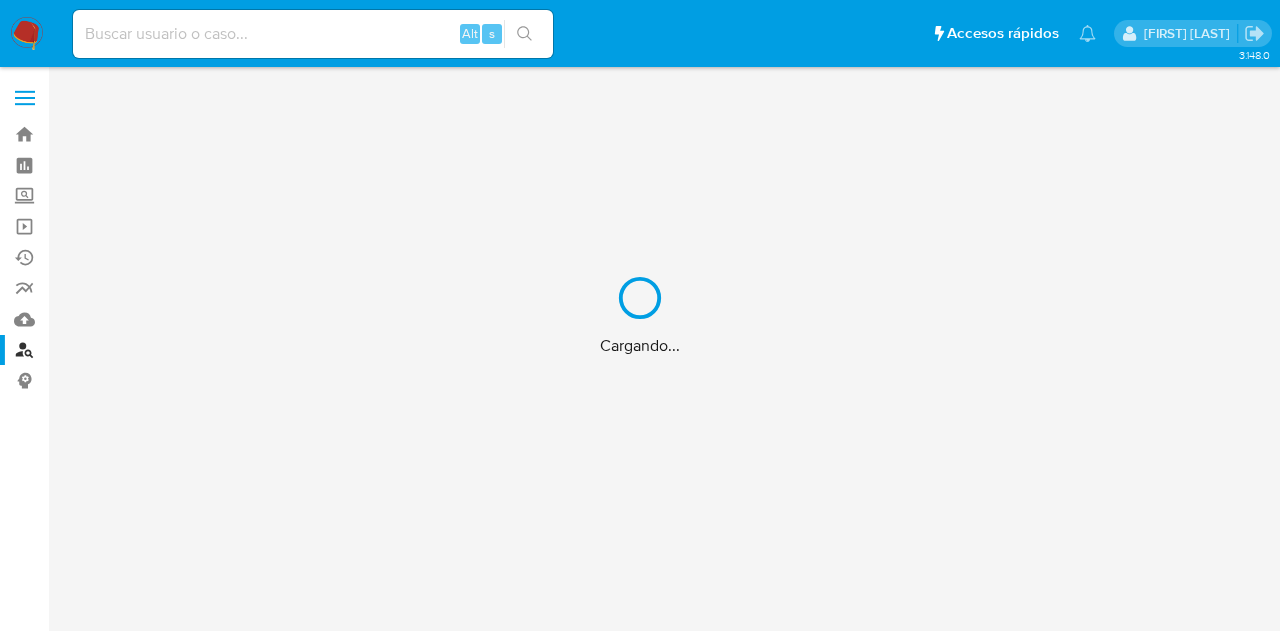 scroll, scrollTop: 0, scrollLeft: 0, axis: both 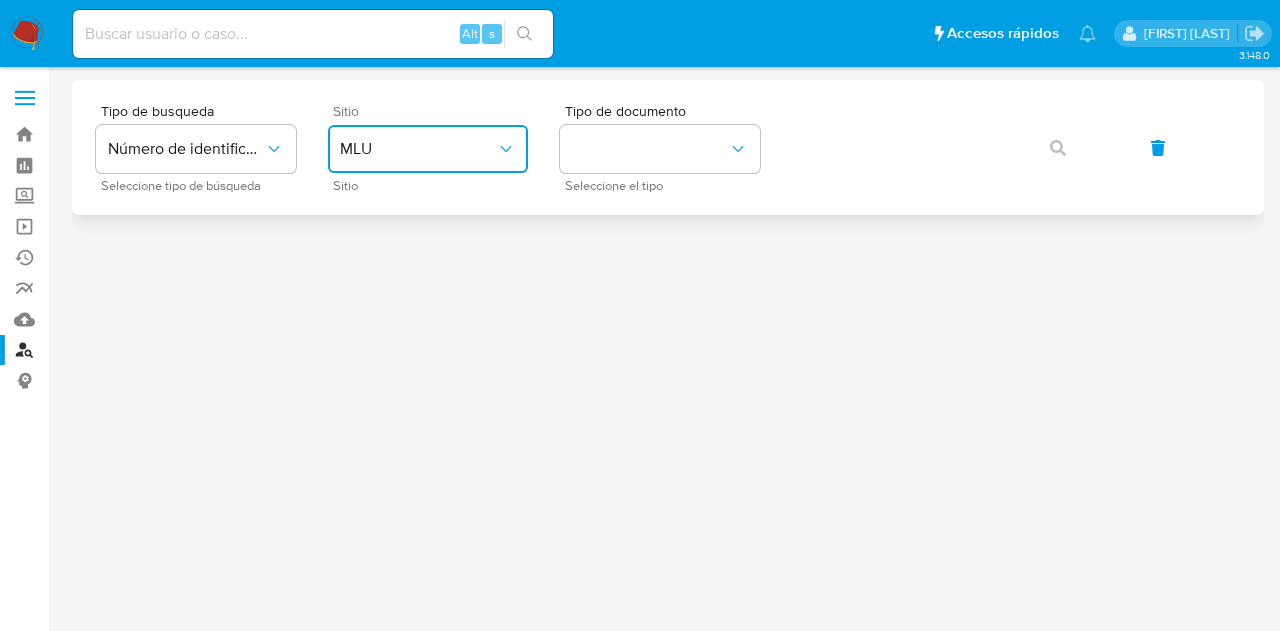drag, startPoint x: 422, startPoint y: 150, endPoint x: 426, endPoint y: 171, distance: 21.377558 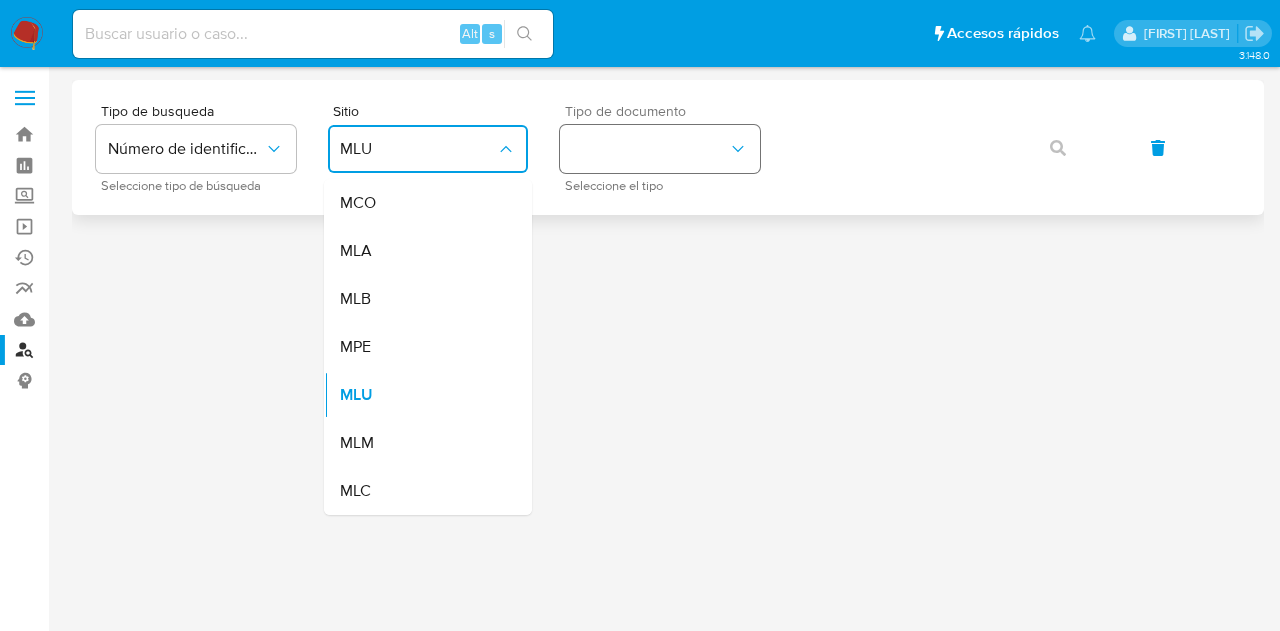 drag, startPoint x: 424, startPoint y: 246, endPoint x: 570, endPoint y: 162, distance: 168.4399 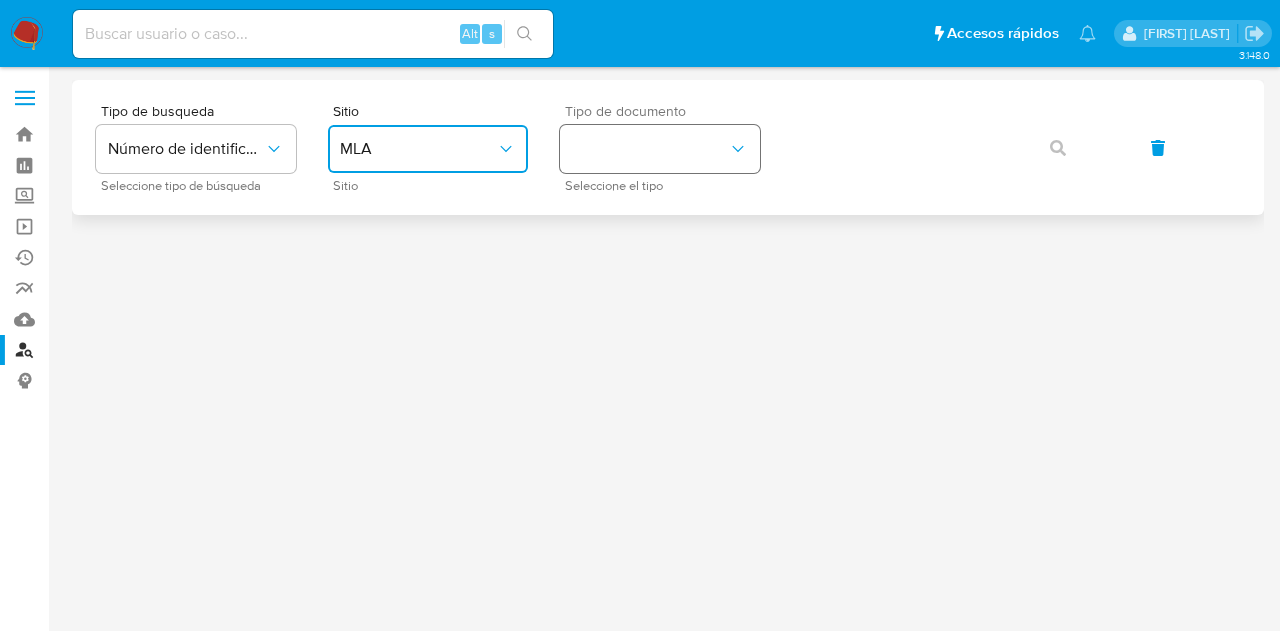 click at bounding box center (660, 149) 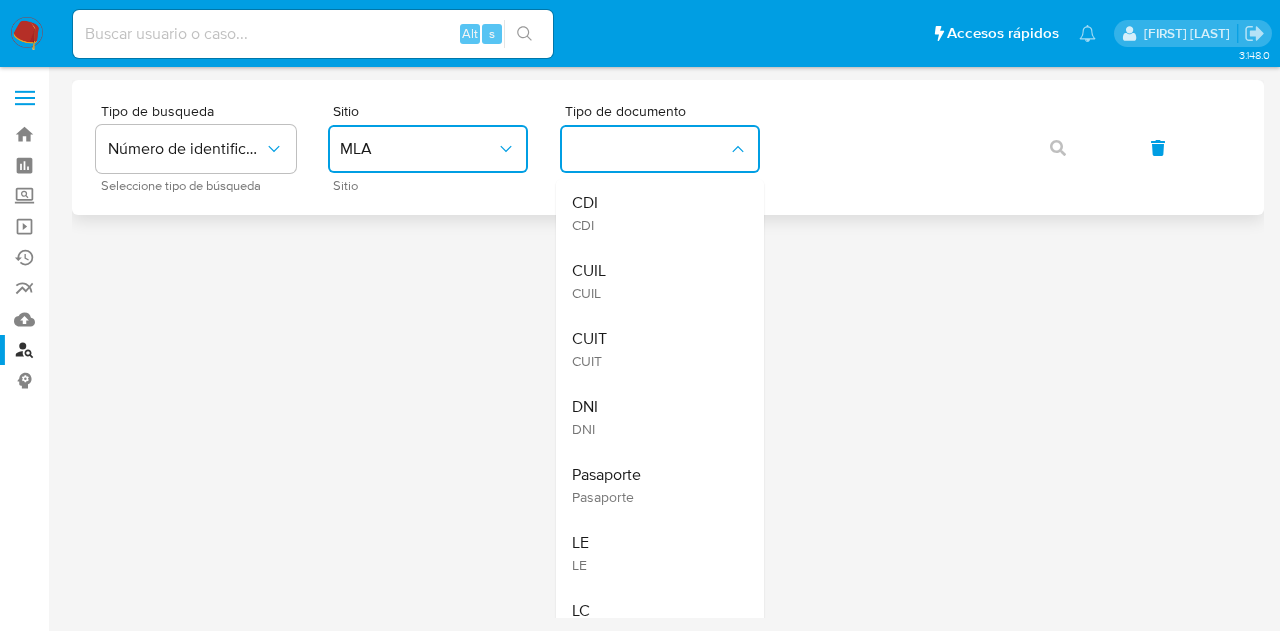 drag, startPoint x: 613, startPoint y: 263, endPoint x: 793, endPoint y: 177, distance: 199.48935 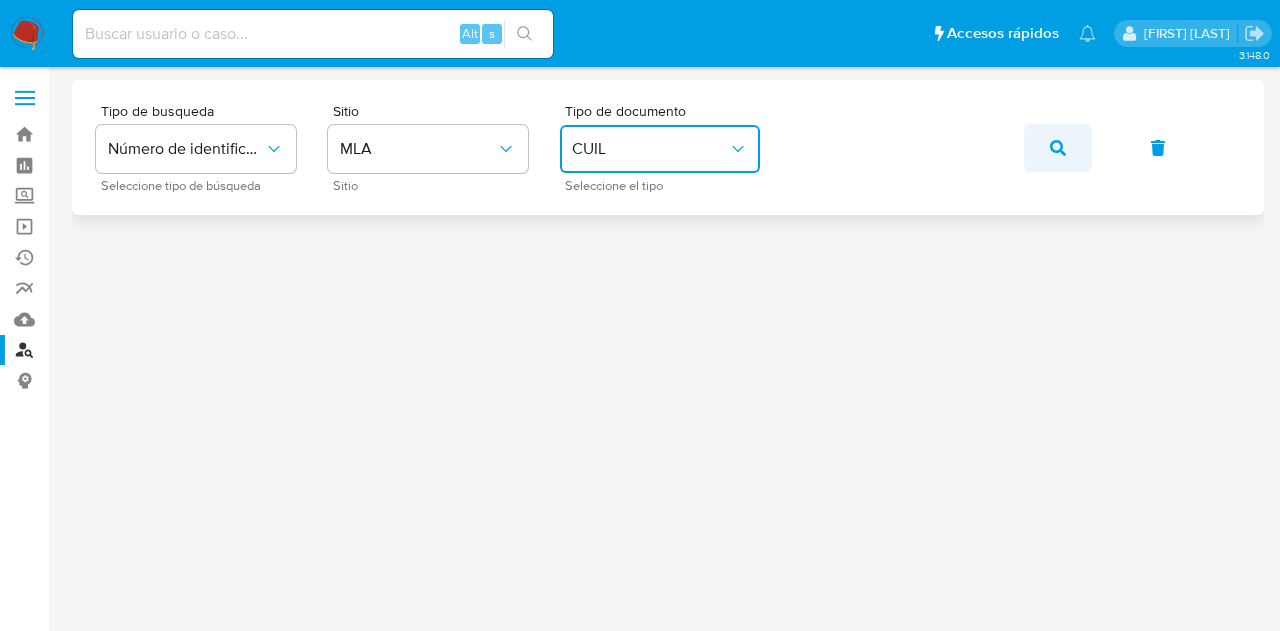 click 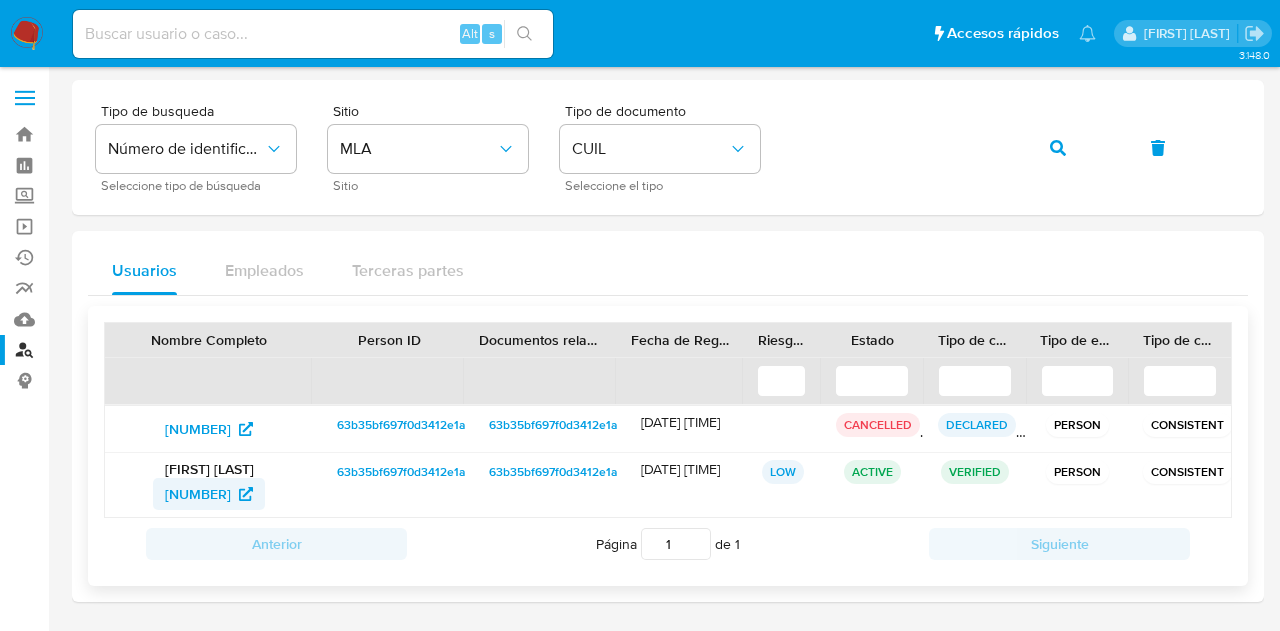 click on "35629387" at bounding box center (198, 494) 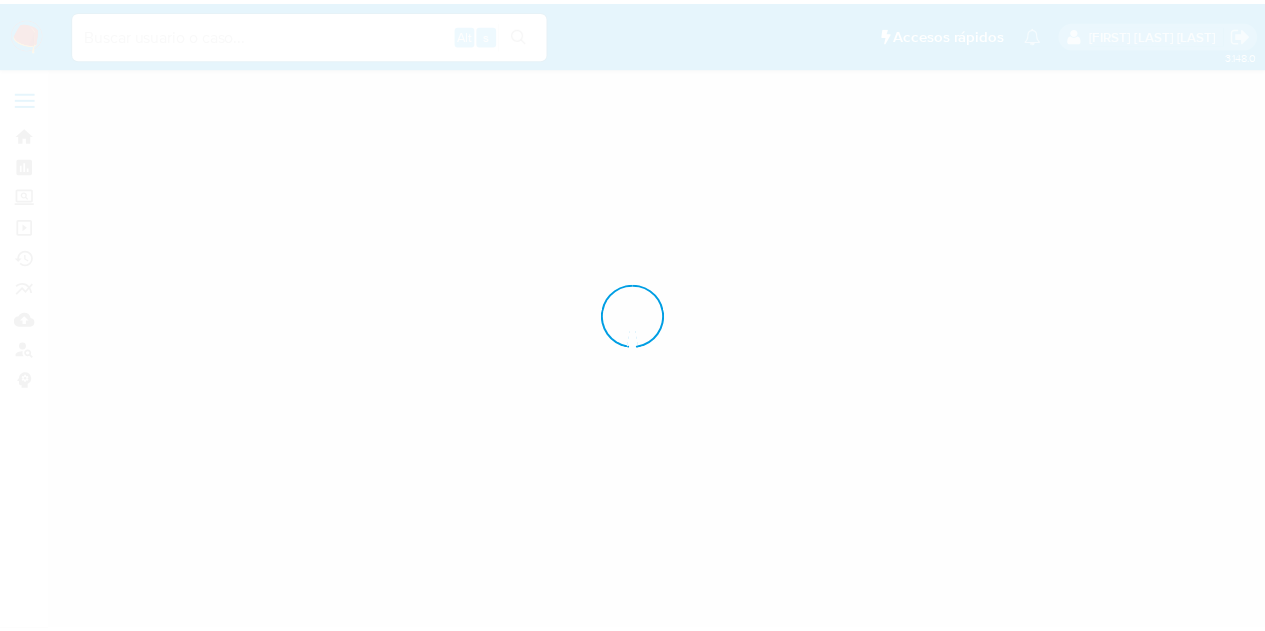 scroll, scrollTop: 0, scrollLeft: 0, axis: both 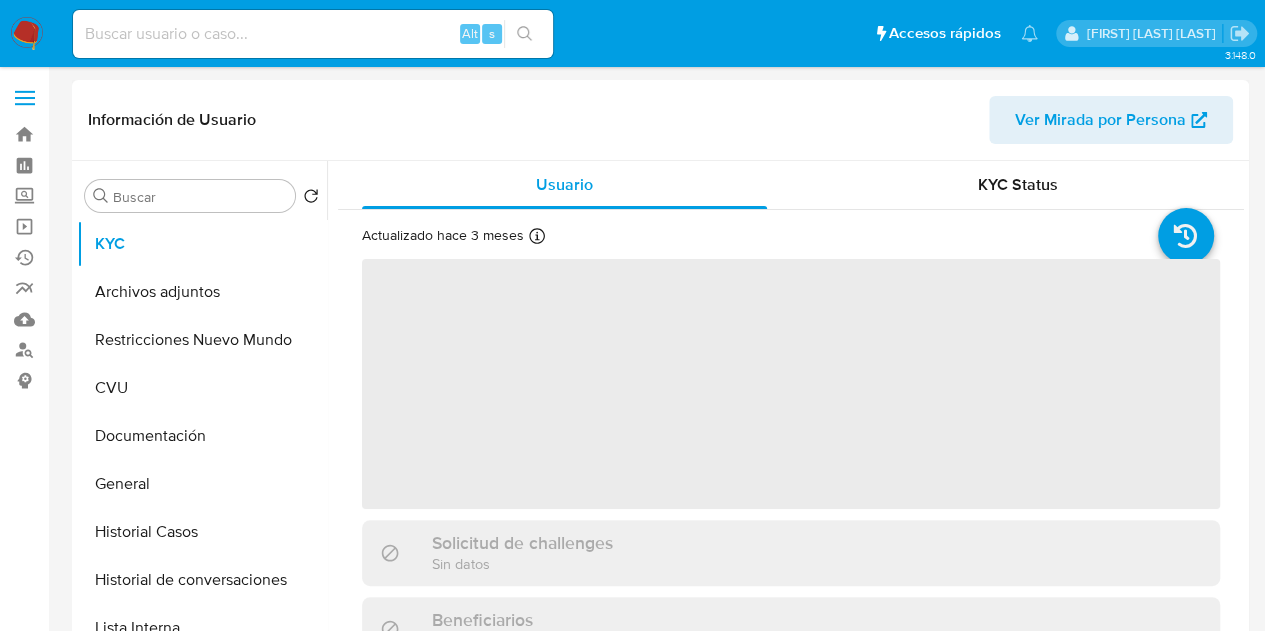 click on "Ver Mirada por Persona" at bounding box center (1100, 120) 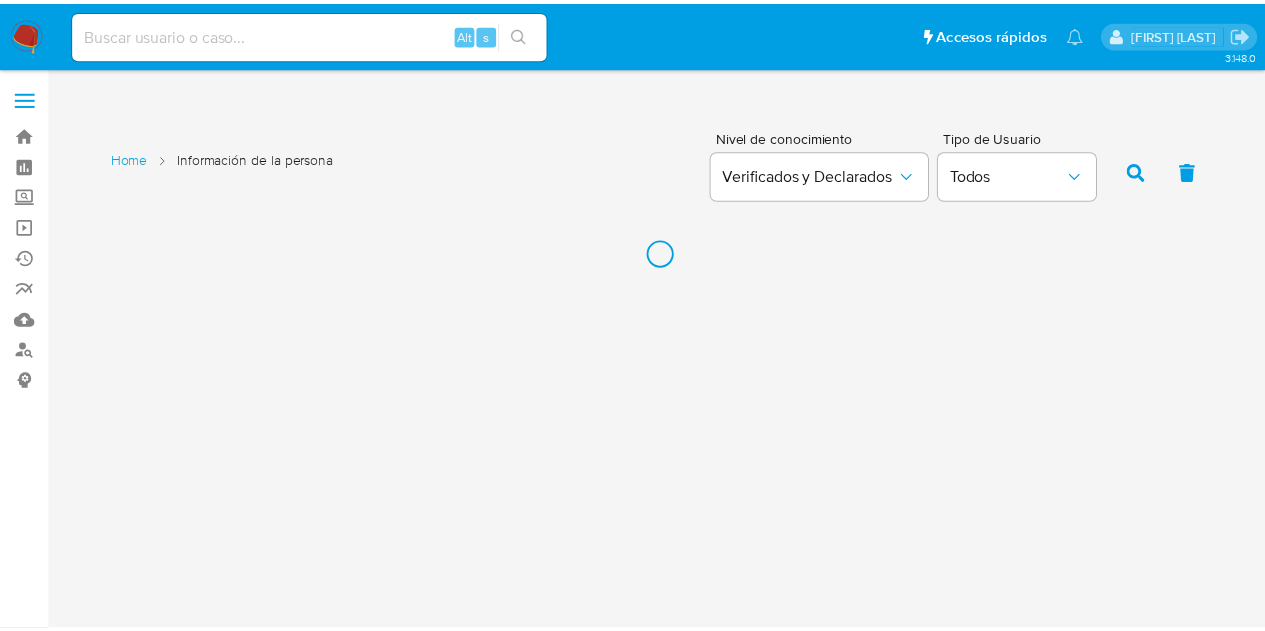 scroll, scrollTop: 0, scrollLeft: 0, axis: both 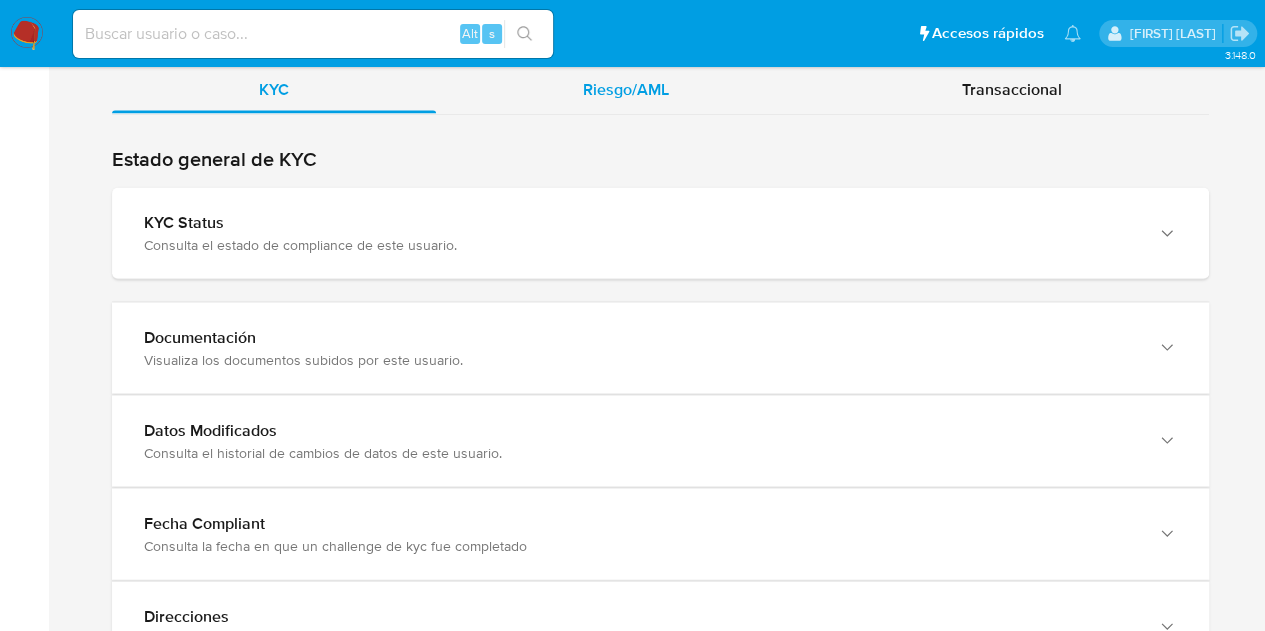 click on "Riesgo/AML" at bounding box center (626, 88) 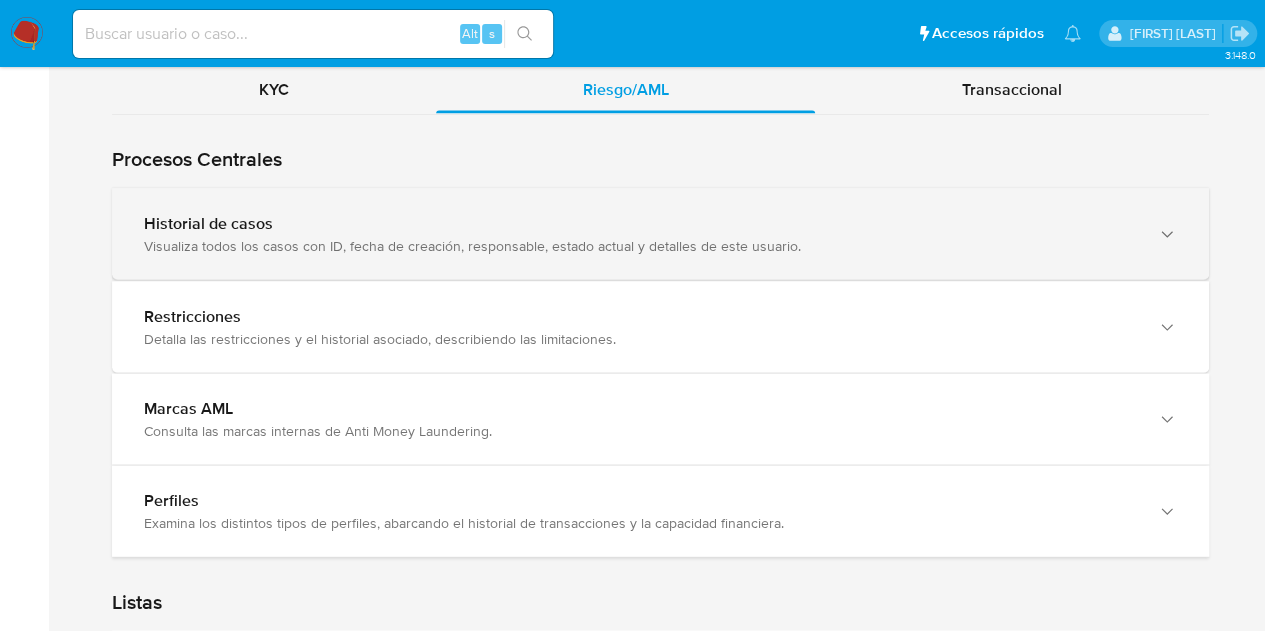 click on "Historial de casos" at bounding box center (640, 223) 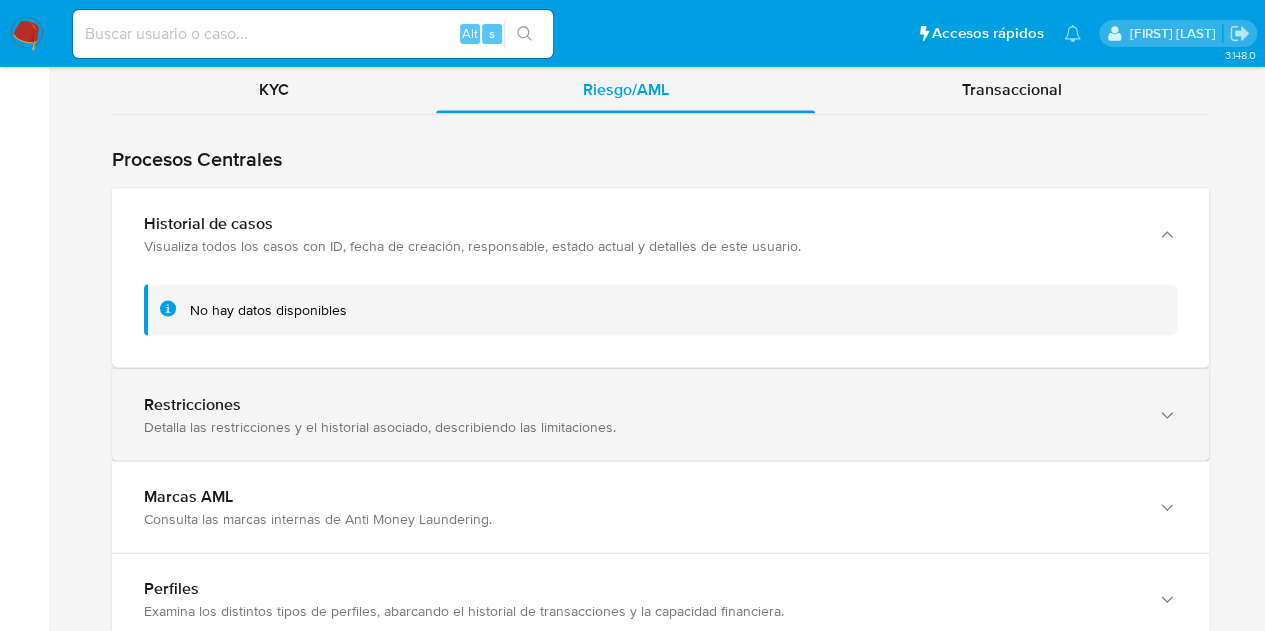 click on "Restricciones" at bounding box center (640, 404) 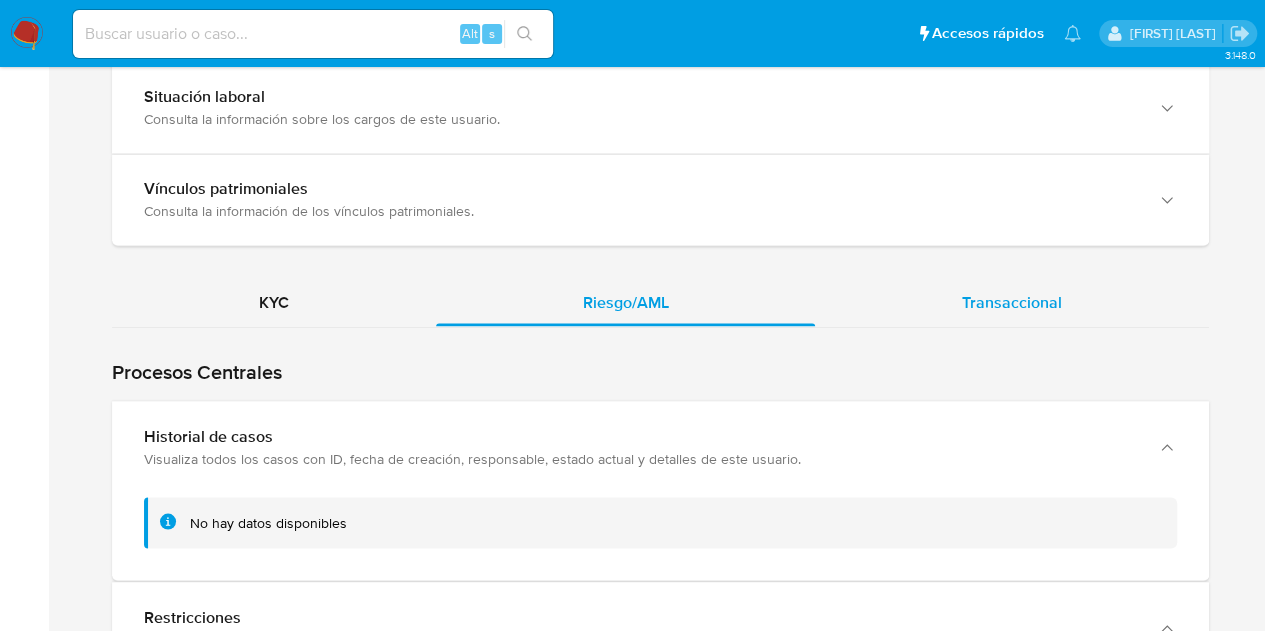 click on "Transaccional" at bounding box center (1012, 302) 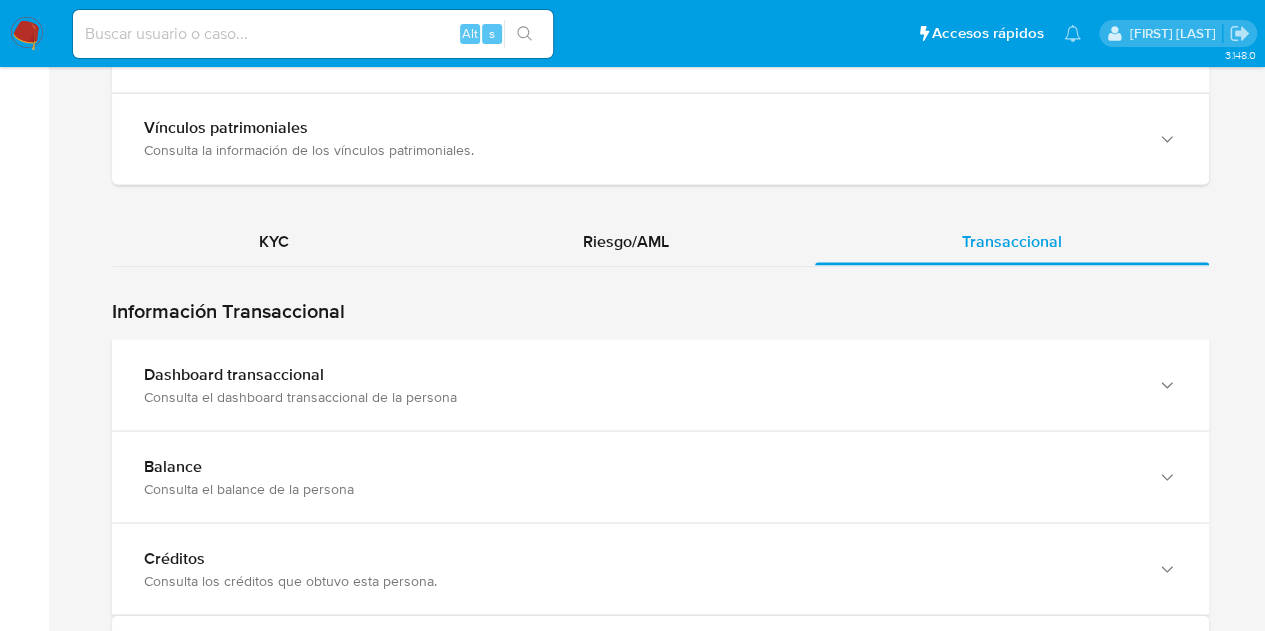 scroll, scrollTop: 1764, scrollLeft: 0, axis: vertical 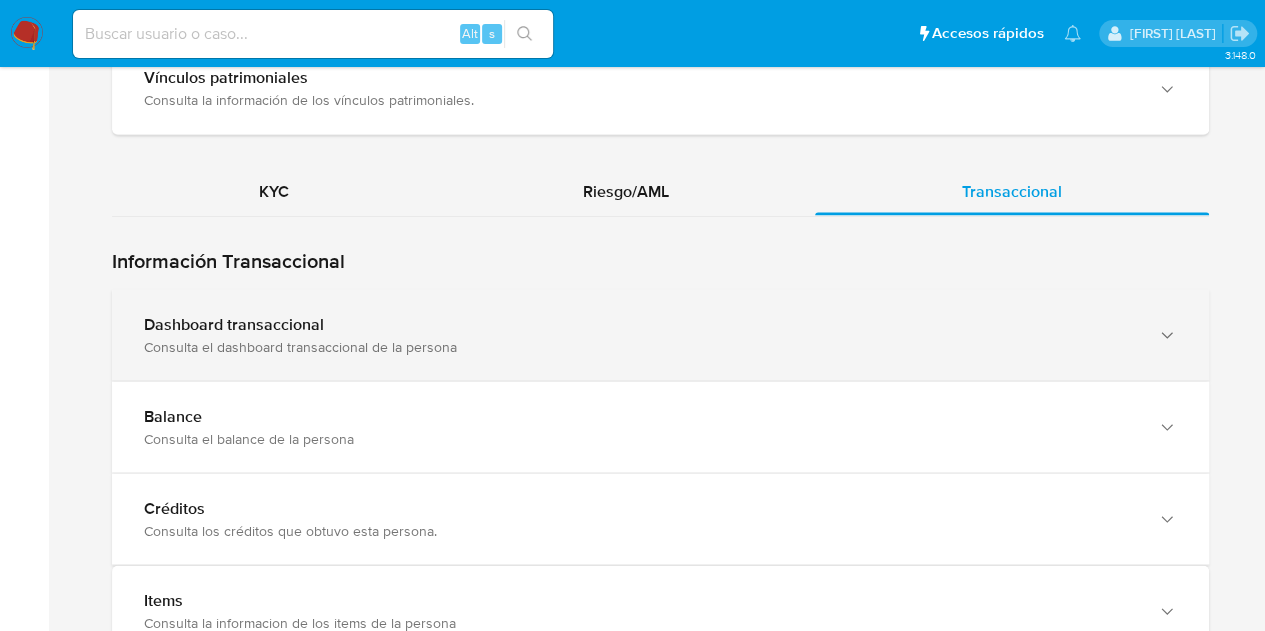 click on "Consulta el dashboard transaccional de la persona" at bounding box center (640, 346) 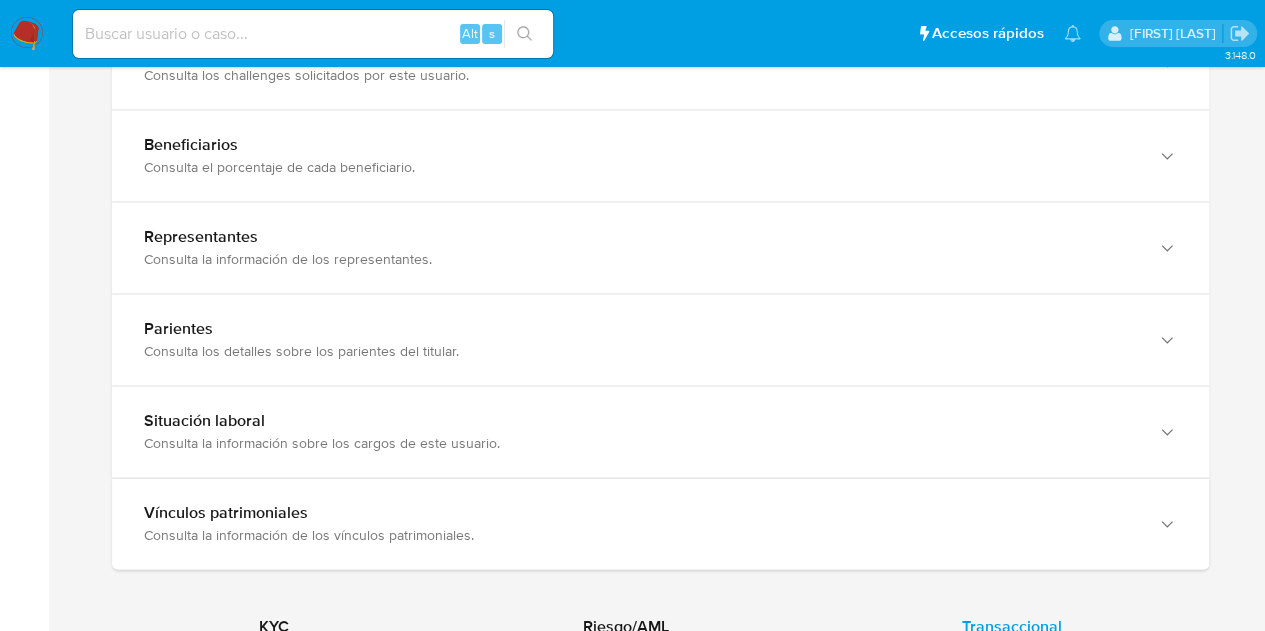 scroll, scrollTop: 1786, scrollLeft: 0, axis: vertical 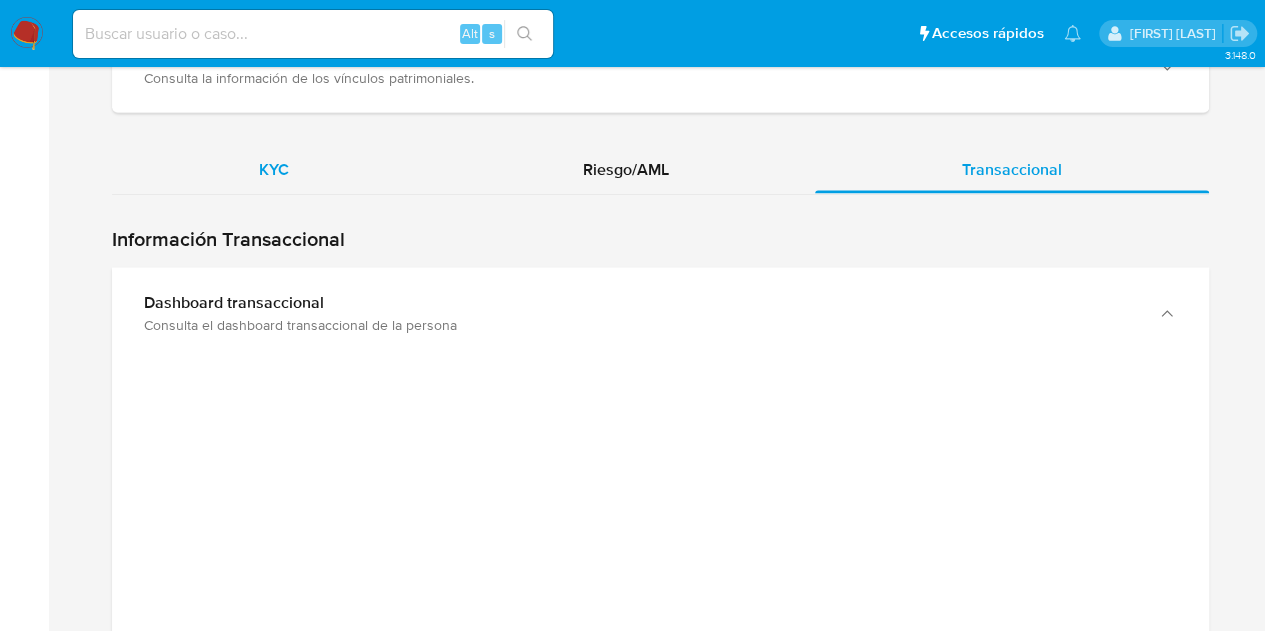 click on "KYC" at bounding box center [274, 169] 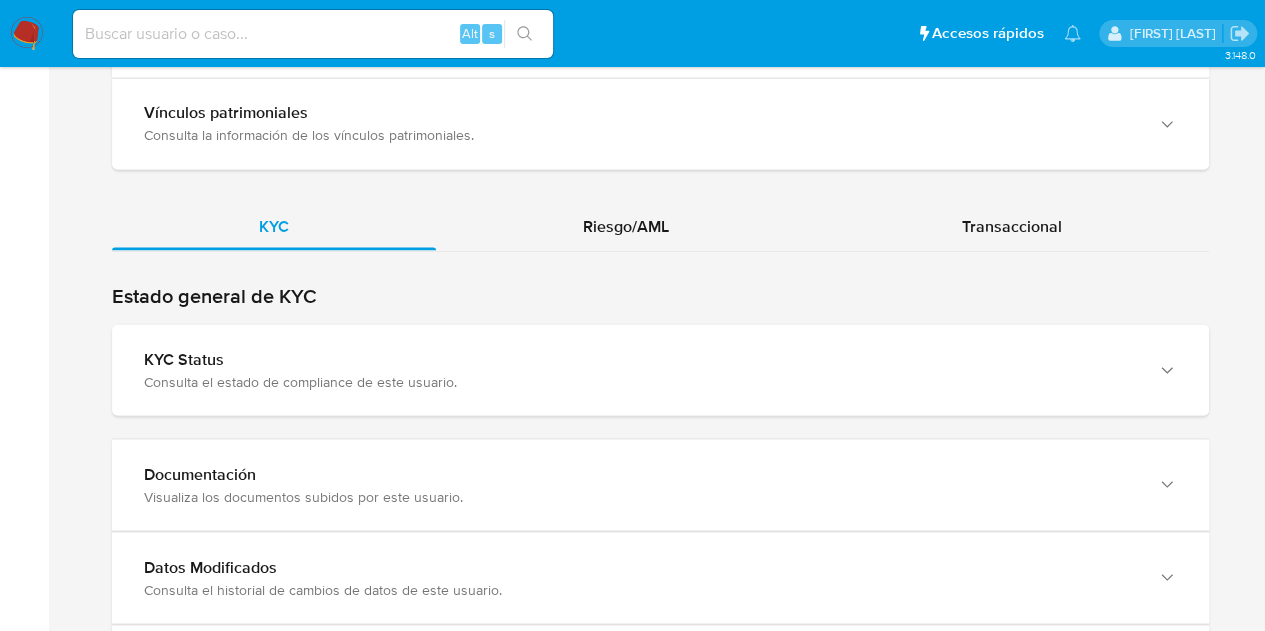 scroll, scrollTop: 1786, scrollLeft: 0, axis: vertical 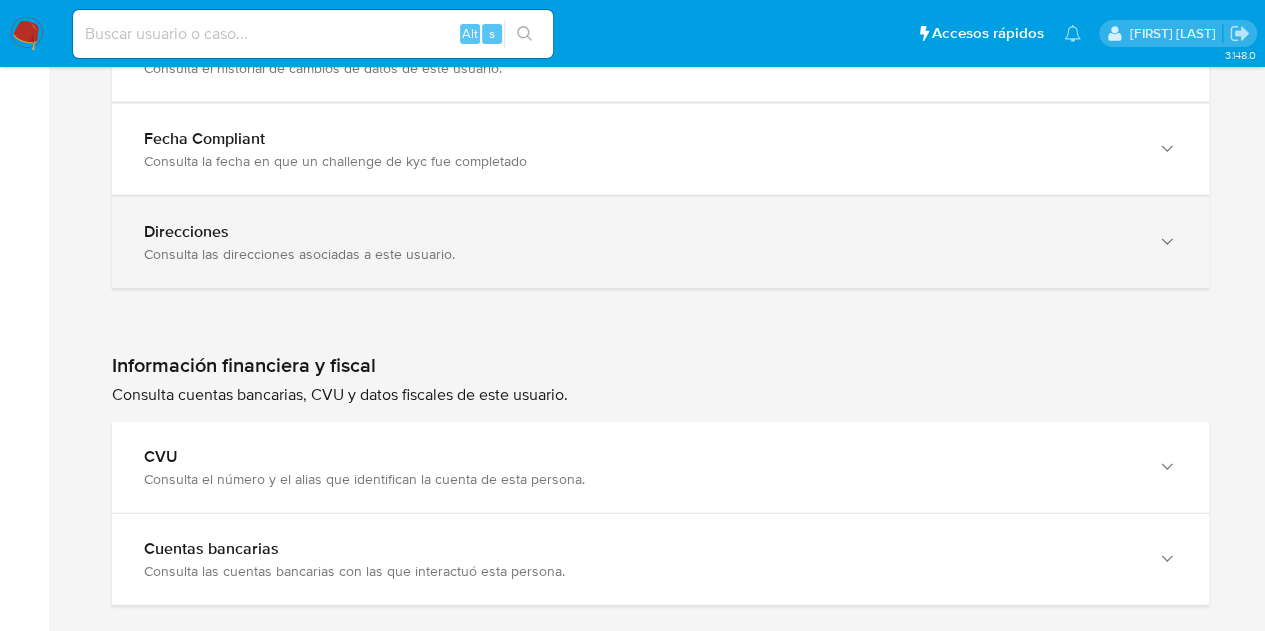 click on "Direcciones Consulta las direcciones asociadas a este usuario." at bounding box center [660, 242] 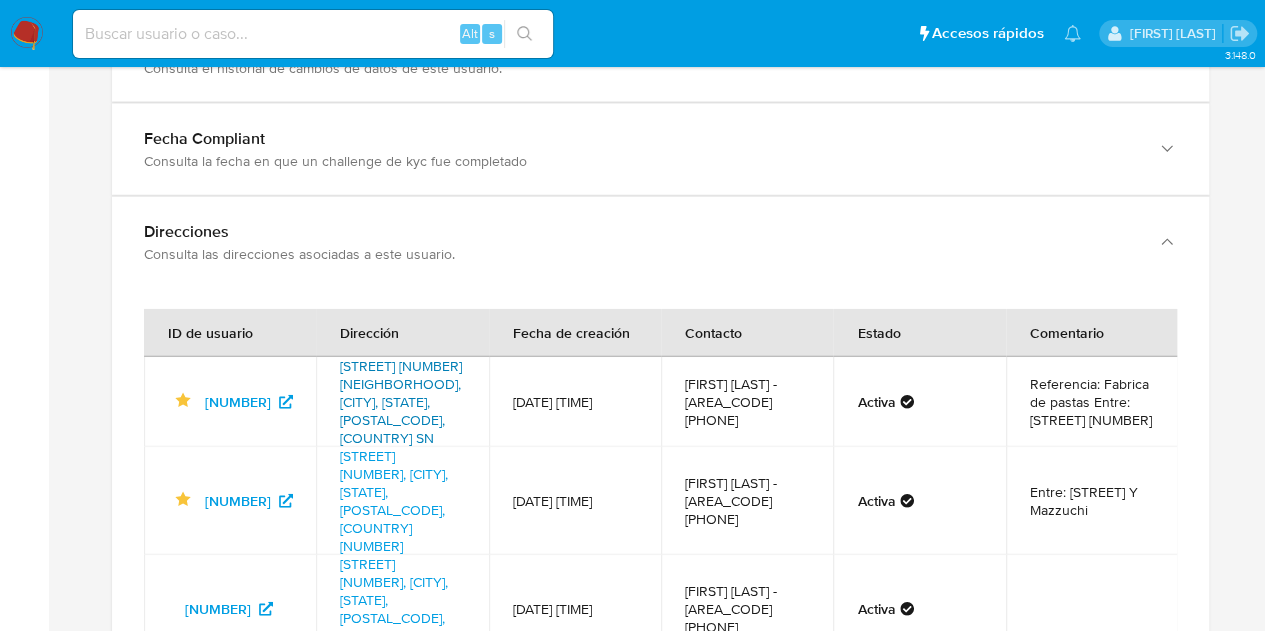 click on "Islas Malvinas 820 Barrio Ceco Sn, Olavarria, Buenos Aires, 7400, Argentina SN" at bounding box center [401, 402] 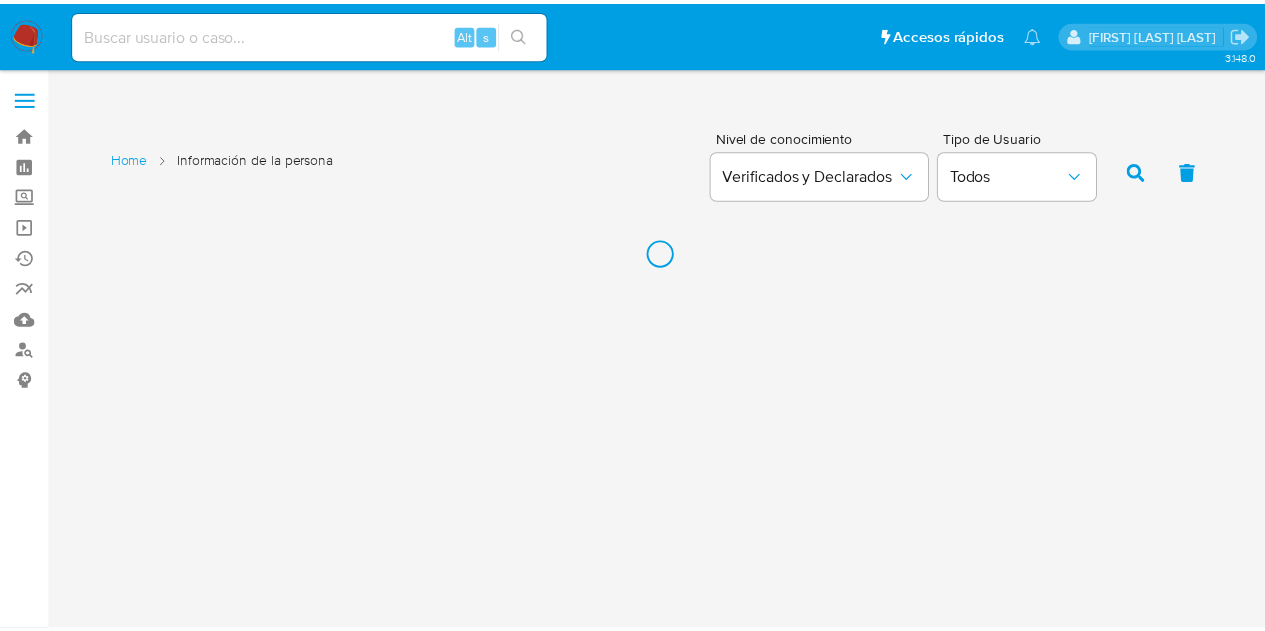 scroll, scrollTop: 0, scrollLeft: 0, axis: both 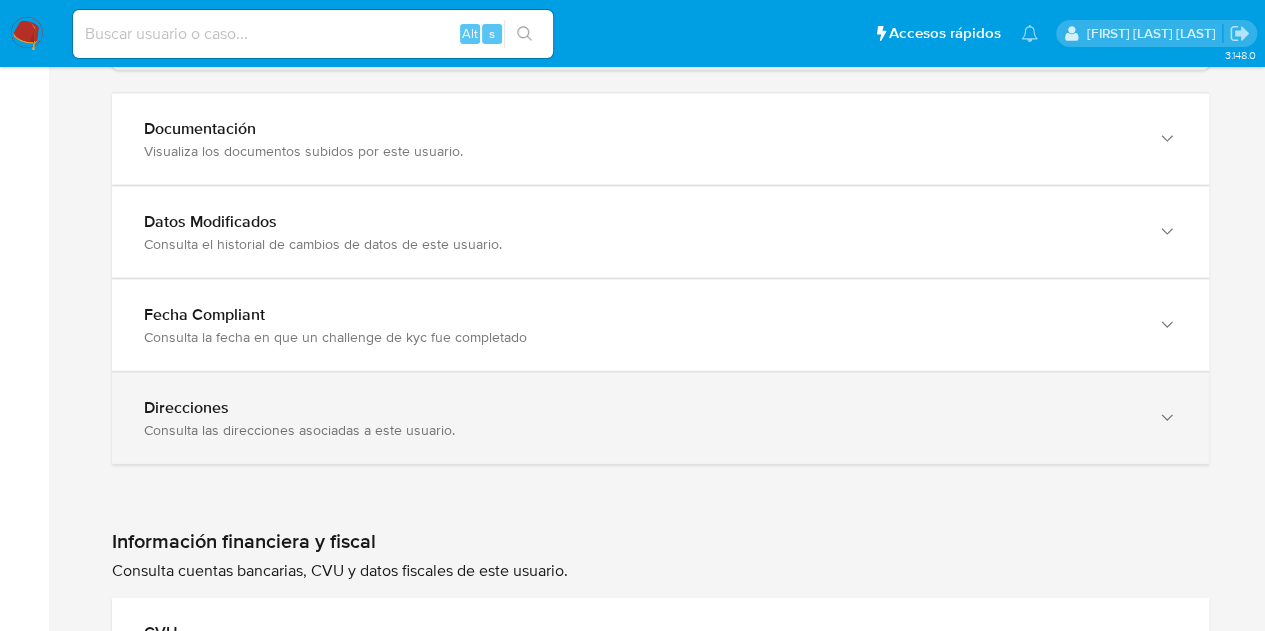 click on "Direcciones Consulta las direcciones asociadas a este usuario." at bounding box center [660, 418] 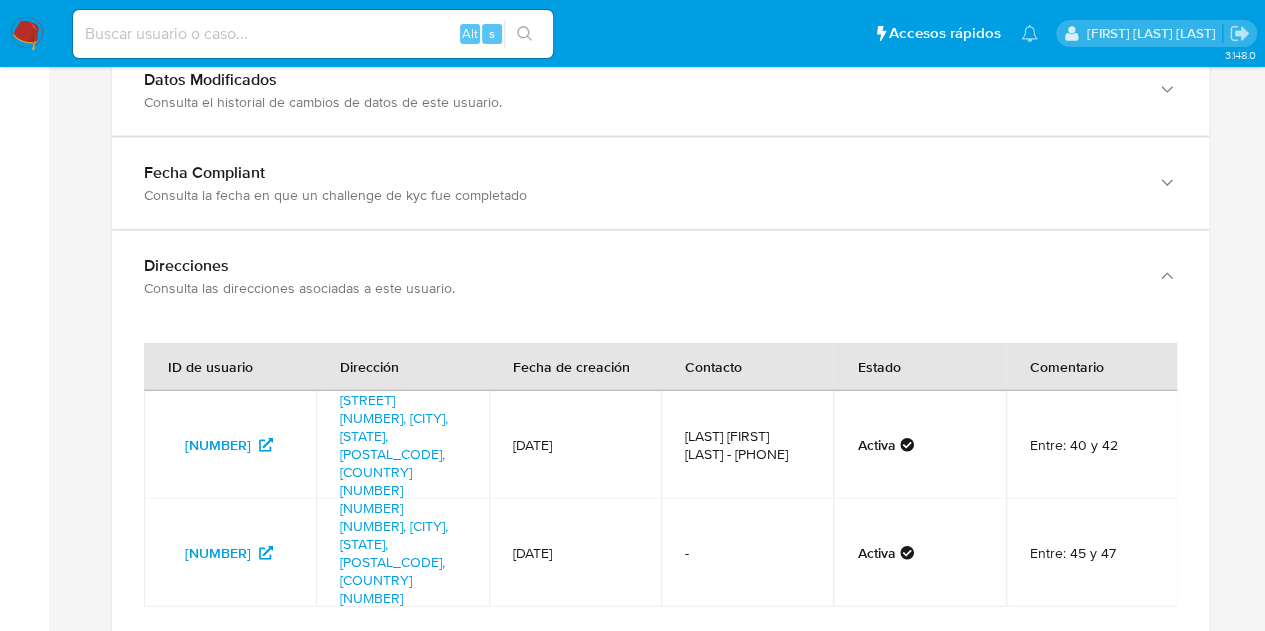scroll, scrollTop: 2220, scrollLeft: 0, axis: vertical 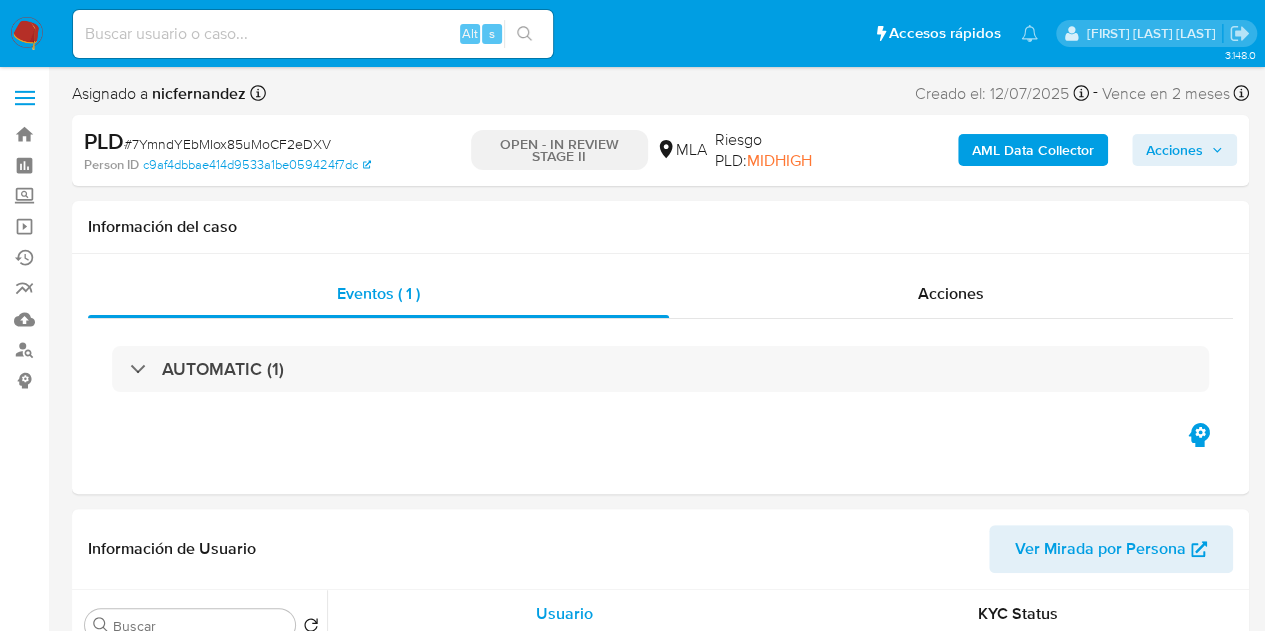 click on "Acciones" at bounding box center [1174, 150] 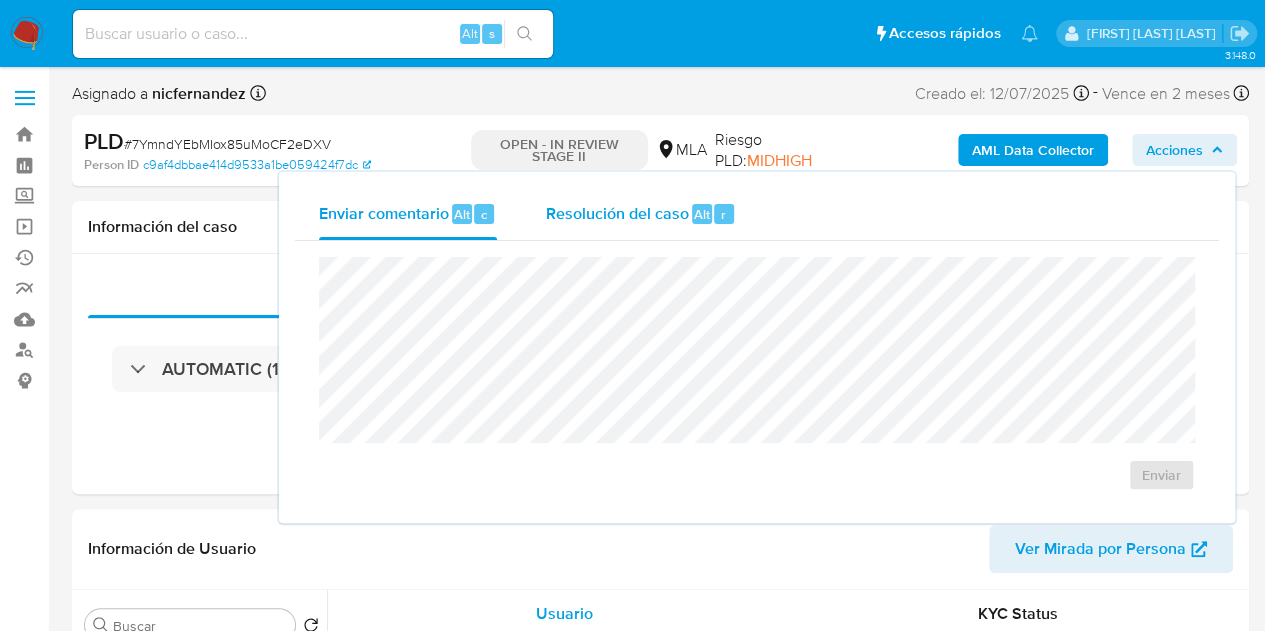 click on "Resolución del caso" at bounding box center (616, 213) 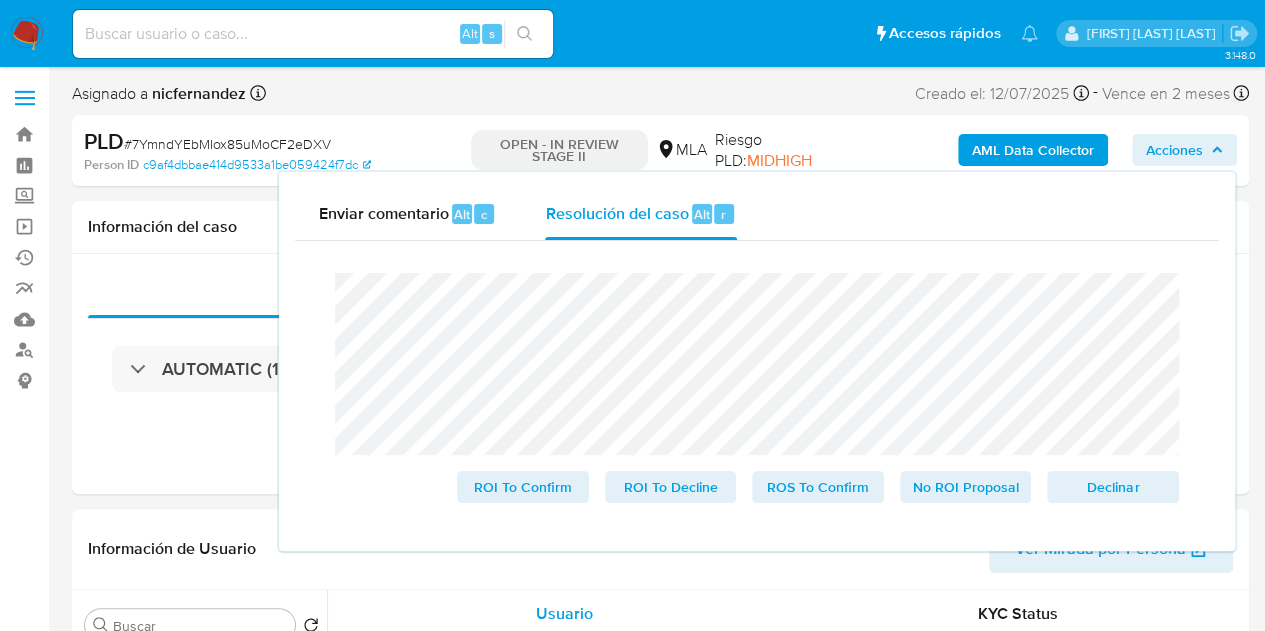 click on "Acciones" at bounding box center (1174, 150) 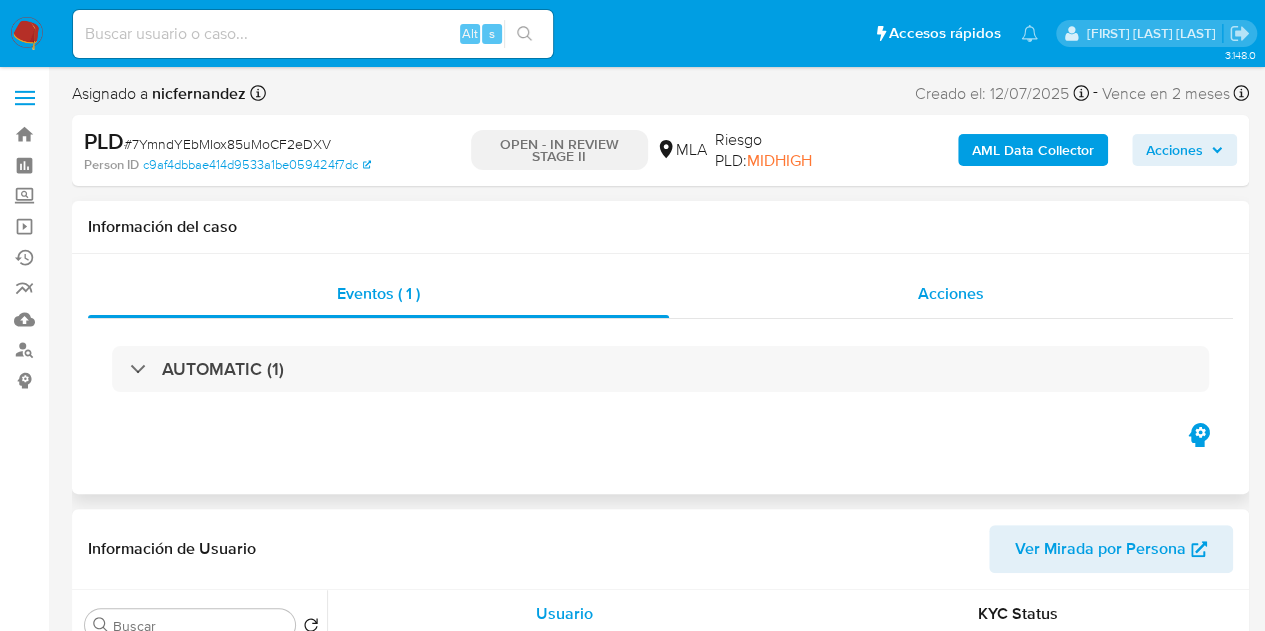 click on "Acciones" at bounding box center (951, 294) 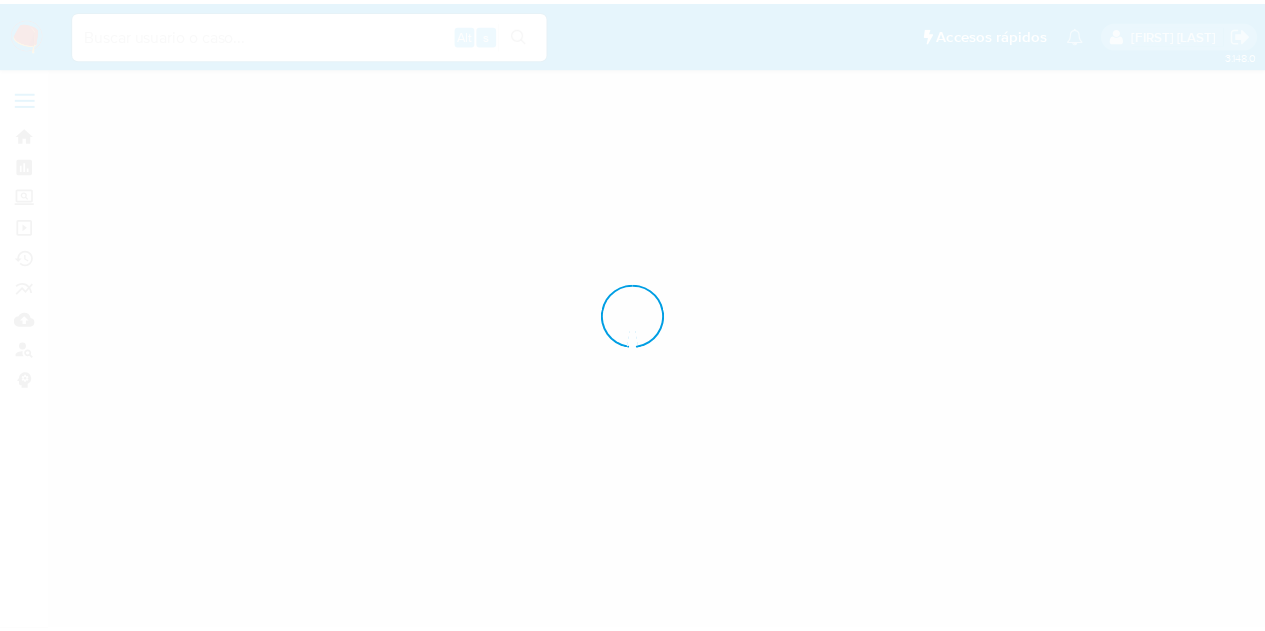 scroll, scrollTop: 0, scrollLeft: 0, axis: both 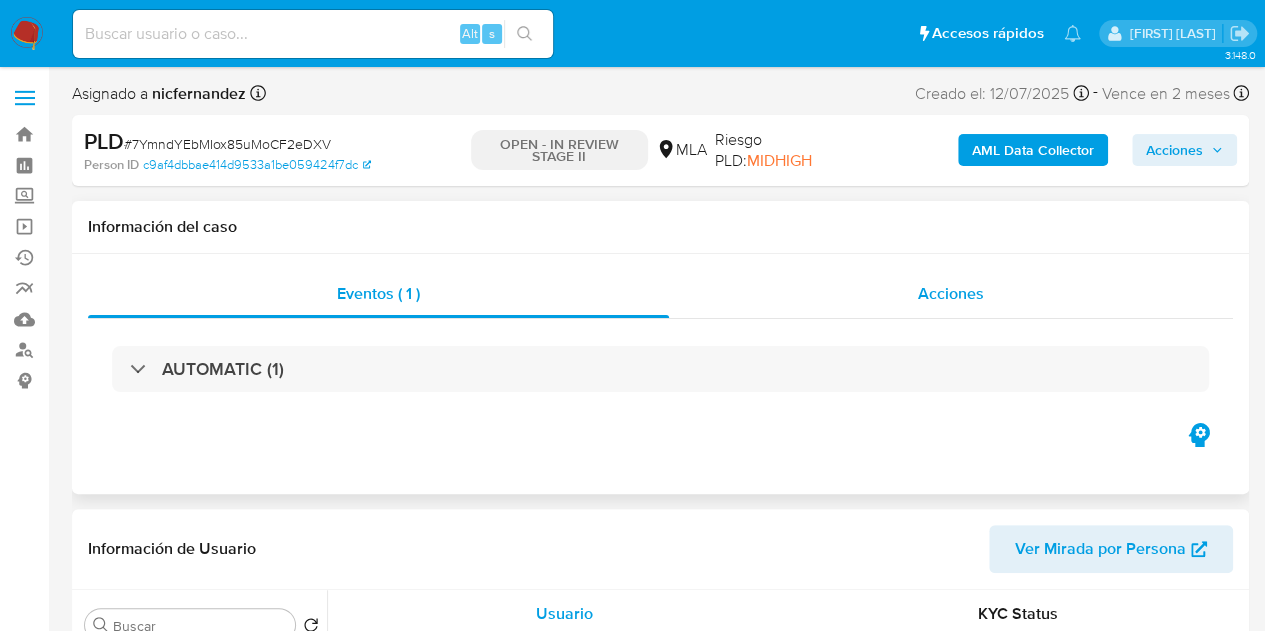 click on "Acciones" at bounding box center [951, 293] 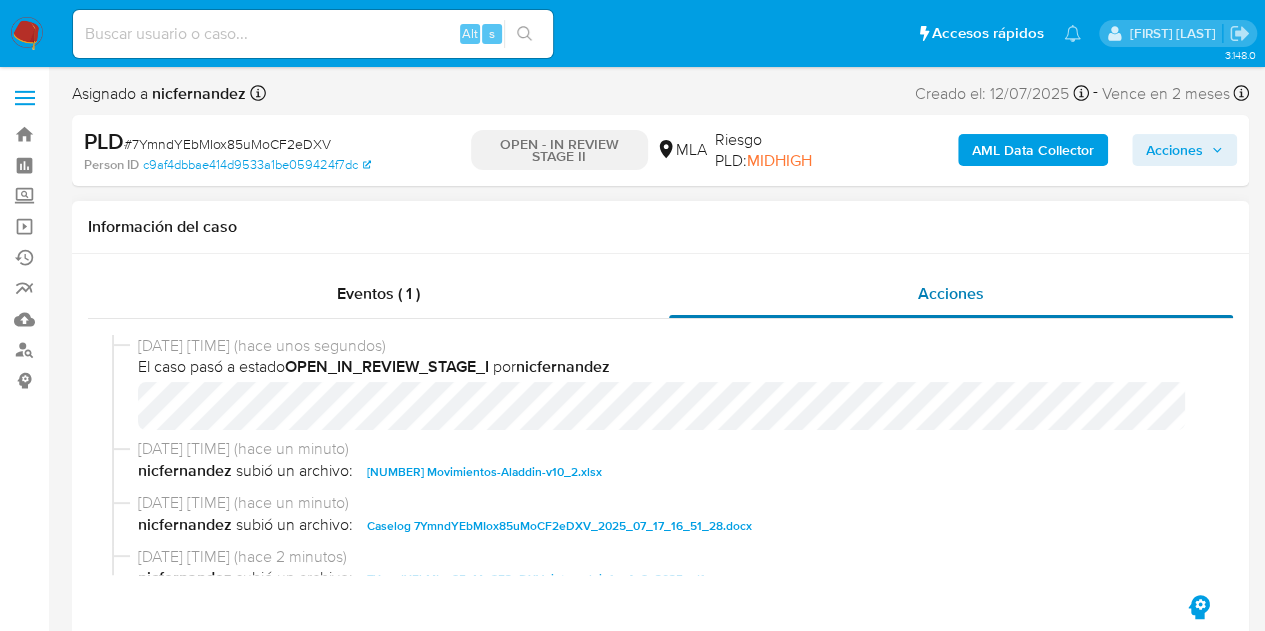 select on "10" 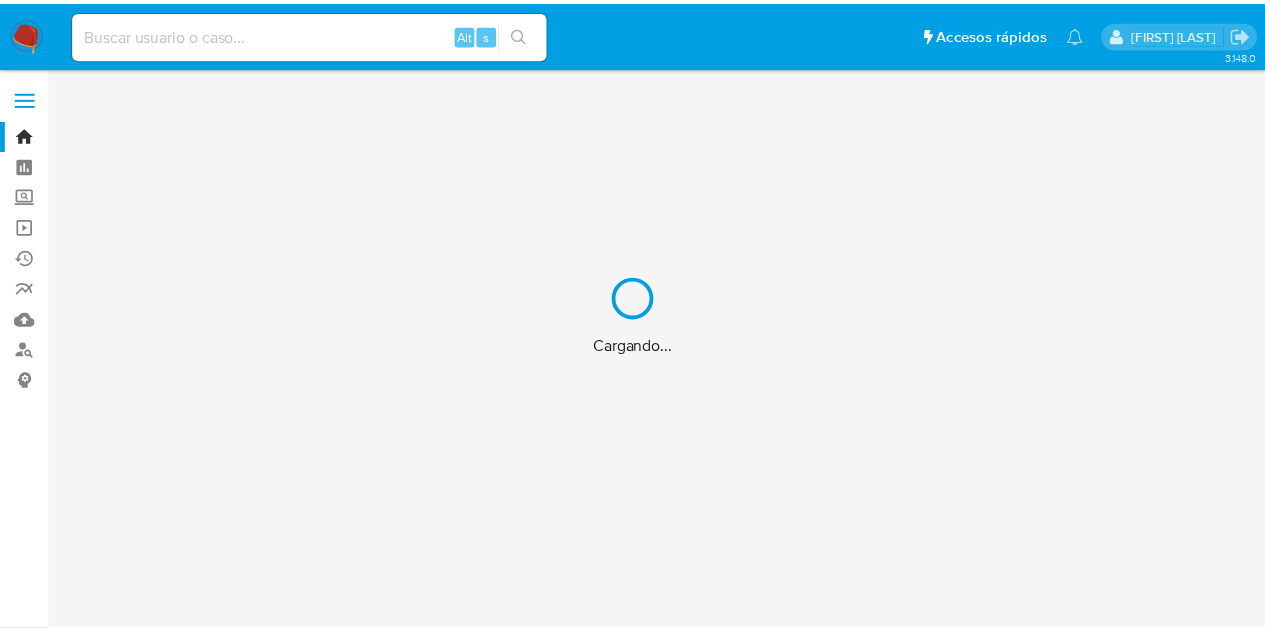 scroll, scrollTop: 0, scrollLeft: 0, axis: both 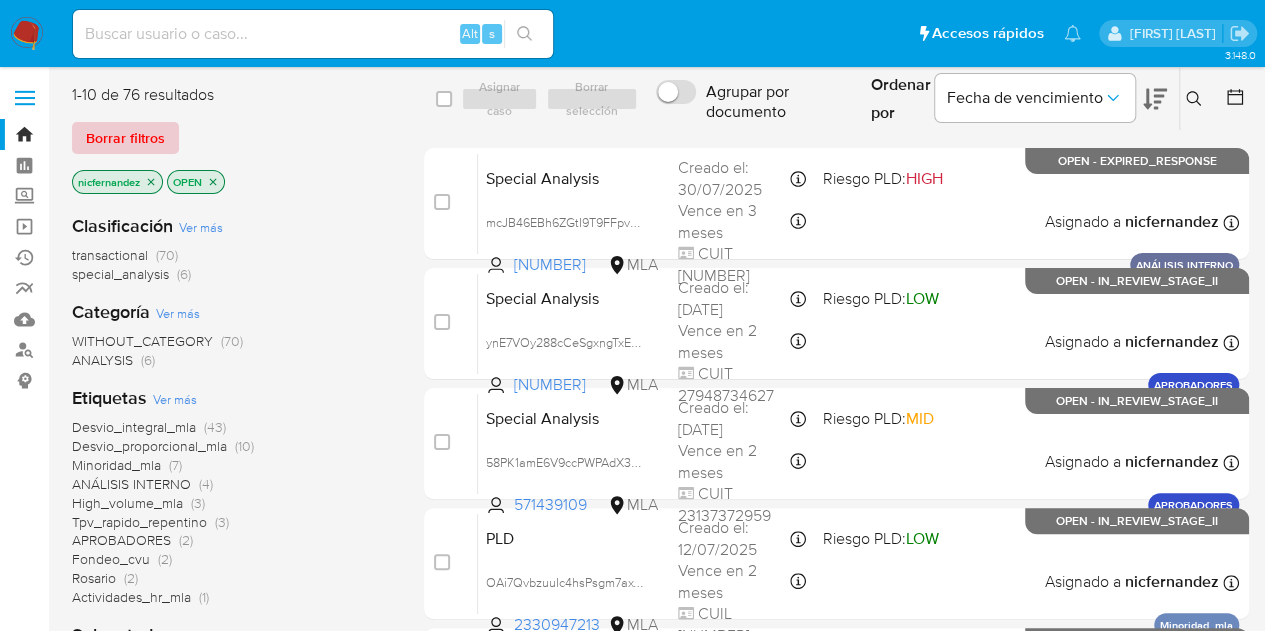 drag, startPoint x: 149, startPoint y: 155, endPoint x: 169, endPoint y: 153, distance: 20.09975 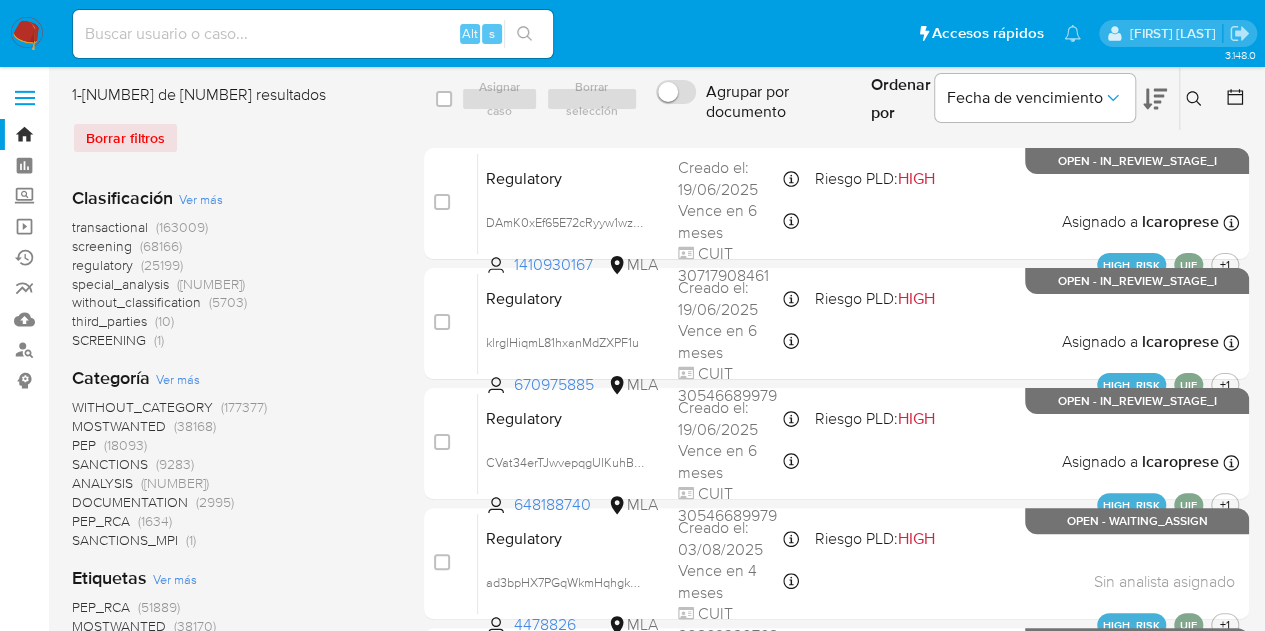 click 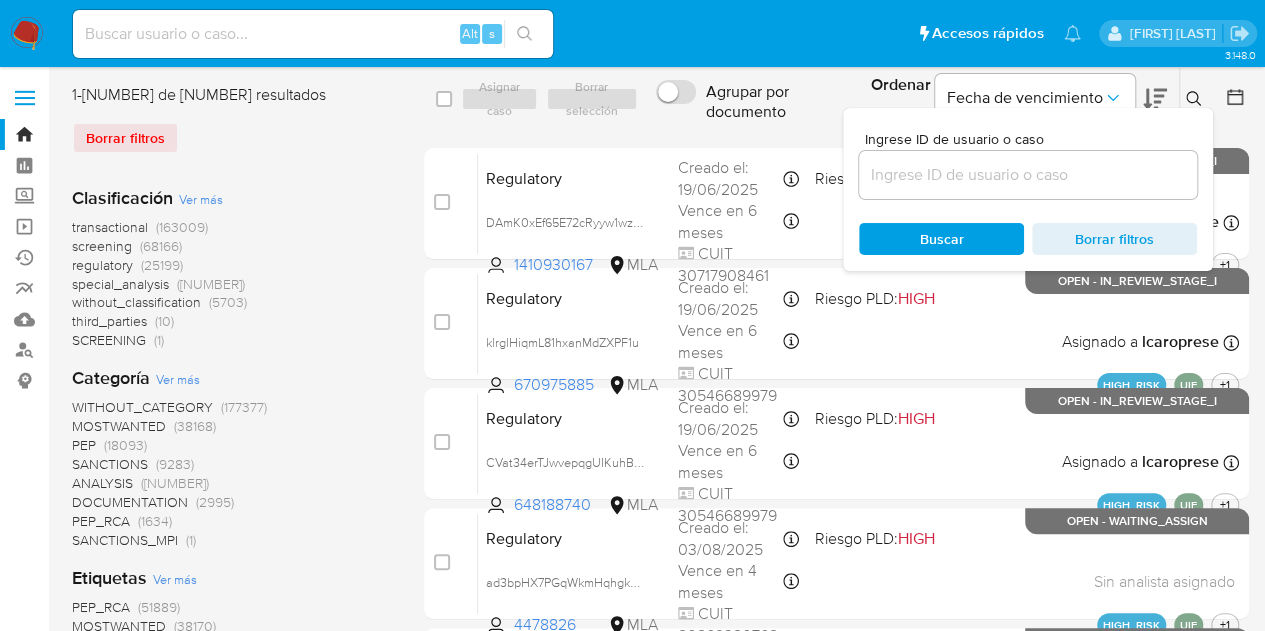 click at bounding box center (1028, 175) 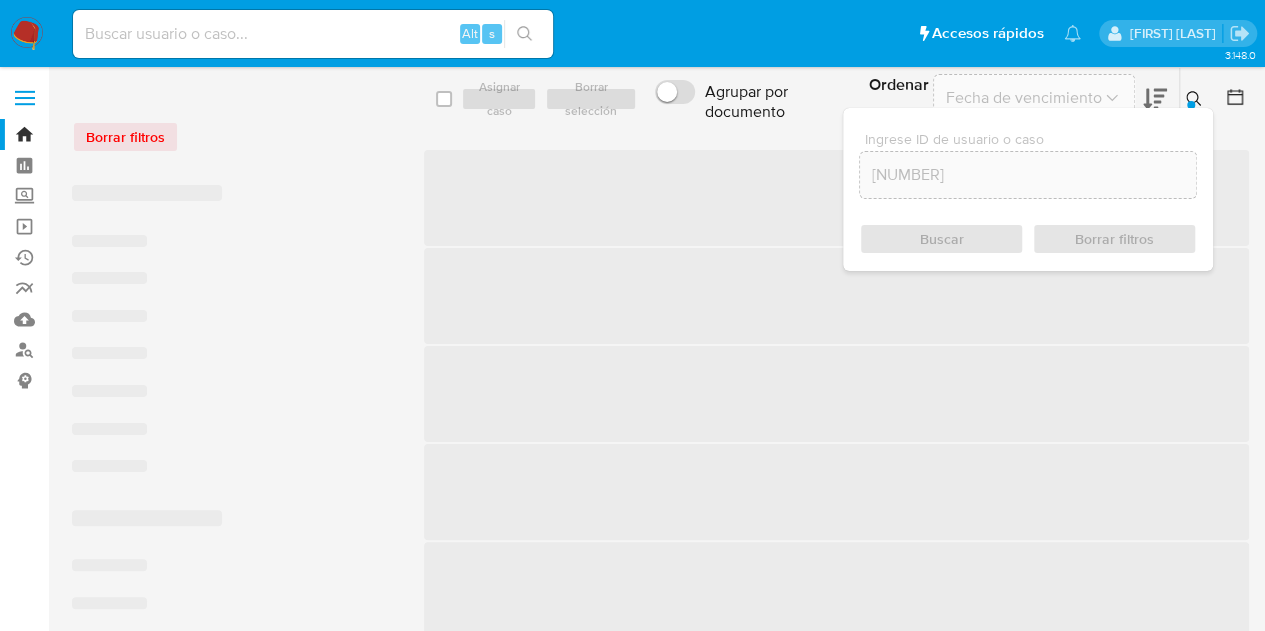 click 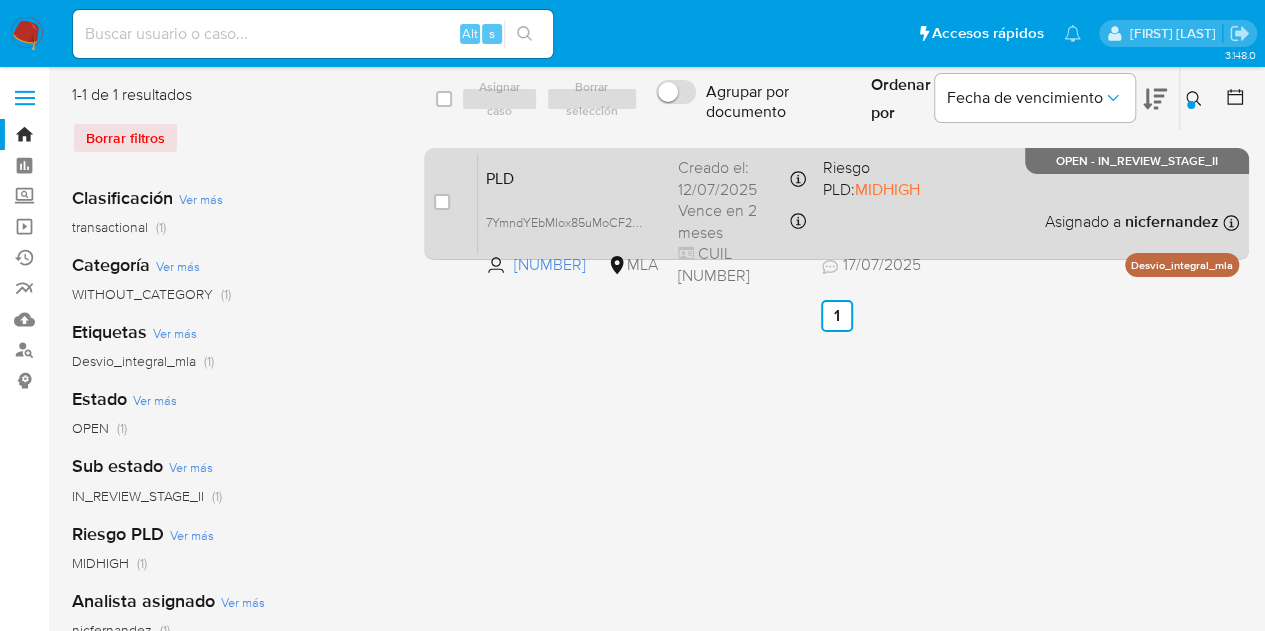 click on "PLD 7YmndYEbMIox85uMoCF2eDXV 1109357493 MLA Riesgo PLD:  MIDHIGH Creado el: 12/07/2025   Creado el: 12/07/2025 03:13:11 Vence en 2 meses   Vence el 10/10/2025 03:13:12 CUIL   27412164089 17/07/2025   17/07/2025 16:55 Asignado a   nicfernandez   Asignado el: 17/07/2025 16:31:24 Desvio_integral_mla OPEN - IN_REVIEW_STAGE_II" at bounding box center (858, 203) 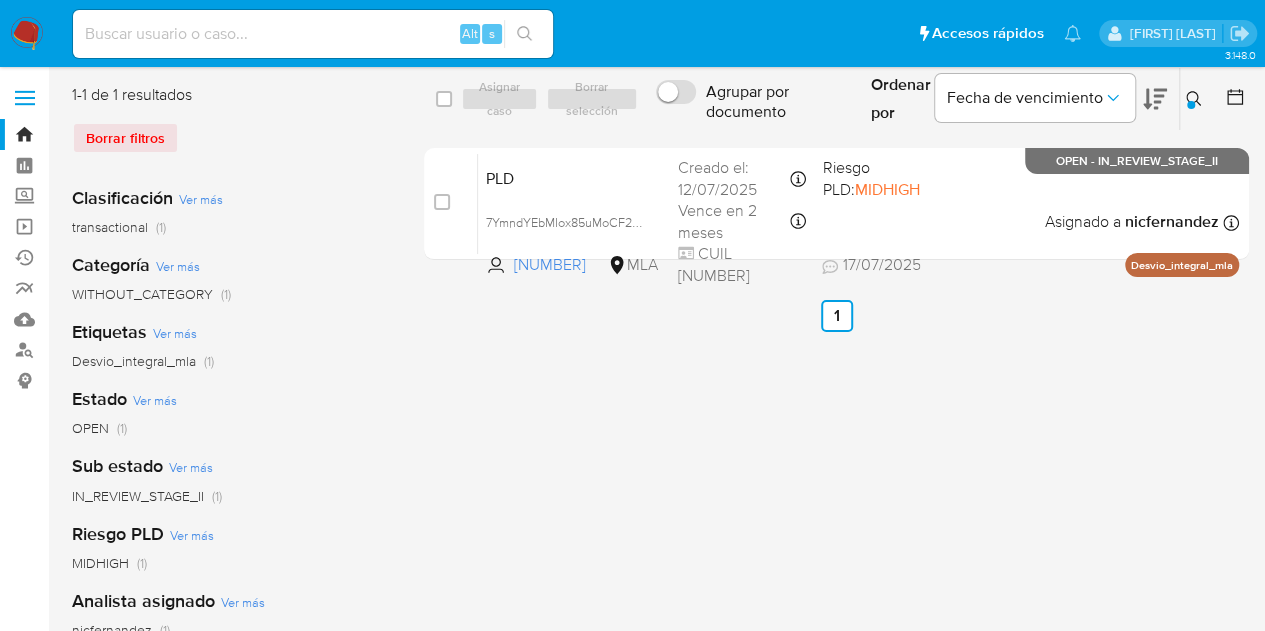 click at bounding box center [1196, 99] 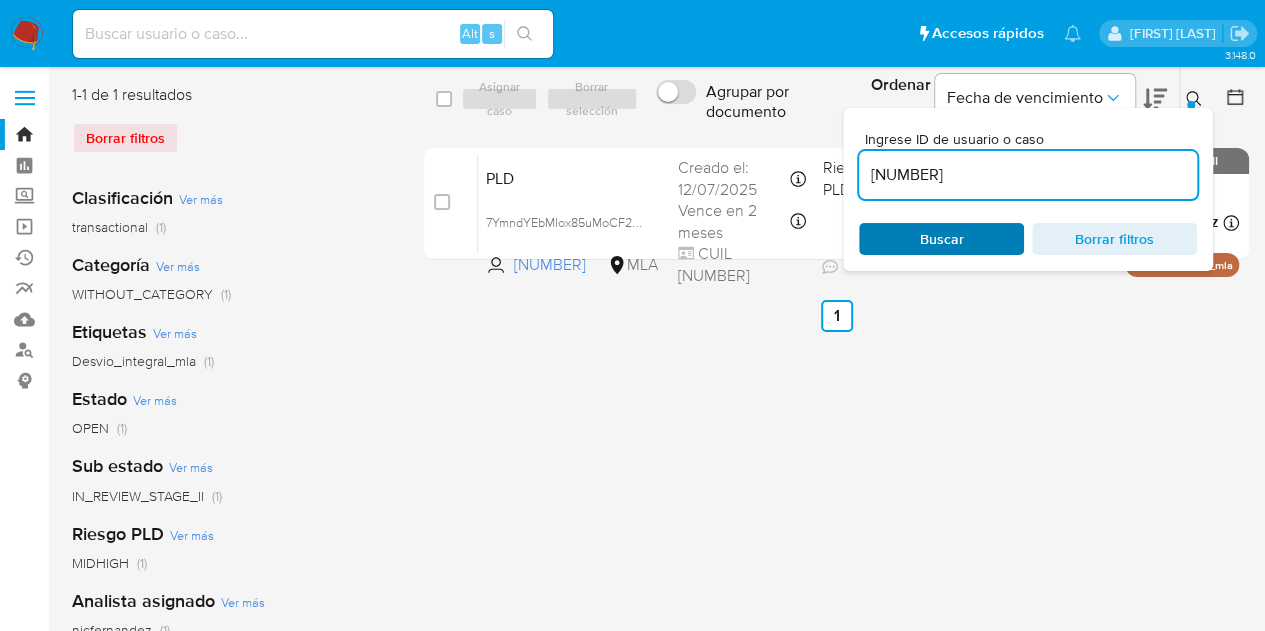 click on "Buscar" at bounding box center (941, 239) 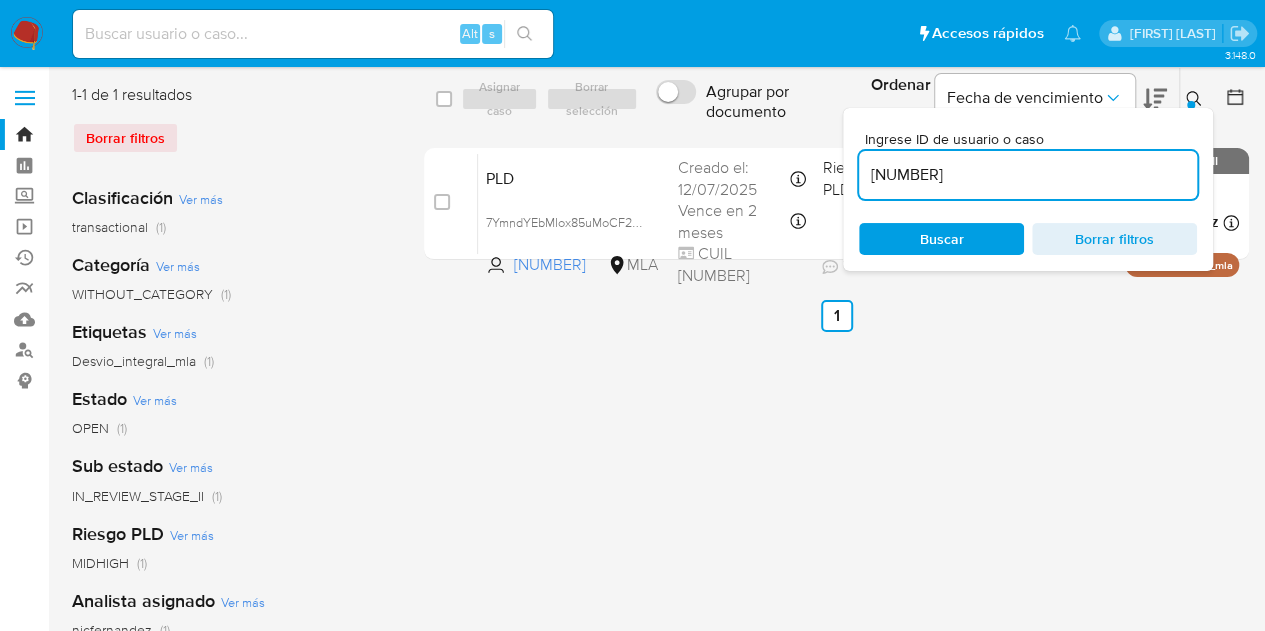 click 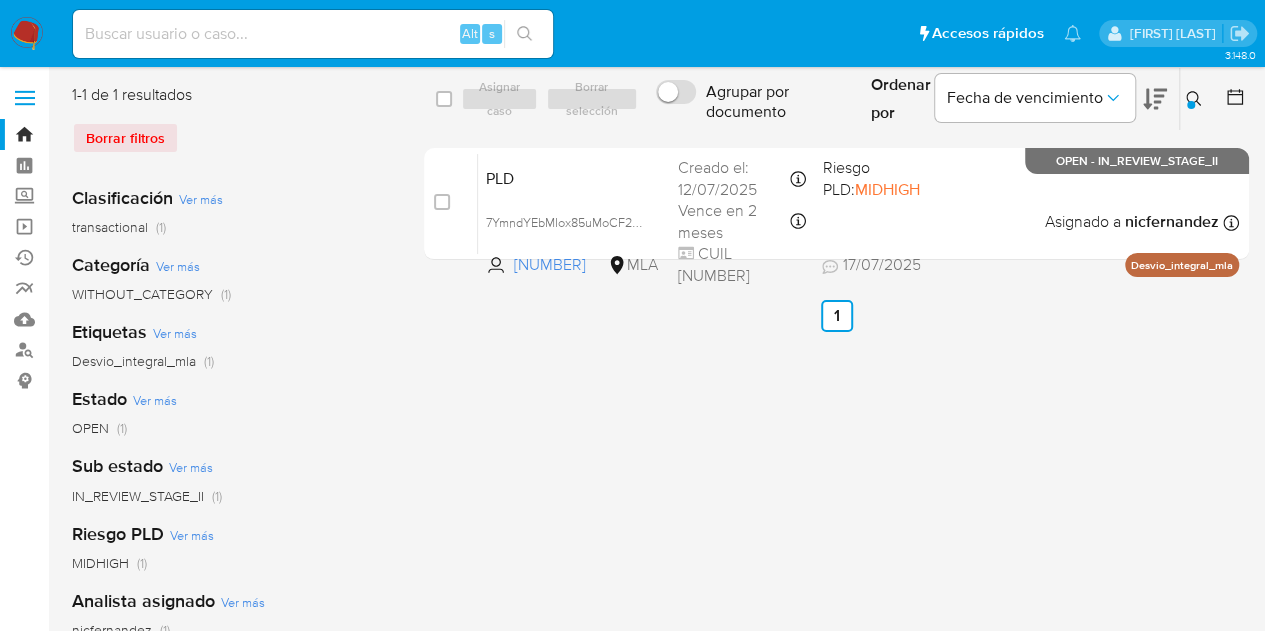 click 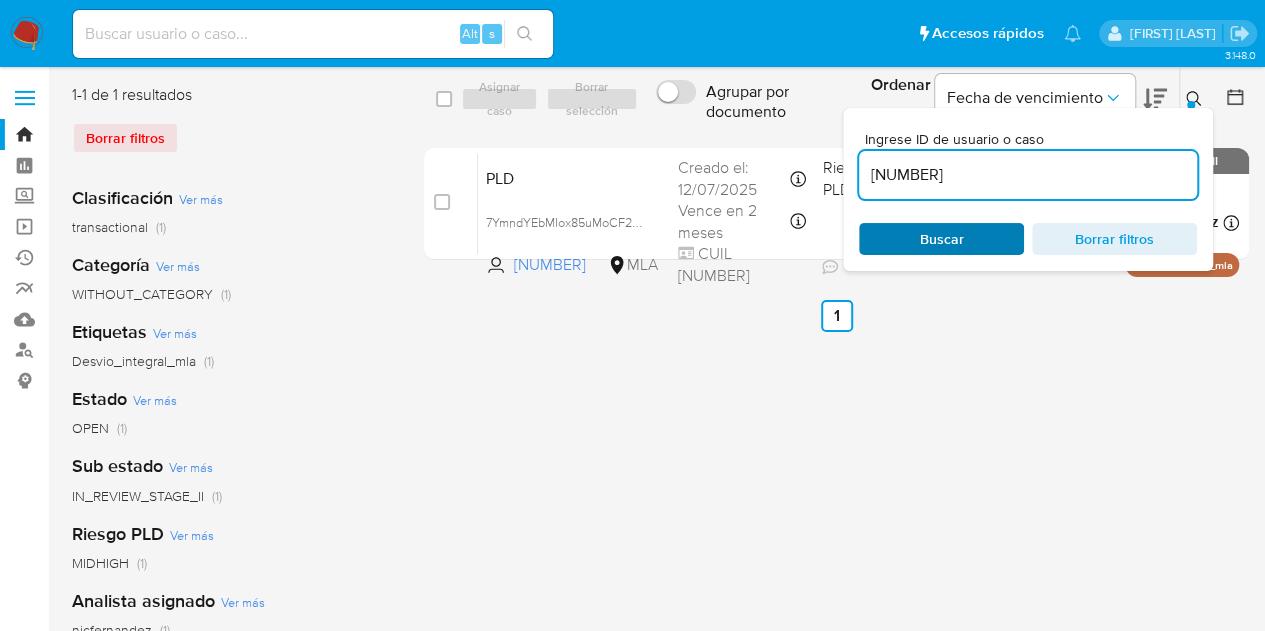 click on "Buscar" at bounding box center (941, 239) 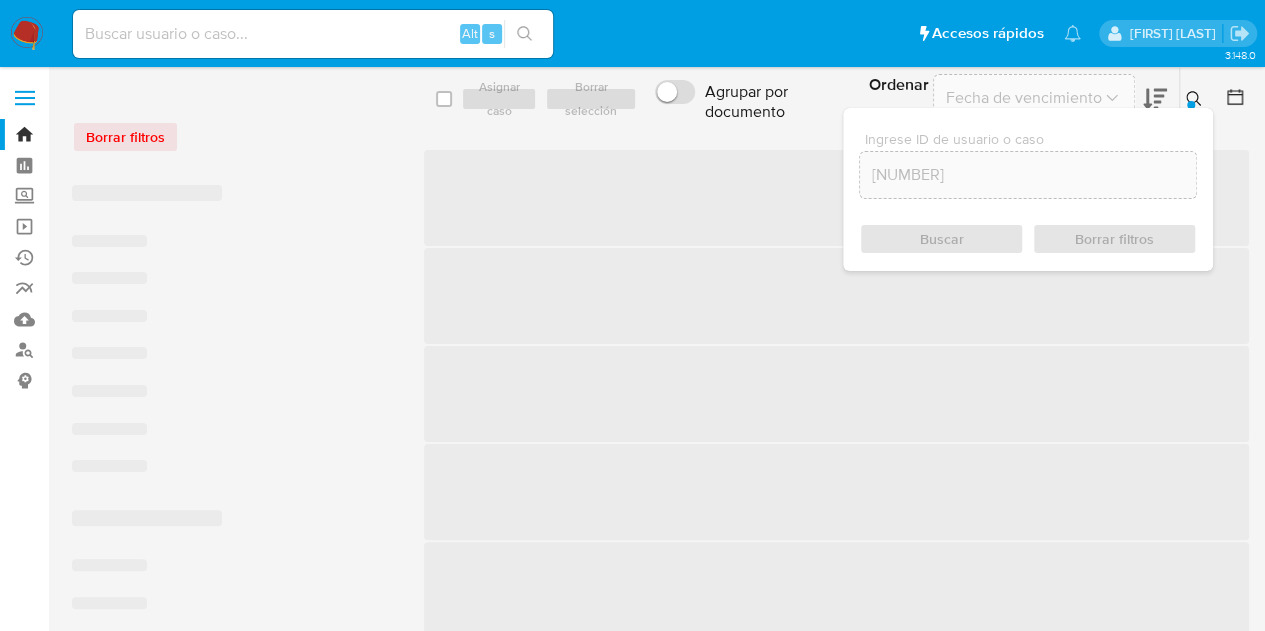 click at bounding box center (1196, 99) 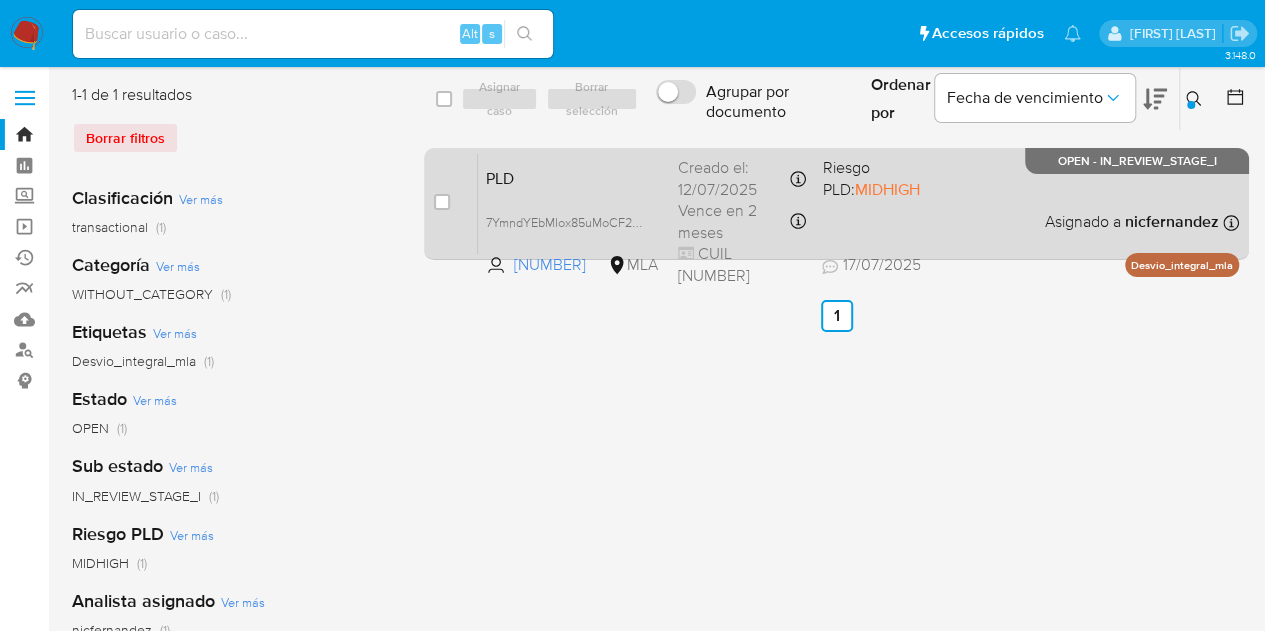 click on "PLD" at bounding box center (574, 177) 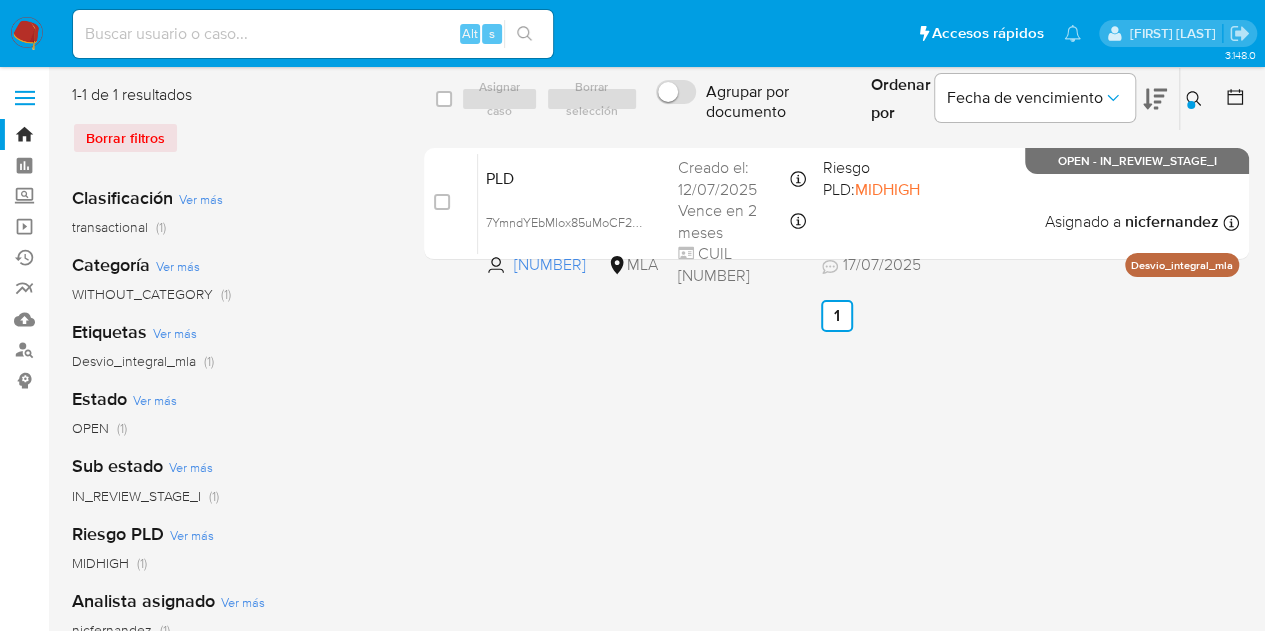 click 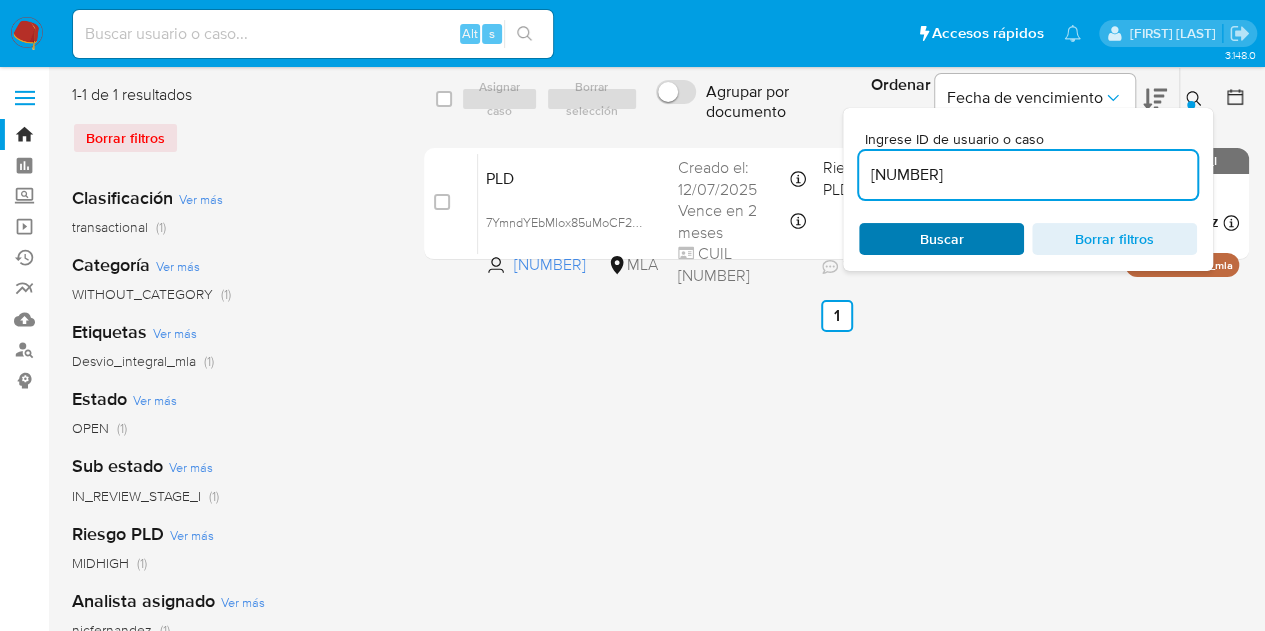 click on "Buscar" at bounding box center [941, 239] 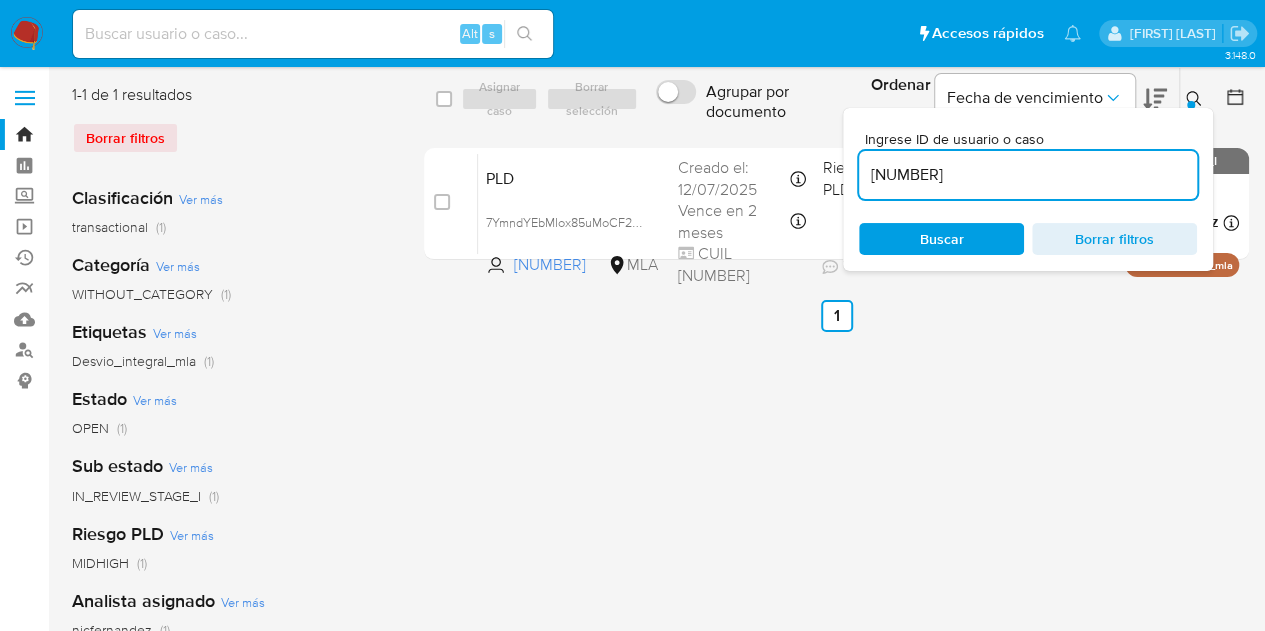 click 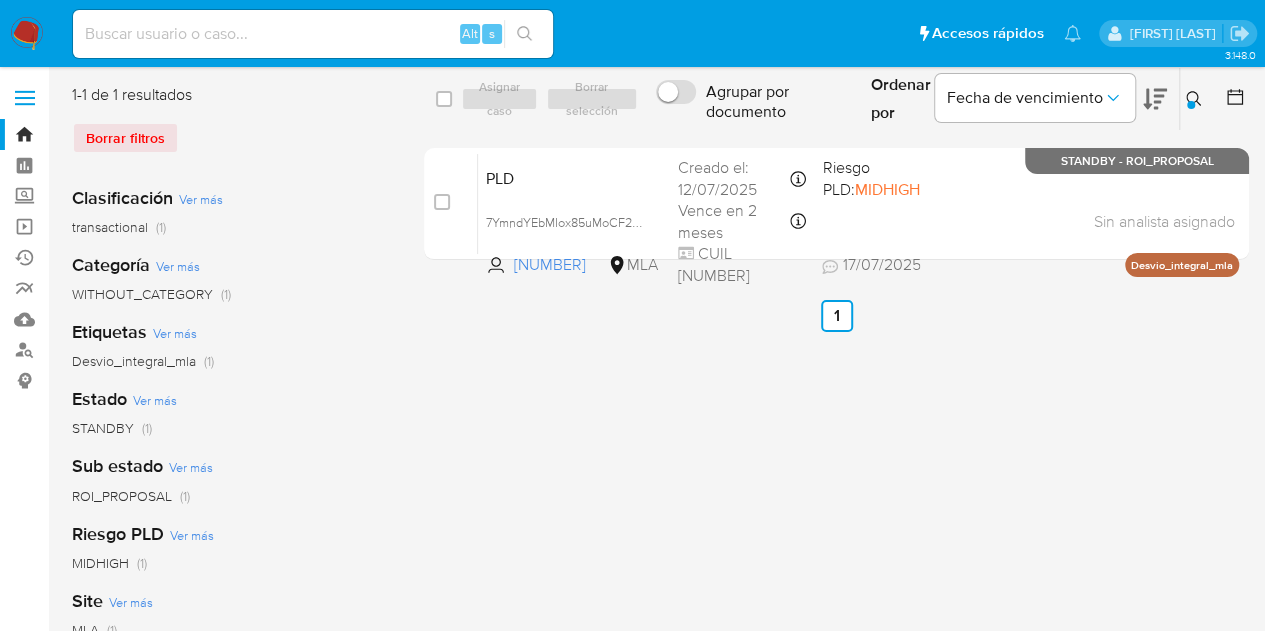 click 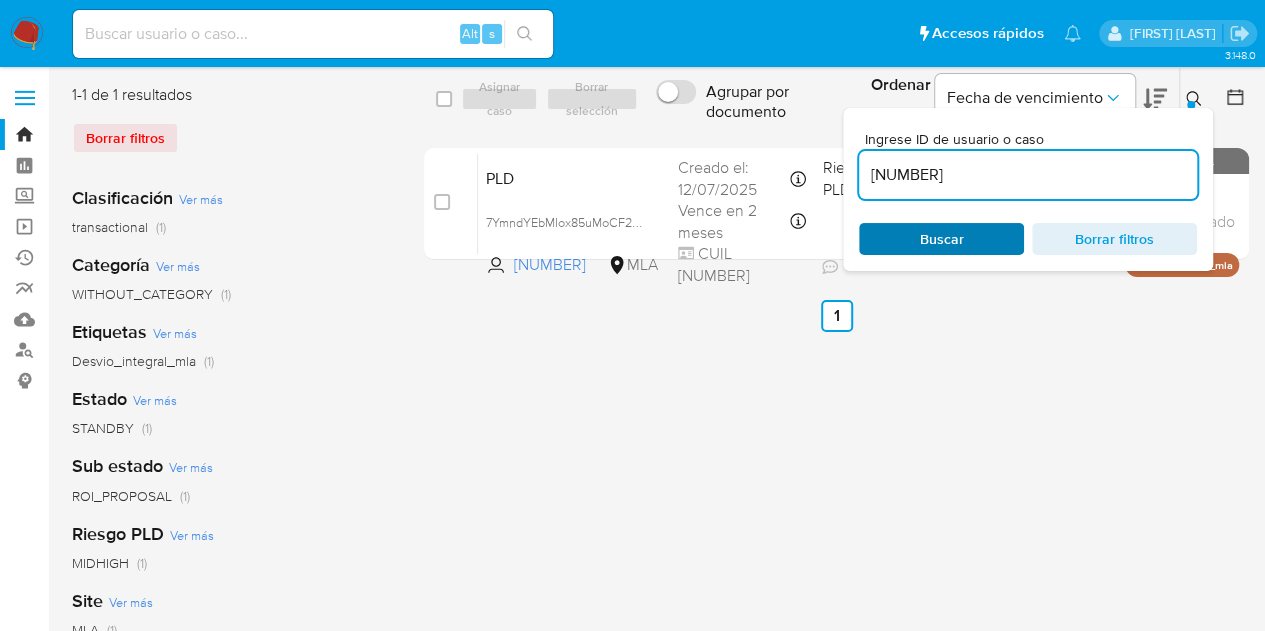 click on "Buscar" at bounding box center (942, 239) 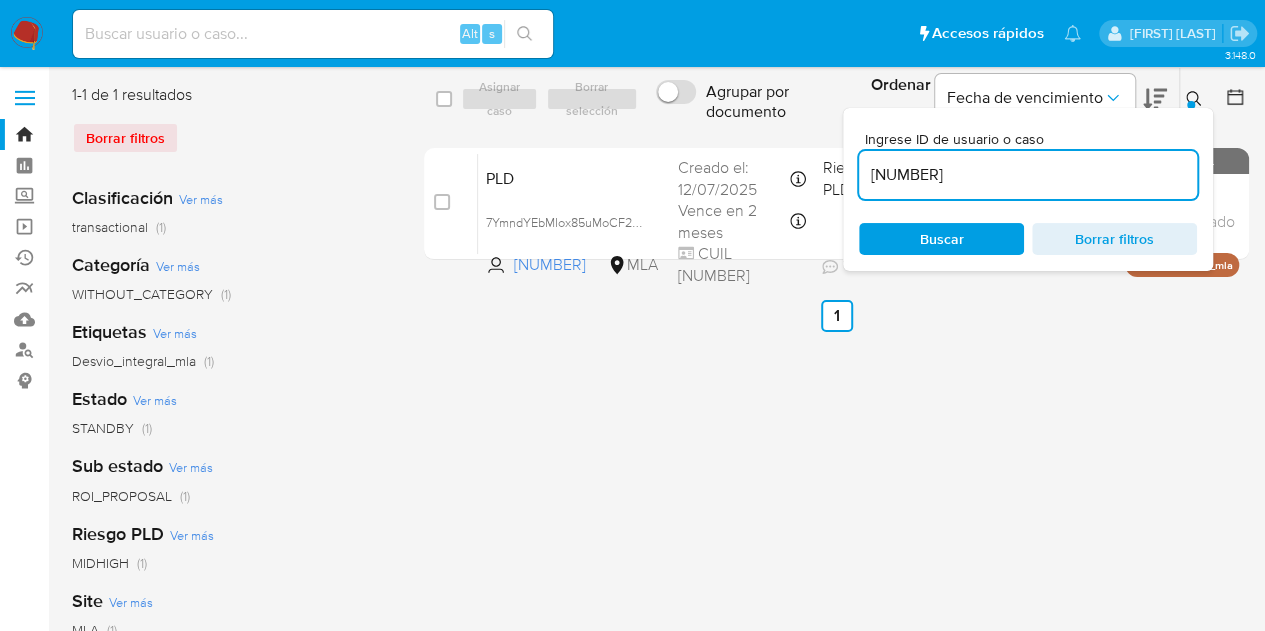 click at bounding box center [1191, 105] 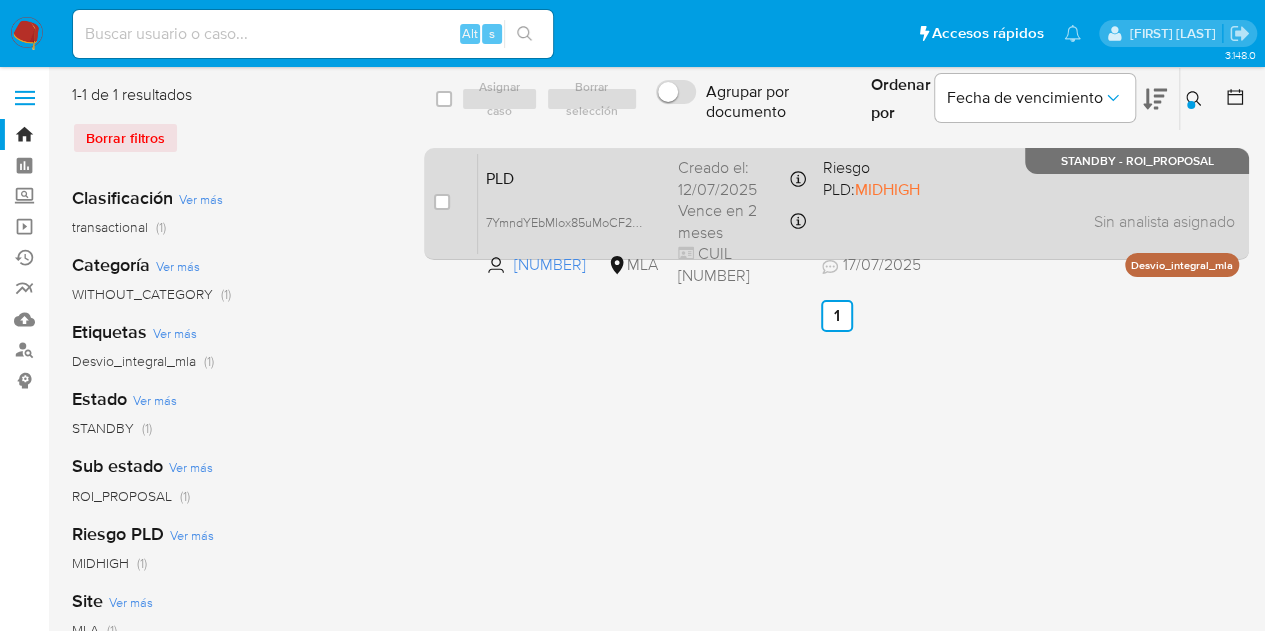 click on "PLD" at bounding box center [574, 177] 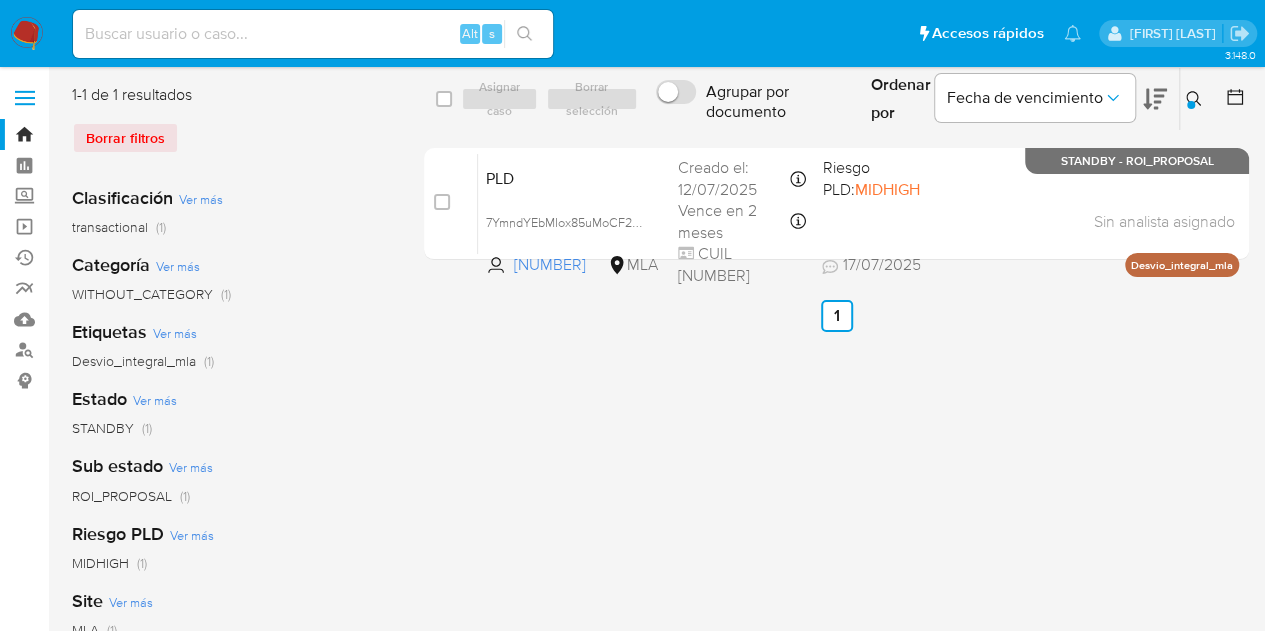 click 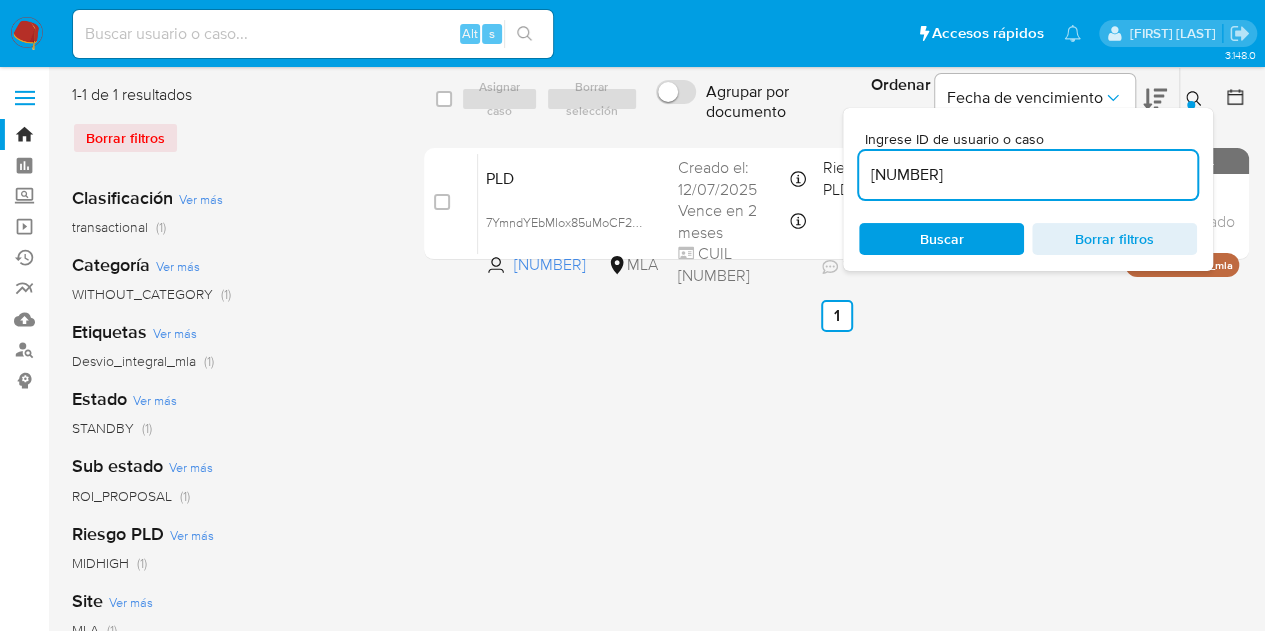 drag, startPoint x: 988, startPoint y: 165, endPoint x: 681, endPoint y: 123, distance: 309.85965 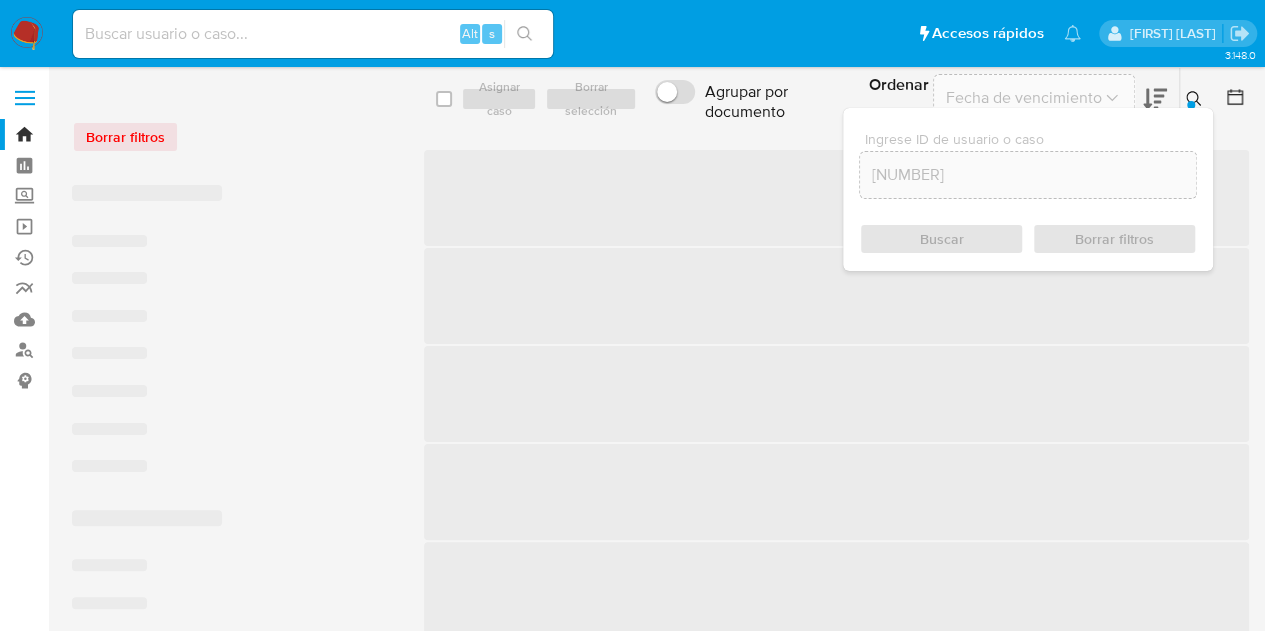 click at bounding box center [1191, 105] 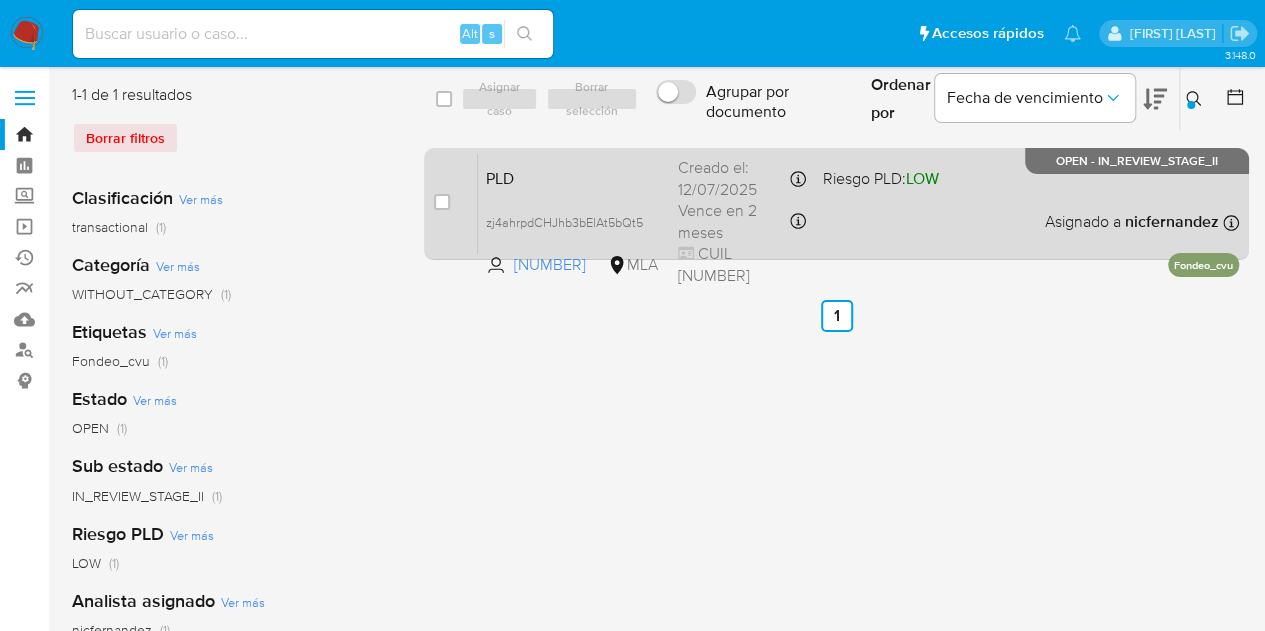 click on "PLD zj4ahrpdCHJhb3bElAt5bQt5 810296649 MLA Riesgo PLD:  LOW Creado el: 12/07/2025   Creado el: 12/07/2025 03:21:51 Vence en 2 meses   Vence el 10/10/2025 03:21:52 CUIL   27413099116 Asignado a   nicfernandez   Asignado el: 17/07/2025 16:31:24 Fondeo_cvu OPEN - IN_REVIEW_STAGE_II" at bounding box center [858, 203] 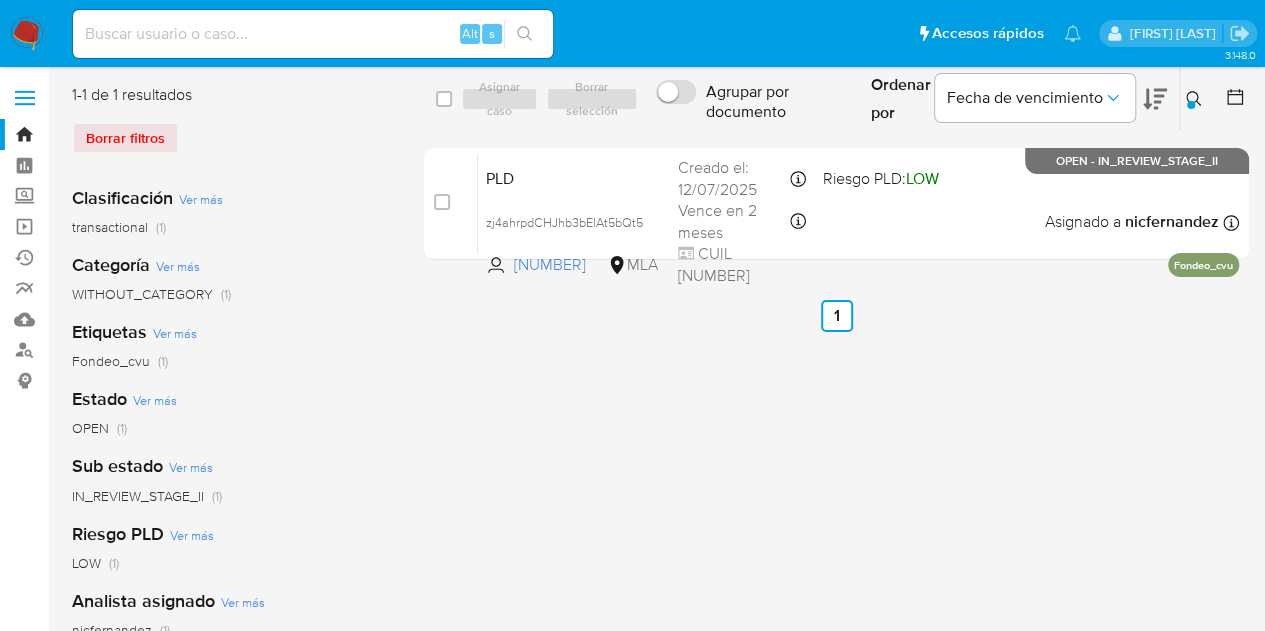 click 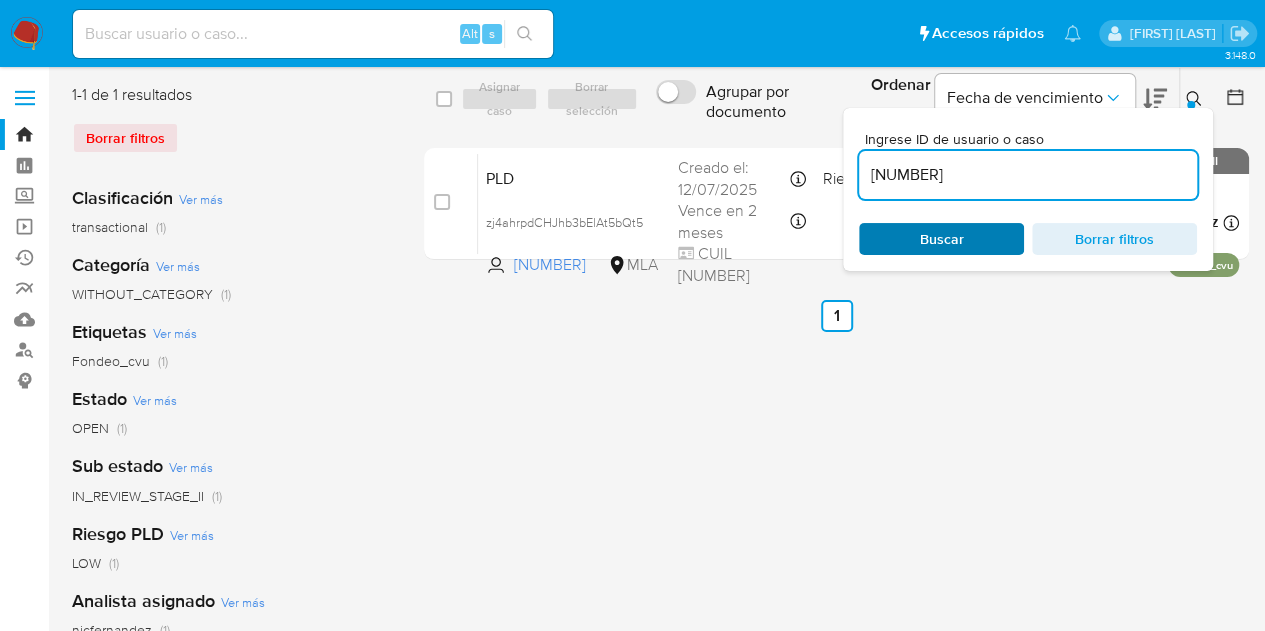 click on "Buscar" at bounding box center [942, 239] 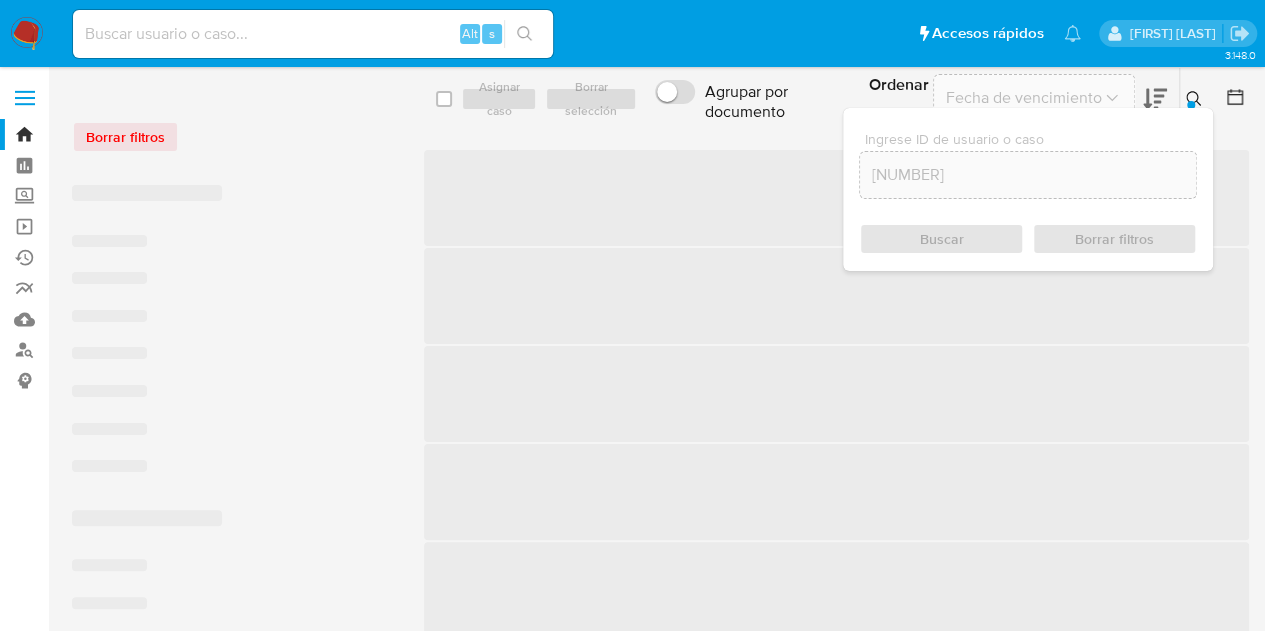 click at bounding box center (1191, 105) 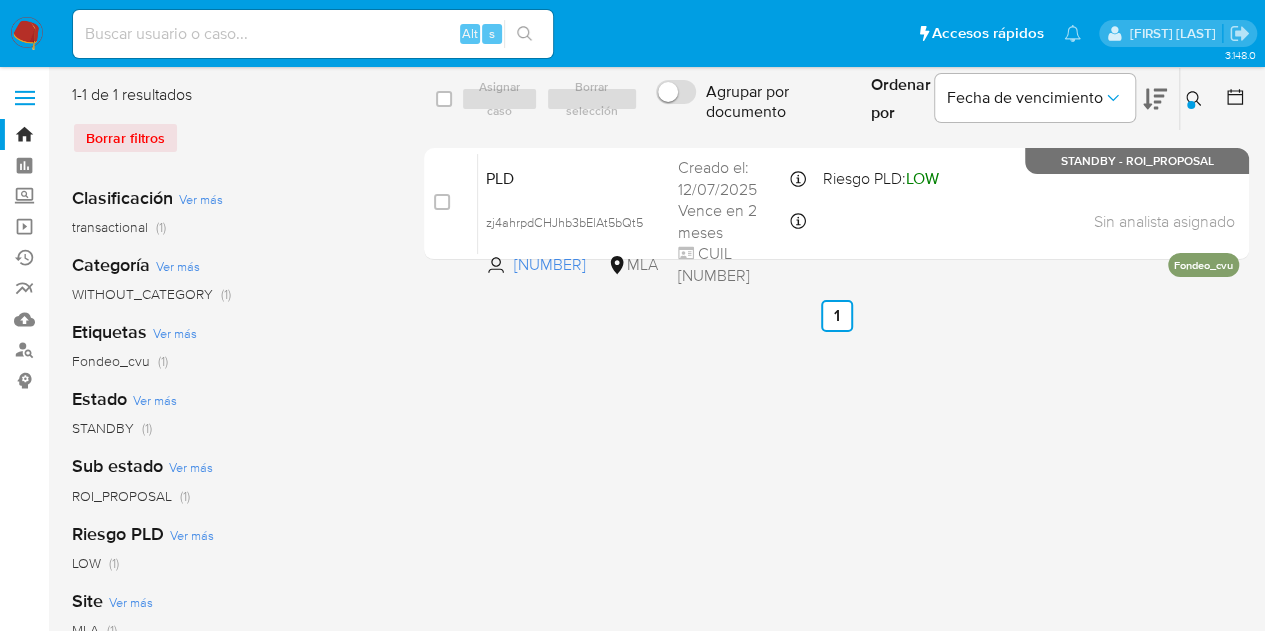 click 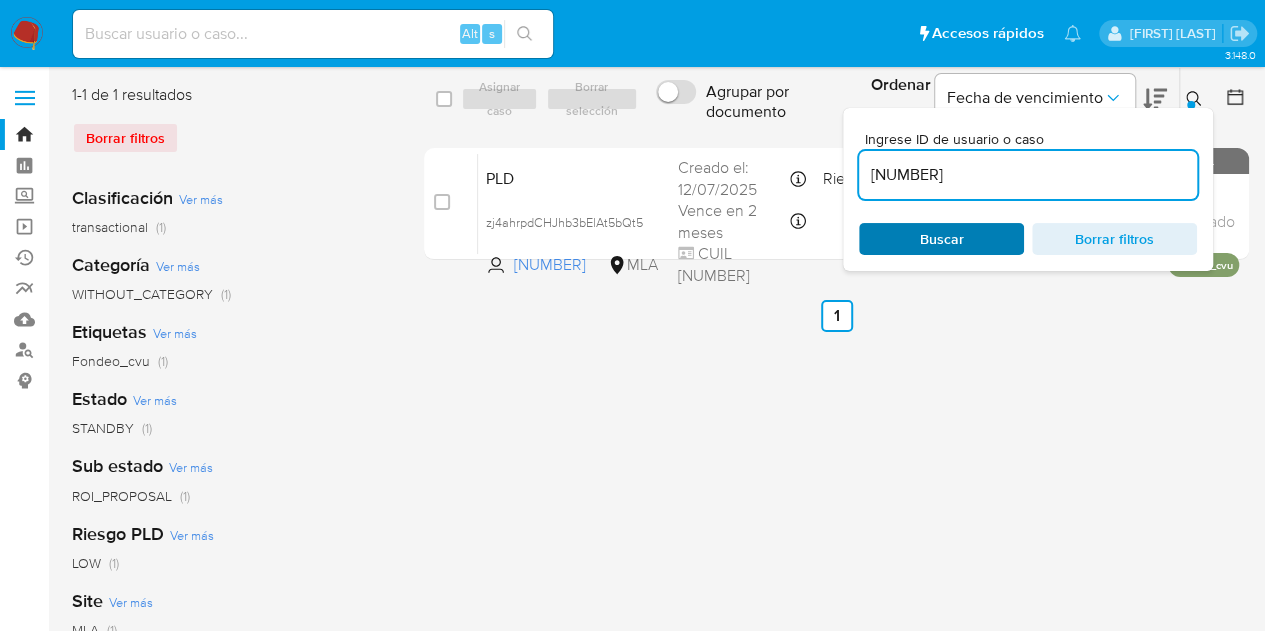 click on "Buscar" at bounding box center (942, 239) 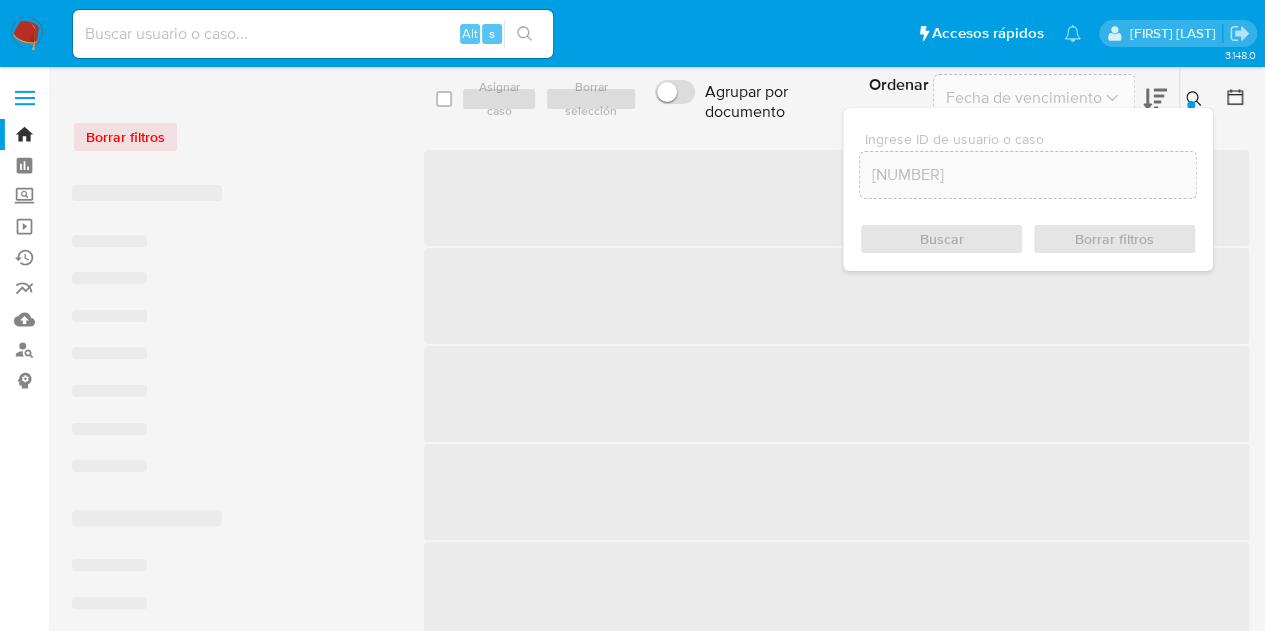 drag, startPoint x: 1193, startPoint y: 98, endPoint x: 845, endPoint y: 145, distance: 351.15952 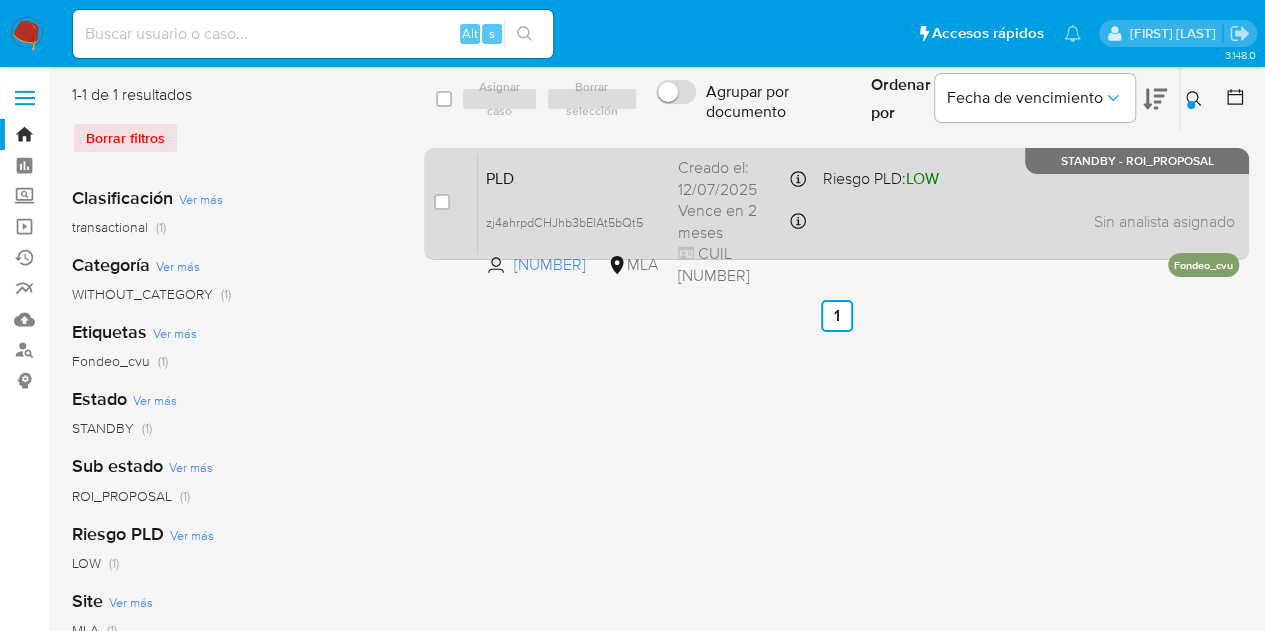 click on "PLD" at bounding box center (574, 177) 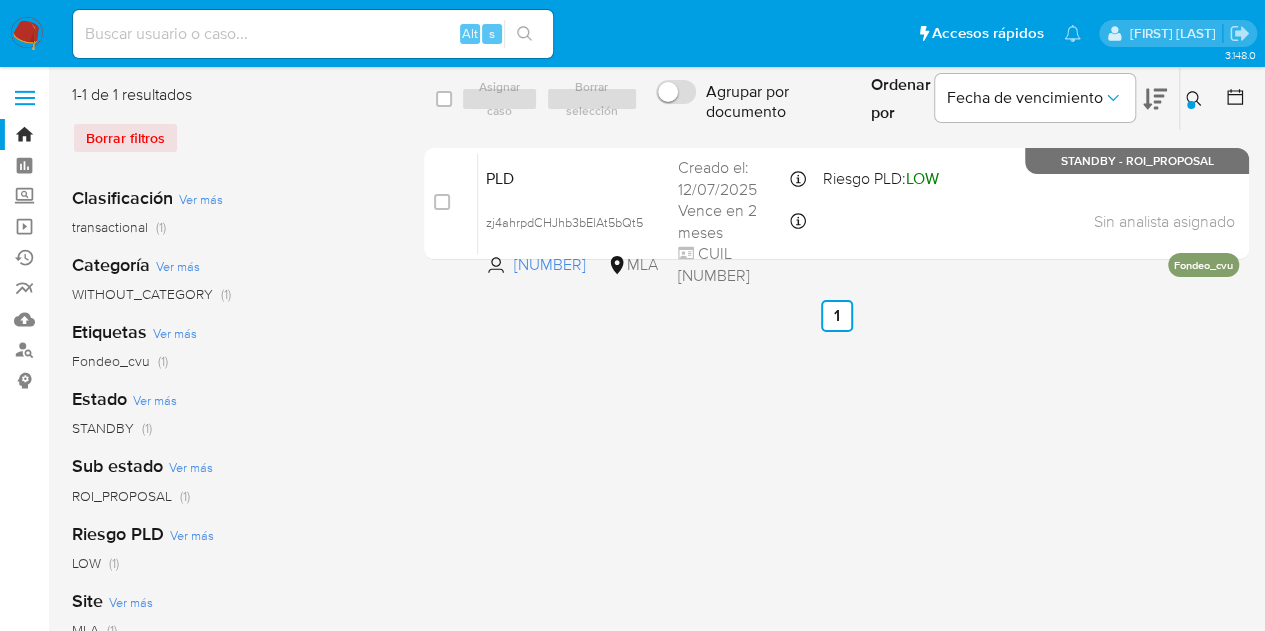 drag, startPoint x: 1186, startPoint y: 100, endPoint x: 1166, endPoint y: 124, distance: 31.241 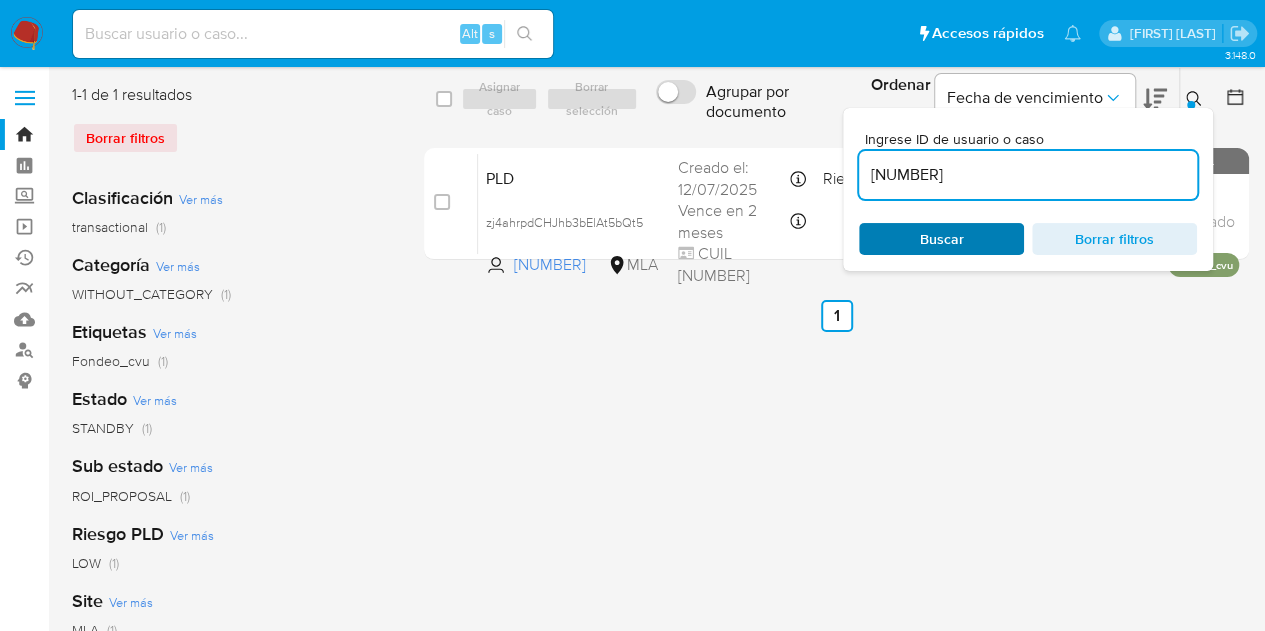 click on "Buscar" at bounding box center (941, 239) 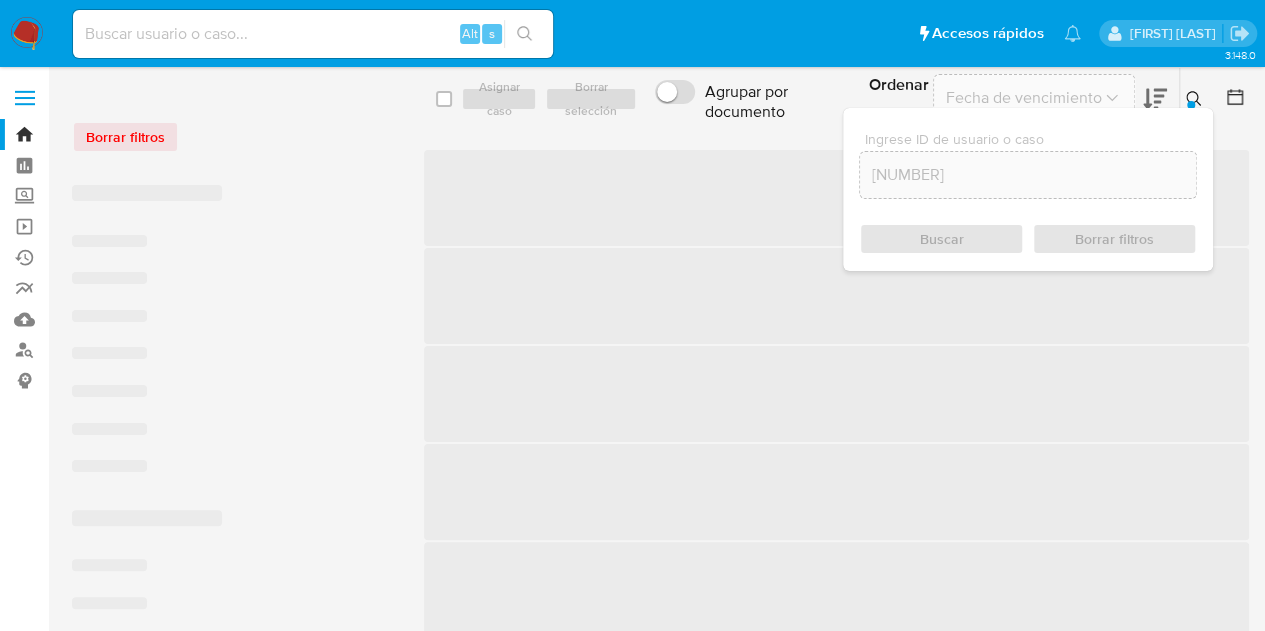 click at bounding box center [1196, 99] 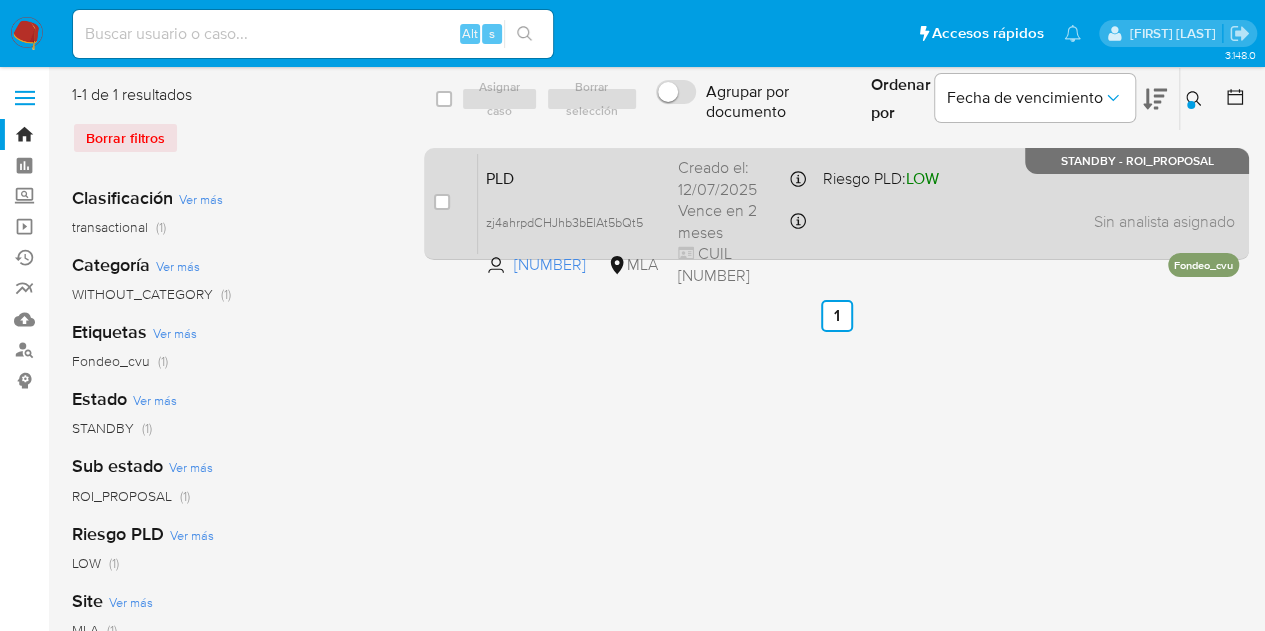 click on "PLD zj4ahrpdCHJhb3bElAt5bQt5 810296649 MLA Riesgo PLD:  LOW Creado el: 12/07/2025   Creado el: 12/07/2025 03:21:51 Vence en 2 meses   Vence el 10/10/2025 03:21:52 CUIL   27413099116 Sin analista asignado   Asignado el: 17/07/2025 16:31:24 Fondeo_cvu STANDBY - ROI_PROPOSAL" at bounding box center (858, 203) 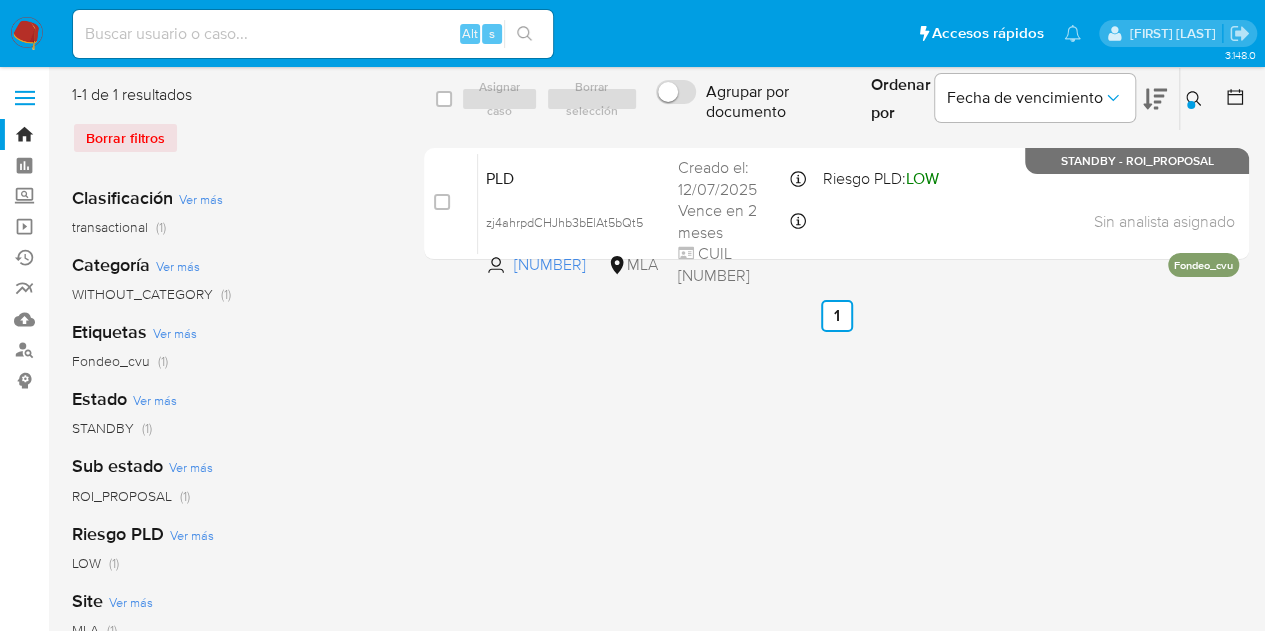 click 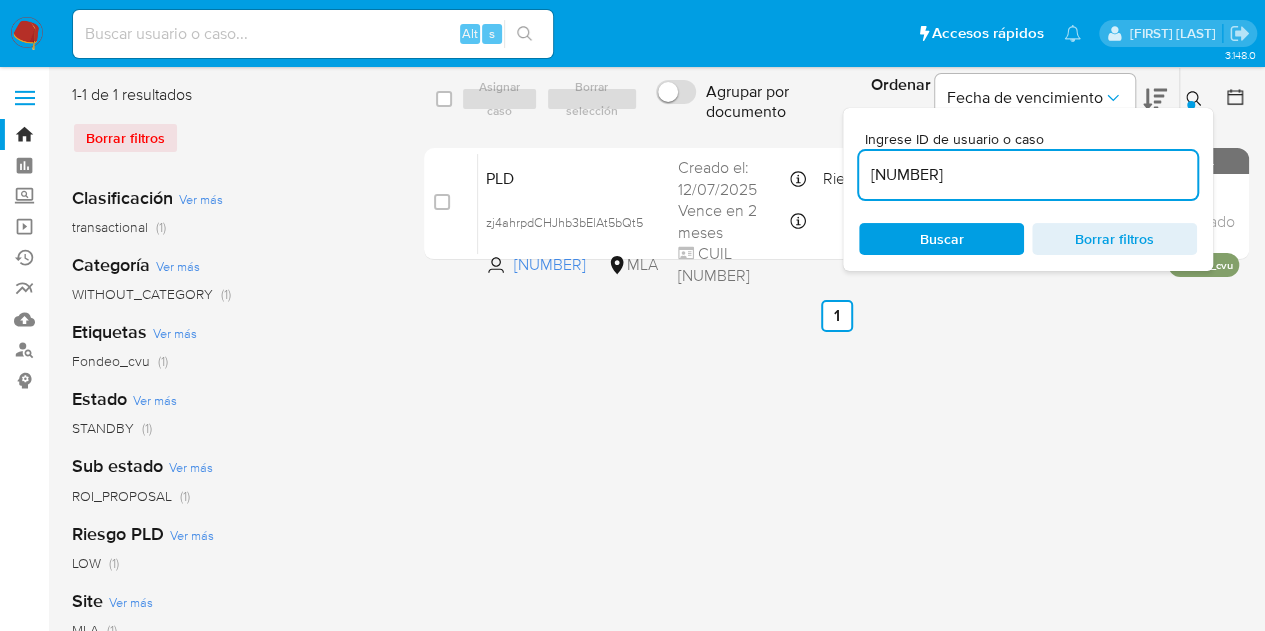 drag, startPoint x: 1028, startPoint y: 180, endPoint x: 766, endPoint y: 130, distance: 266.72833 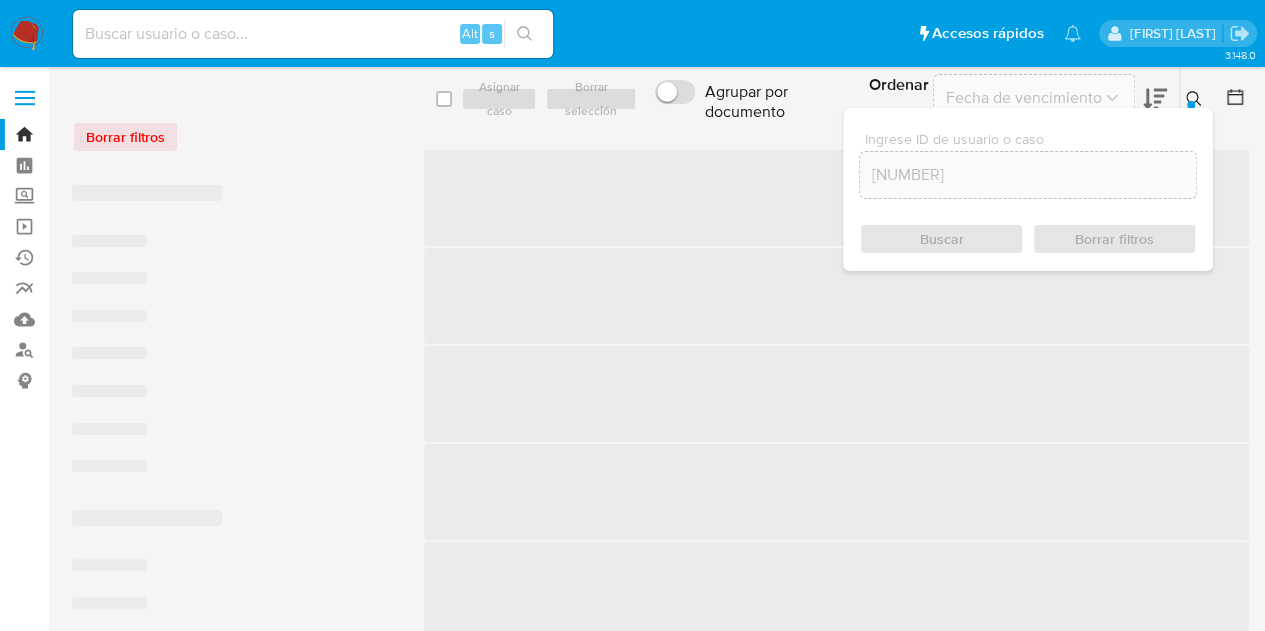 click 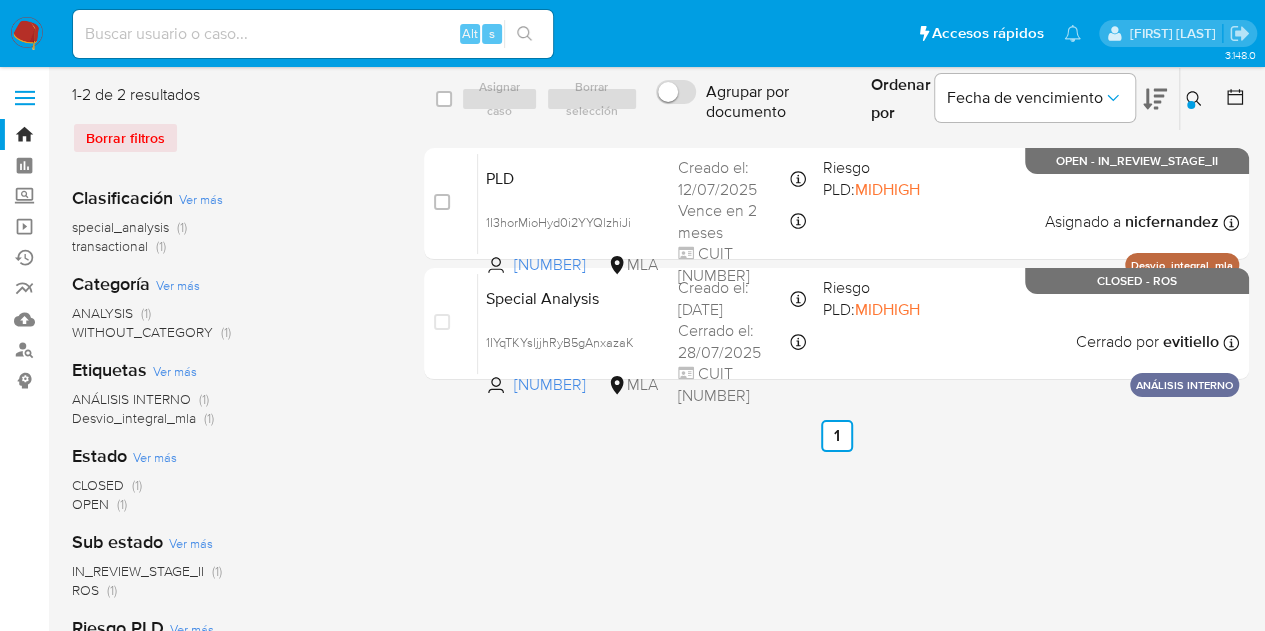 click on "select-all-cases-checkbox Asignar caso Borrar selección Agrupar por documento Ordenar por Fecha de vencimiento   No es posible ordenar los resultados mientras se encuentren agrupados. Ingrese ID de usuario o caso 322124285 Buscar Borrar filtros case-item-checkbox   No es posible asignar el caso PLD 1I3horMioHyd0i2YYQlzhiJi 322124285 MLA Riesgo PLD:  MIDHIGH Creado el: 12/07/2025   Creado el: 12/07/2025 03:07:46 Vence en 2 meses   Vence el 10/10/2025 03:07:46 CUIT   23305605719 Asignado a   nicfernandez   Asignado el: 17/07/2025 16:33:30 Desvio_integral_mla OPEN - IN_REVIEW_STAGE_II  case-item-checkbox   No es posible asignar el caso Special Analysis 1IYqTKYsIjjhRyB5gAnxazaK 322124285 MLA Riesgo PLD:  MIDHIGH Creado el: 30/06/2025   Creado el: 30/06/2025 10:38:39 Cerrado el: 28/07/2025   Cerrado el: 28/07/2025 08:25:25 CUIT   23305605719 Cerrado por   evitiello   Asignado el: 30/06/2025 10:38:39 ANÁLISIS INTERNO CLOSED - ROS  Anterior 1 Siguiente" at bounding box center [836, 515] 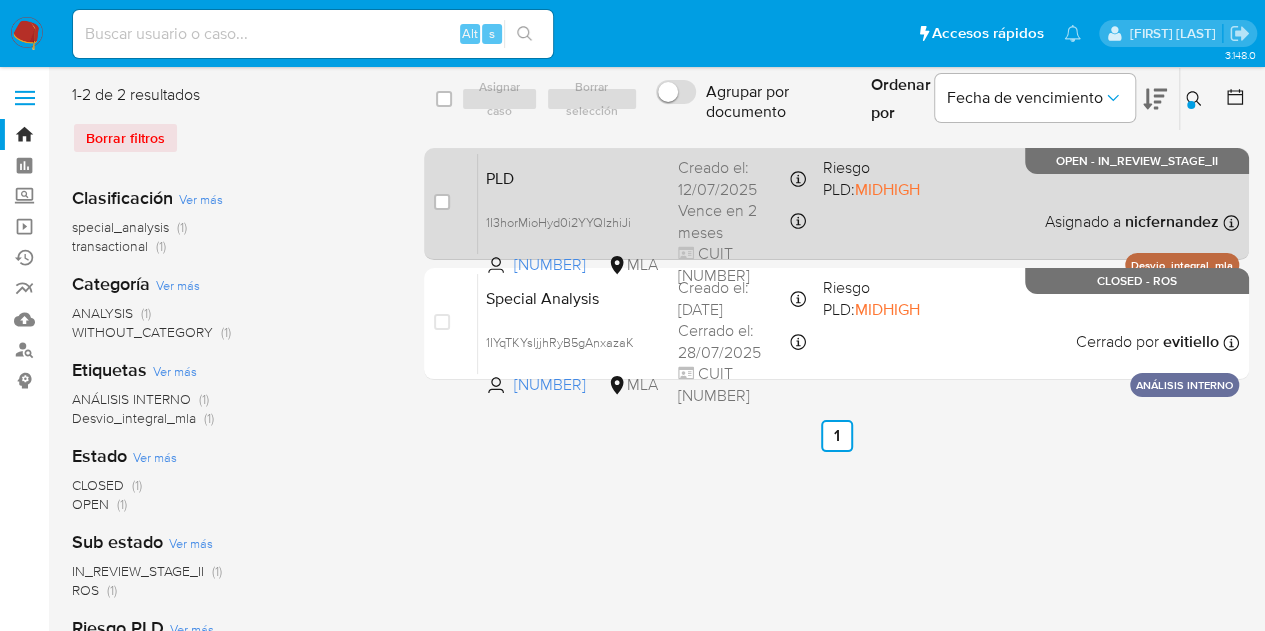 click on "PLD" at bounding box center [574, 177] 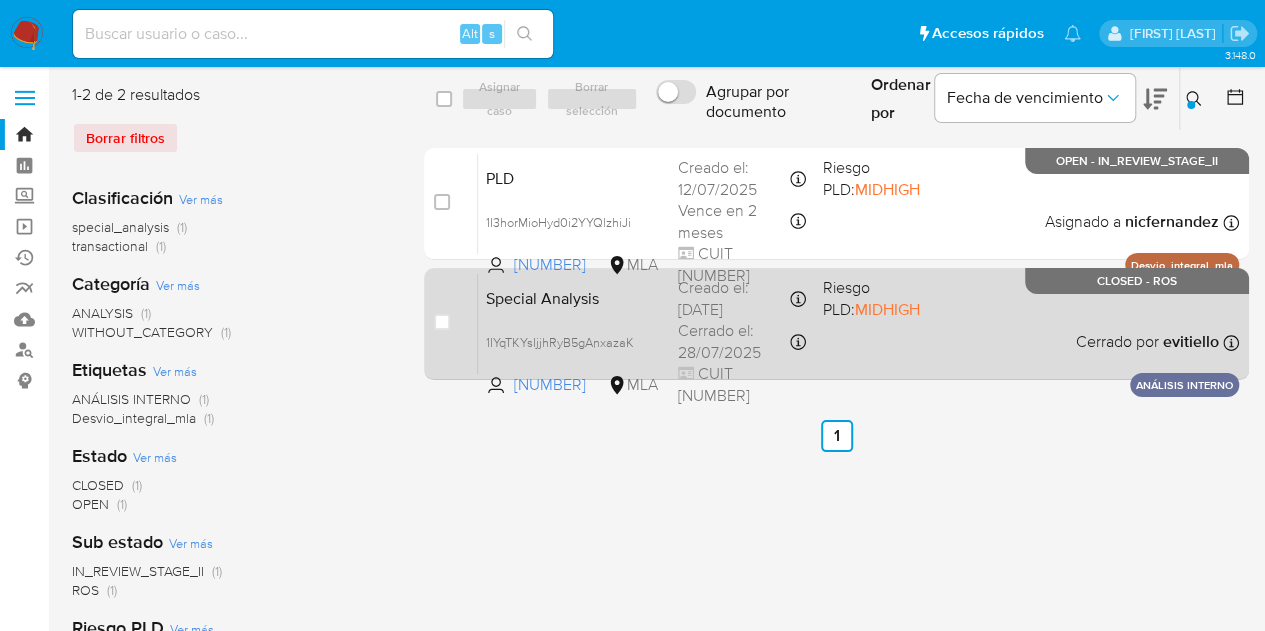 click on "Special Analysis 1IYqTKYsIjjhRyB5gAnxazaK 322124285 MLA Riesgo PLD:  MIDHIGH Creado el: 30/06/2025   Creado el: 30/06/2025 10:38:39 Cerrado el: 28/07/2025   Cerrado el: 28/07/2025 08:25:25 CUIT   23305605719 Cerrado por   evitiello   Asignado el: 30/06/2025 10:38:39 ANÁLISIS INTERNO CLOSED - ROS" at bounding box center (858, 323) 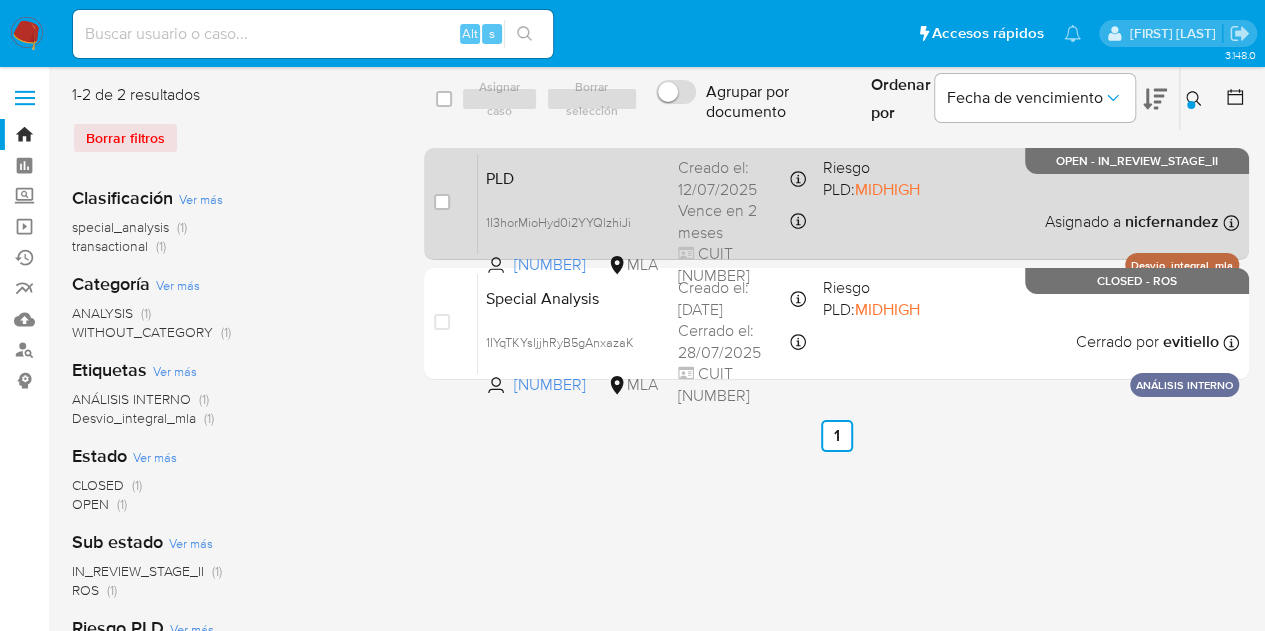 click on "PLD" at bounding box center [574, 177] 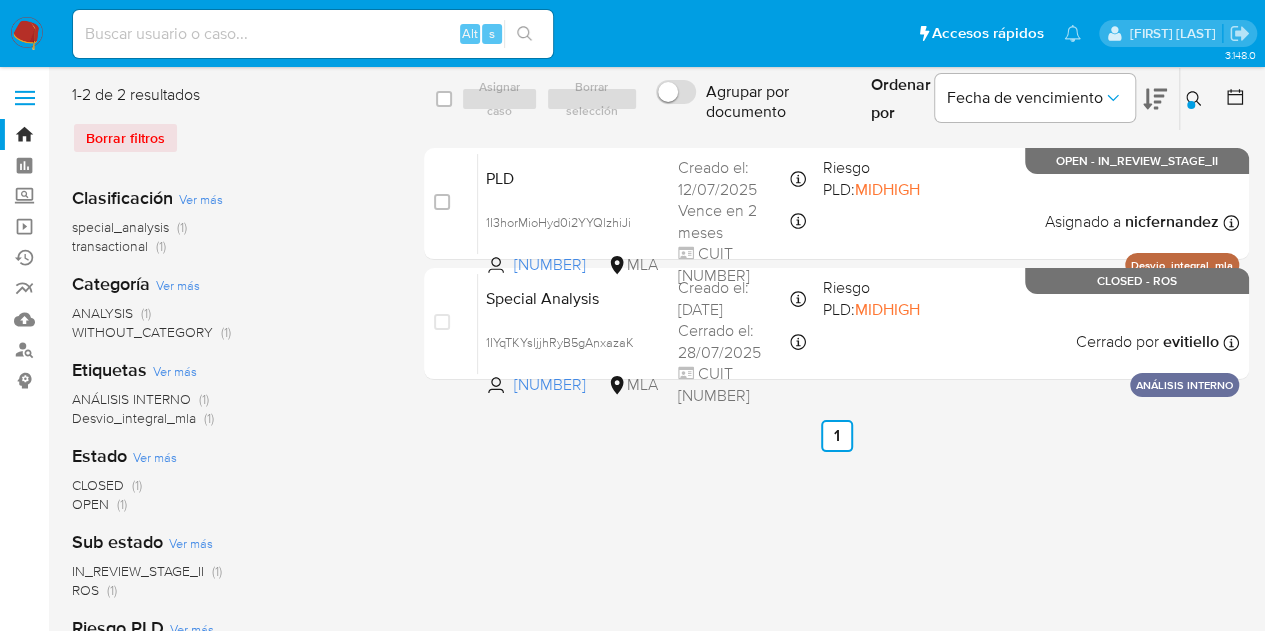 click 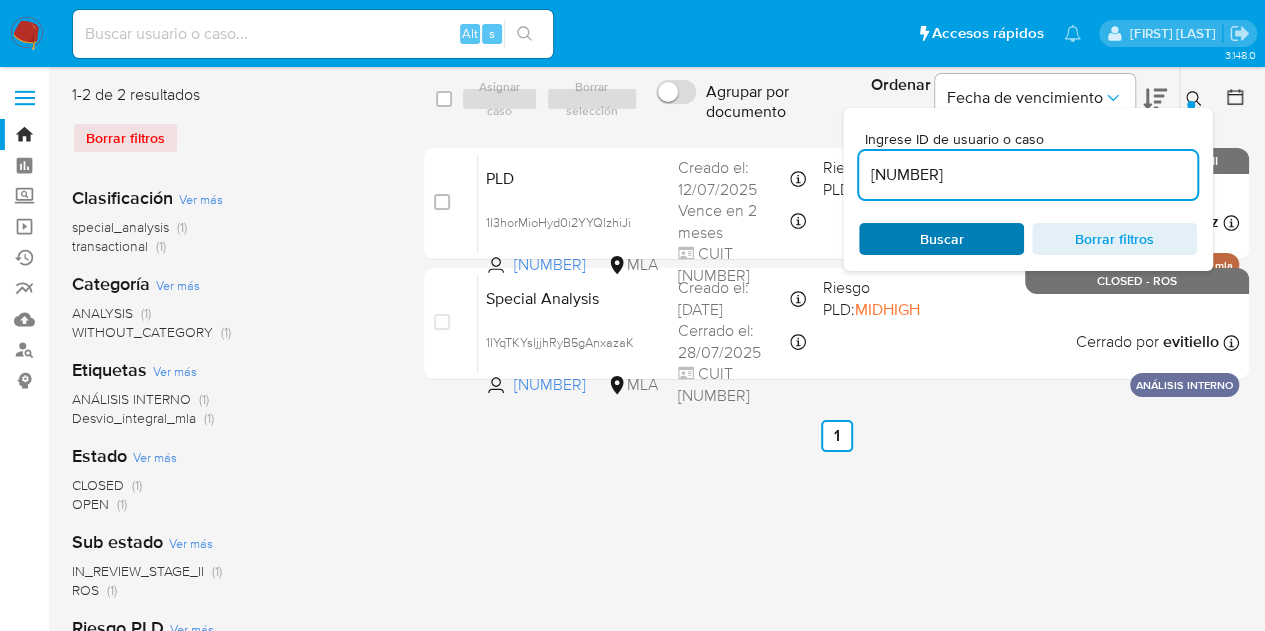 click on "Buscar" at bounding box center [941, 239] 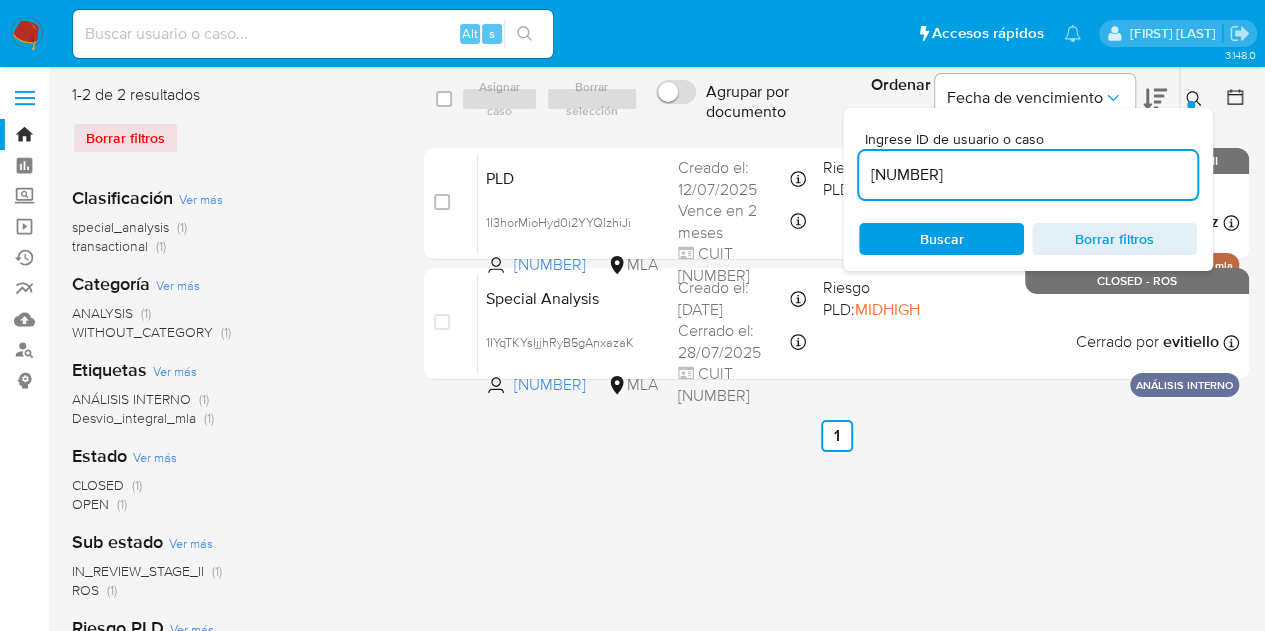 click 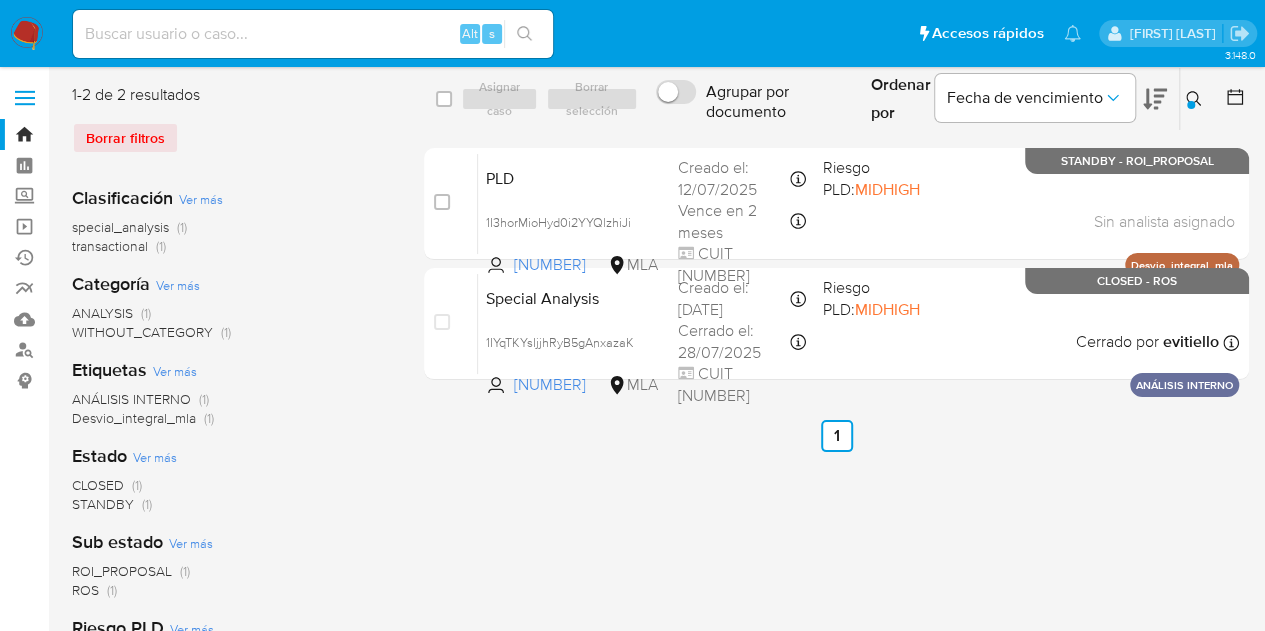 click 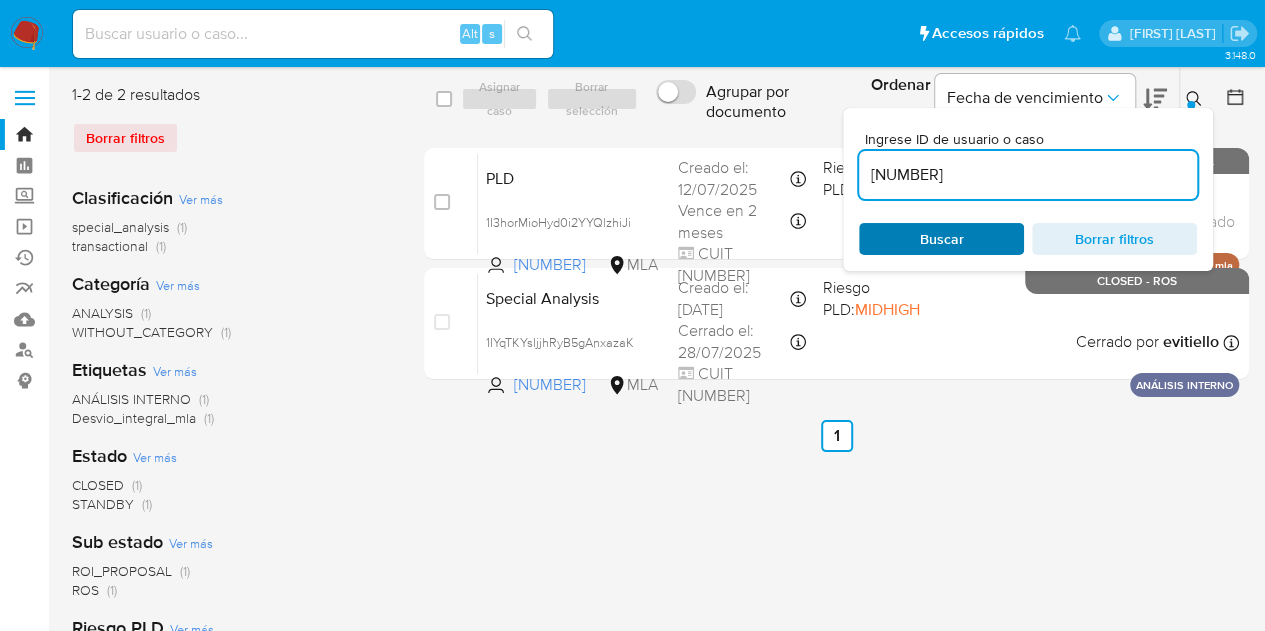 click on "Buscar" at bounding box center [942, 239] 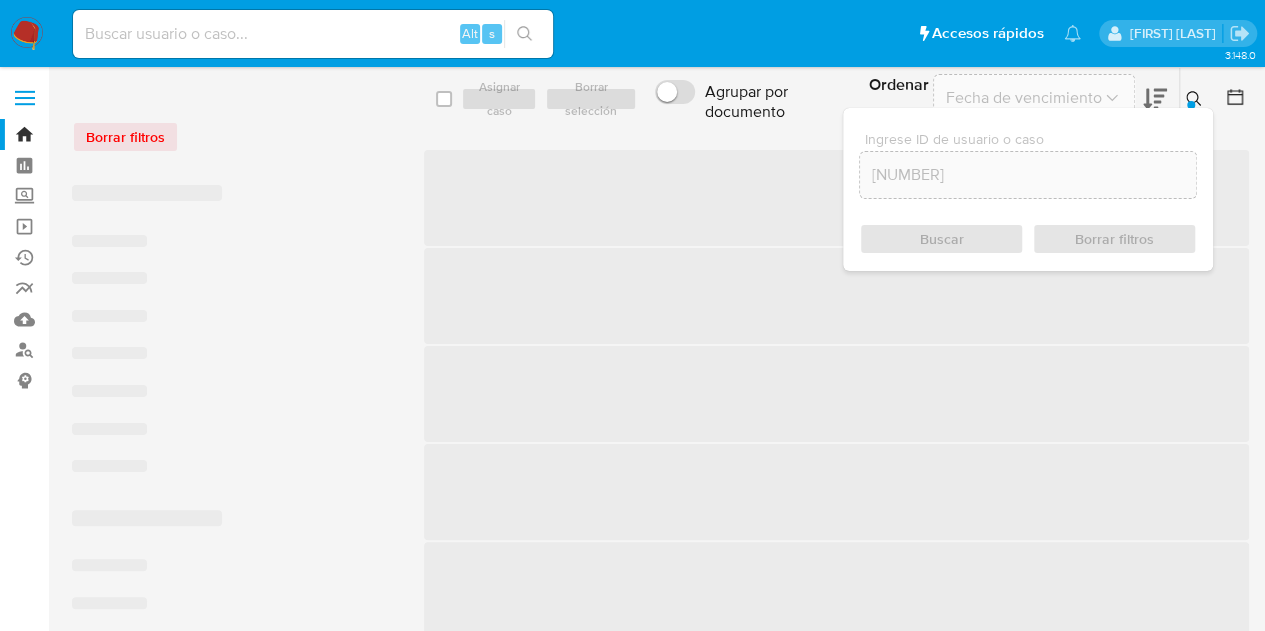 drag, startPoint x: 1199, startPoint y: 102, endPoint x: 1087, endPoint y: 143, distance: 119.26861 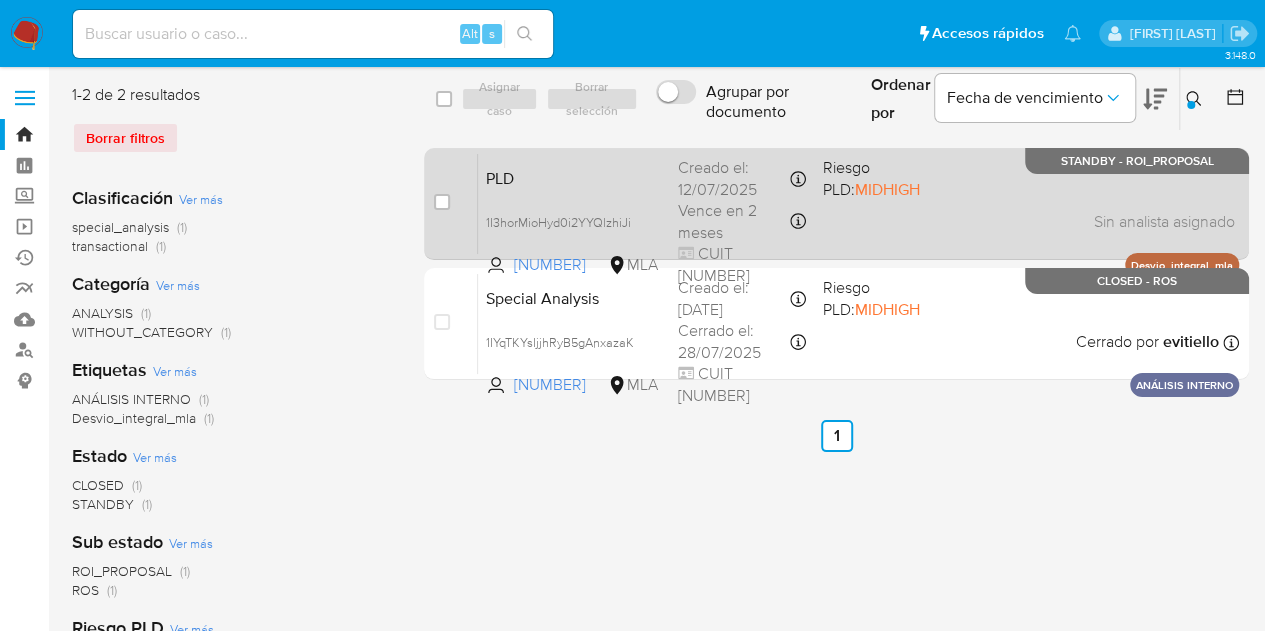 click on "PLD 1I3horMioHyd0i2YYQlzhiJi 322124285 MLA Riesgo PLD:  MIDHIGH Creado el: 12/07/2025   Creado el: 12/07/2025 03:07:46 Vence en 2 meses   Vence el 10/10/2025 03:07:46 CUIT   23305605719 Sin analista asignado   Asignado el: 17/07/2025 16:33:30 Desvio_integral_mla STANDBY - ROI_PROPOSAL" at bounding box center (858, 203) 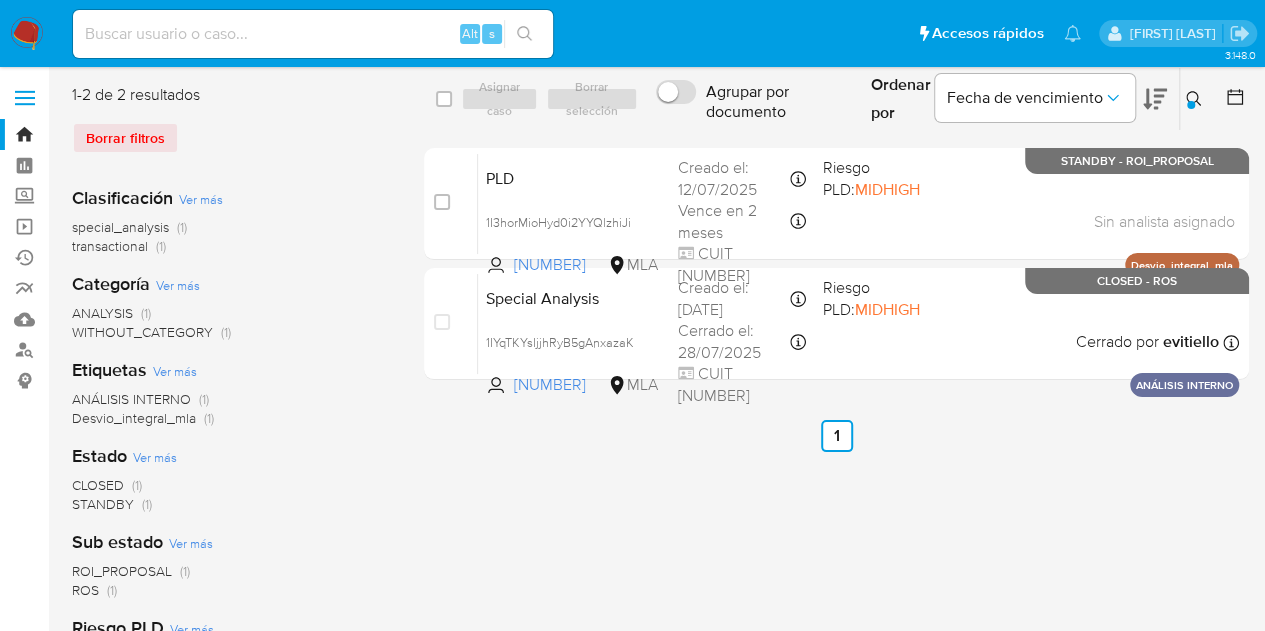 click 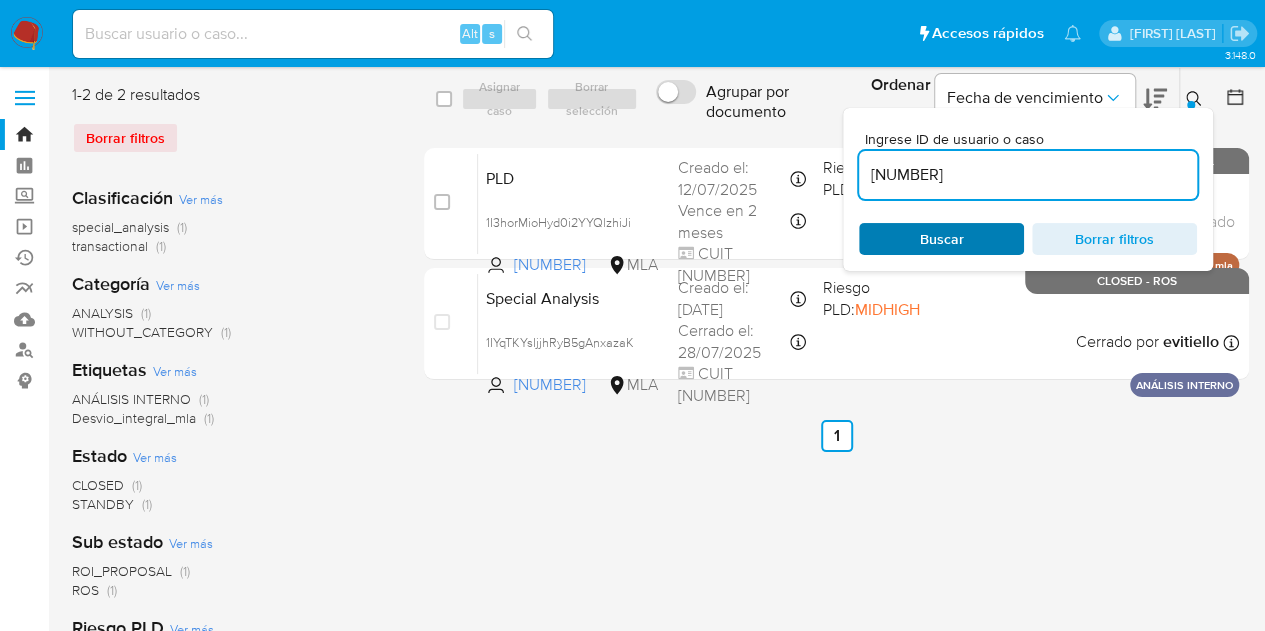 click on "Buscar" at bounding box center (941, 239) 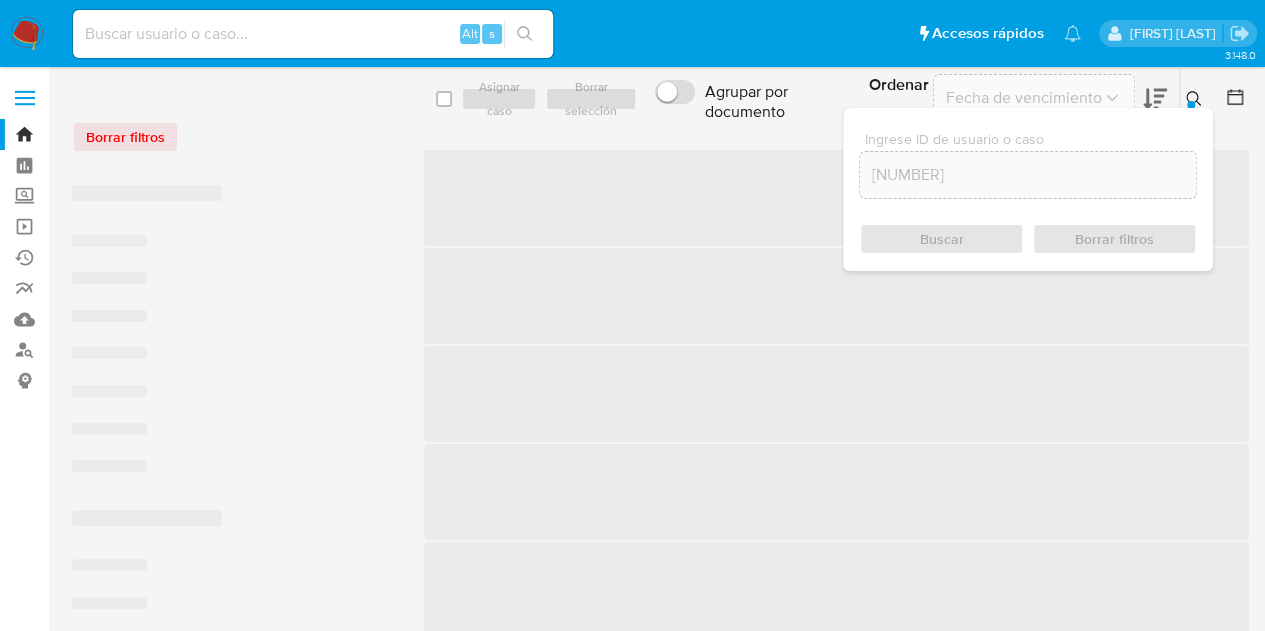 click 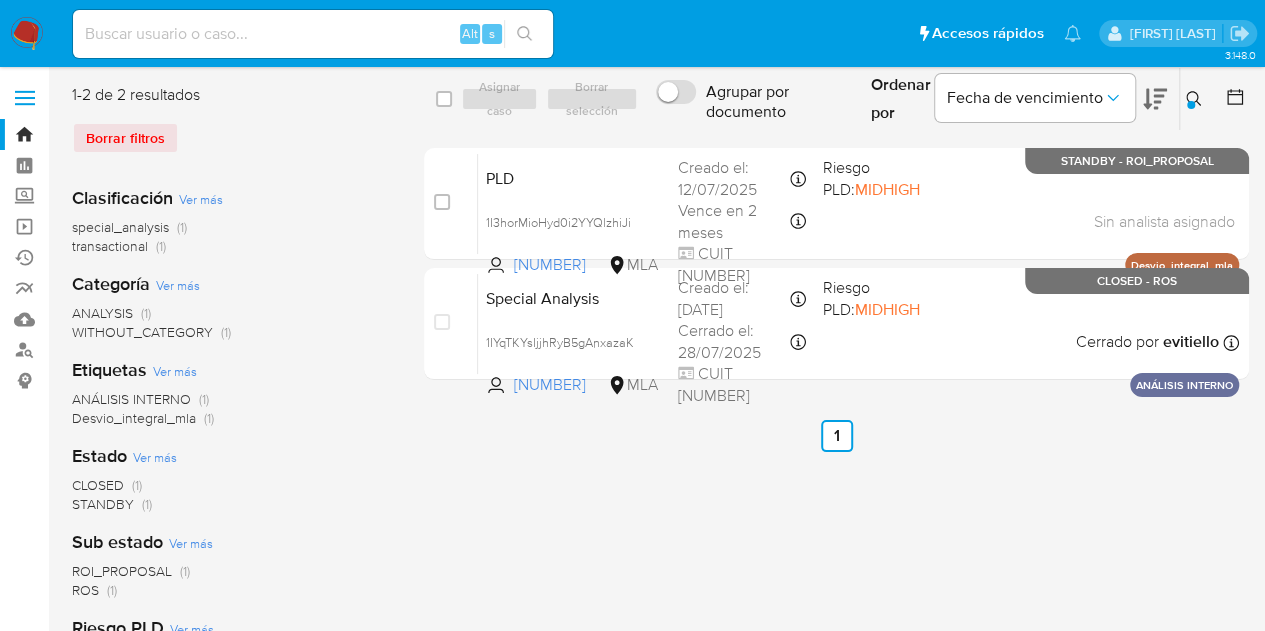 click at bounding box center [1196, 99] 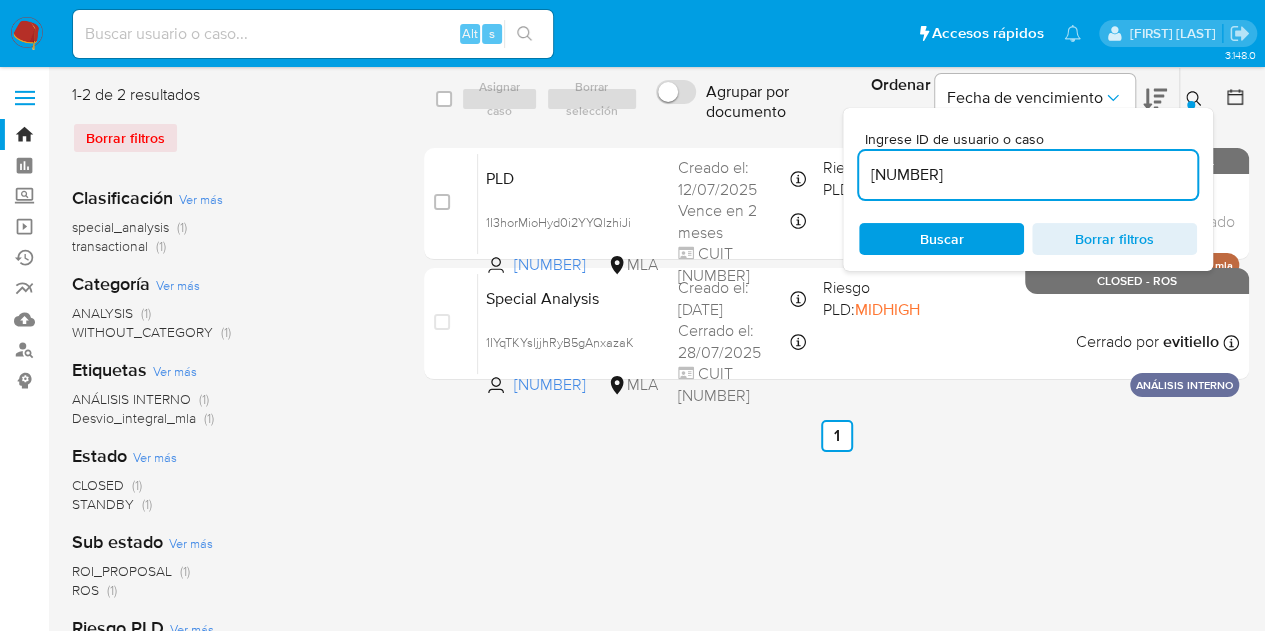 drag, startPoint x: 1042, startPoint y: 173, endPoint x: 750, endPoint y: 104, distance: 300.04166 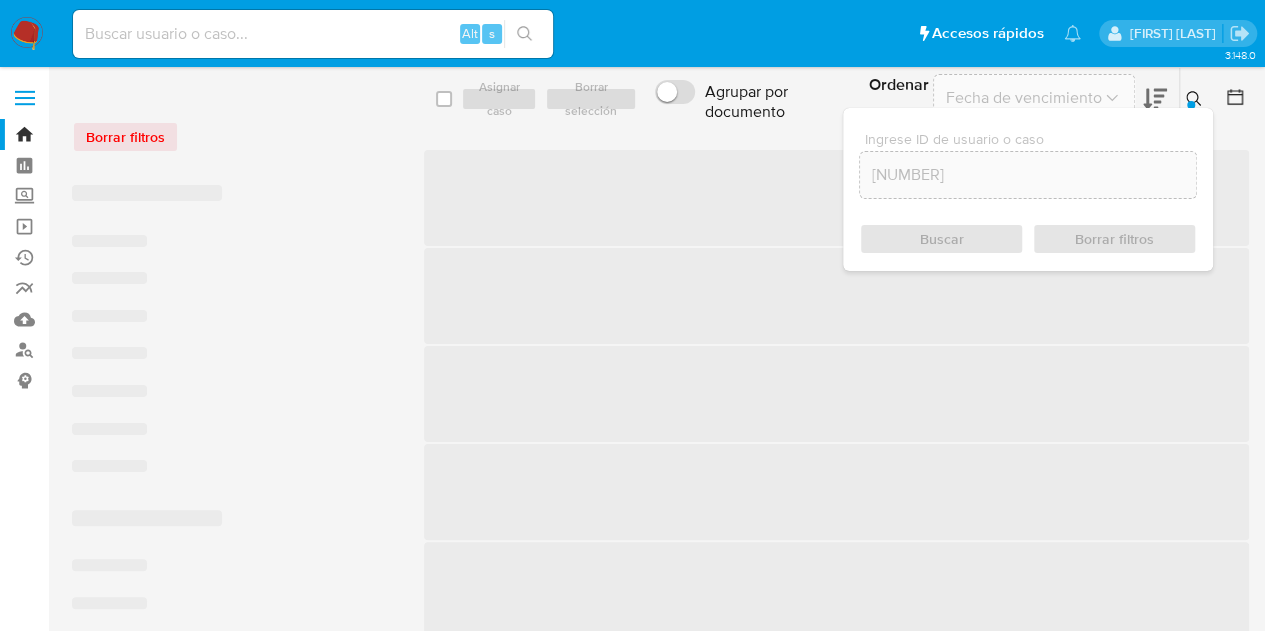 click at bounding box center [1196, 99] 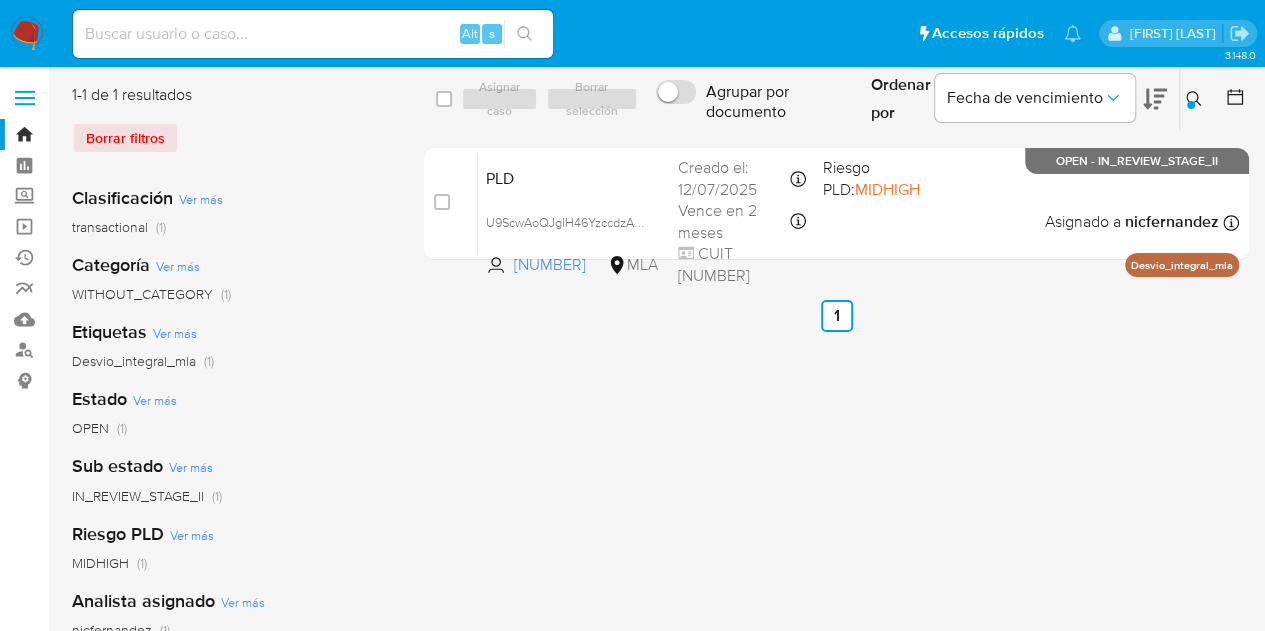 click on "select-all-cases-checkbox Asignar caso Borrar selección Agrupar por documento Ordenar por Fecha de vencimiento   No es posible ordenar los resultados mientras se encuentren agrupados. Ingrese ID de usuario o caso 1516163184 Buscar Borrar filtros case-item-checkbox   No es posible asignar el caso PLD U9ScwAoQJgIH46YzccdzAUm6 1516163184 MLA Riesgo PLD:  MIDHIGH Creado el: 12/07/2025   Creado el: 12/07/2025 03:20:21 Vence en 2 meses   Vence el 10/10/2025 03:20:22 CUIT   20931069552 Asignado a   nicfernandez   Asignado el: 17/07/2025 16:33:56 Desvio_integral_mla OPEN - IN_REVIEW_STAGE_II  Anterior 1 Siguiente" at bounding box center [836, 515] 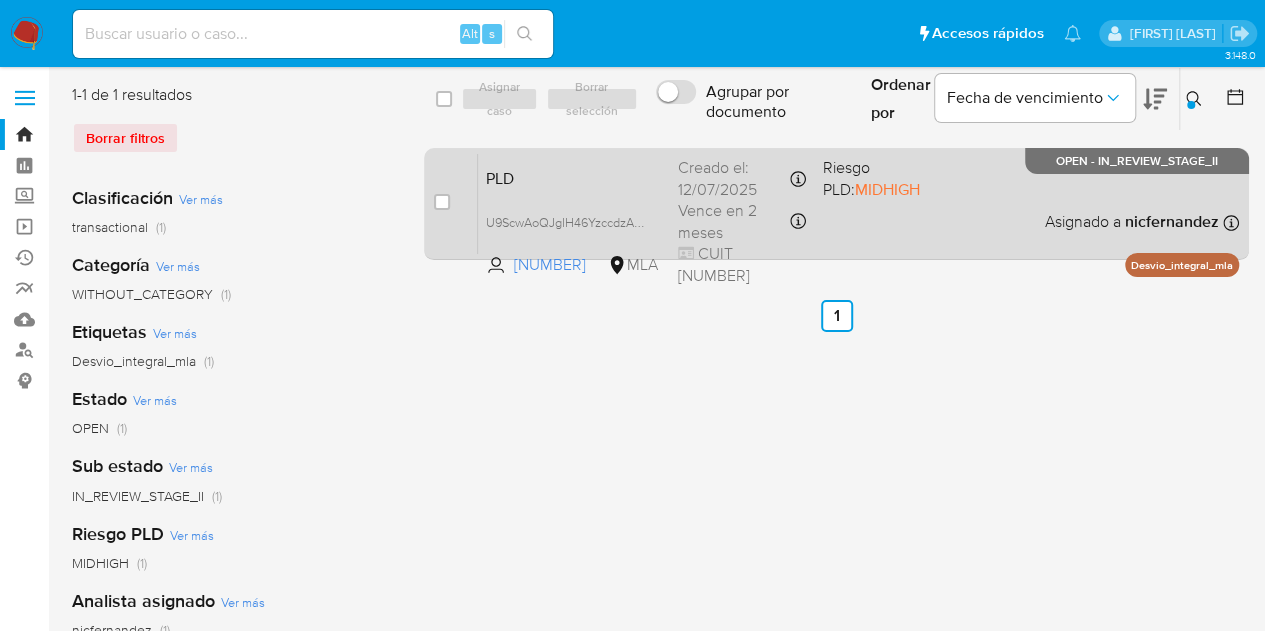 click on "PLD" at bounding box center [574, 177] 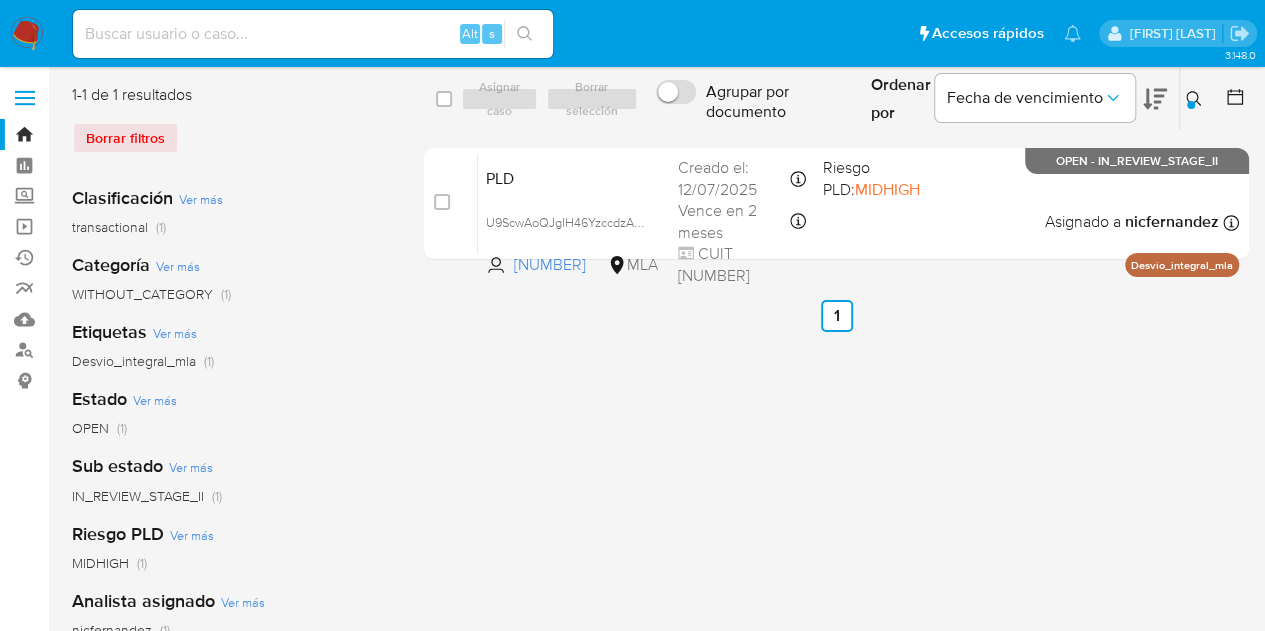 click 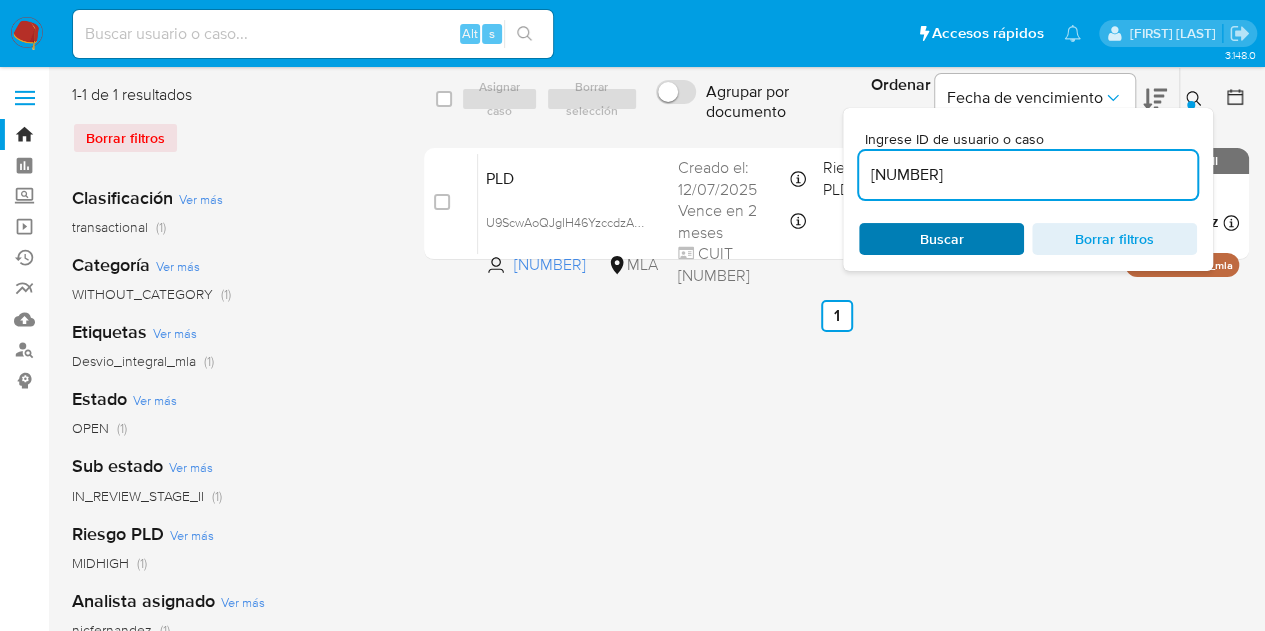 drag, startPoint x: 943, startPoint y: 241, endPoint x: 972, endPoint y: 228, distance: 31.780497 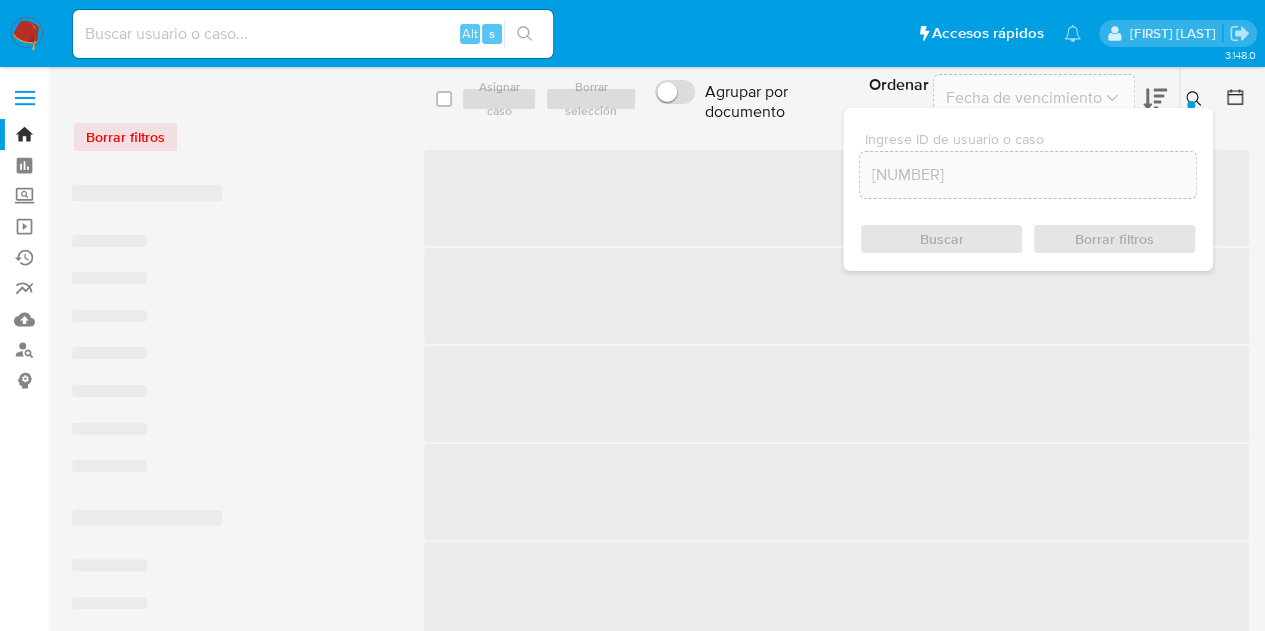 click 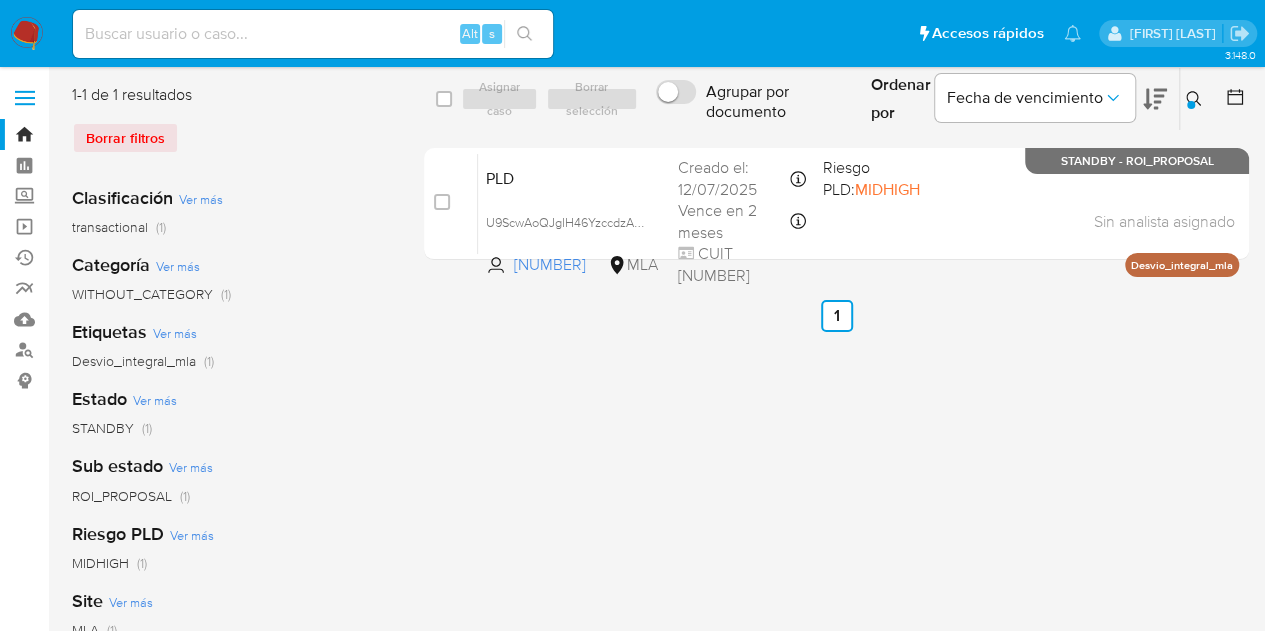 click at bounding box center (1196, 99) 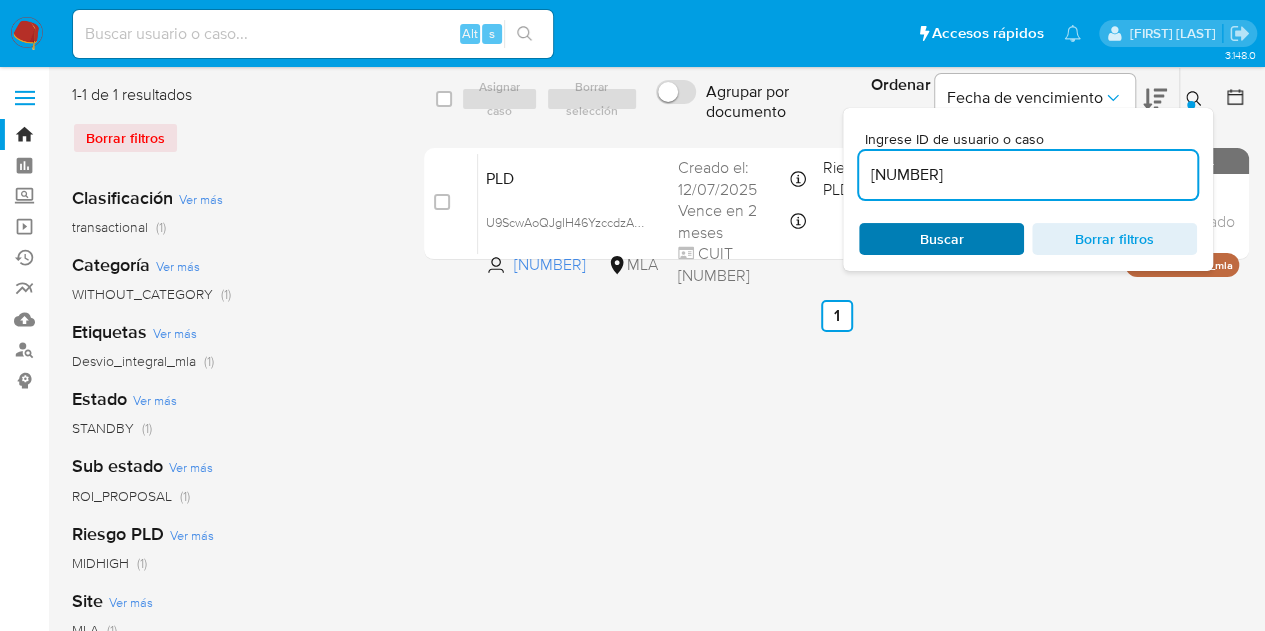 click on "Buscar" at bounding box center (941, 239) 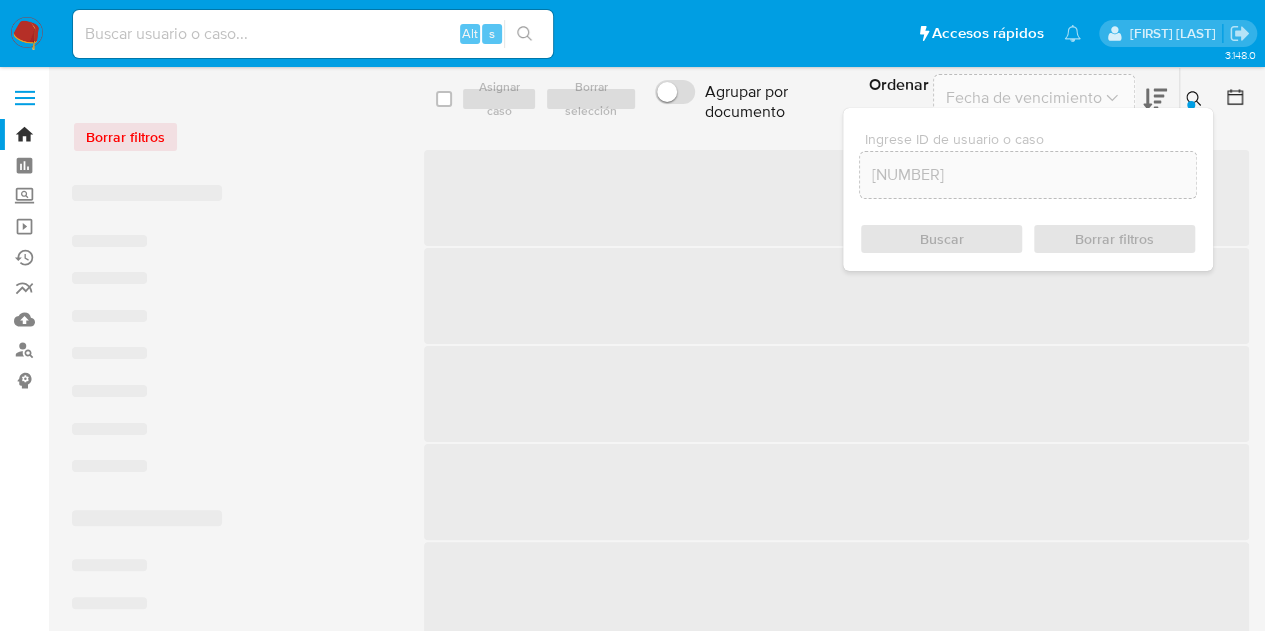 click 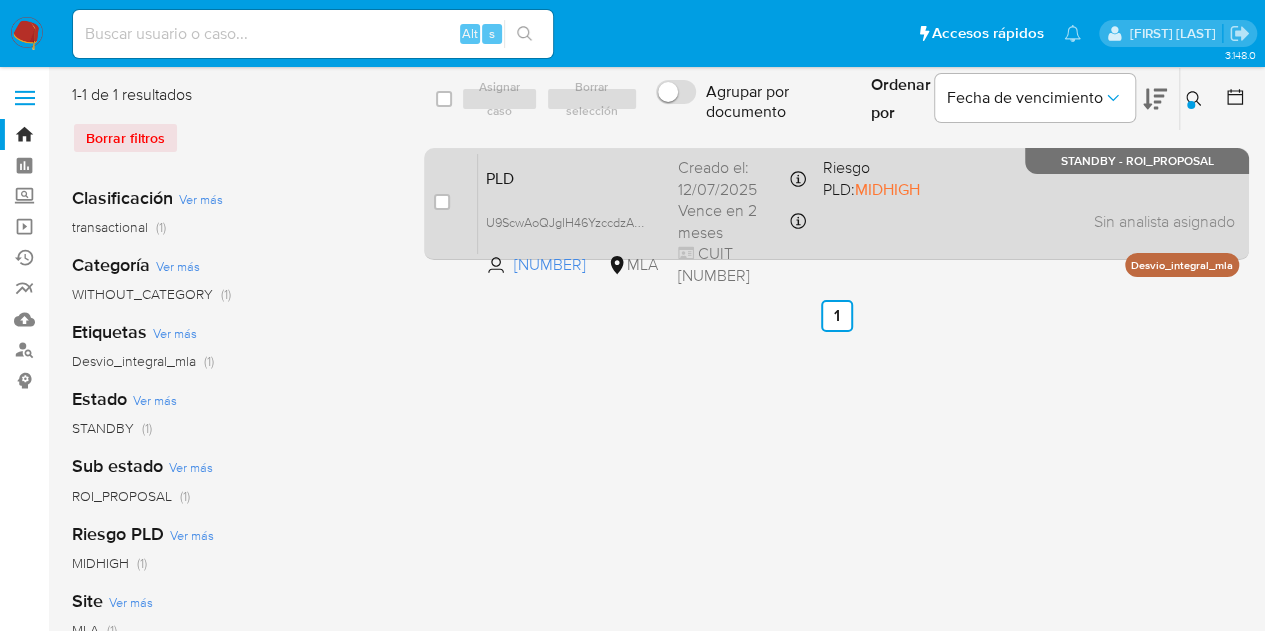 click on "PLD U9ScwAoQJgIH46YzccdzAUm6 1516163184 MLA Riesgo PLD:  MIDHIGH Creado el: 12/07/2025   Creado el: 12/07/2025 03:20:21 Vence en 2 meses   Vence el 10/10/2025 03:20:22 CUIT   20931069552 Sin analista asignado   Asignado el: 17/07/2025 16:33:56 Desvio_integral_mla STANDBY - ROI_PROPOSAL" at bounding box center [858, 203] 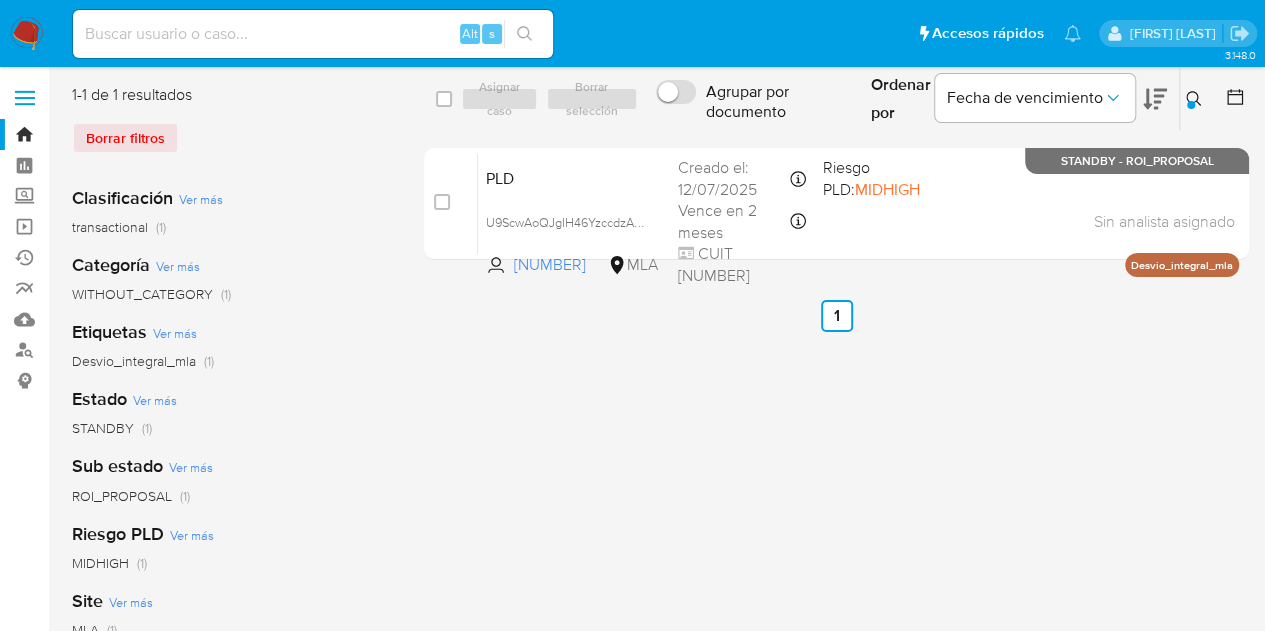 click 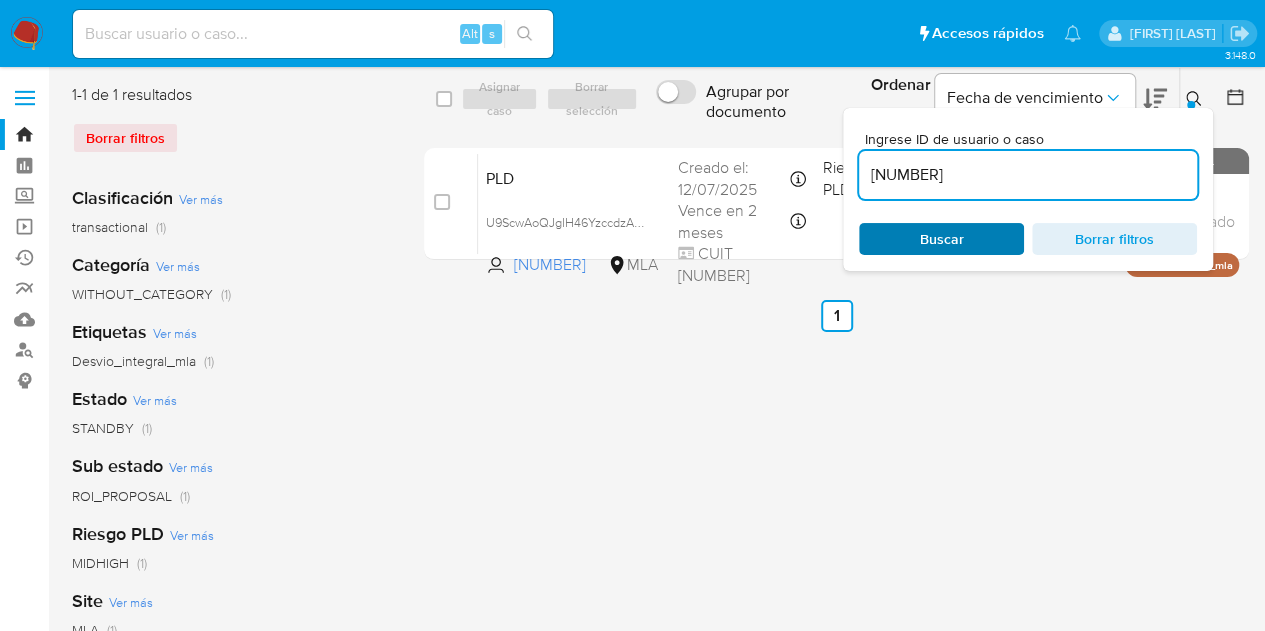 click on "Buscar" at bounding box center (942, 239) 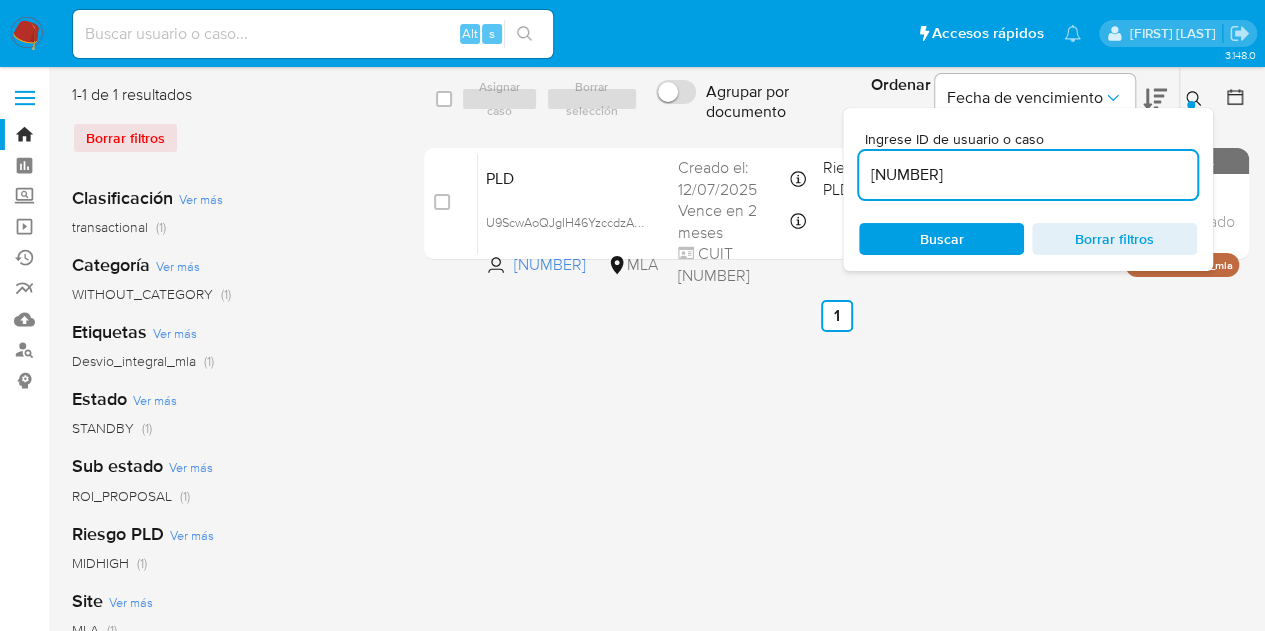 click 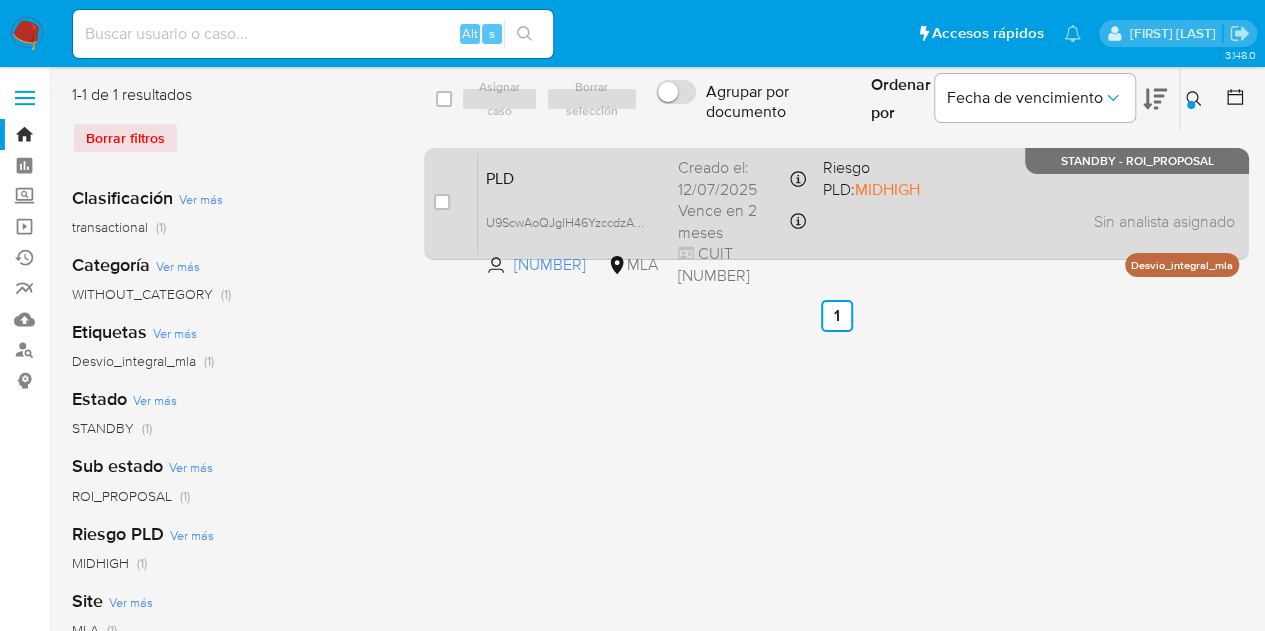 click on "PLD U9ScwAoQJgIH46YzccdzAUm6 1516163184 MLA Riesgo PLD:  MIDHIGH Creado el: 12/07/2025   Creado el: 12/07/2025 03:20:21 Vence en 2 meses   Vence el 10/10/2025 03:20:22 CUIT   20931069552 Sin analista asignado   Asignado el: 17/07/2025 16:33:56 Desvio_integral_mla STANDBY - ROI_PROPOSAL" at bounding box center (858, 203) 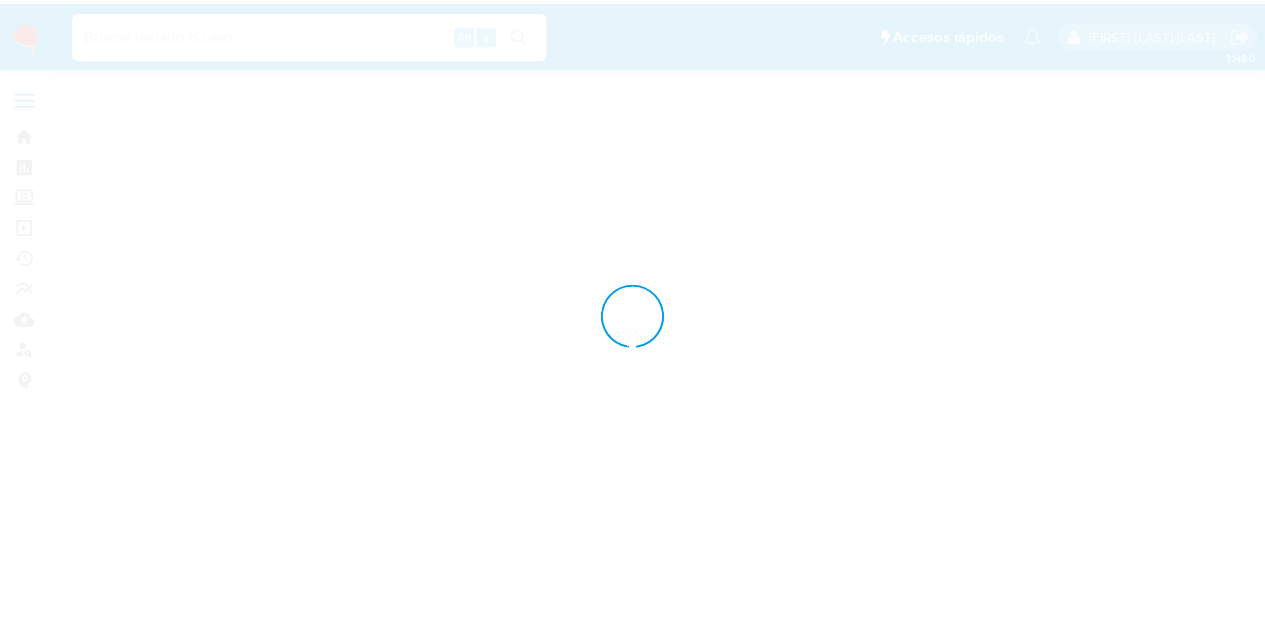 scroll, scrollTop: 0, scrollLeft: 0, axis: both 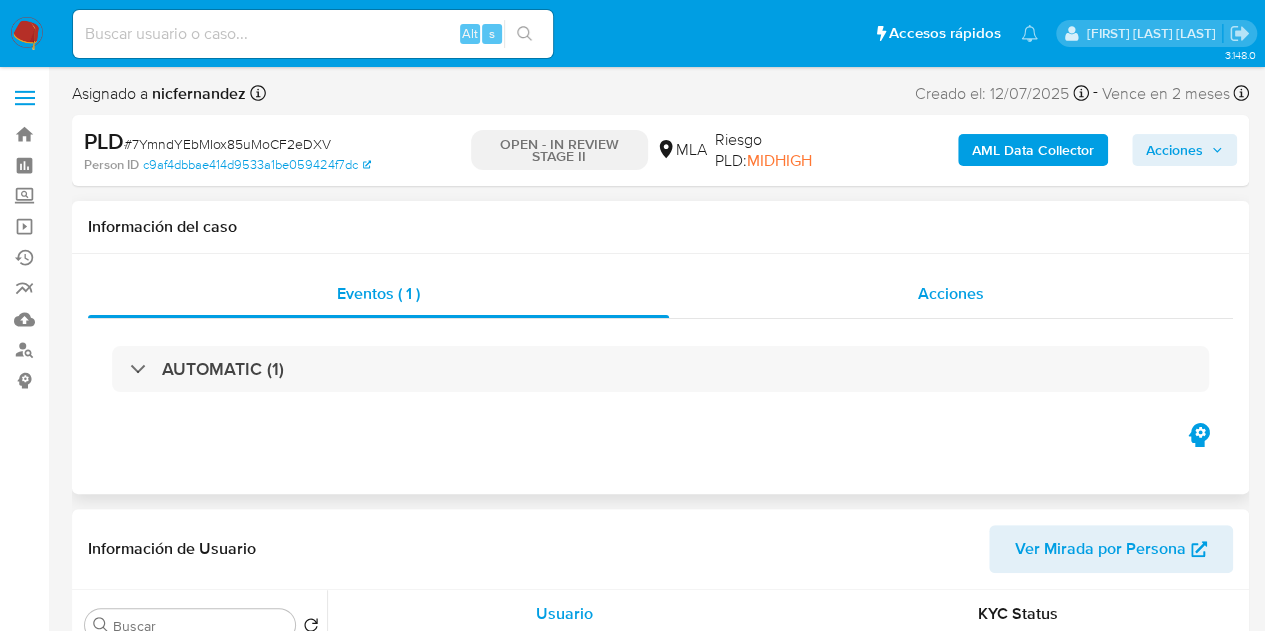 click on "Acciones" at bounding box center (951, 293) 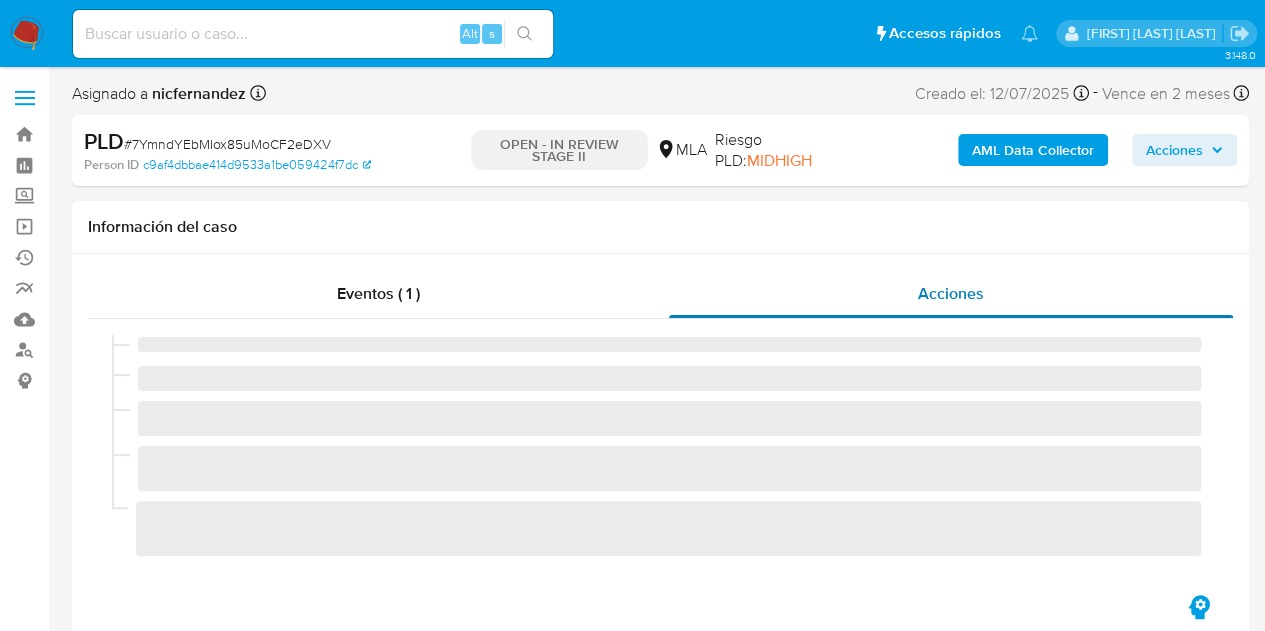 select on "10" 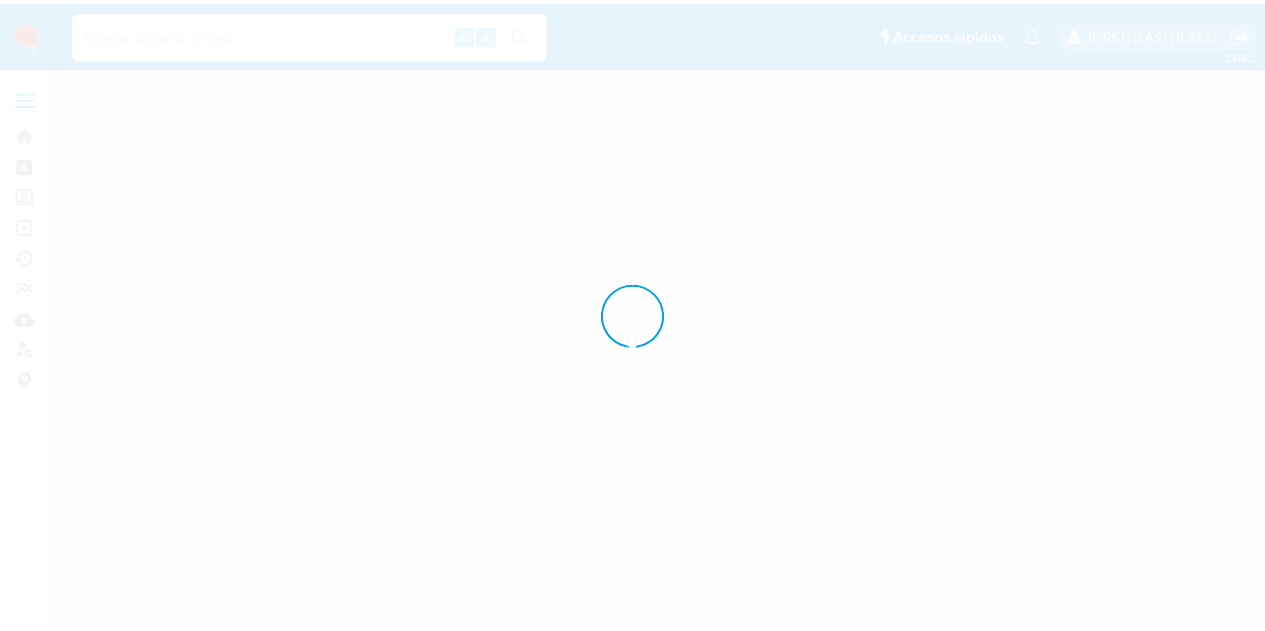 scroll, scrollTop: 0, scrollLeft: 0, axis: both 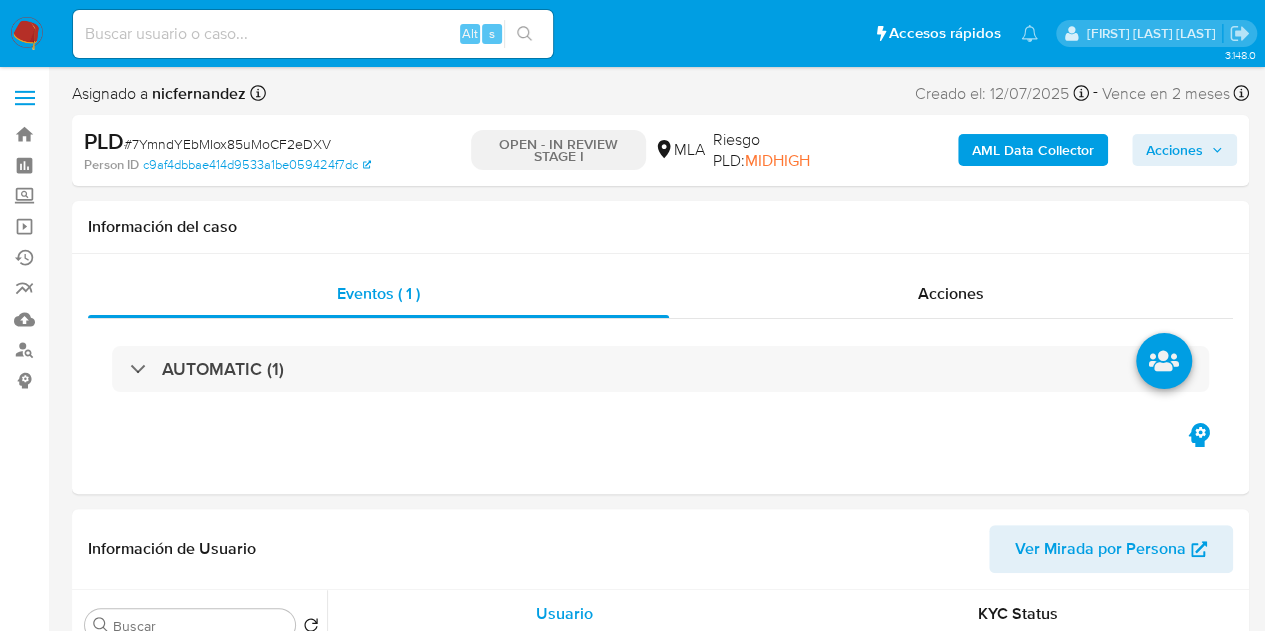 select on "10" 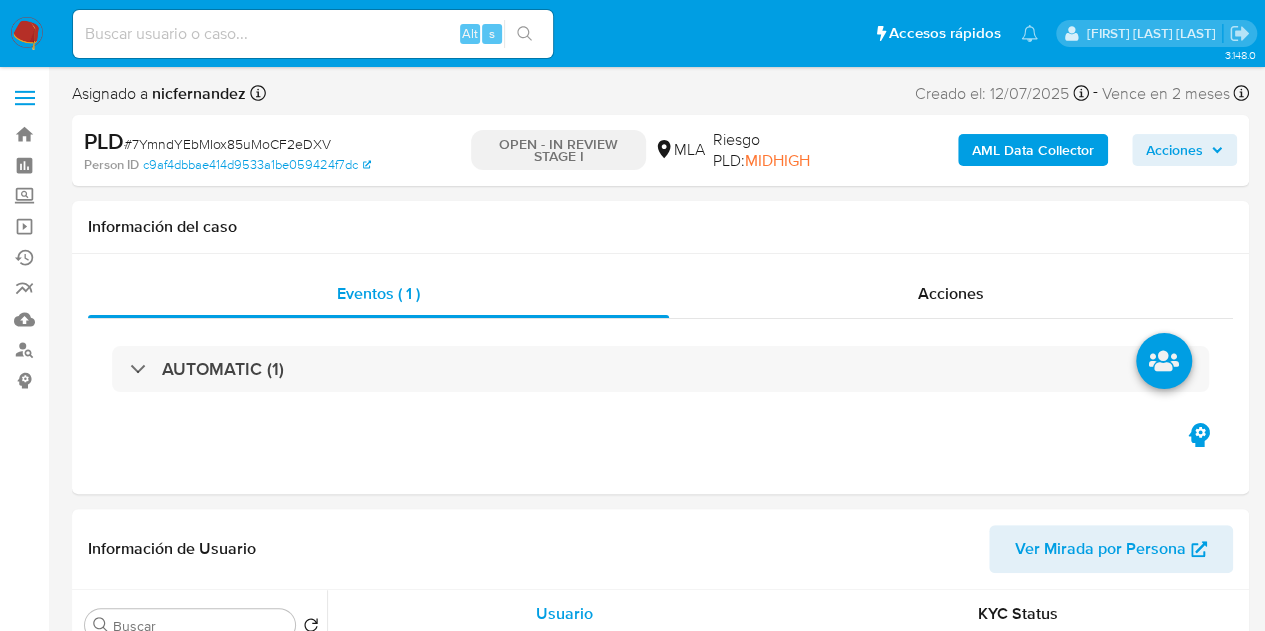 click on "Acciones" at bounding box center [1174, 150] 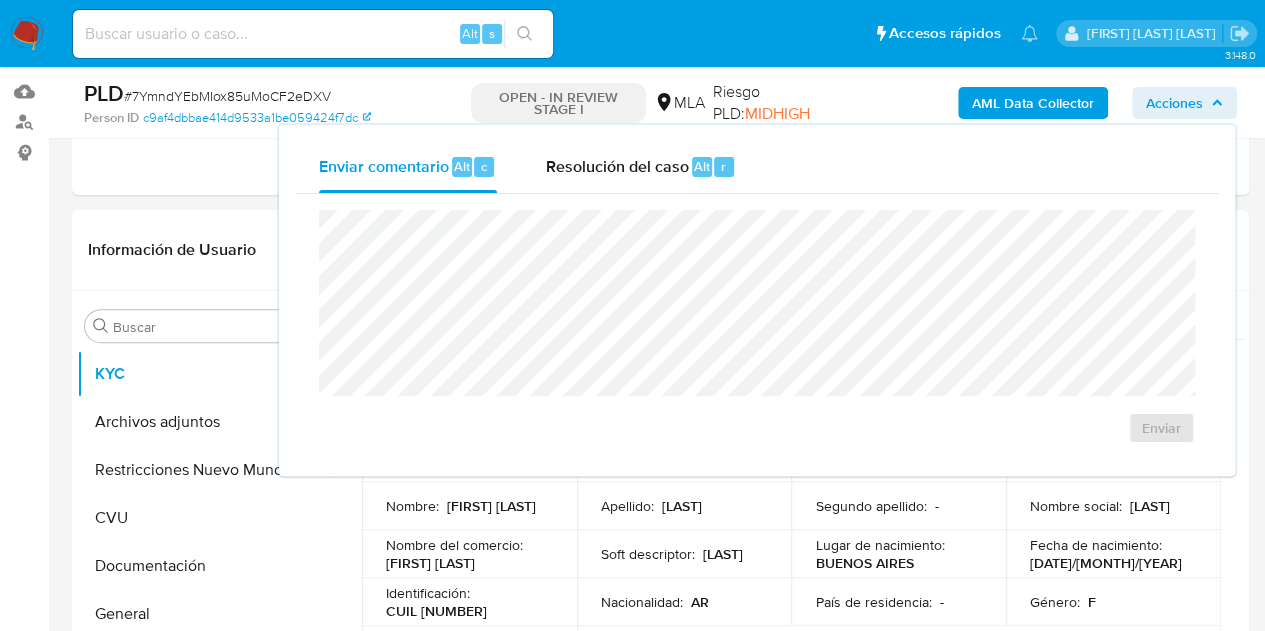 scroll, scrollTop: 223, scrollLeft: 0, axis: vertical 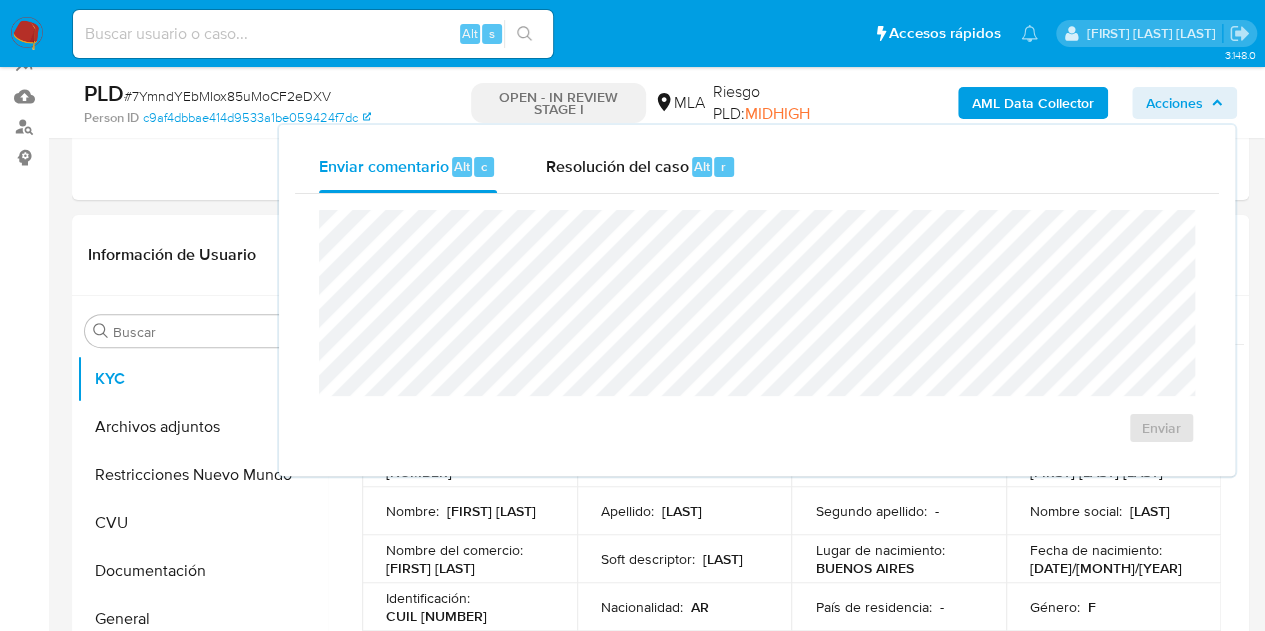 click on "PLD # 7YmndYEbMIox85uMoCF2eDXV Person ID c9af4dbbae414d9533a1be059424f7dc OPEN - IN REVIEW STAGE I  MLA Riesgo PLD:  MIDHIGH AML Data Collector Acciones Enviar comentario Alt c Resolución del caso Alt r Enviar" at bounding box center (660, 102) 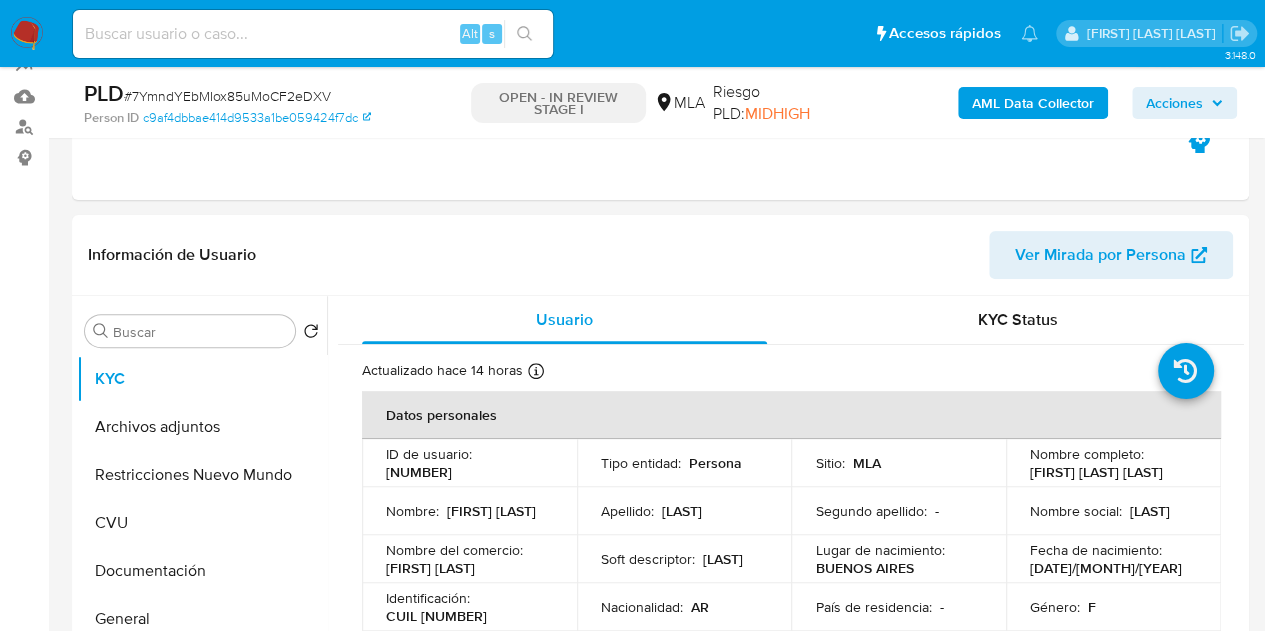 click on "Acciones" at bounding box center (1174, 103) 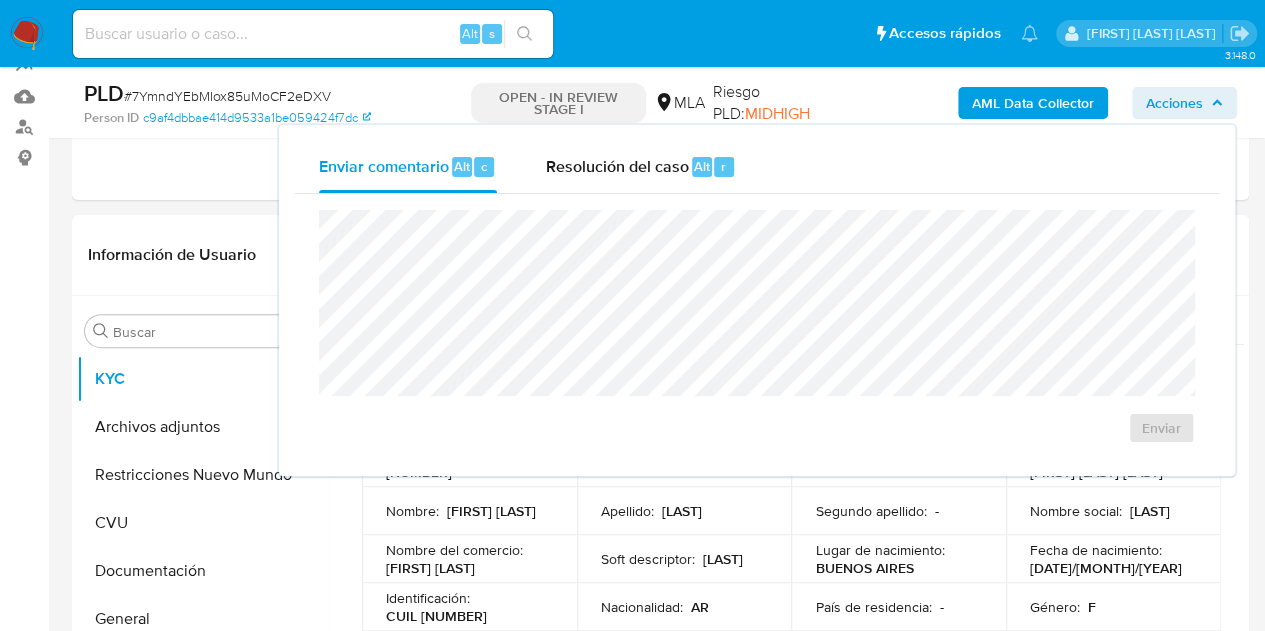 click 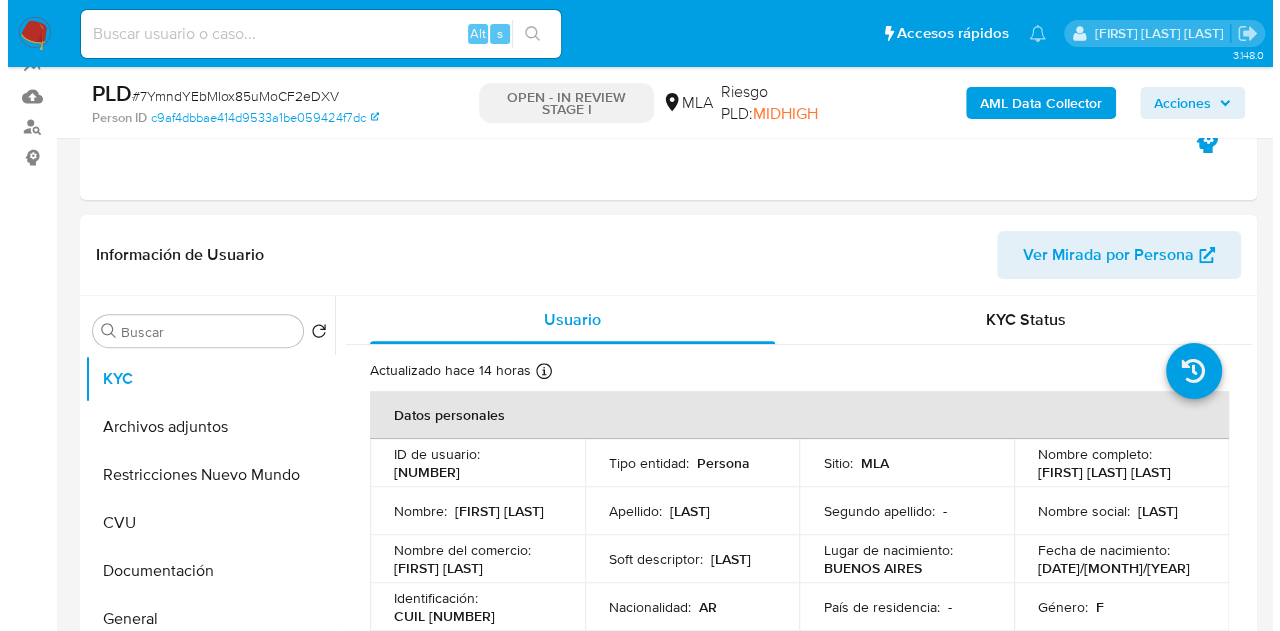 scroll, scrollTop: 282, scrollLeft: 0, axis: vertical 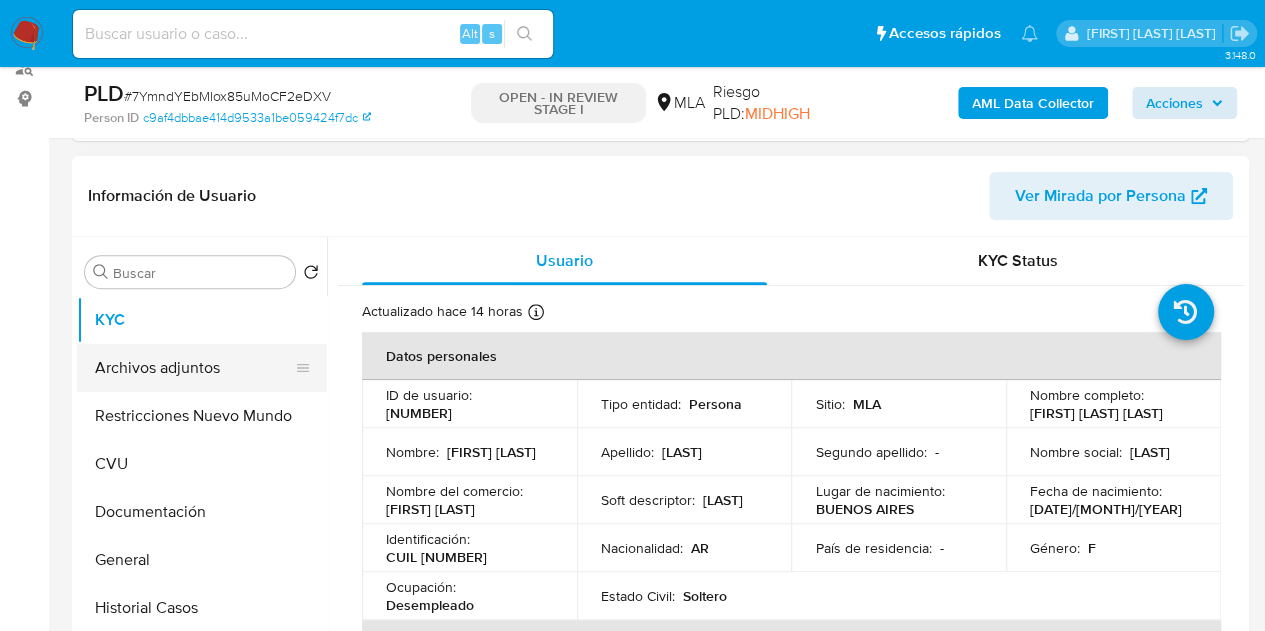 click on "Archivos adjuntos" at bounding box center (194, 368) 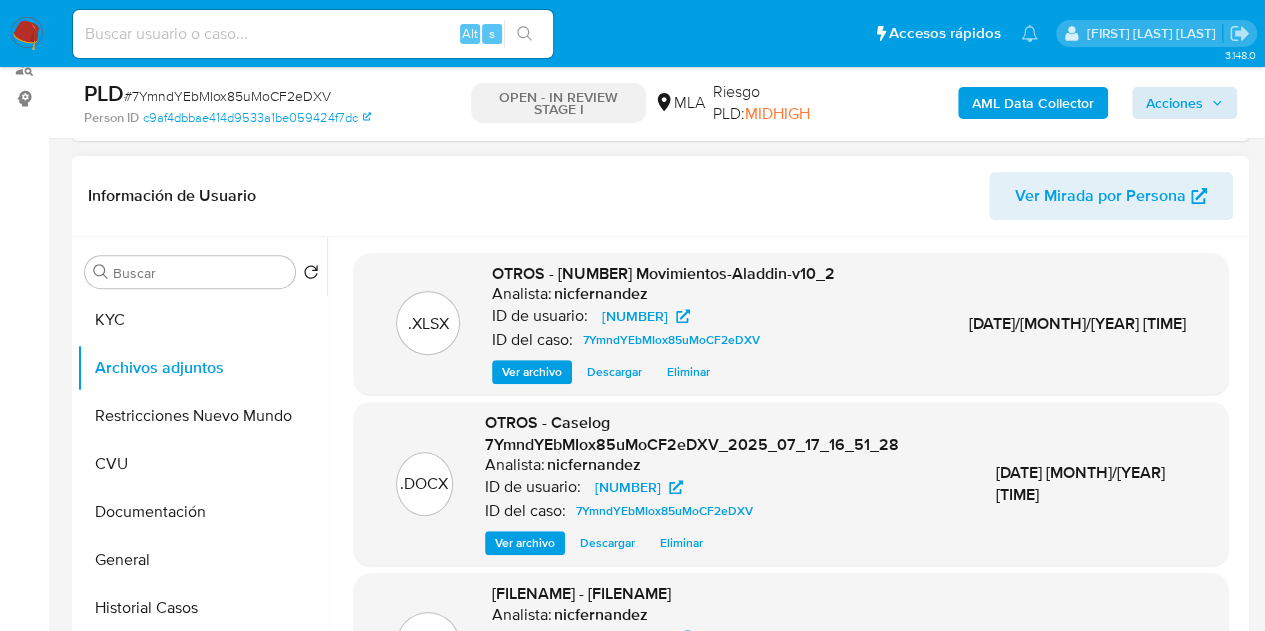 click on "Ver archivo" at bounding box center (525, 543) 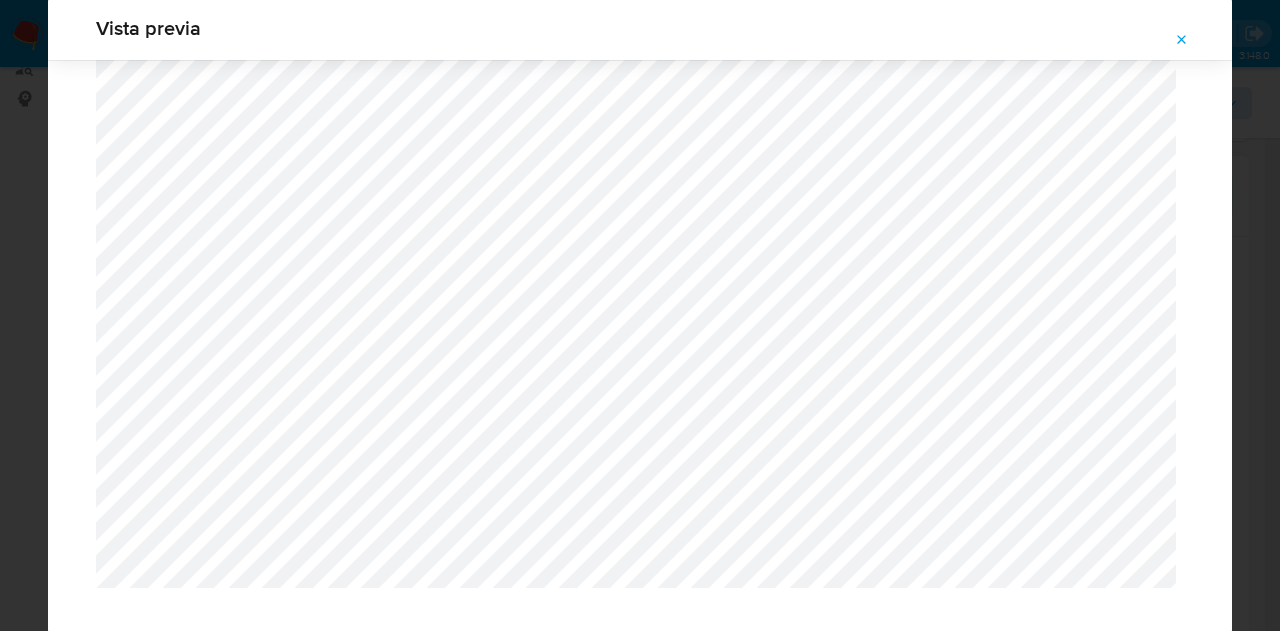 scroll, scrollTop: 680, scrollLeft: 0, axis: vertical 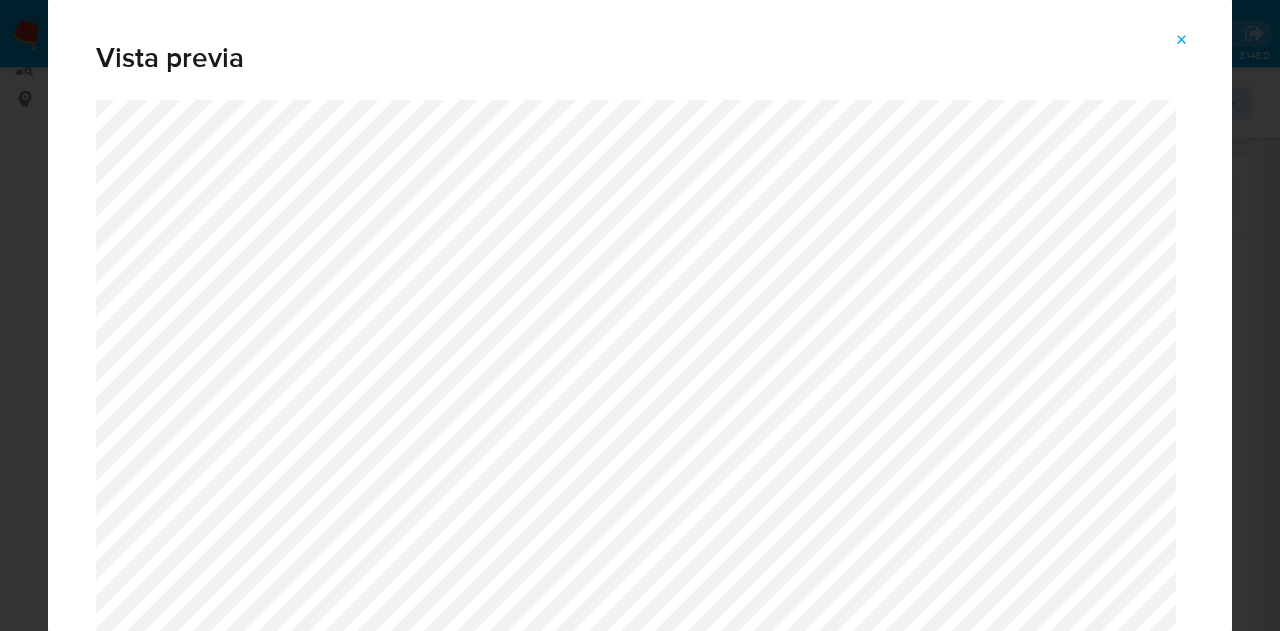 click 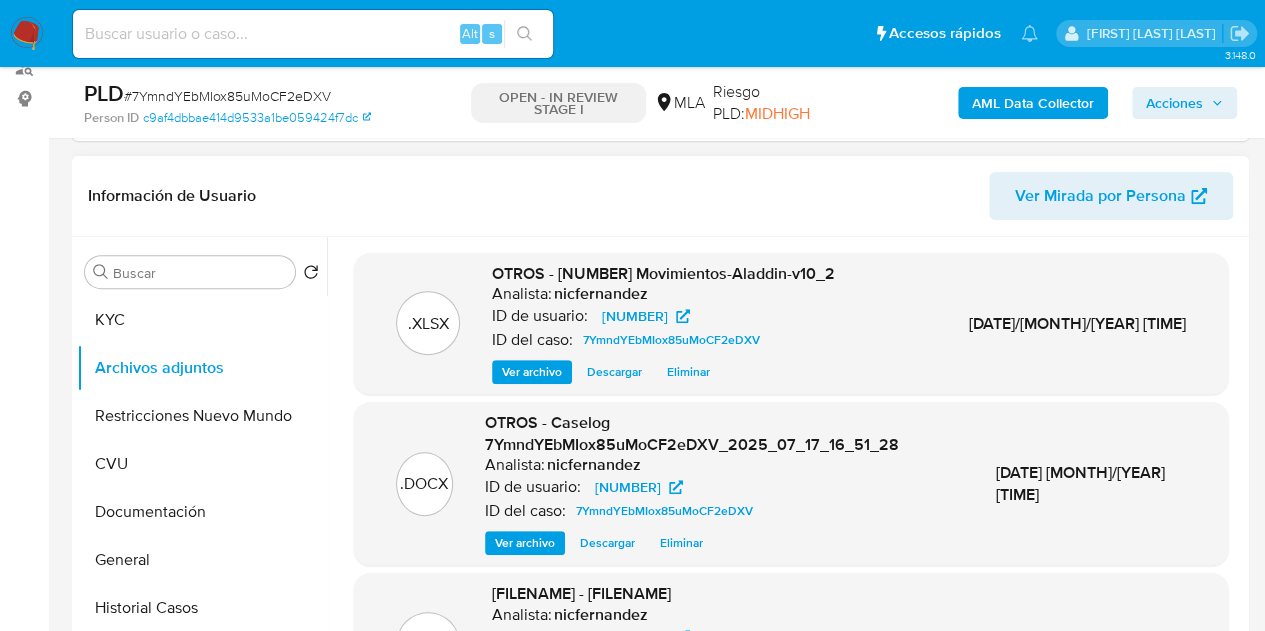 click on "Acciones" at bounding box center [1174, 103] 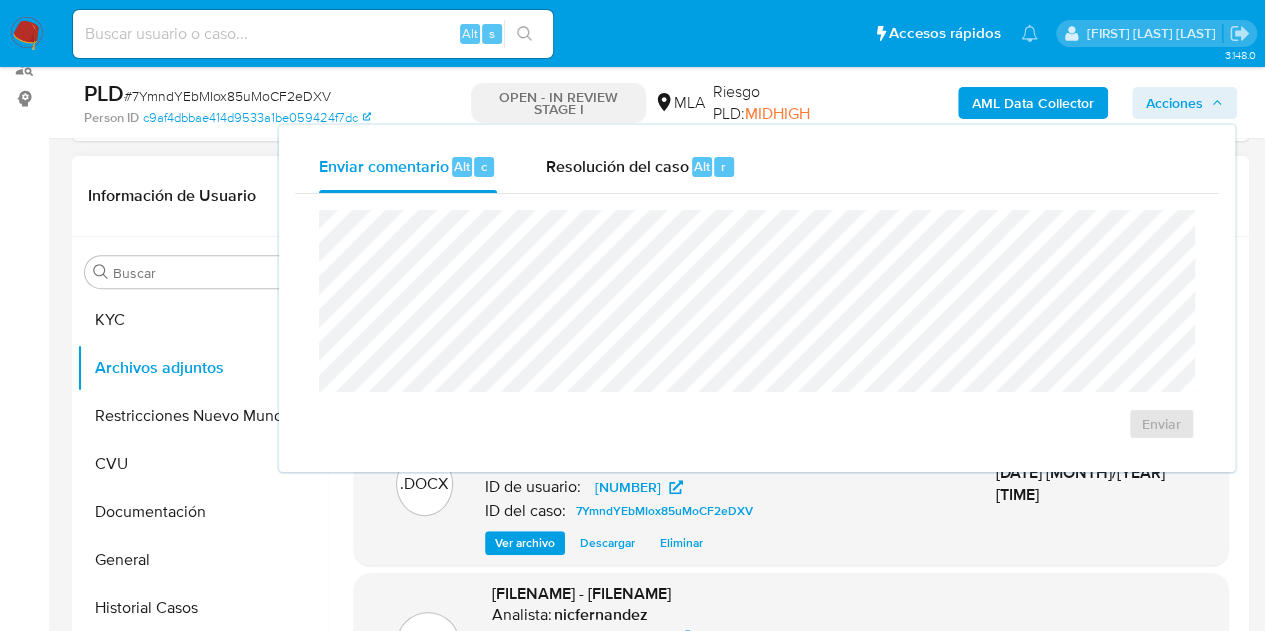 drag, startPoint x: 630, startPoint y: 159, endPoint x: 640, endPoint y: 195, distance: 37.363083 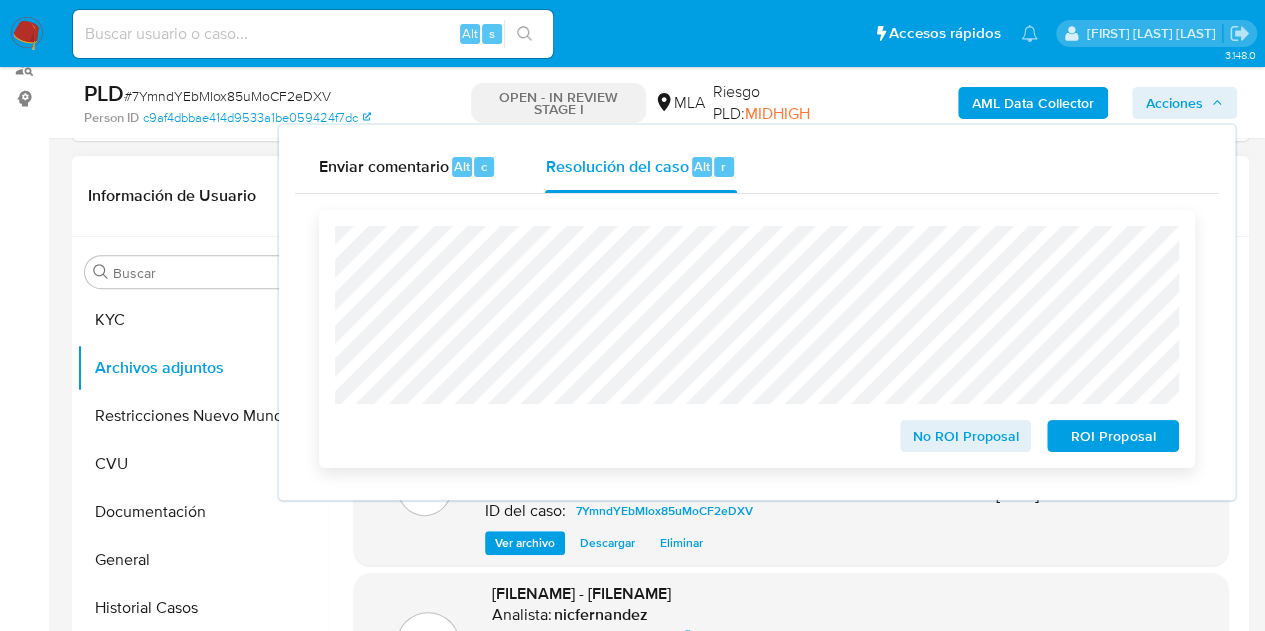 click on "ROI Proposal" at bounding box center [1113, 436] 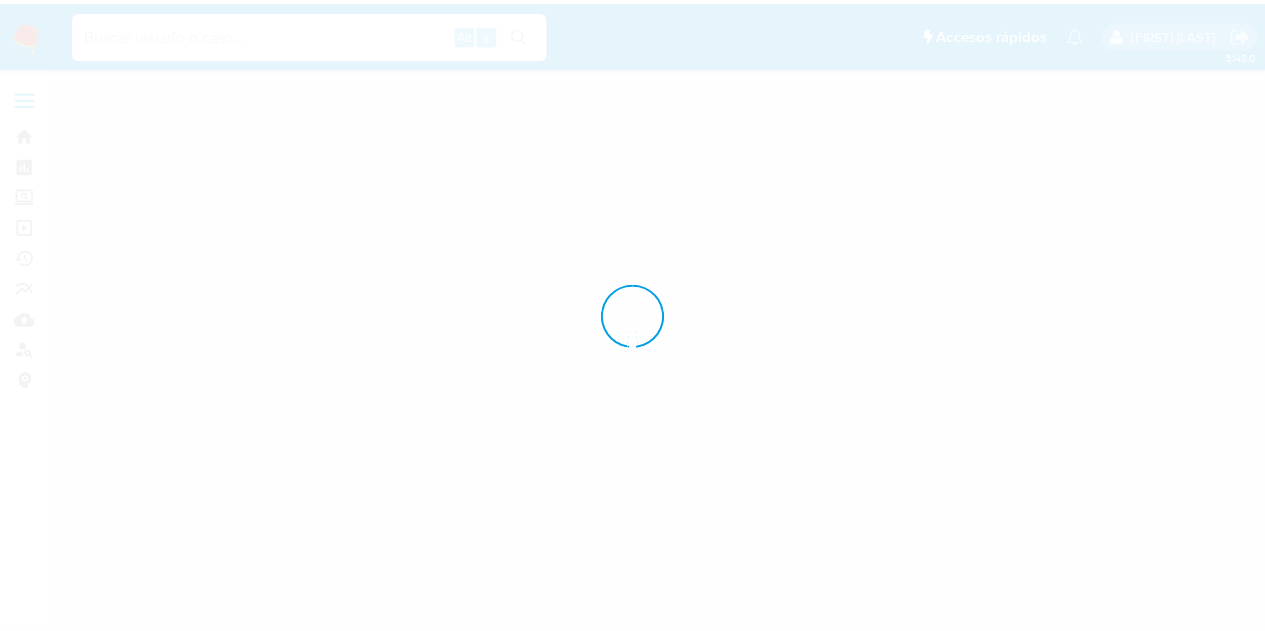 scroll, scrollTop: 0, scrollLeft: 0, axis: both 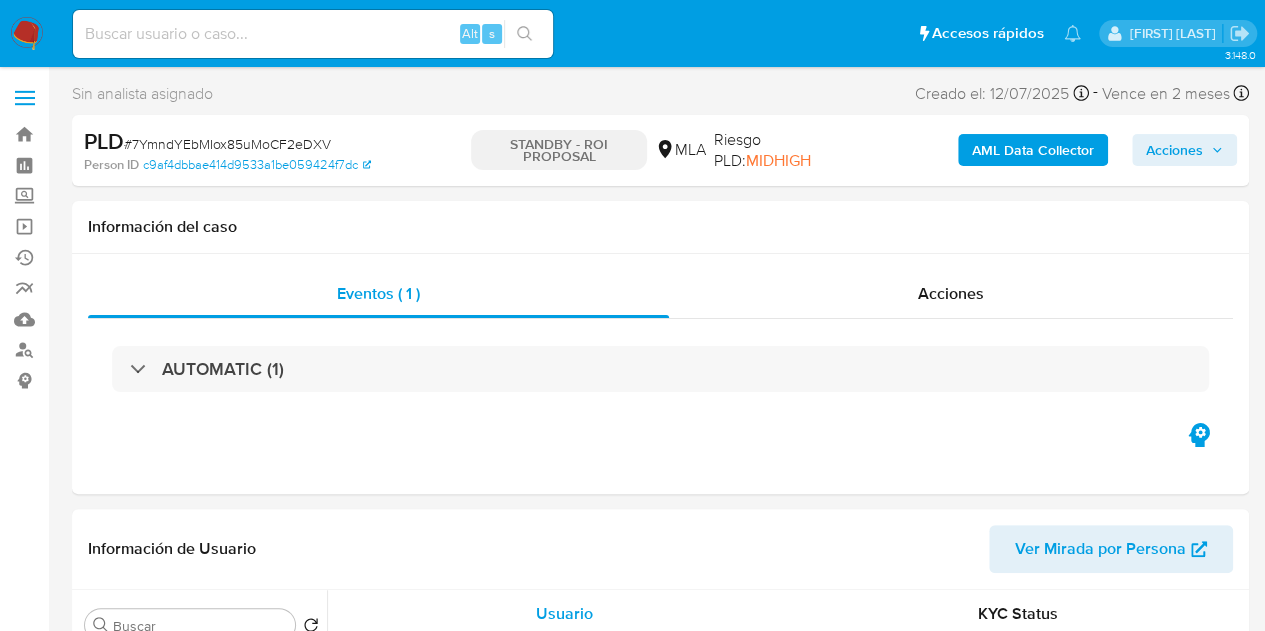 select on "10" 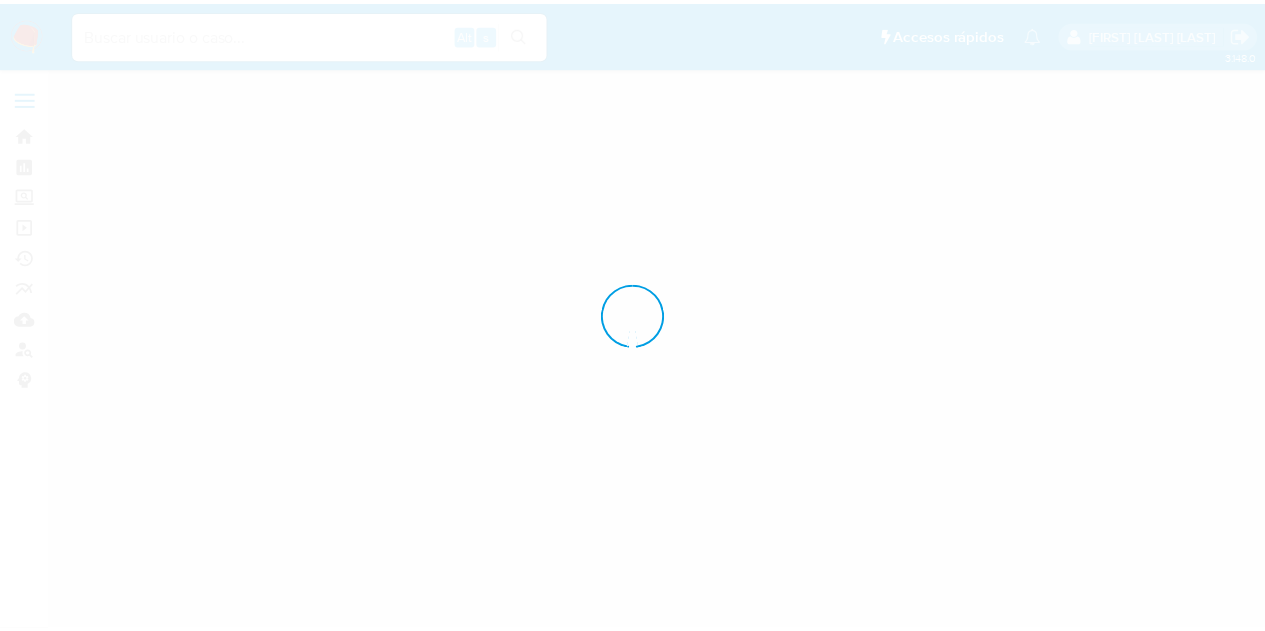 scroll, scrollTop: 0, scrollLeft: 0, axis: both 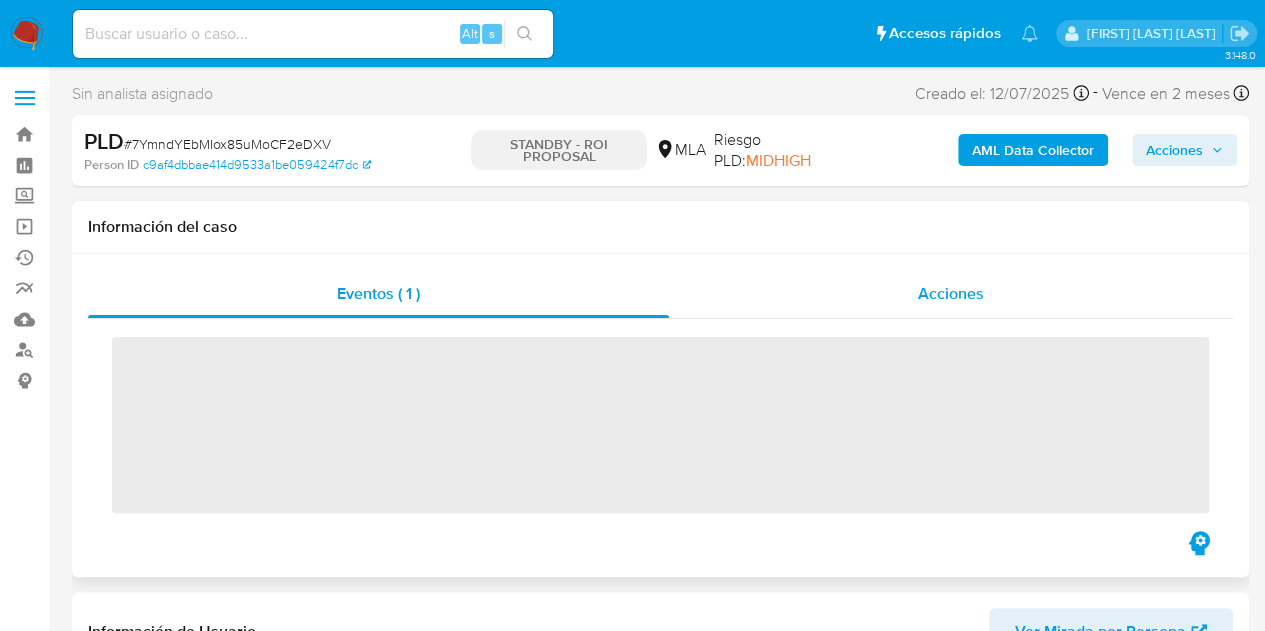 click on "Acciones" at bounding box center [951, 293] 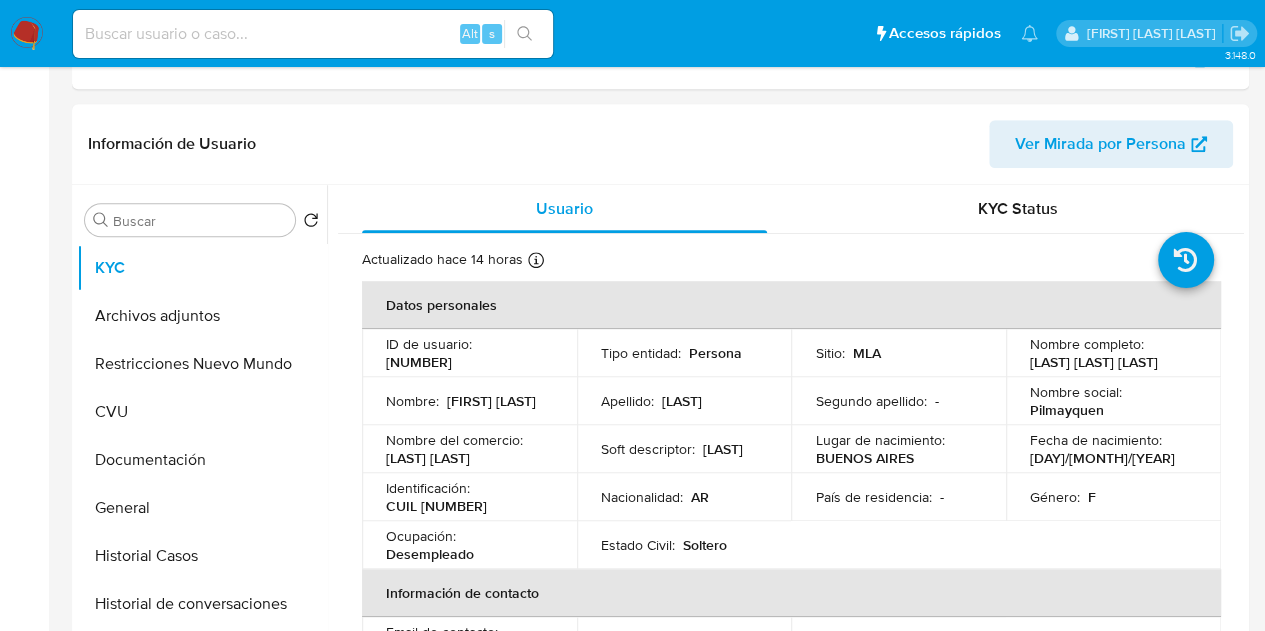 select on "10" 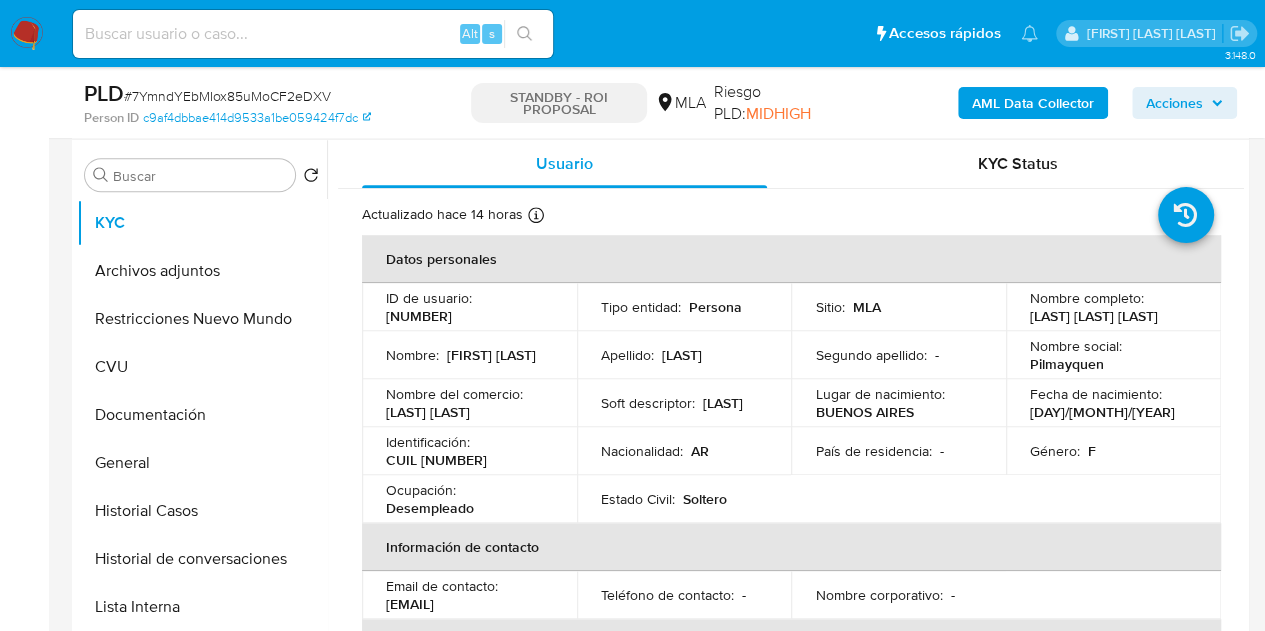 scroll, scrollTop: 534, scrollLeft: 0, axis: vertical 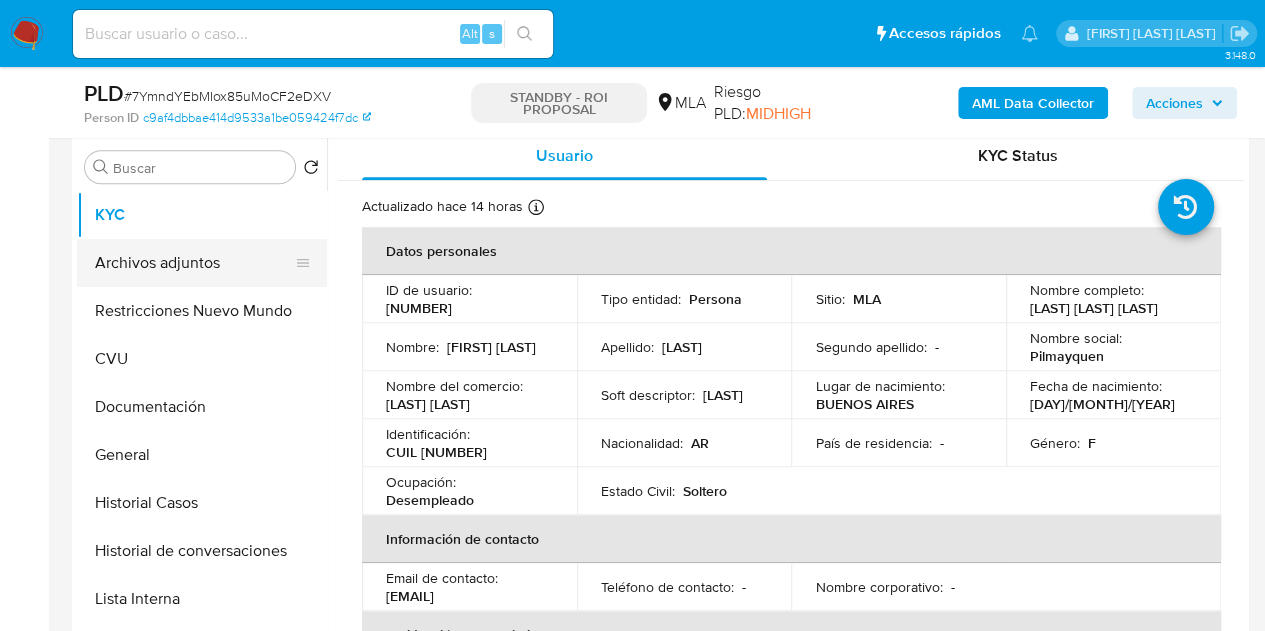 click on "Archivos adjuntos" at bounding box center [194, 263] 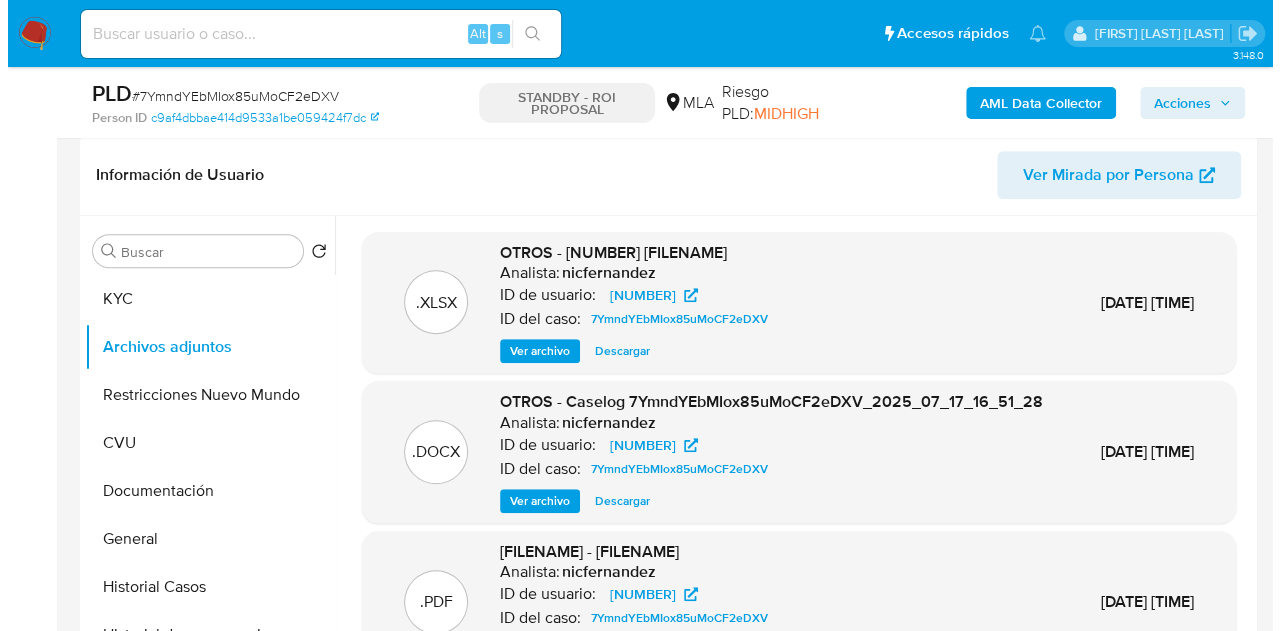 scroll, scrollTop: 462, scrollLeft: 0, axis: vertical 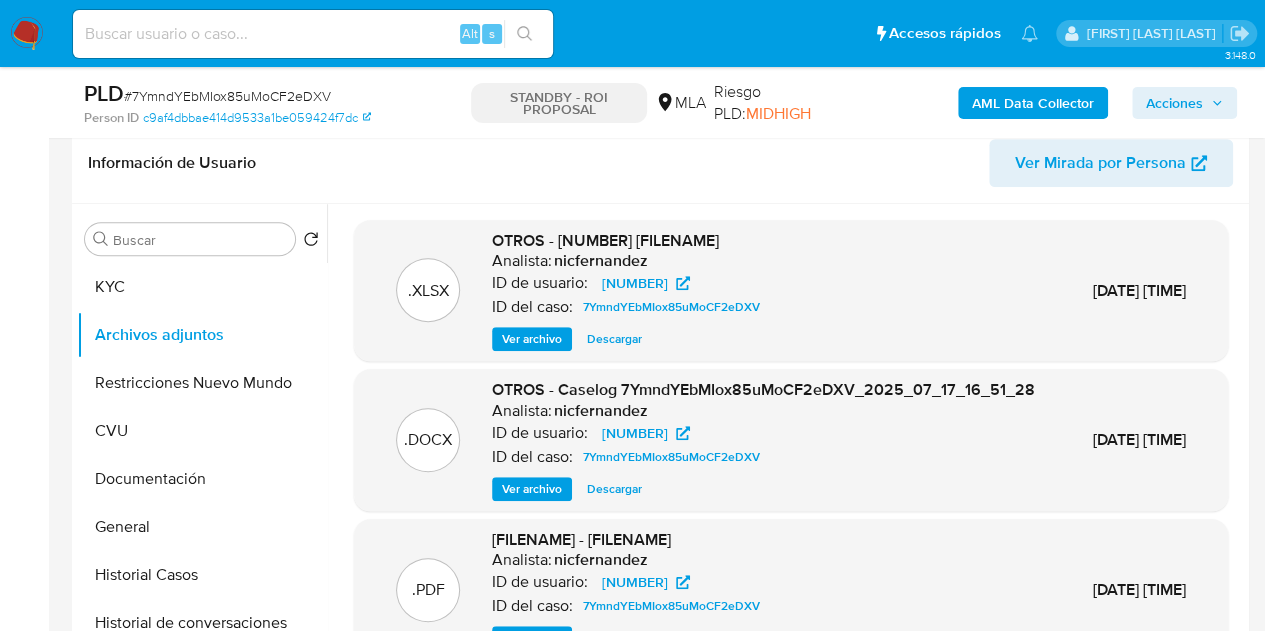click on ".DOCX OTROS - Caselog [ID] [ID] [DATE] [TIME] Analista: [USERNAME] ID de usuario: [NUMBER] ID del caso: [ID] Ver archivo Descargar [DATE] [TIME]" at bounding box center [791, 440] 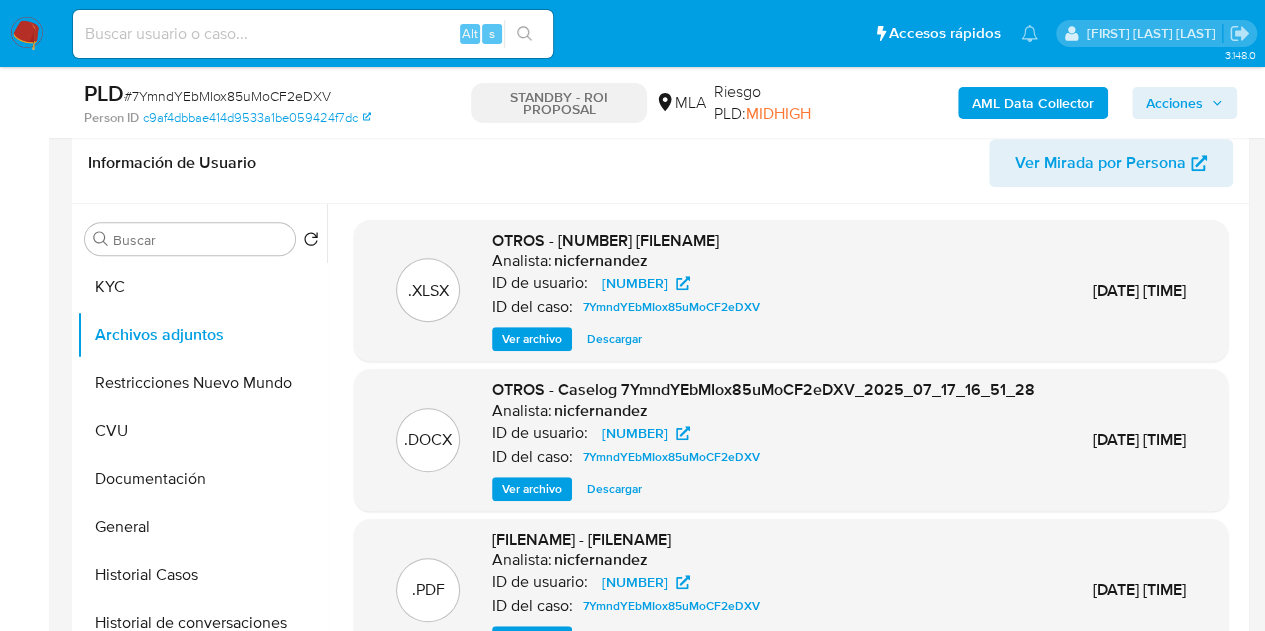click on "Ver archivo" at bounding box center (532, 489) 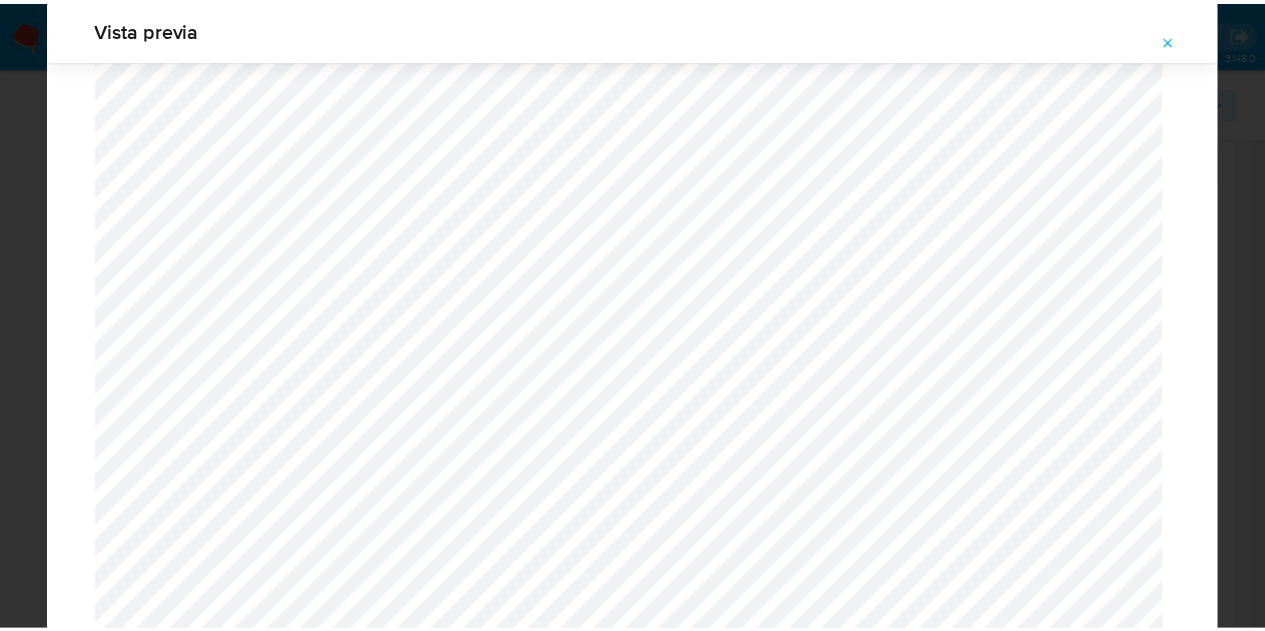 scroll, scrollTop: 62, scrollLeft: 0, axis: vertical 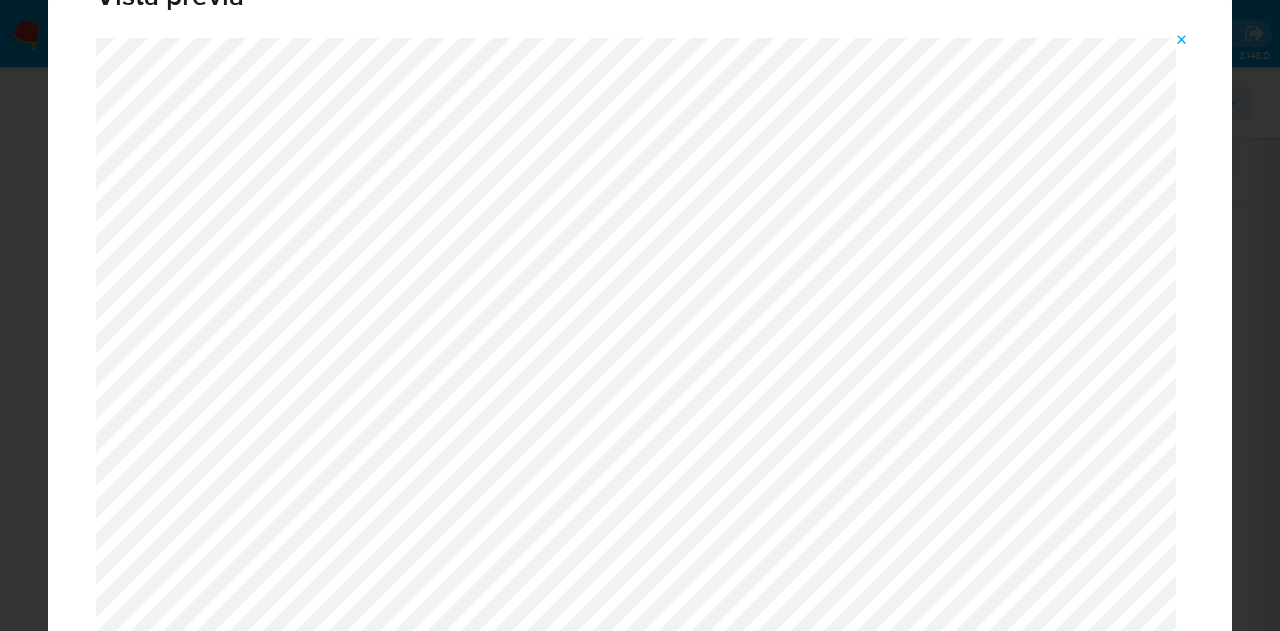 click at bounding box center (1182, 40) 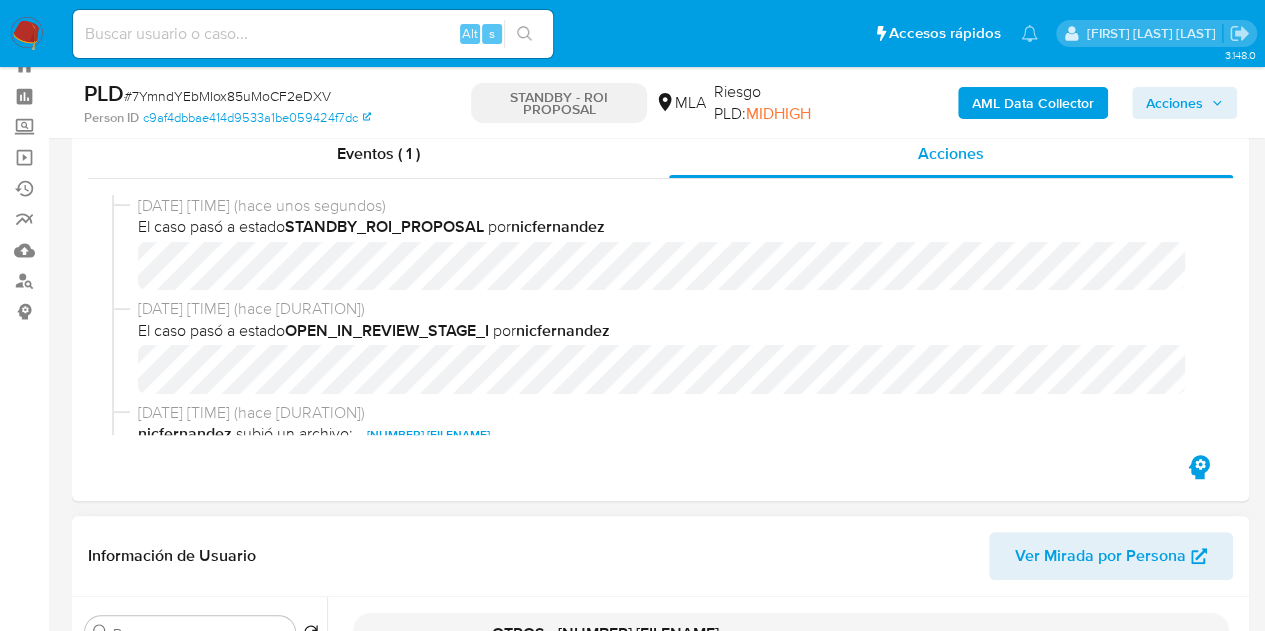 scroll, scrollTop: 61, scrollLeft: 0, axis: vertical 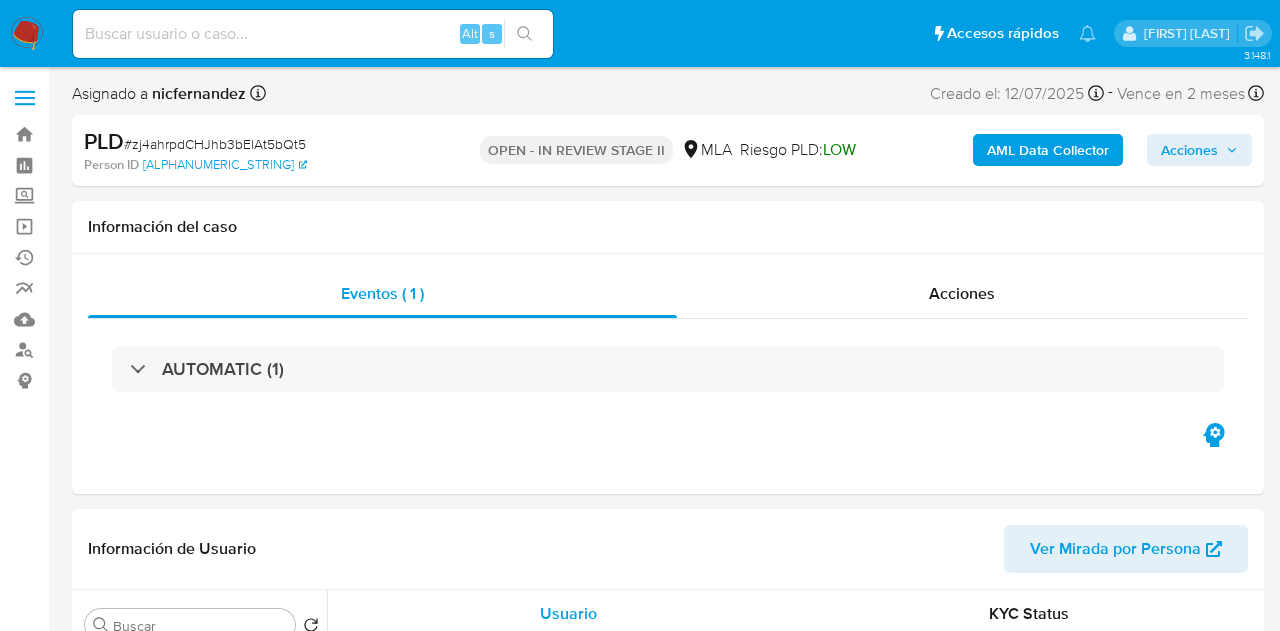 select on "10" 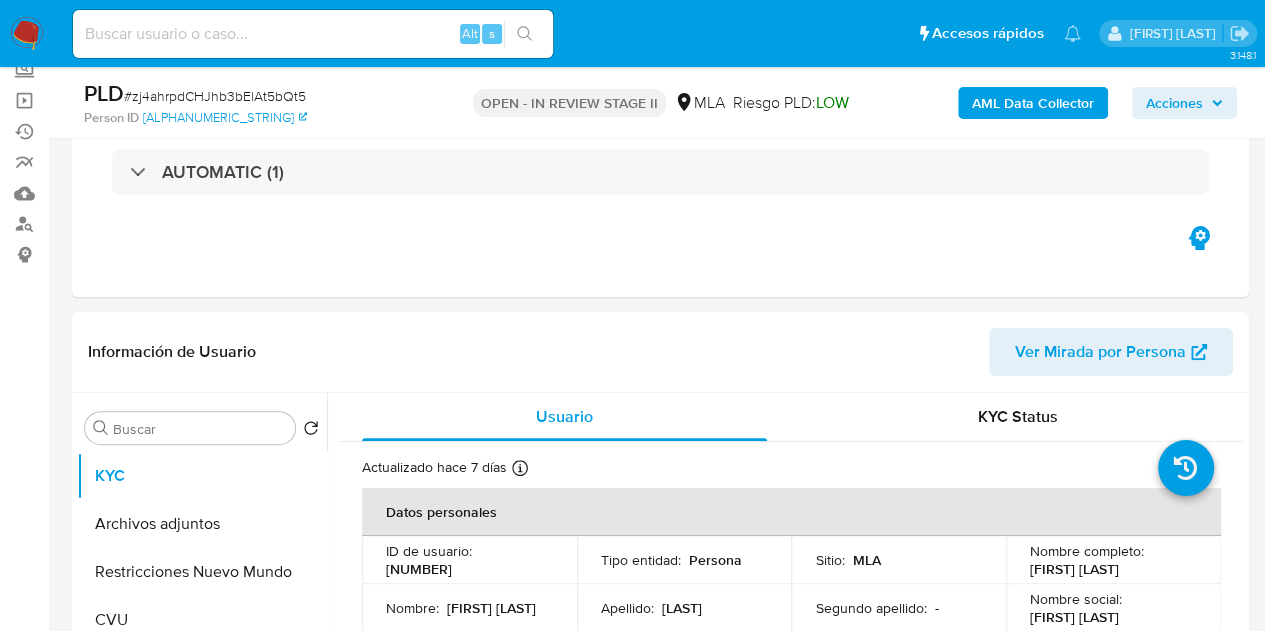 scroll, scrollTop: 256, scrollLeft: 0, axis: vertical 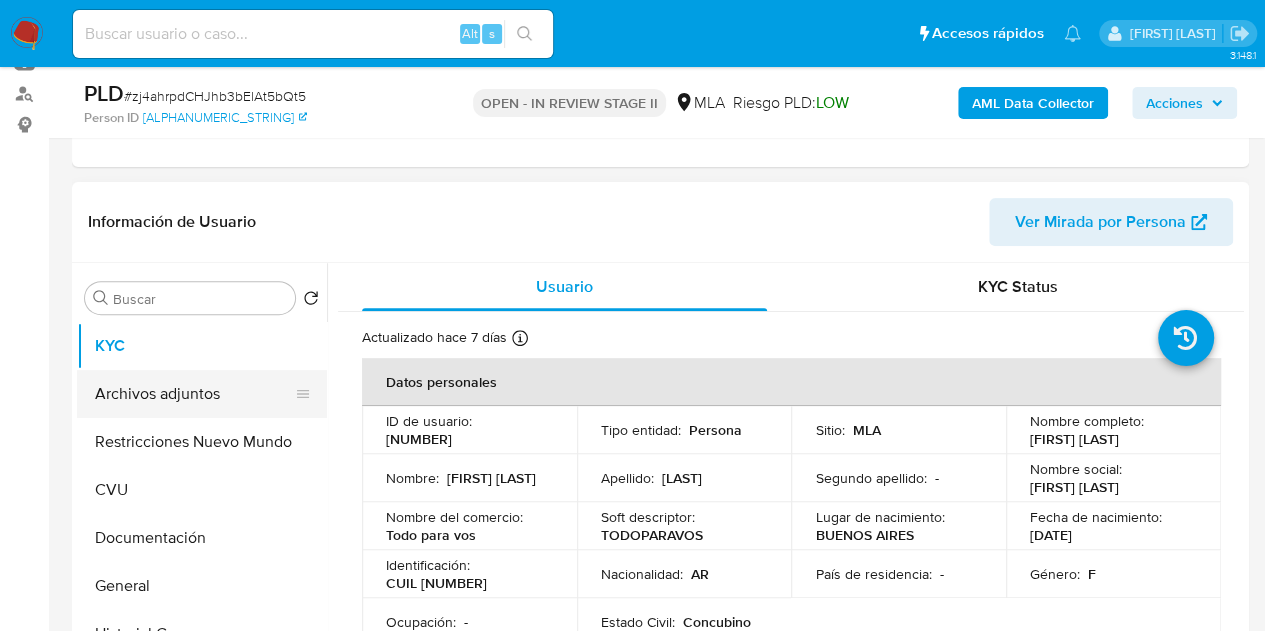 click on "Archivos adjuntos" at bounding box center [194, 394] 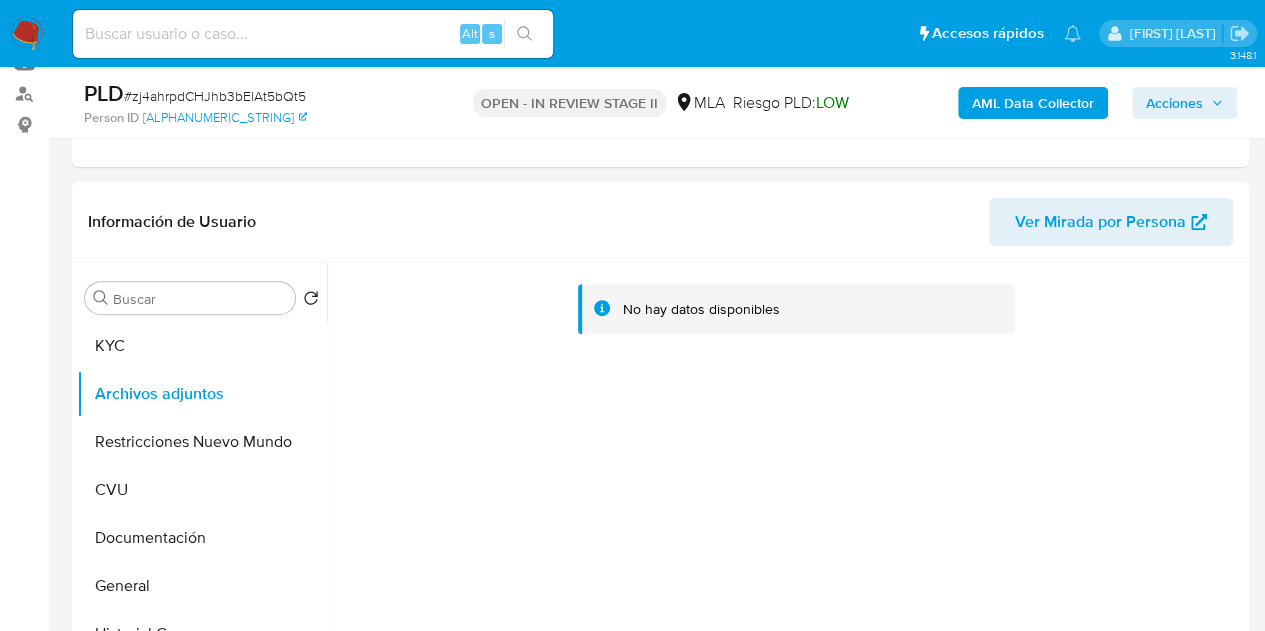 click on "AML Data Collector" at bounding box center [1033, 103] 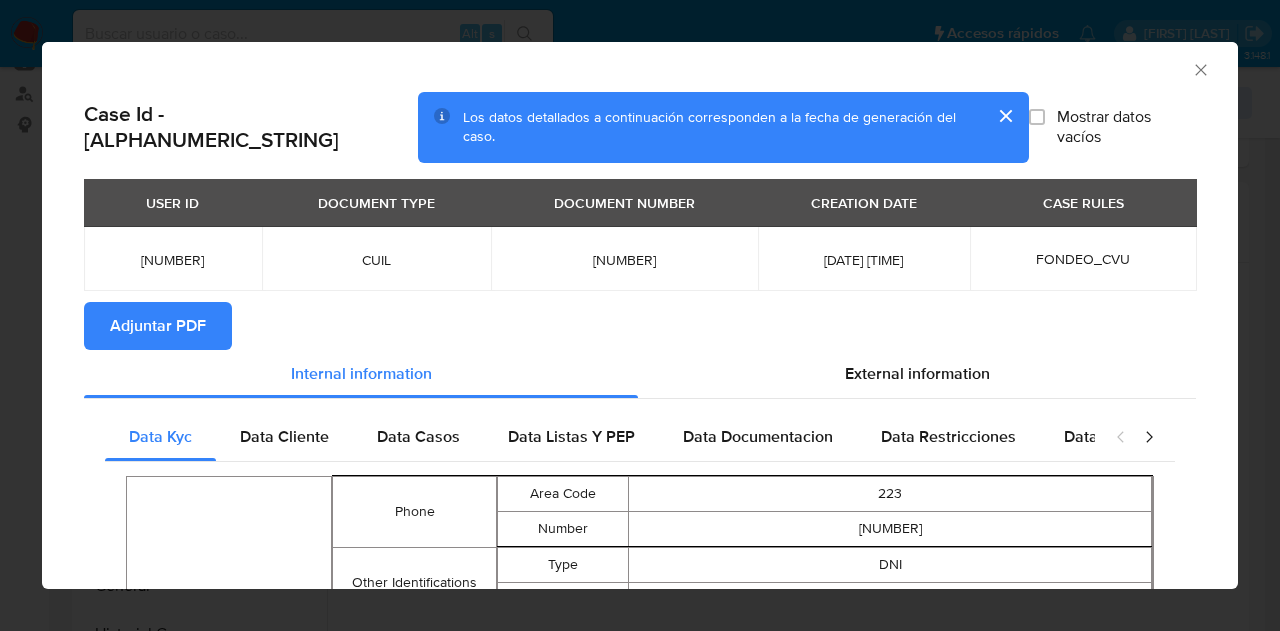 click on "Adjuntar PDF" at bounding box center (158, 326) 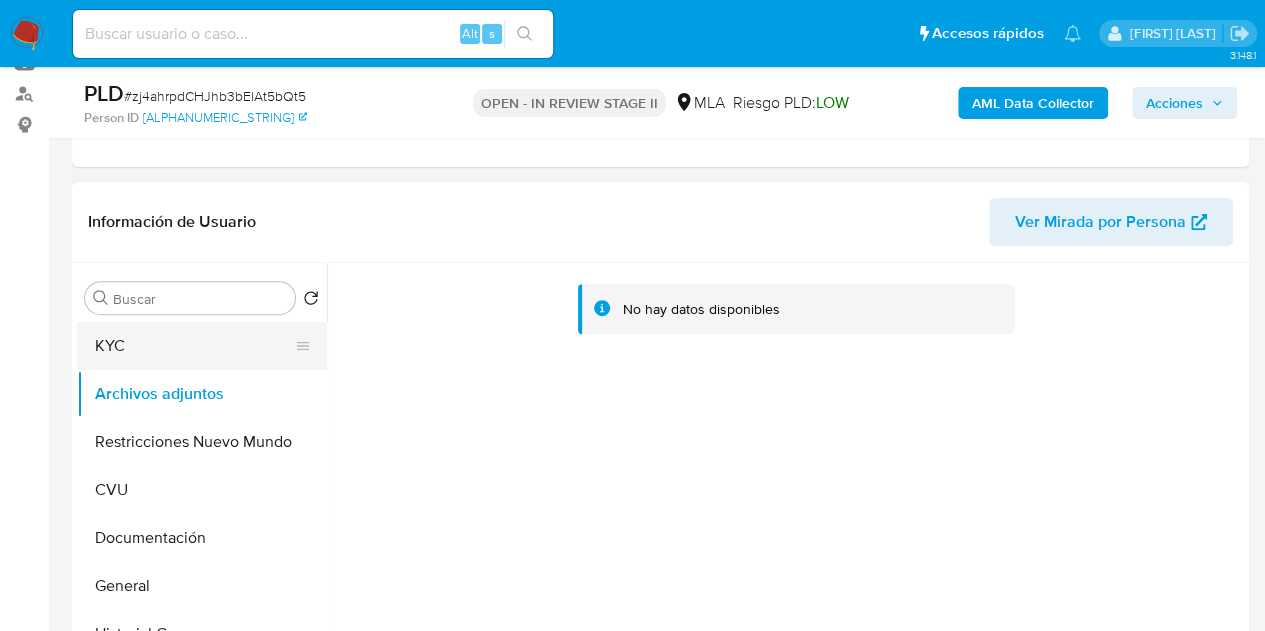 click on "KYC" at bounding box center [194, 346] 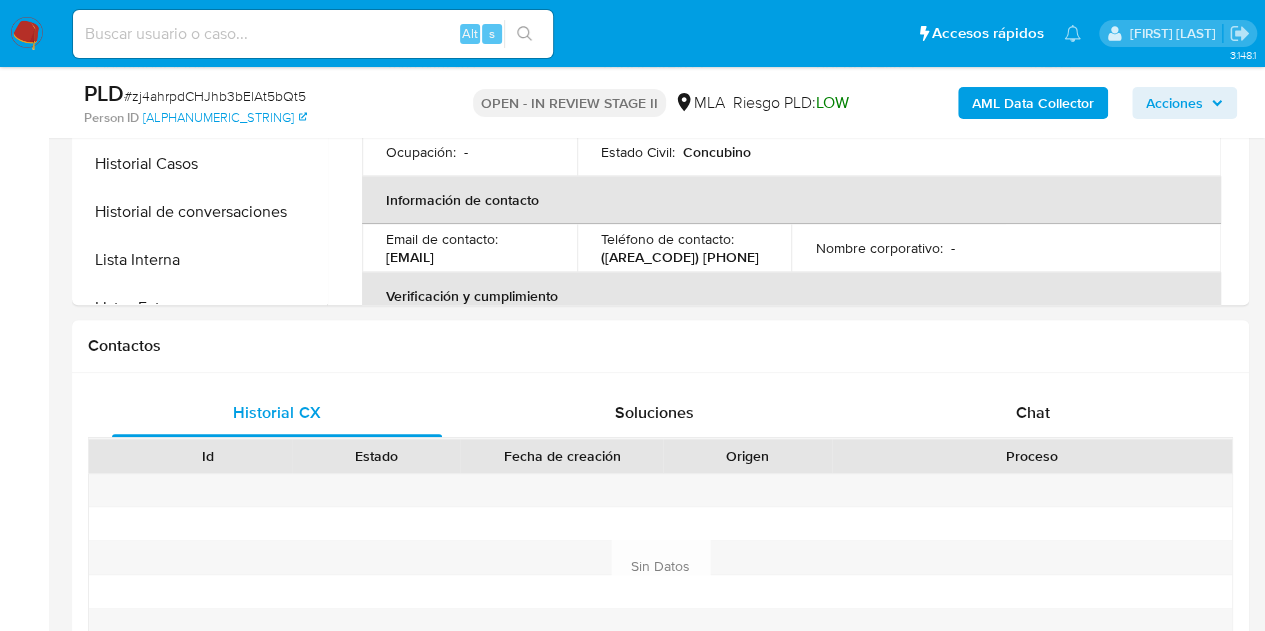 scroll, scrollTop: 801, scrollLeft: 0, axis: vertical 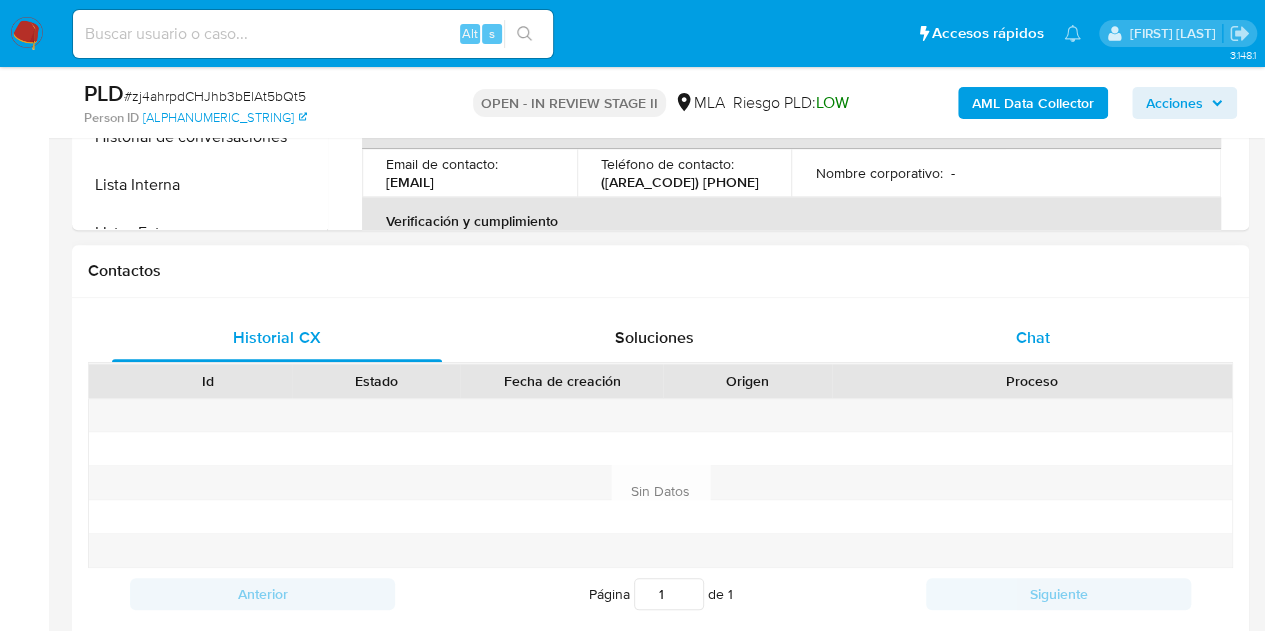 click on "Chat" at bounding box center [1033, 338] 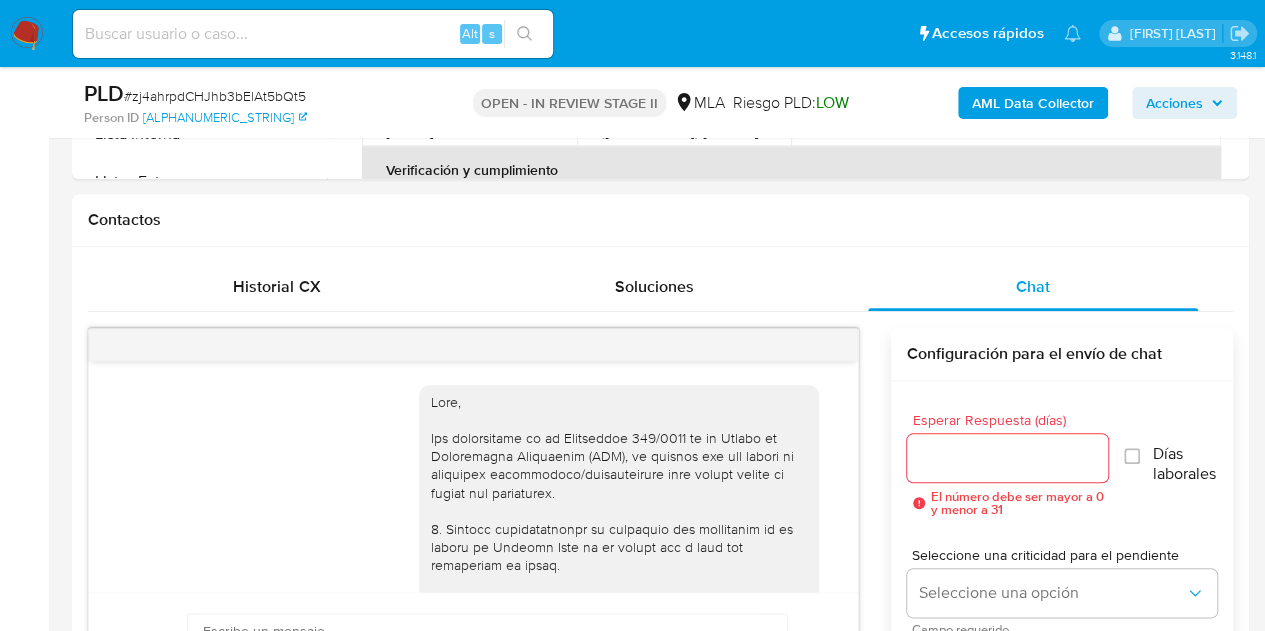 scroll, scrollTop: 890, scrollLeft: 0, axis: vertical 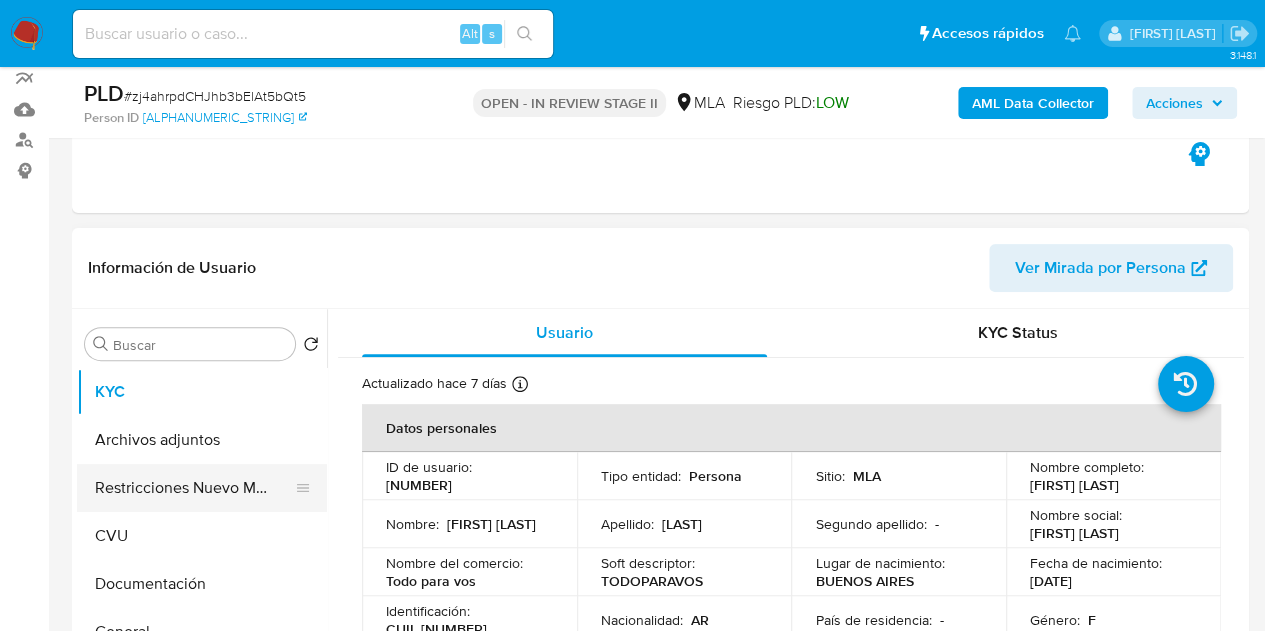 click on "Restricciones Nuevo Mundo" at bounding box center (194, 488) 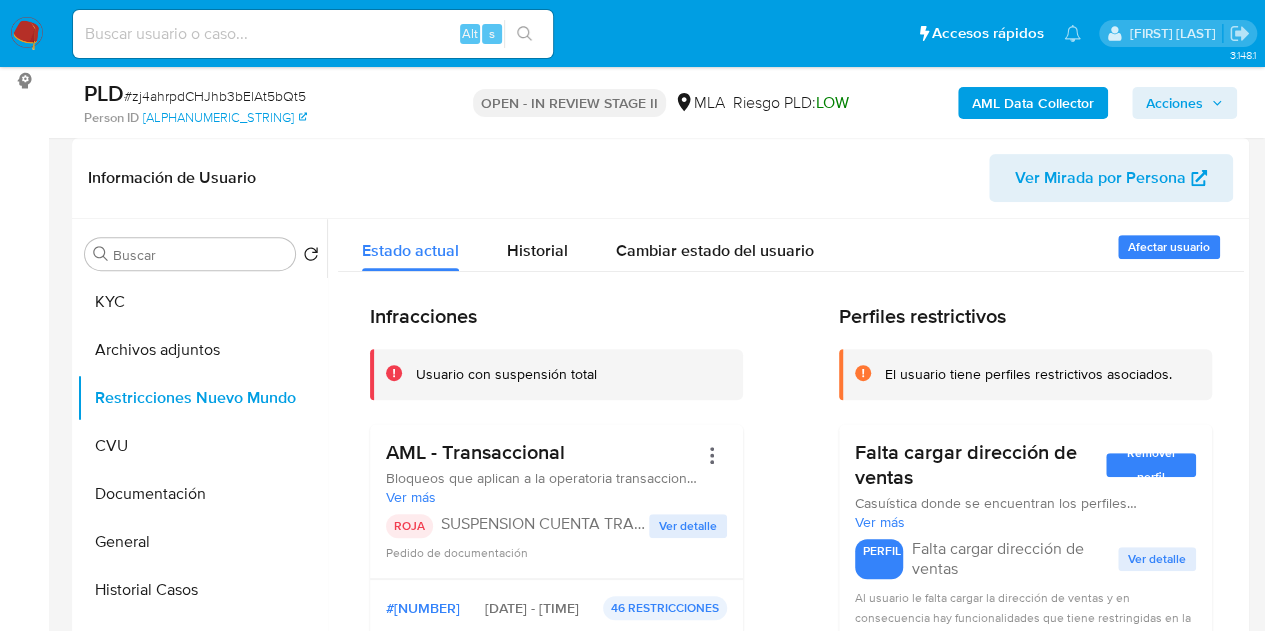 scroll, scrollTop: 272, scrollLeft: 0, axis: vertical 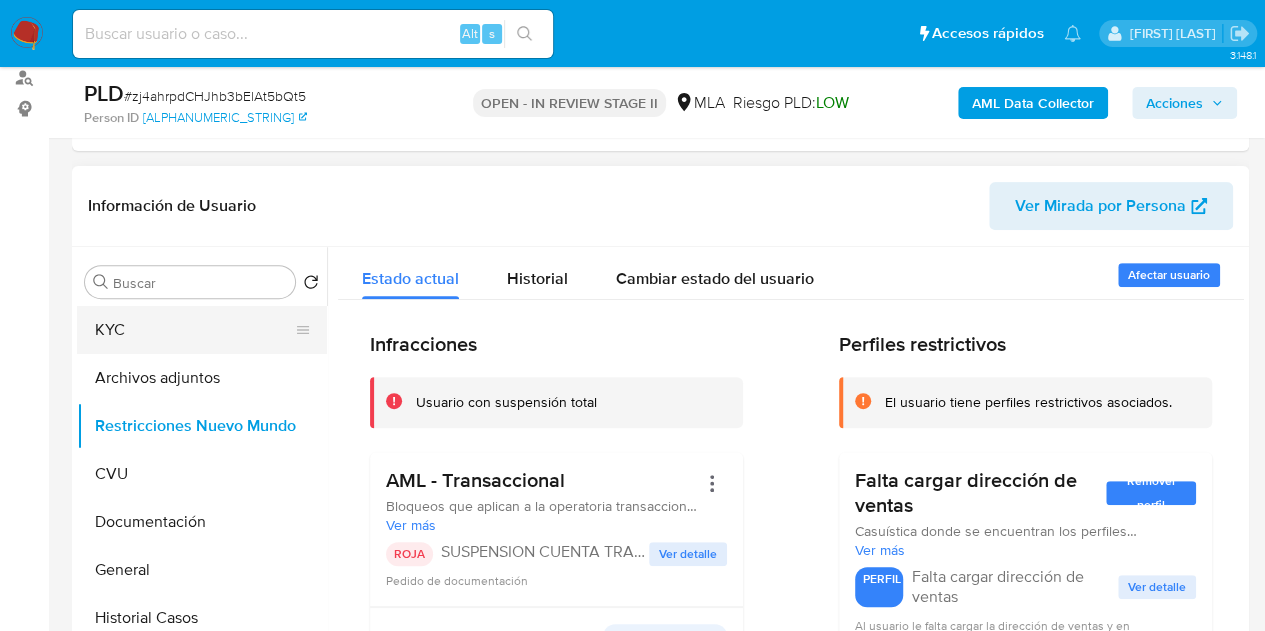 click on "KYC" at bounding box center [194, 330] 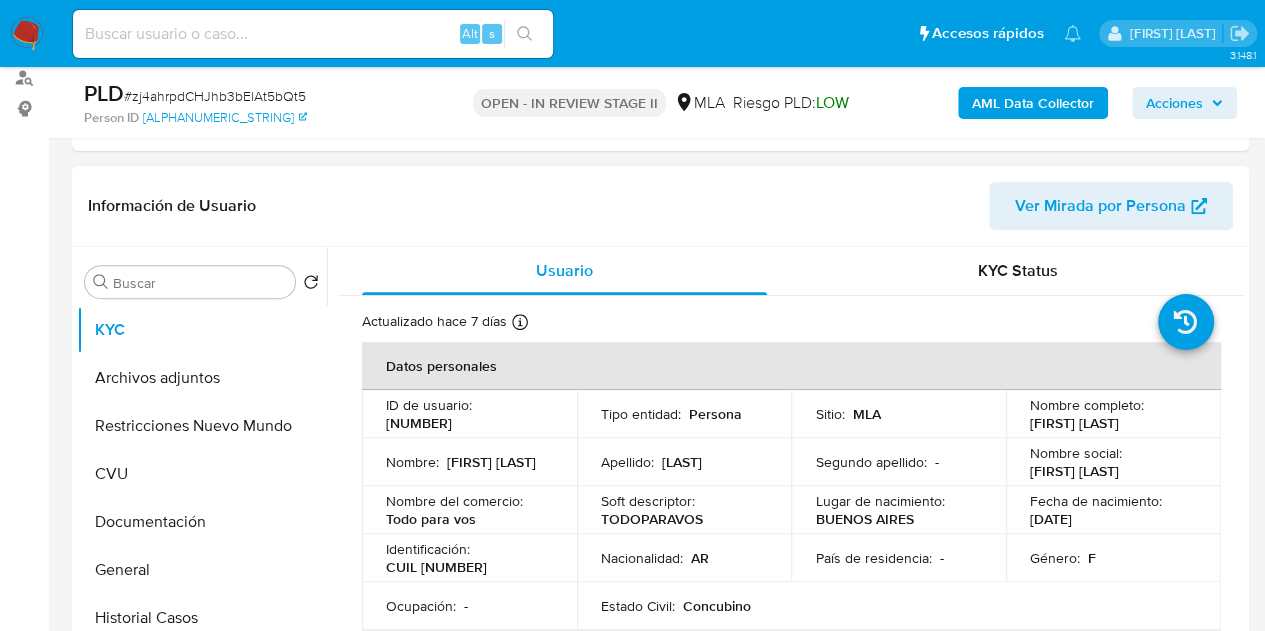 click on "Ver Mirada por Persona" at bounding box center (1100, 206) 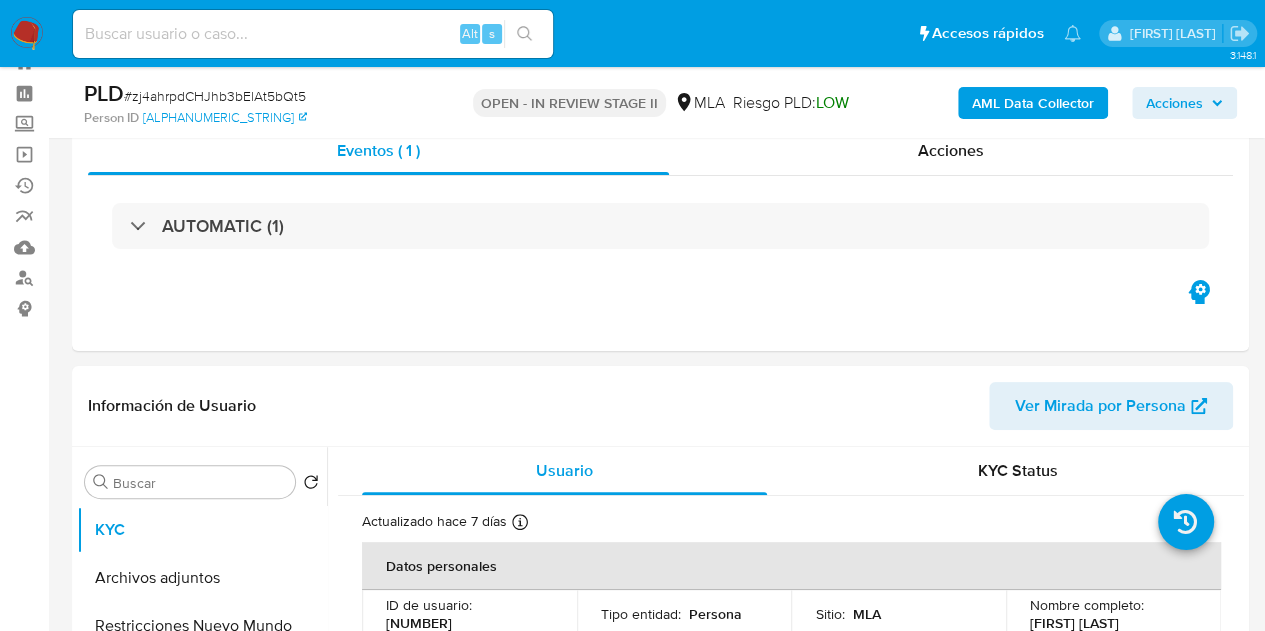 scroll, scrollTop: 0, scrollLeft: 0, axis: both 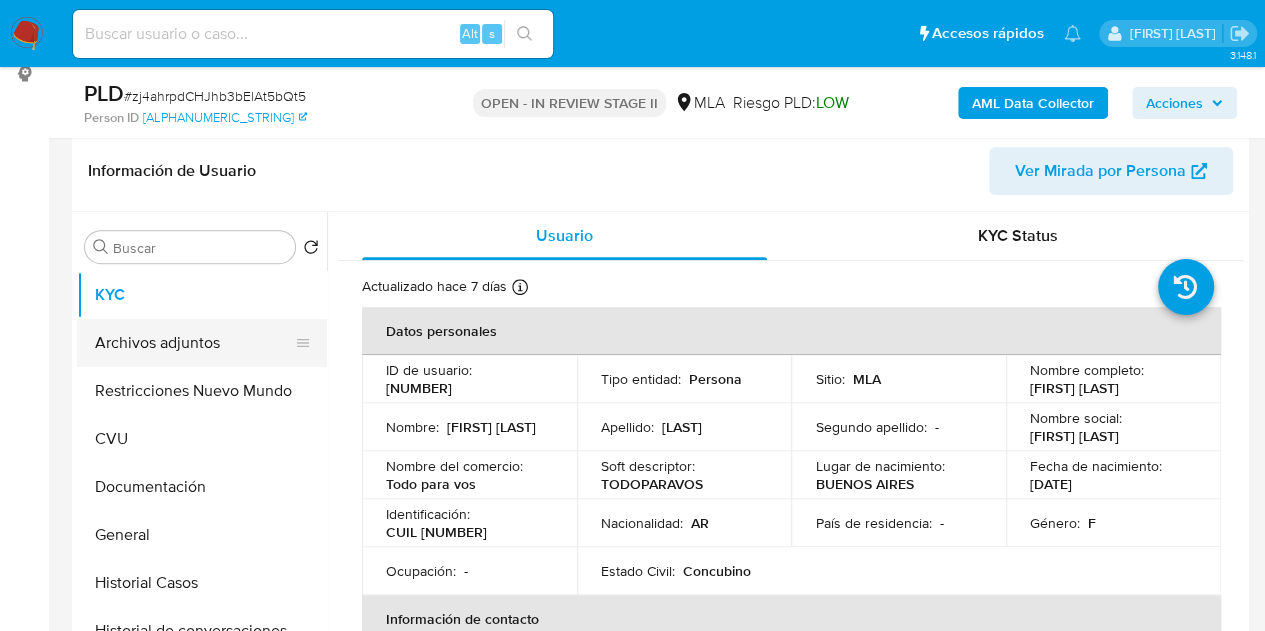 click on "Archivos adjuntos" at bounding box center [194, 343] 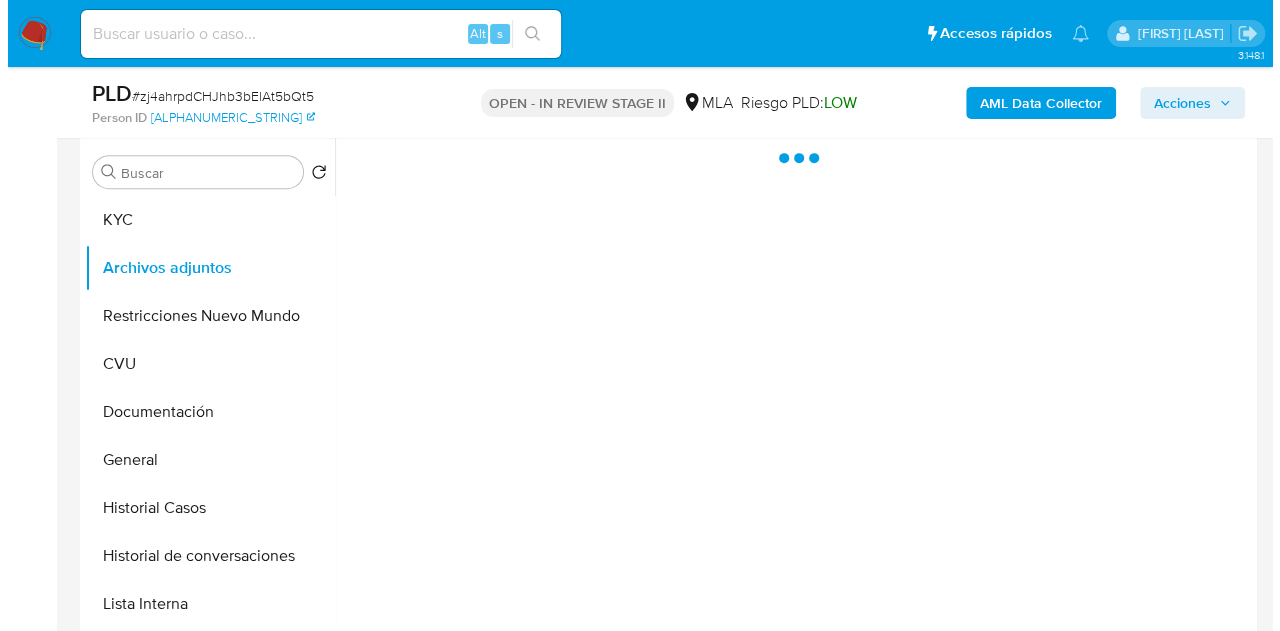 scroll, scrollTop: 392, scrollLeft: 0, axis: vertical 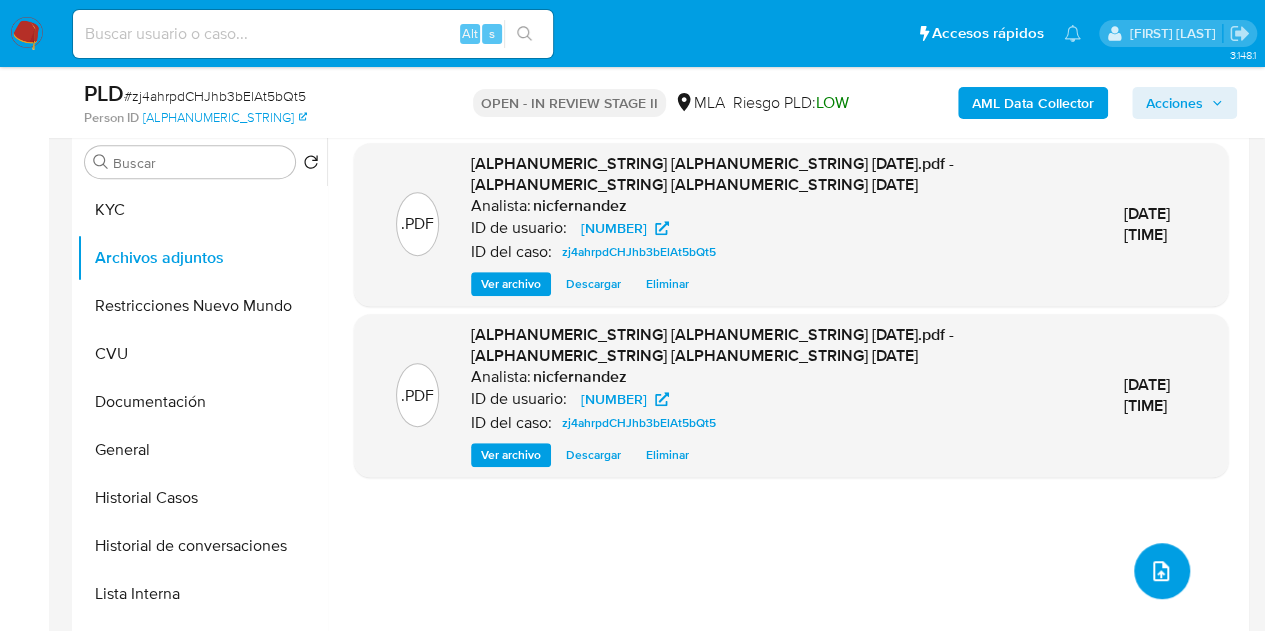 click 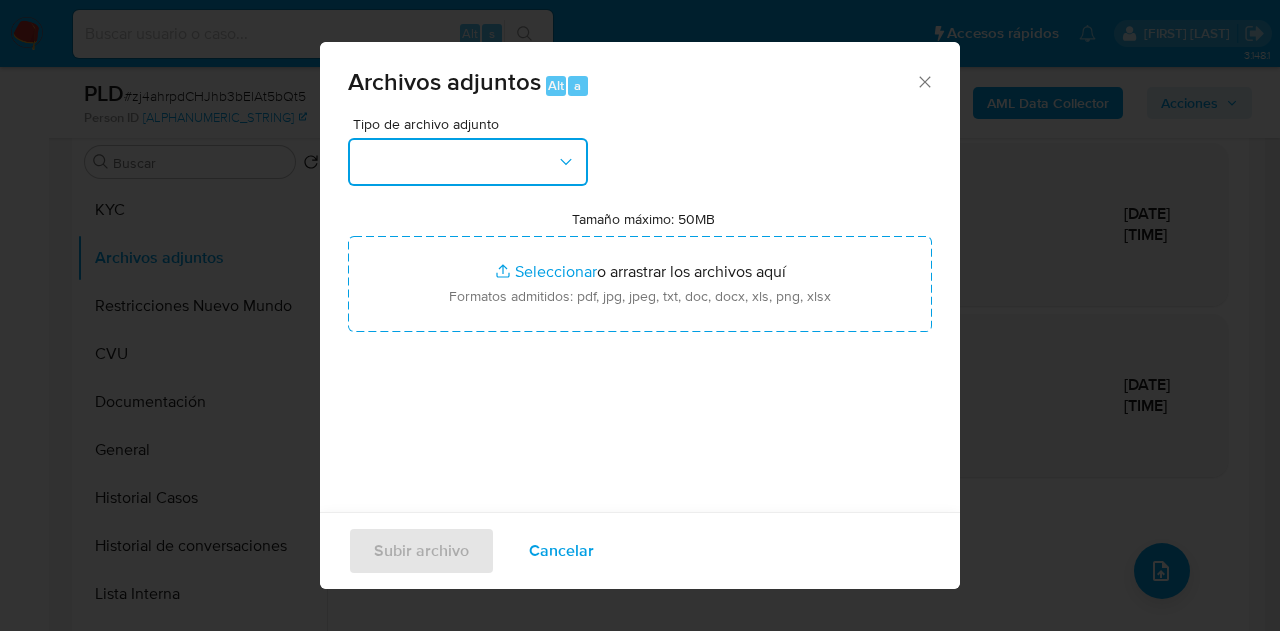 click at bounding box center (468, 162) 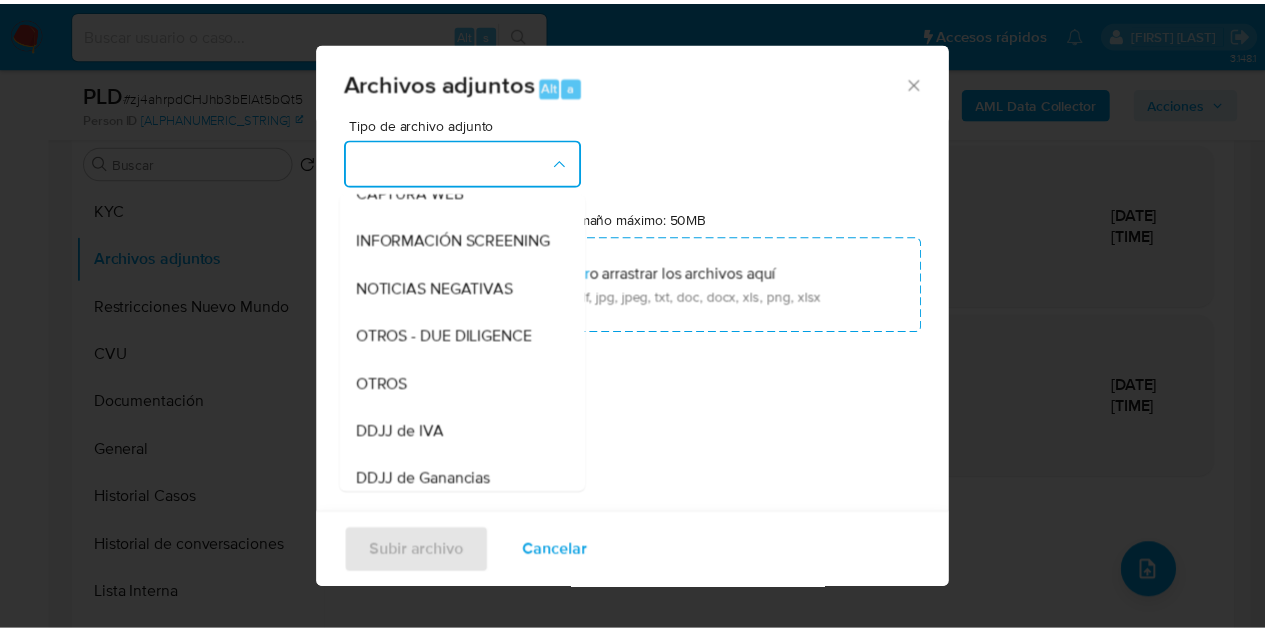 scroll, scrollTop: 300, scrollLeft: 0, axis: vertical 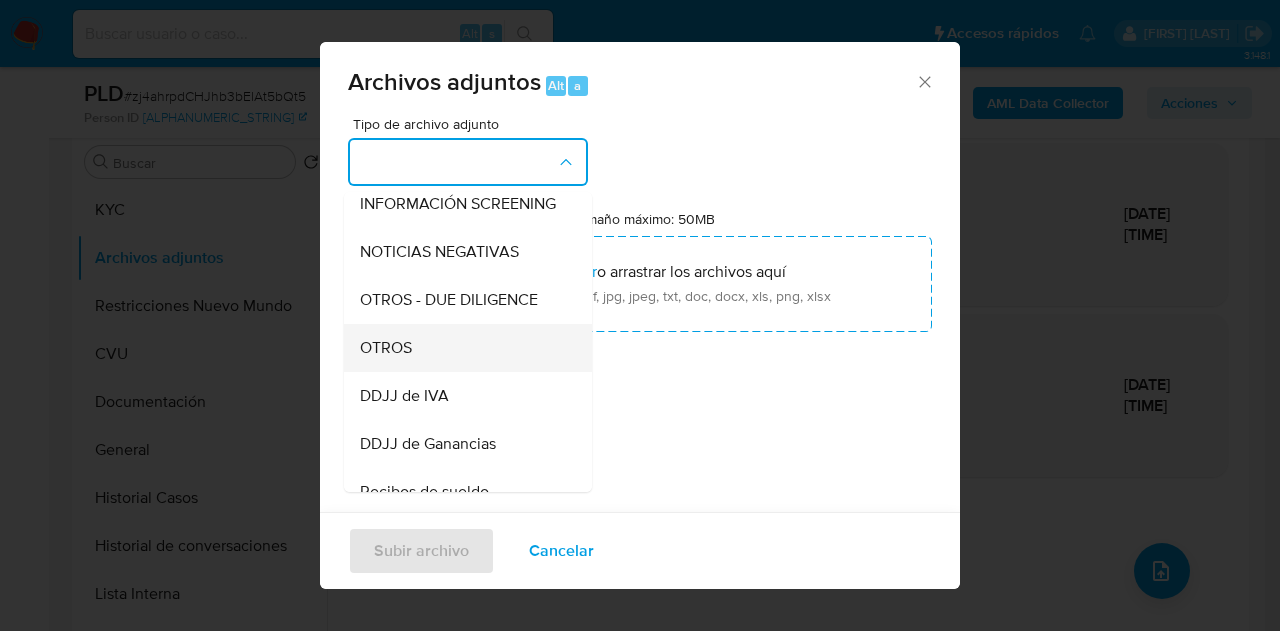 click on "OTROS" at bounding box center (462, 348) 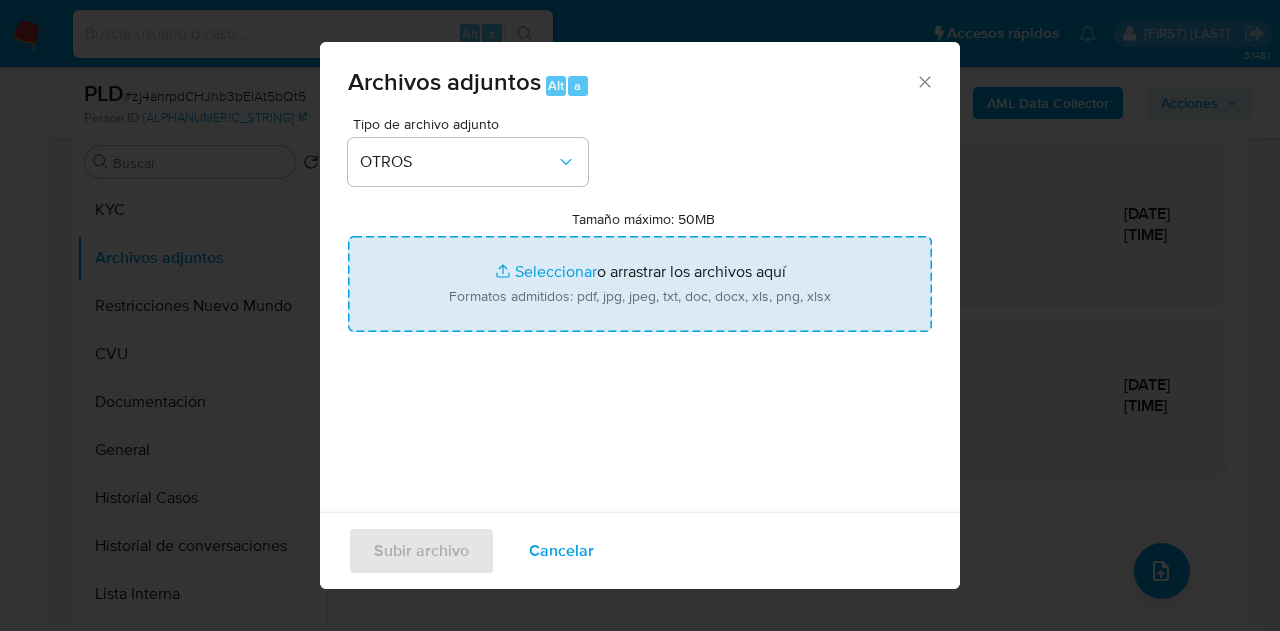 click on "Tamaño máximo: 50MB Seleccionar archivos" at bounding box center (640, 284) 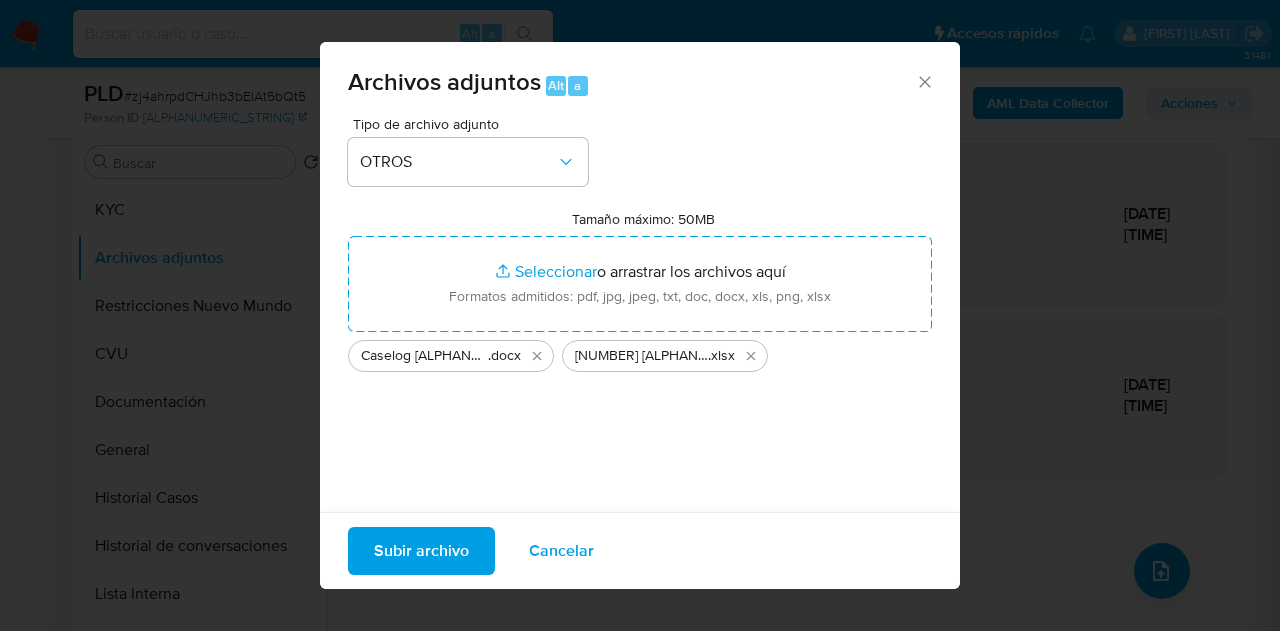 click on "Subir archivo" at bounding box center (421, 551) 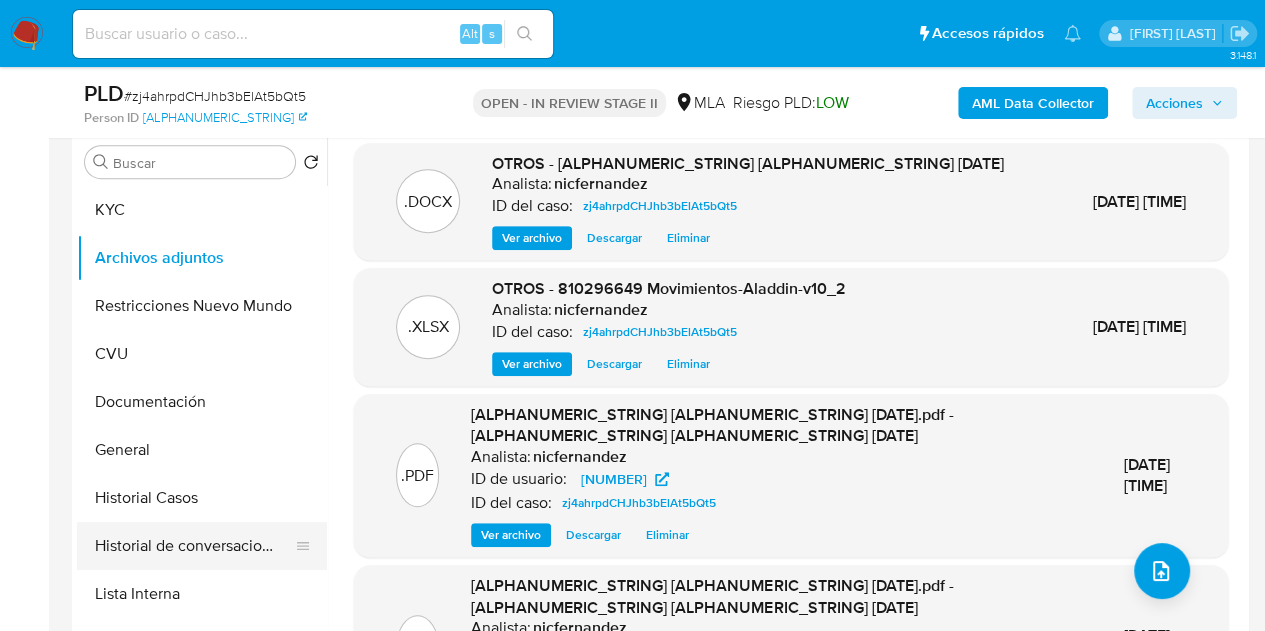 click on "Historial de conversaciones" at bounding box center [194, 546] 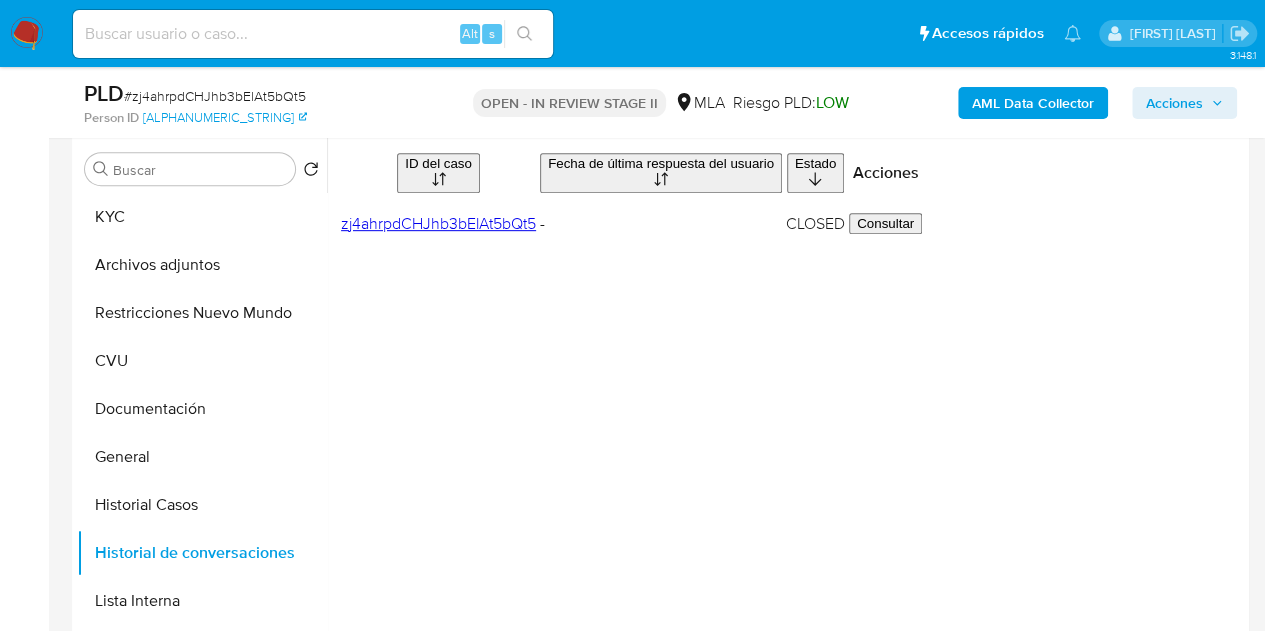 scroll, scrollTop: 366, scrollLeft: 0, axis: vertical 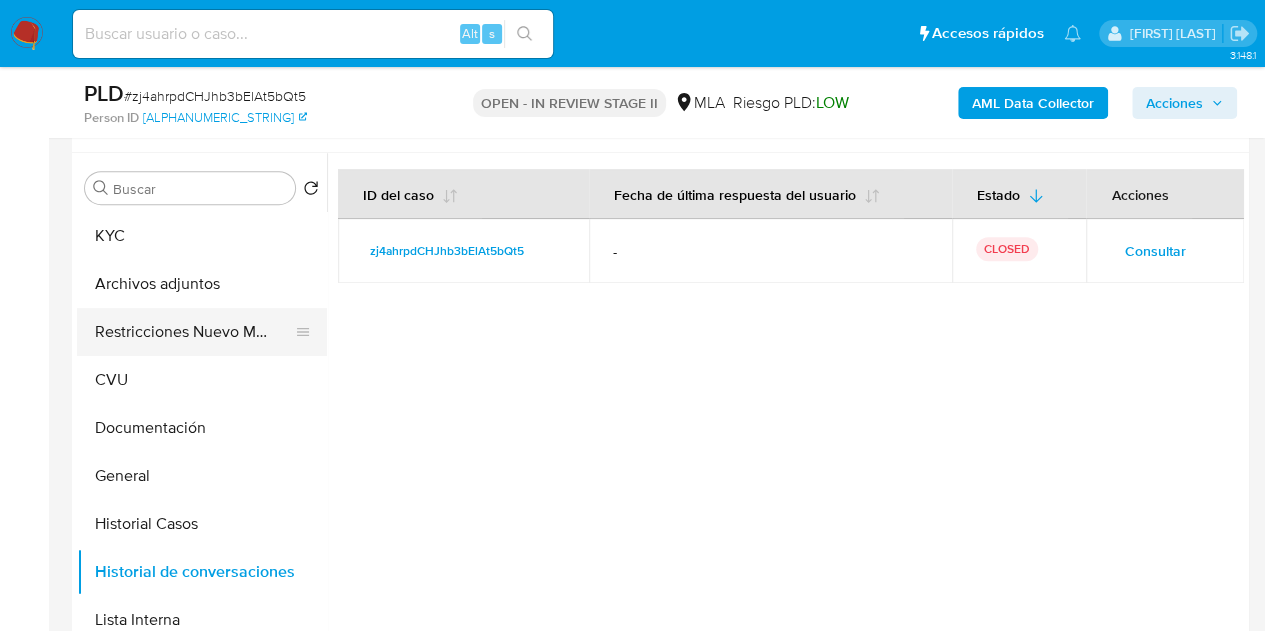 click on "Restricciones Nuevo Mundo" at bounding box center [194, 332] 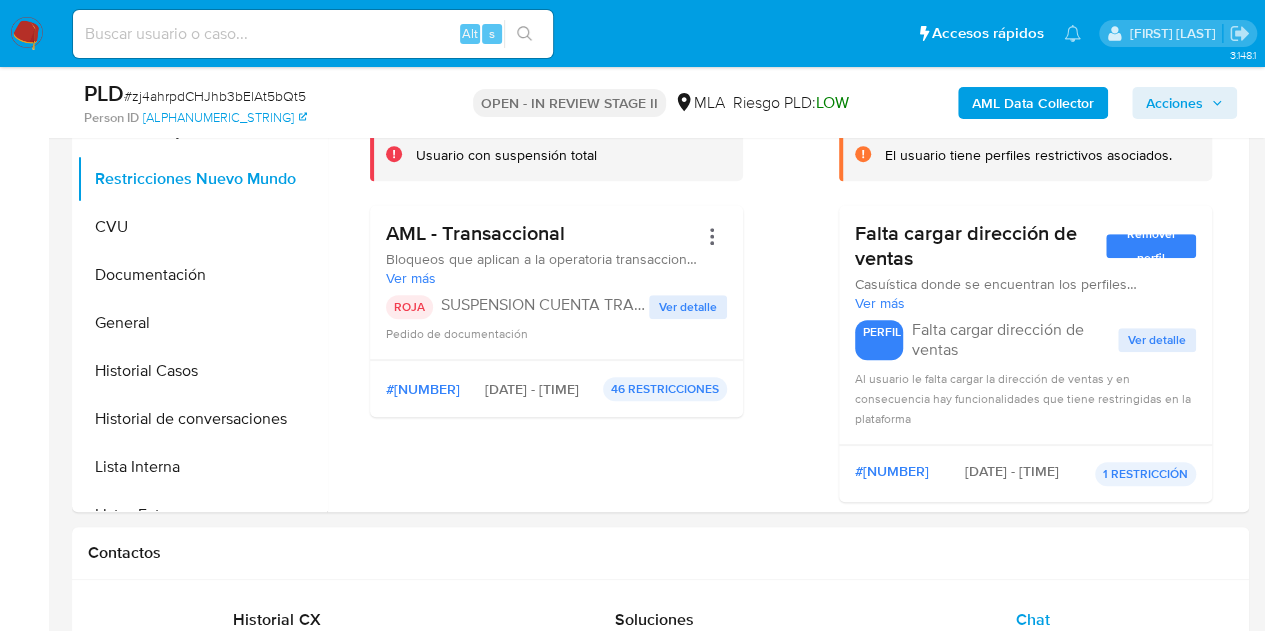 scroll, scrollTop: 402, scrollLeft: 0, axis: vertical 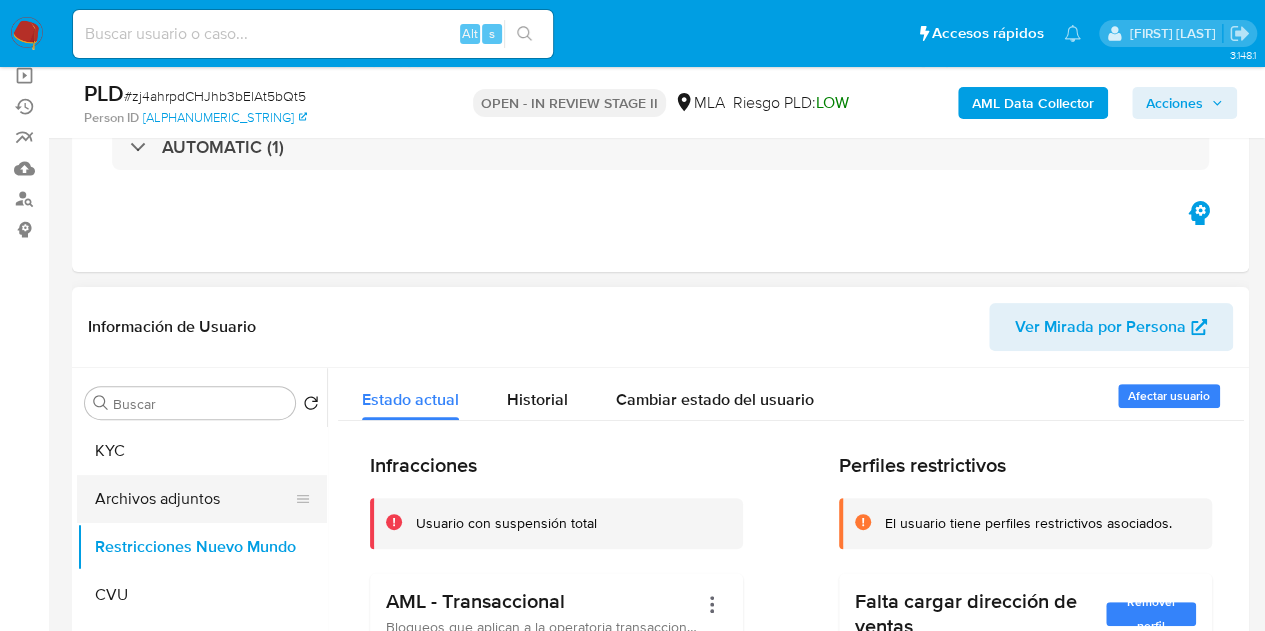 click on "Archivos adjuntos" at bounding box center [194, 499] 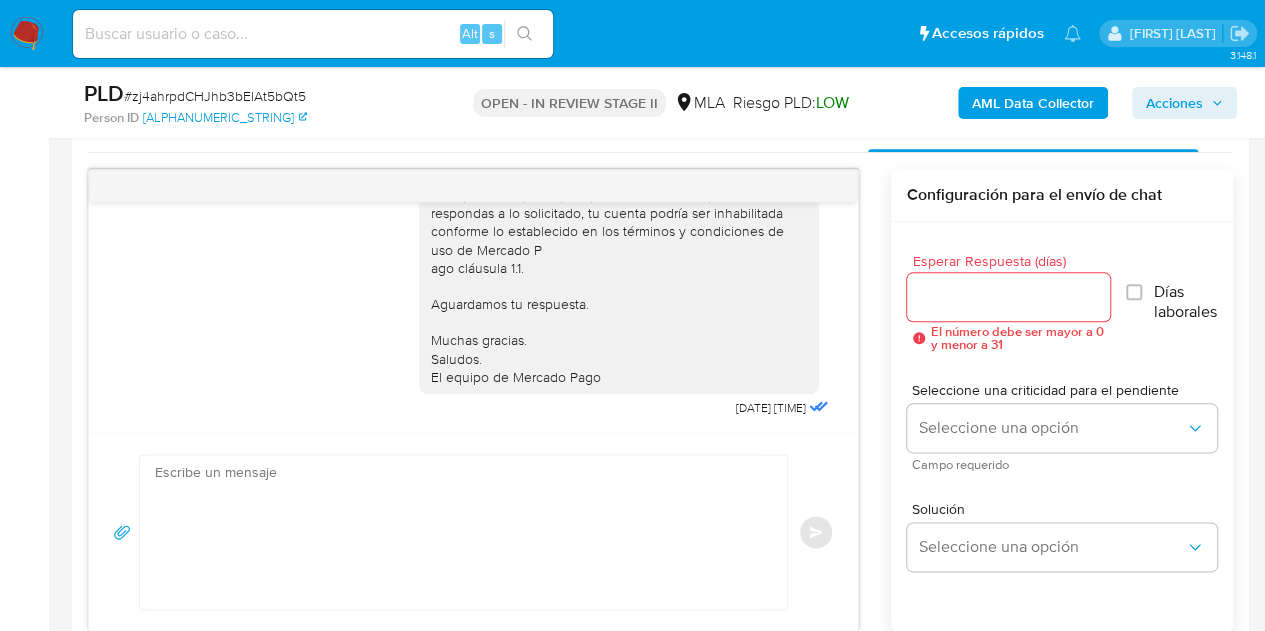 scroll, scrollTop: 1001, scrollLeft: 0, axis: vertical 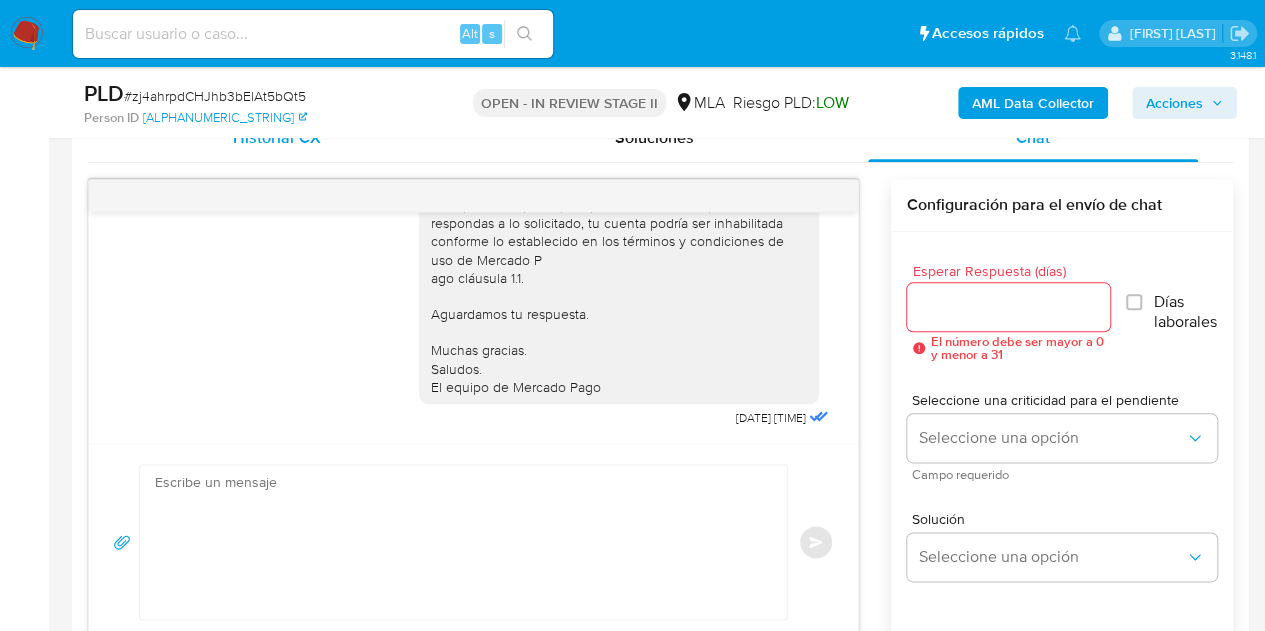 click on "Historial CX" at bounding box center (276, 137) 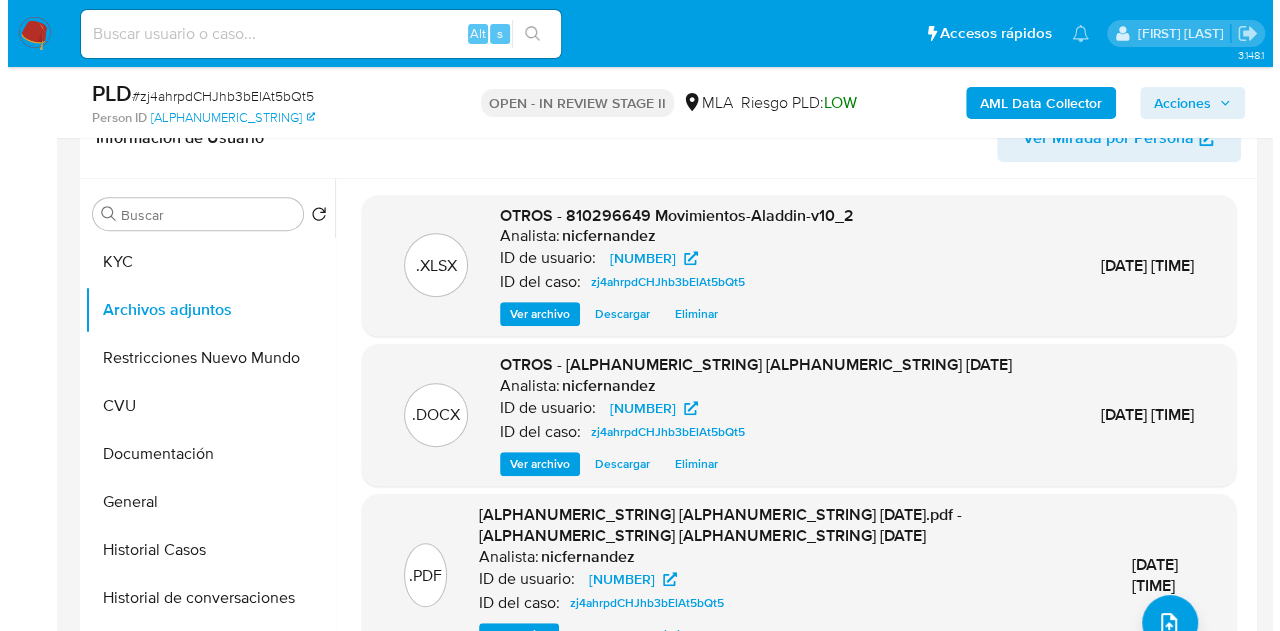 scroll, scrollTop: 358, scrollLeft: 0, axis: vertical 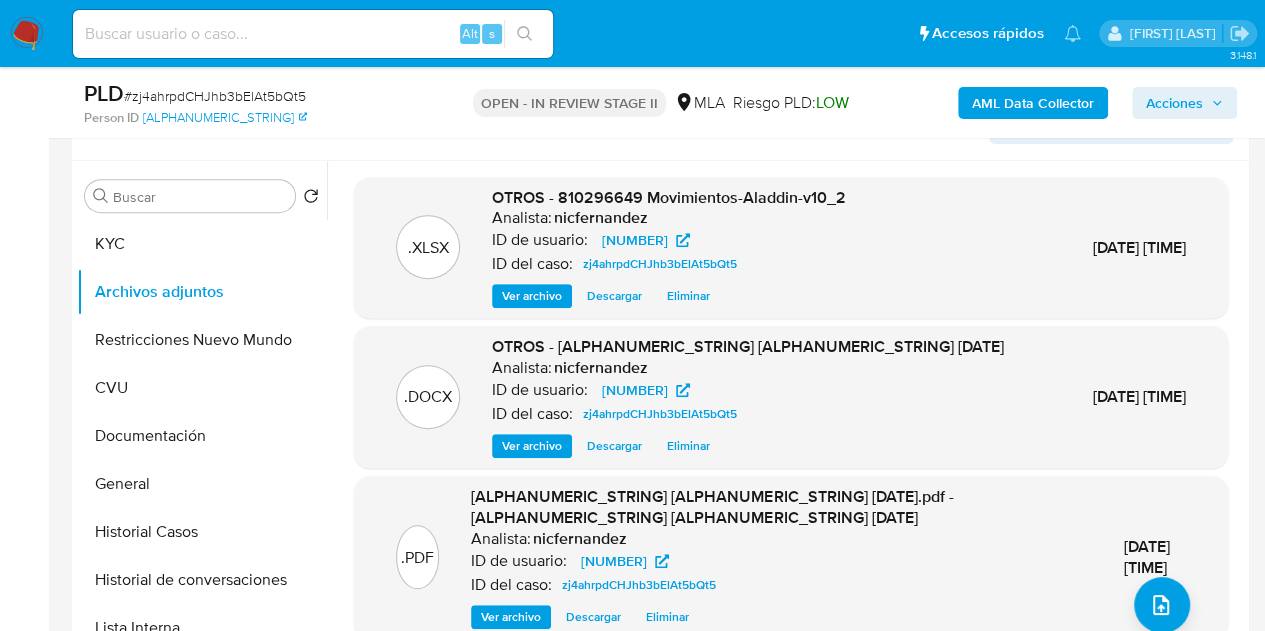 click on "Ver archivo" at bounding box center (532, 446) 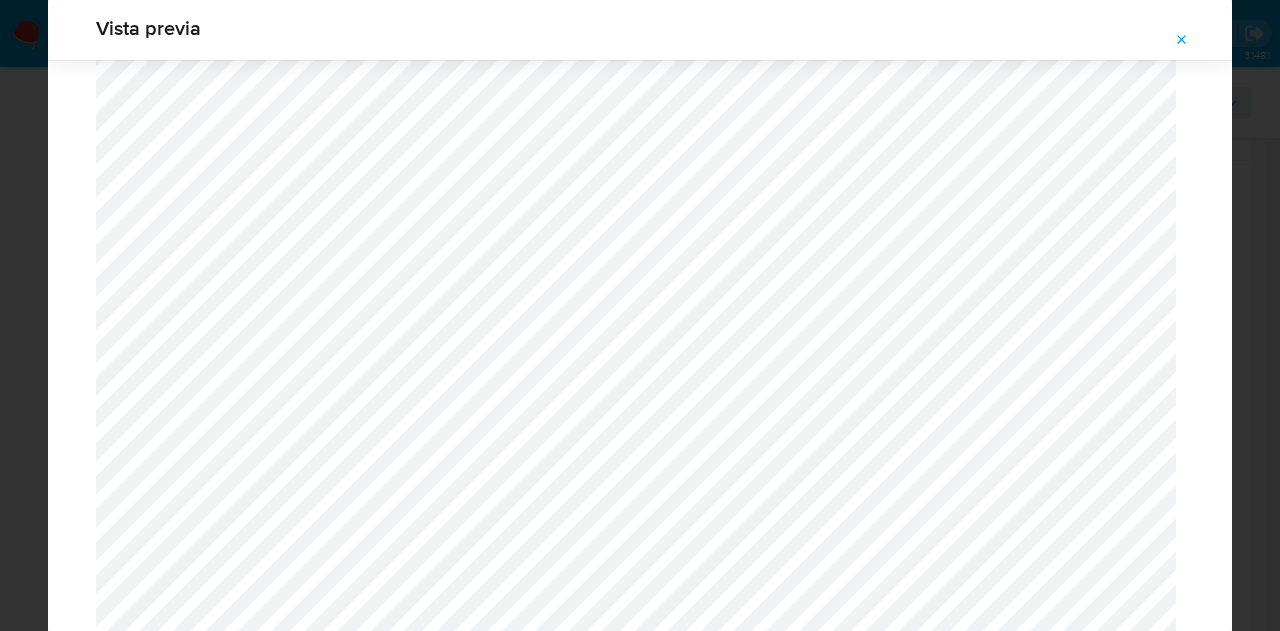 scroll, scrollTop: 1874, scrollLeft: 0, axis: vertical 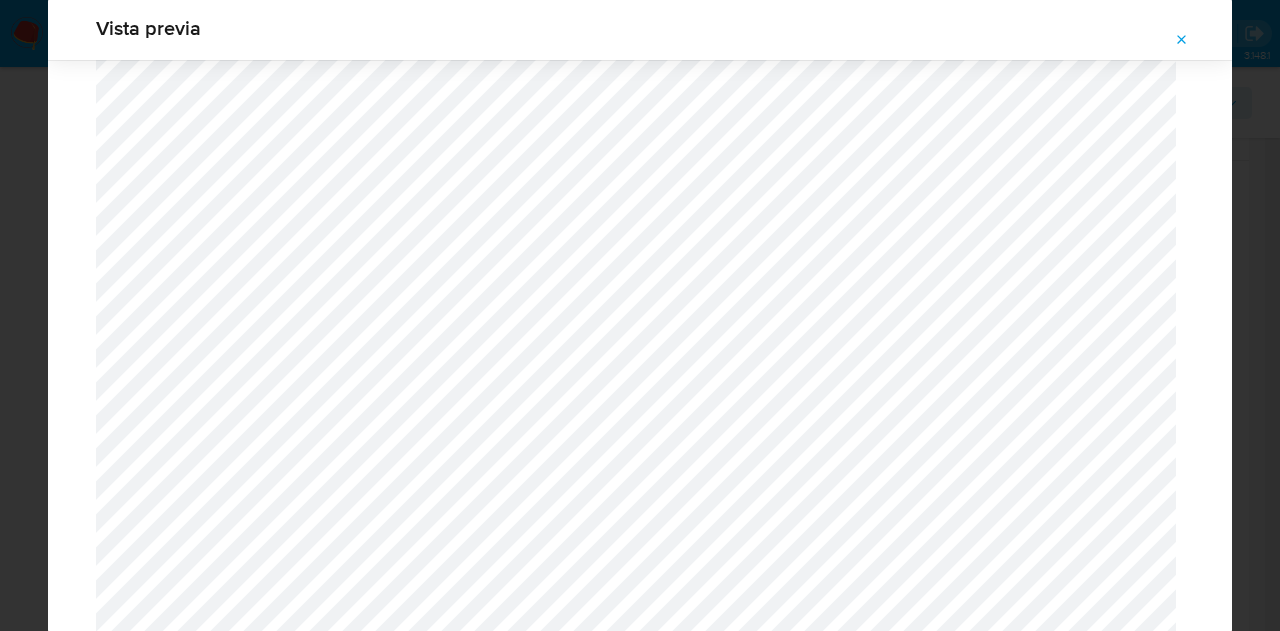click 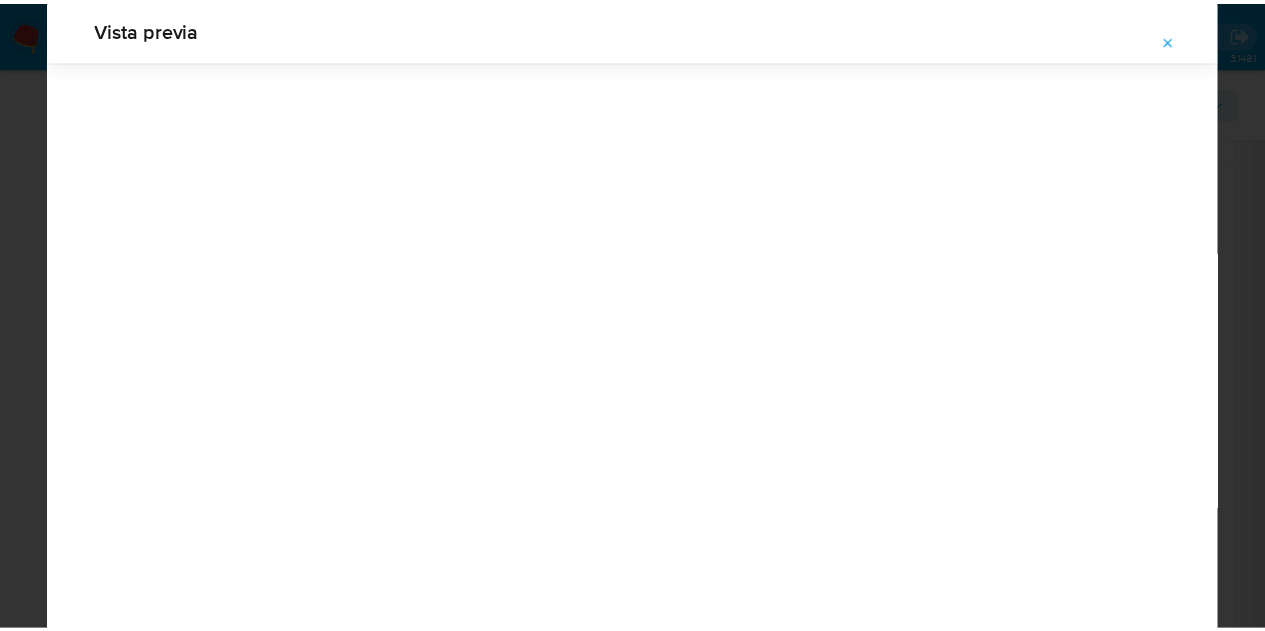 scroll, scrollTop: 64, scrollLeft: 0, axis: vertical 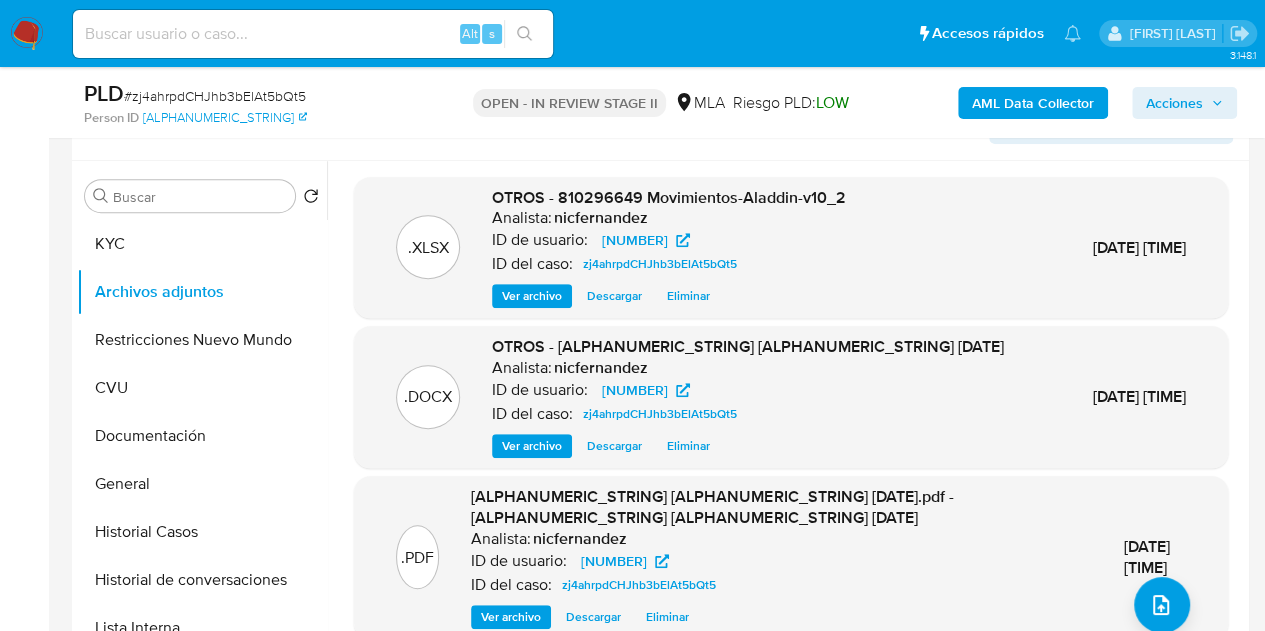 click on "Acciones" at bounding box center [1184, 103] 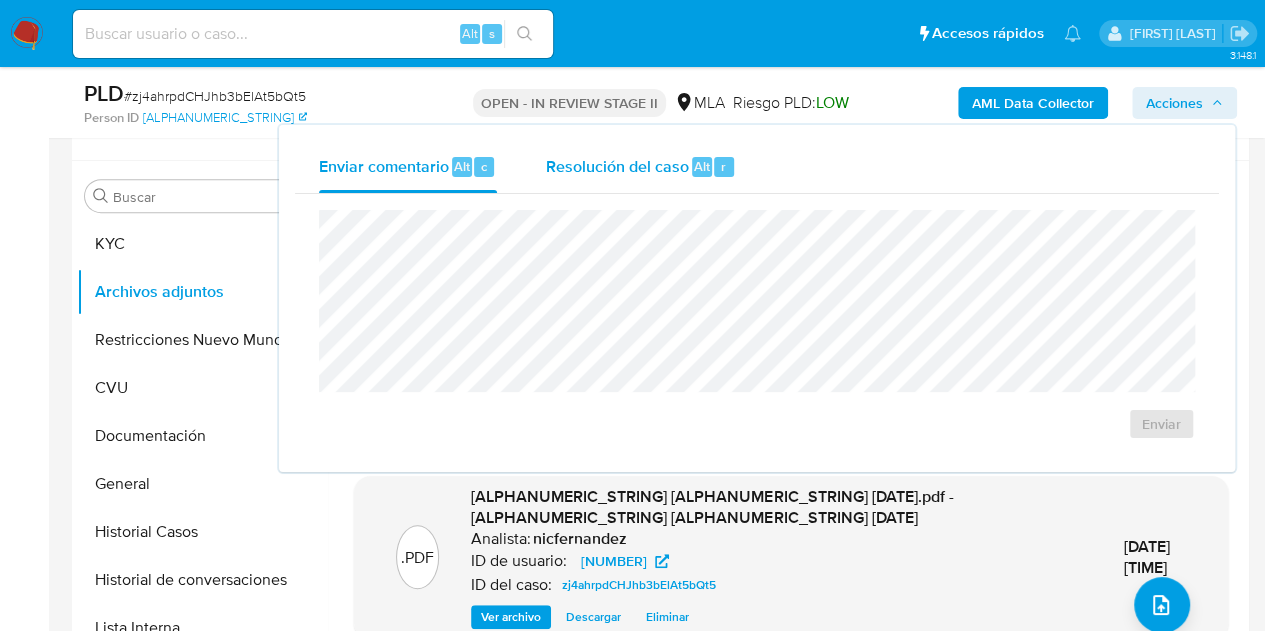 click on "Resolución del caso Alt r" at bounding box center [640, 167] 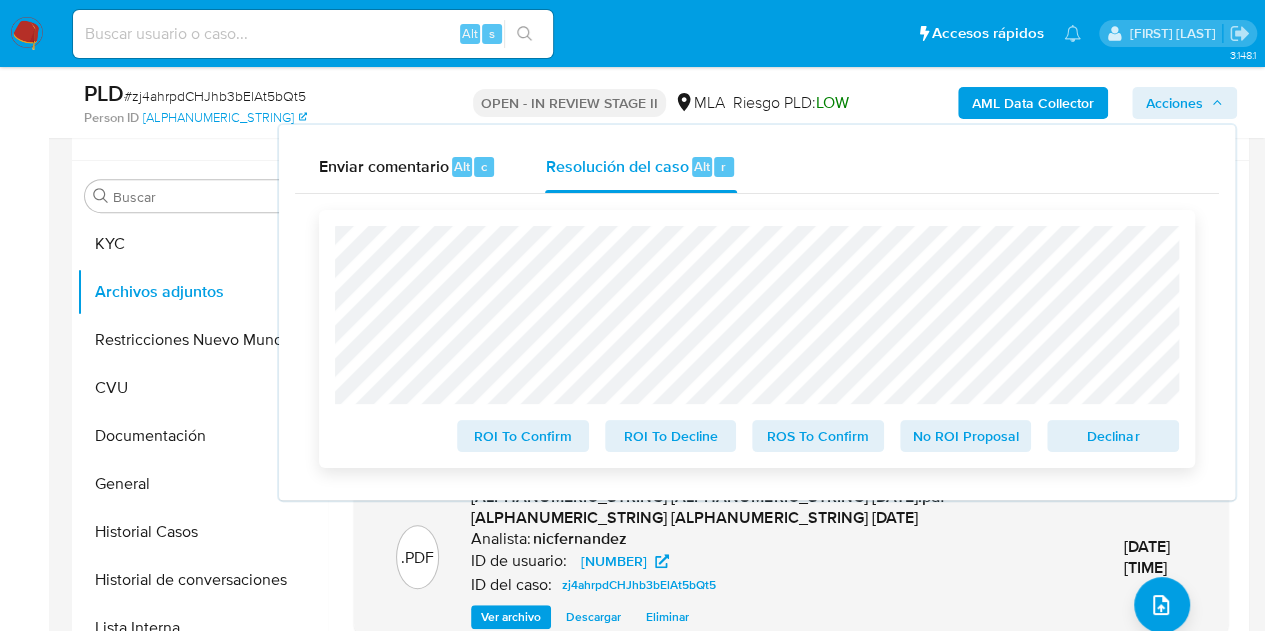 click on "Declinar" at bounding box center [1113, 436] 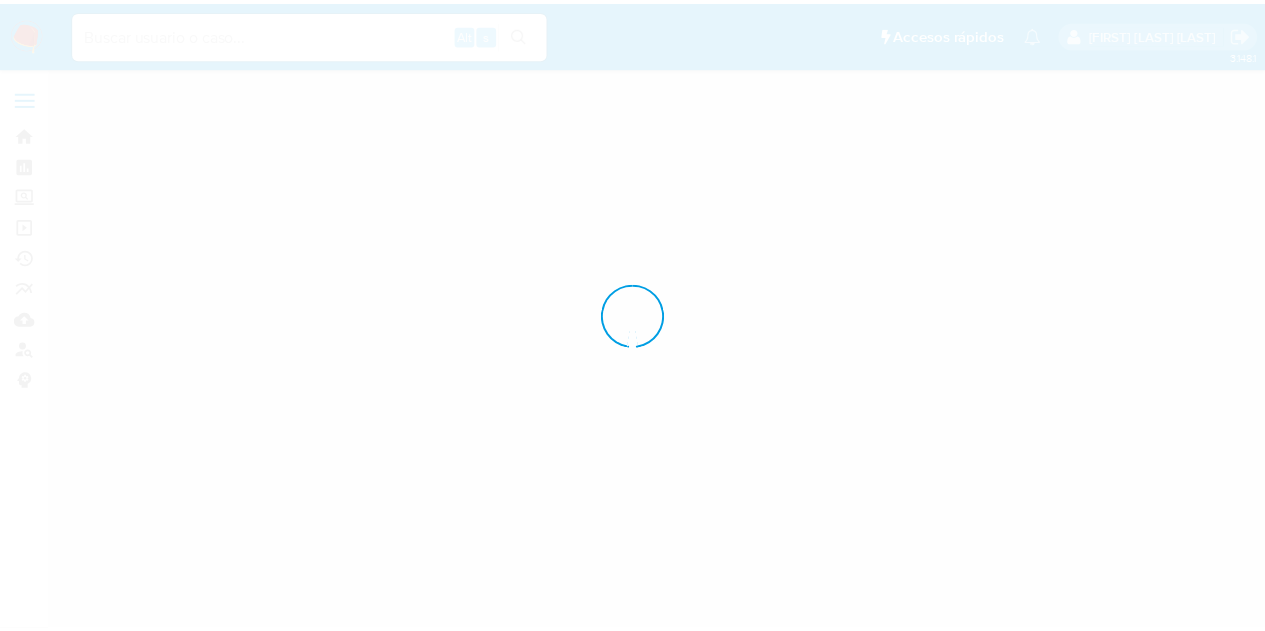 scroll, scrollTop: 0, scrollLeft: 0, axis: both 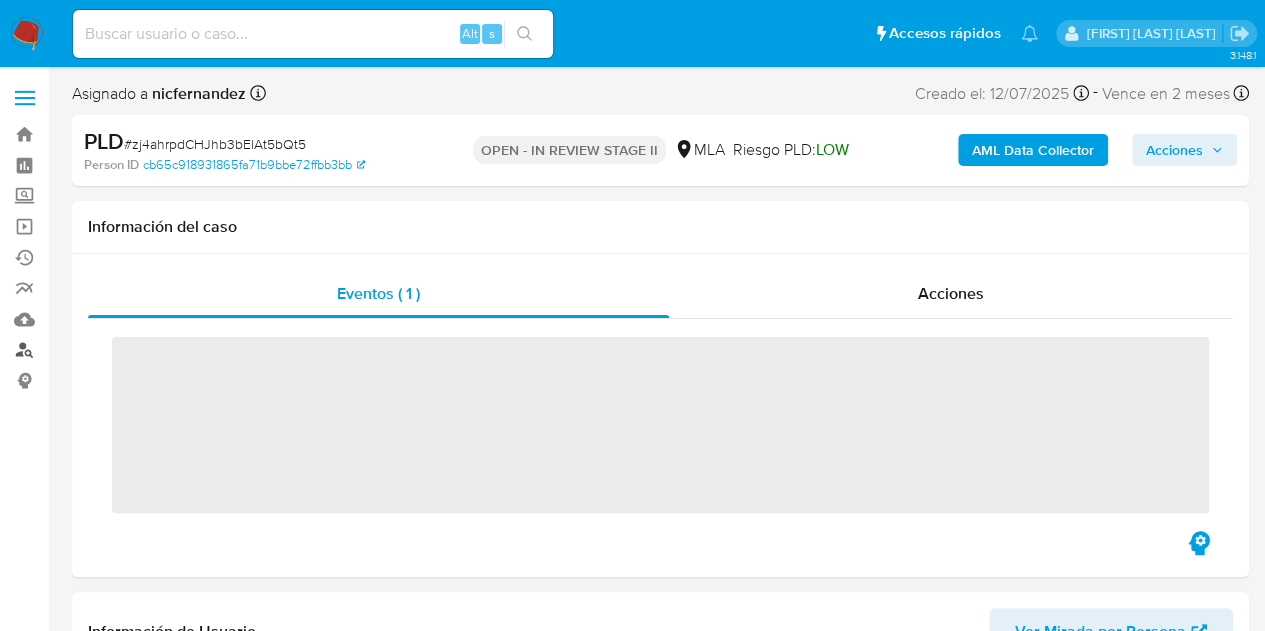 click on "Buscador de personas" at bounding box center [119, 350] 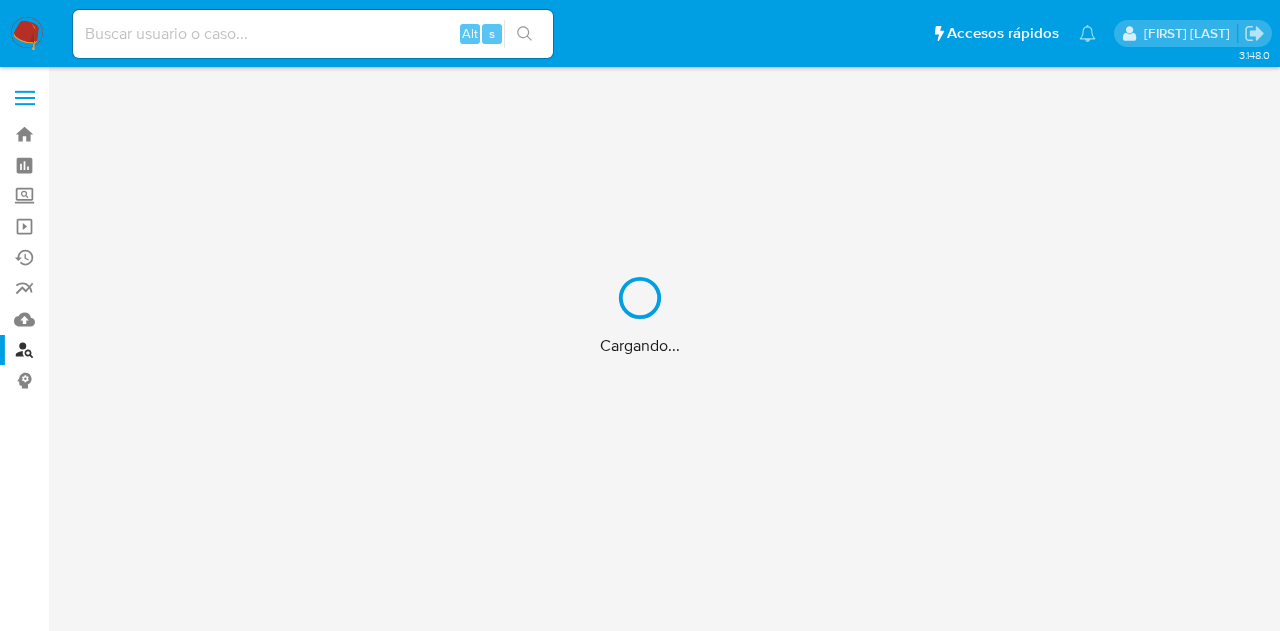 scroll, scrollTop: 0, scrollLeft: 0, axis: both 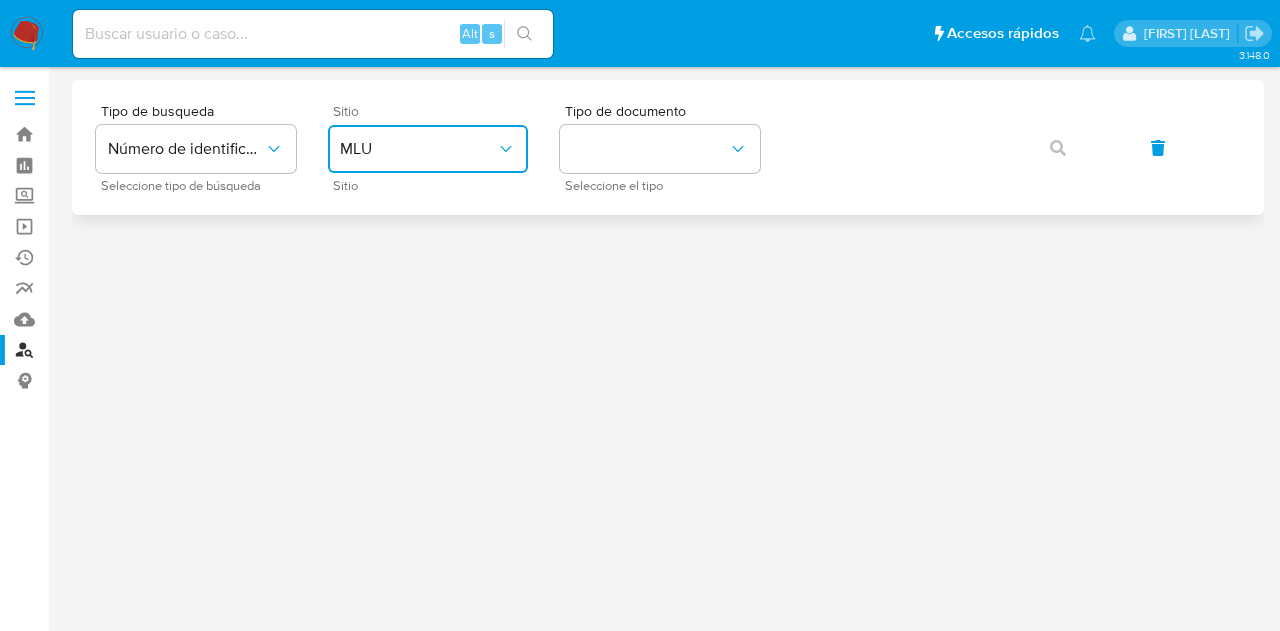 click on "MLU" at bounding box center (418, 149) 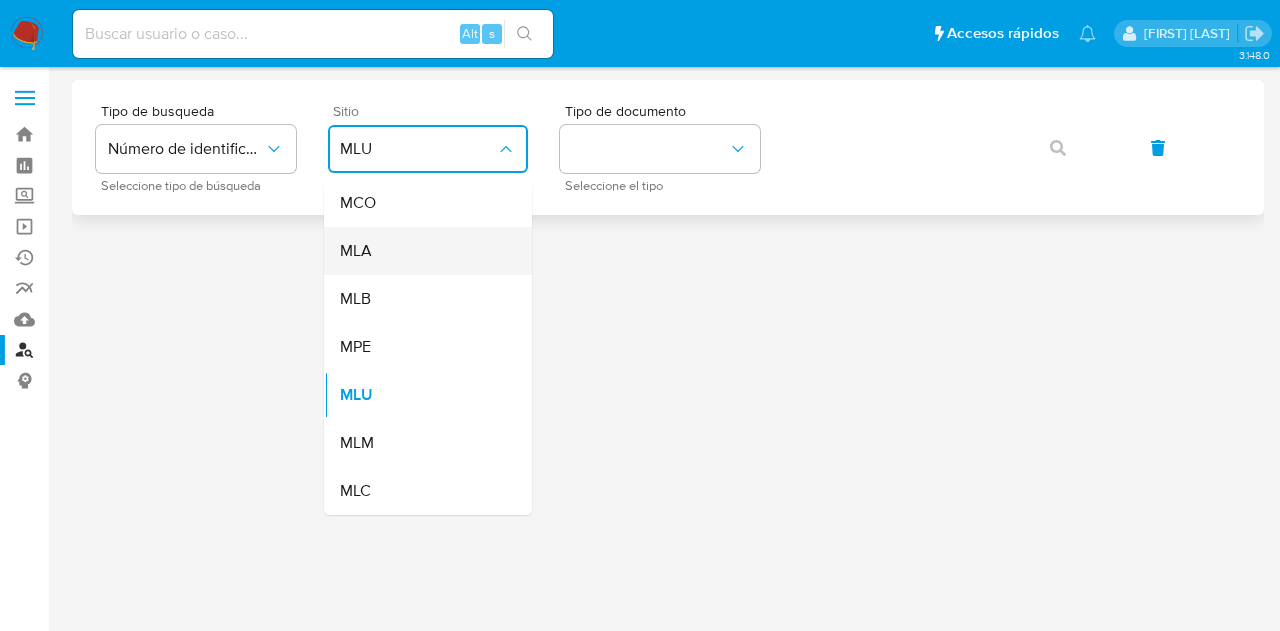 click on "MLA" at bounding box center [422, 251] 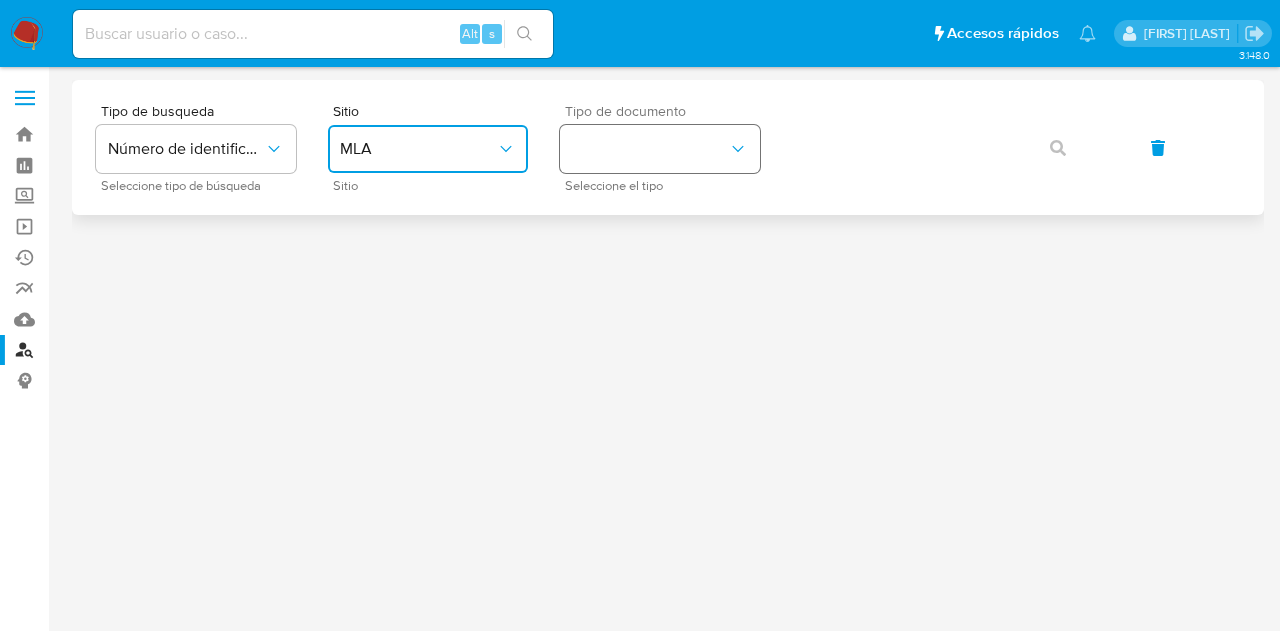 drag, startPoint x: 643, startPoint y: 149, endPoint x: 648, endPoint y: 161, distance: 13 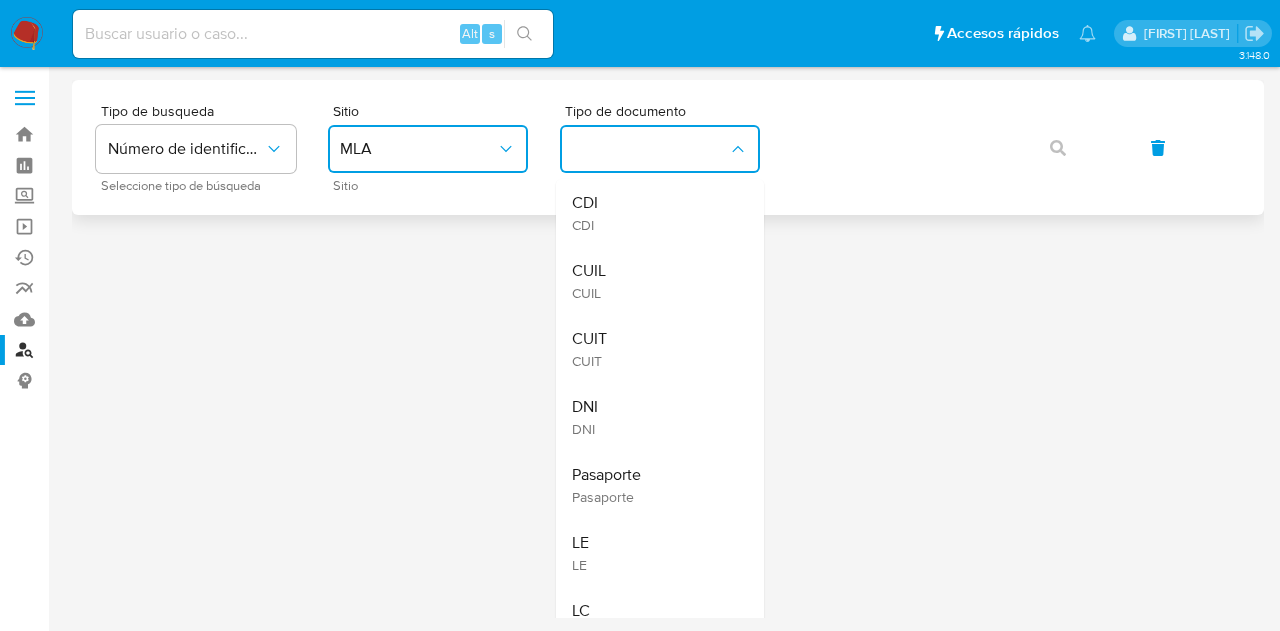 drag, startPoint x: 648, startPoint y: 285, endPoint x: 784, endPoint y: 176, distance: 174.29 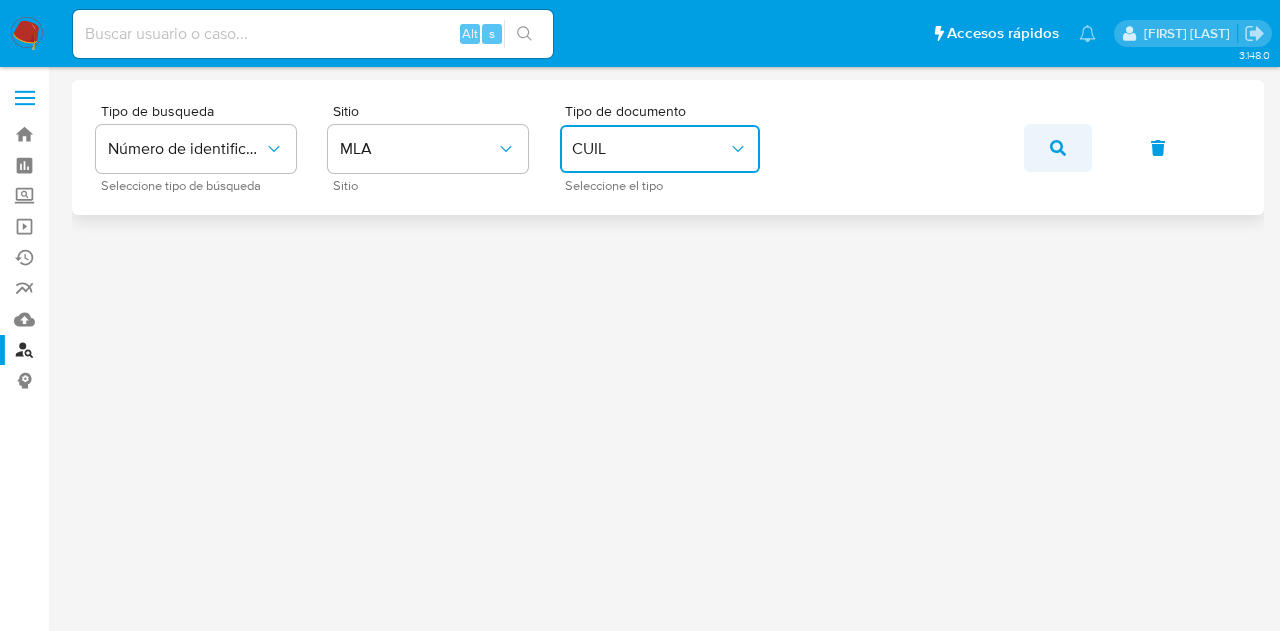 click at bounding box center (1058, 148) 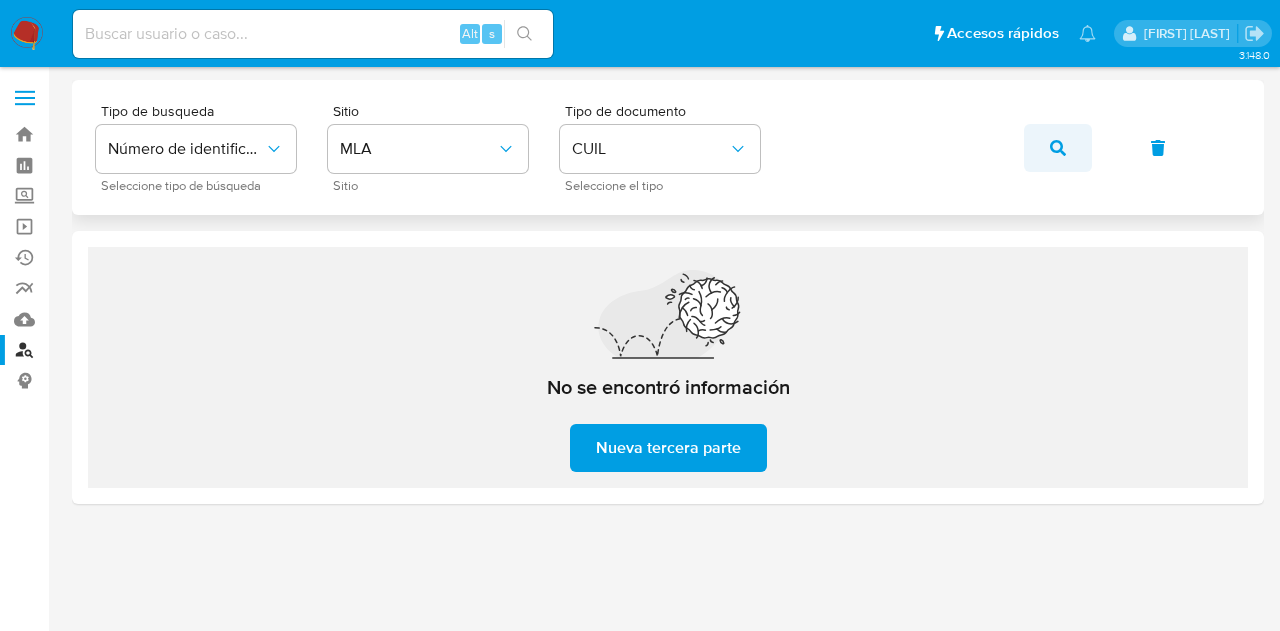 click at bounding box center [1058, 148] 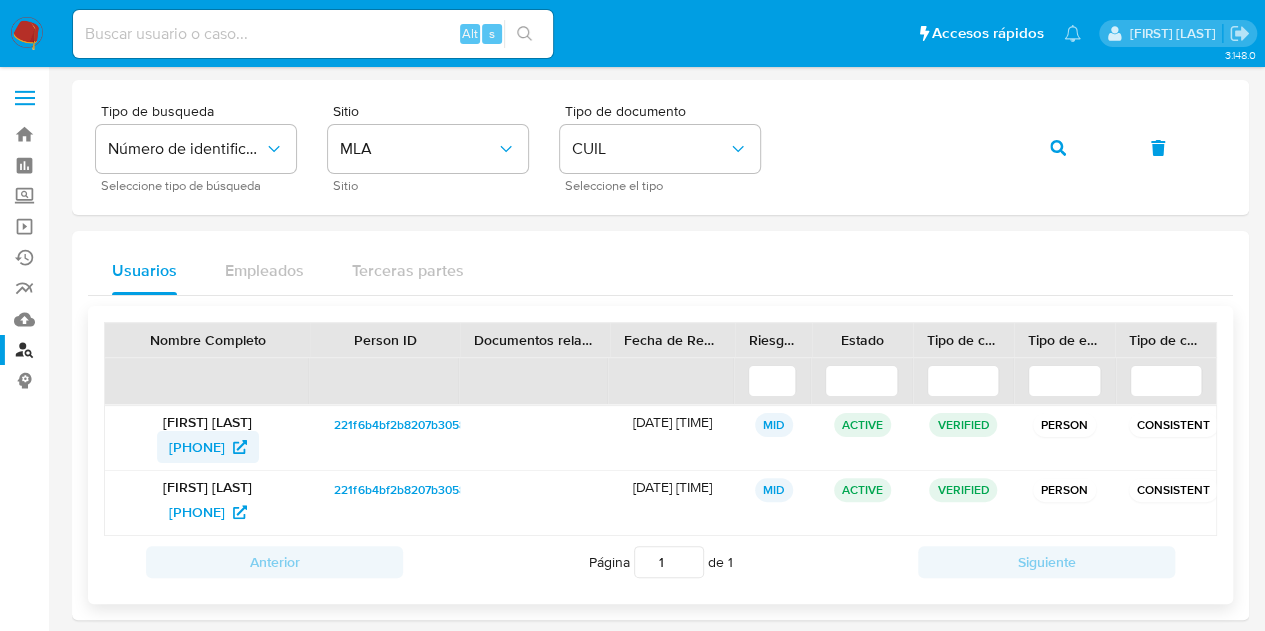 click on "730505631" at bounding box center [197, 447] 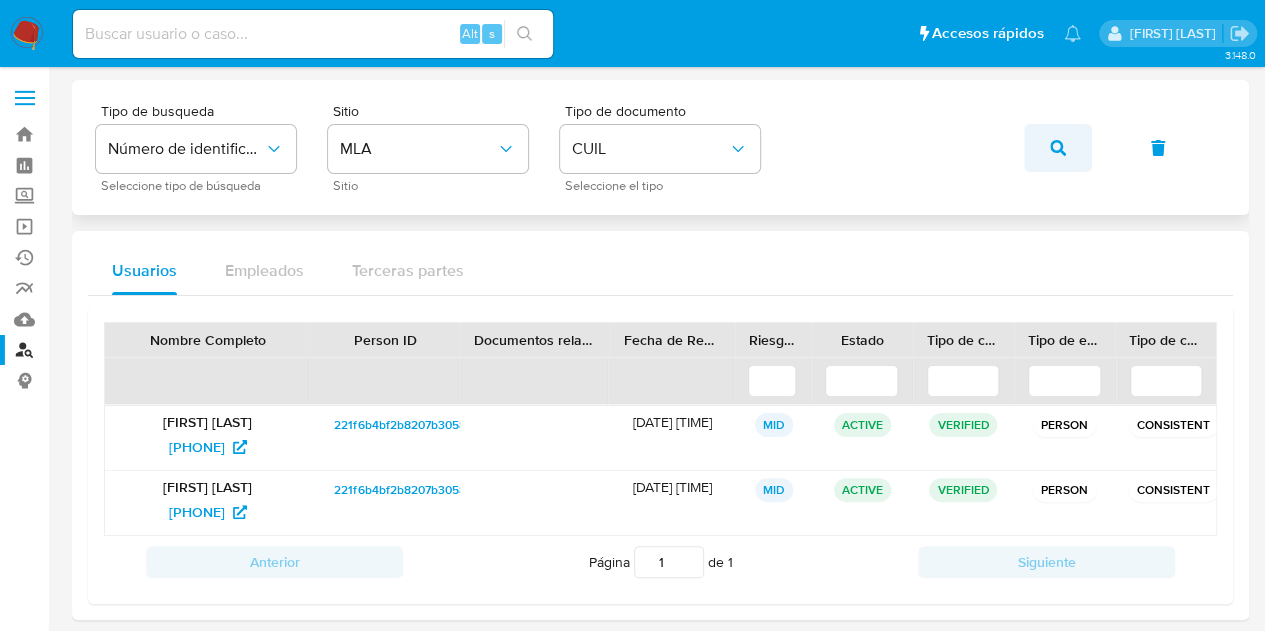 click 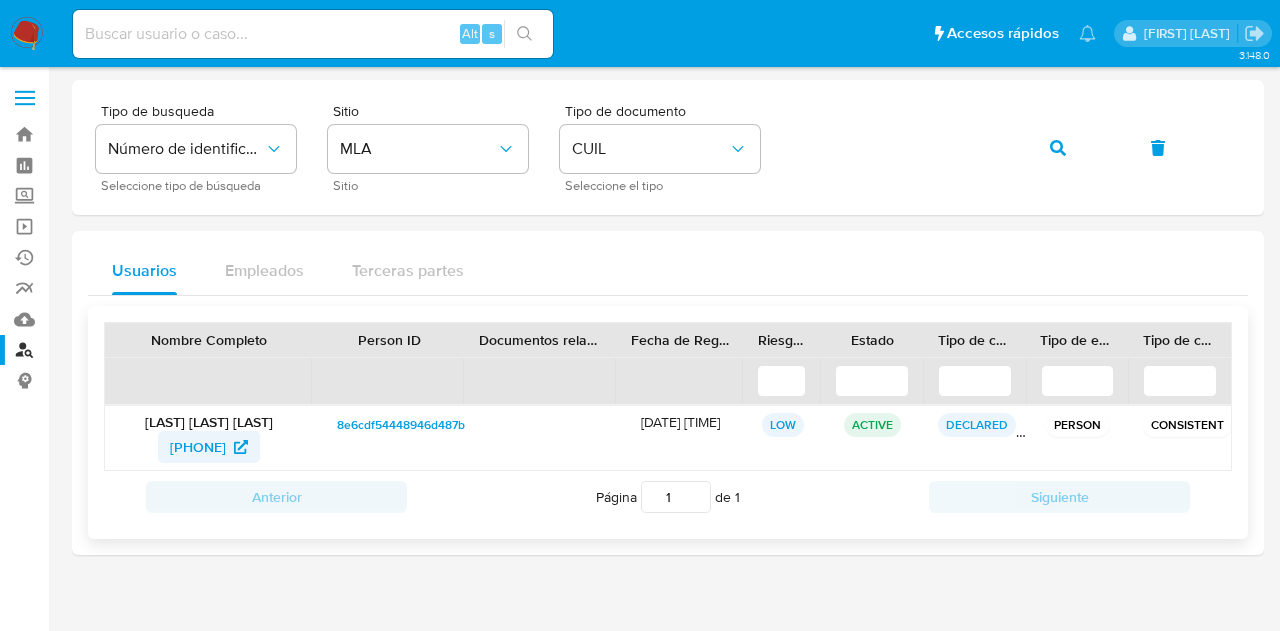 click on "1313867204" at bounding box center (198, 447) 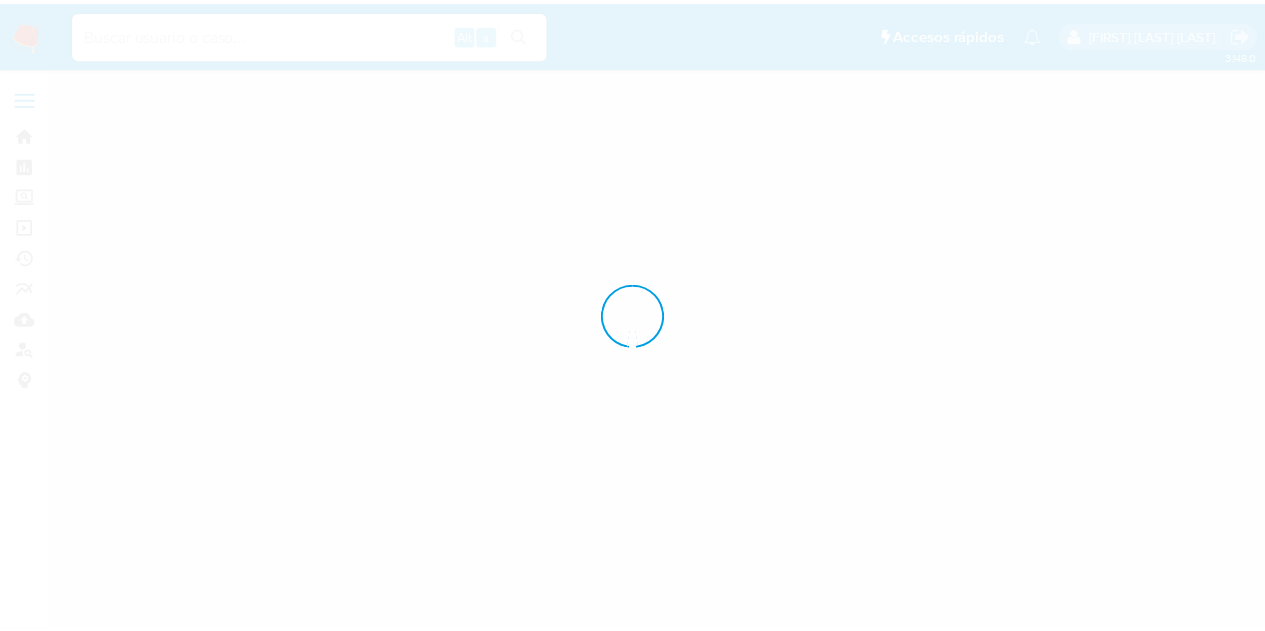 scroll, scrollTop: 0, scrollLeft: 0, axis: both 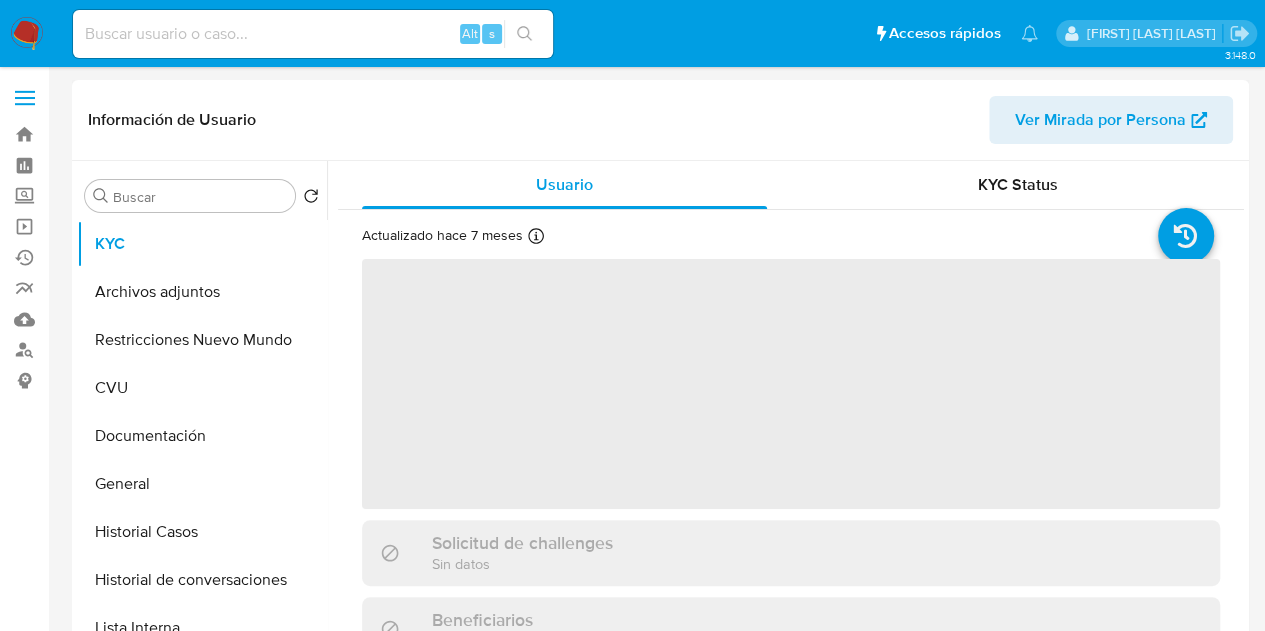 click on "Ver Mirada por Persona" at bounding box center [1100, 120] 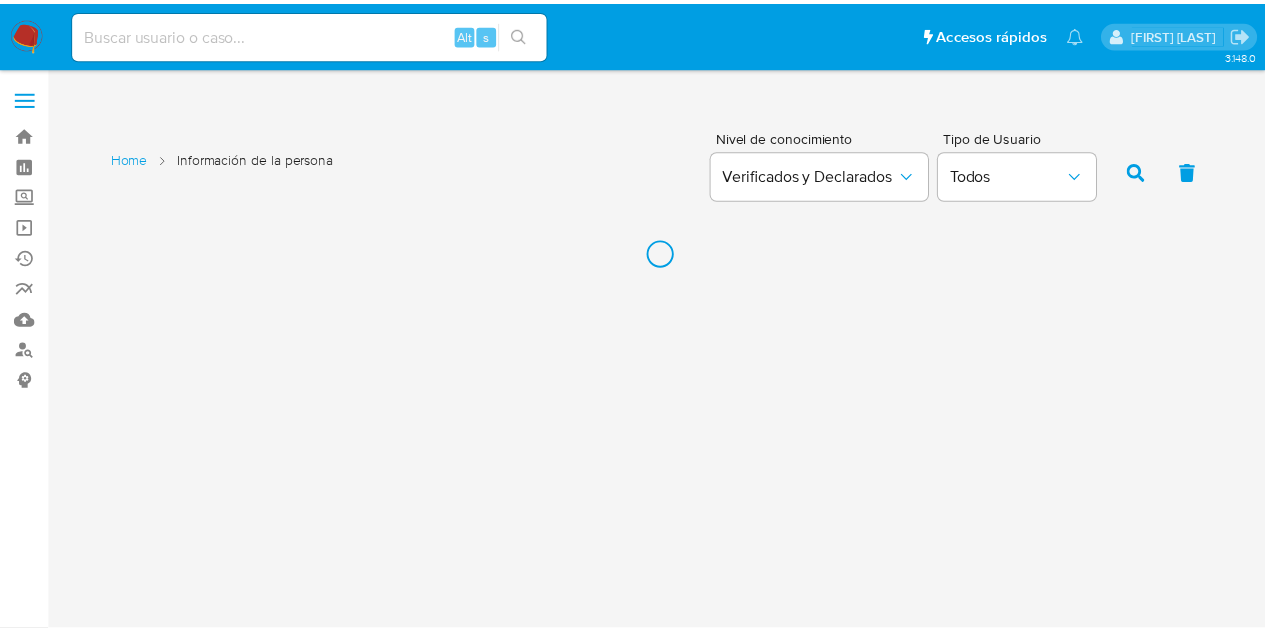 scroll, scrollTop: 0, scrollLeft: 0, axis: both 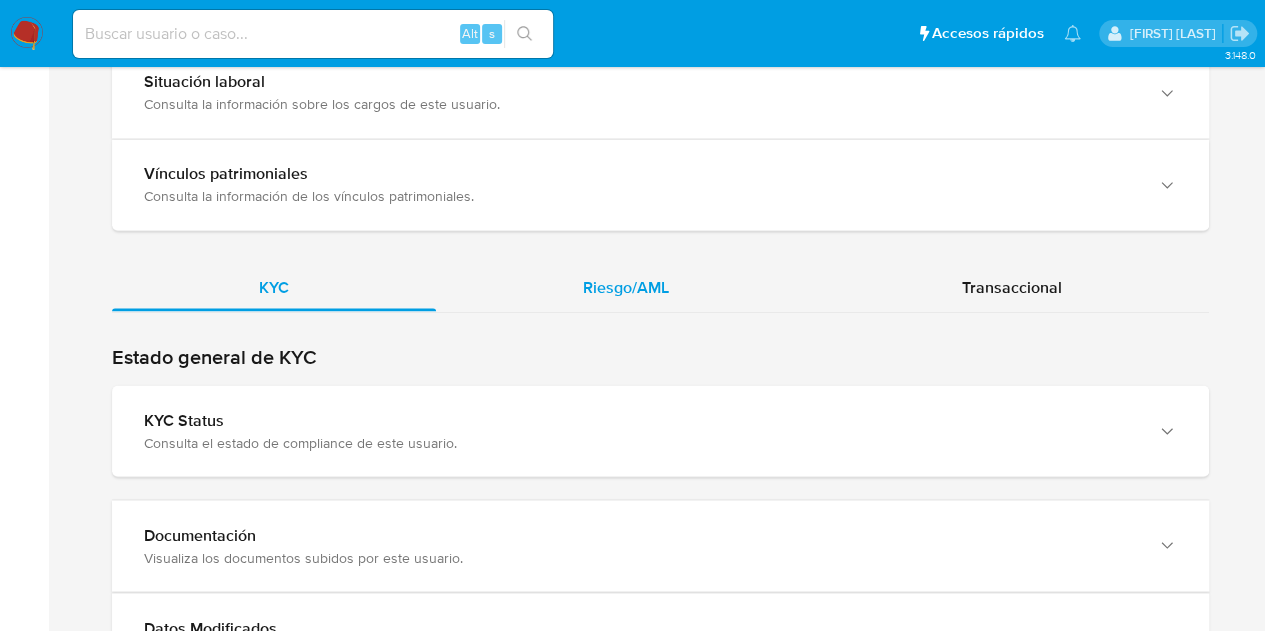 click on "Riesgo/AML" at bounding box center [626, 286] 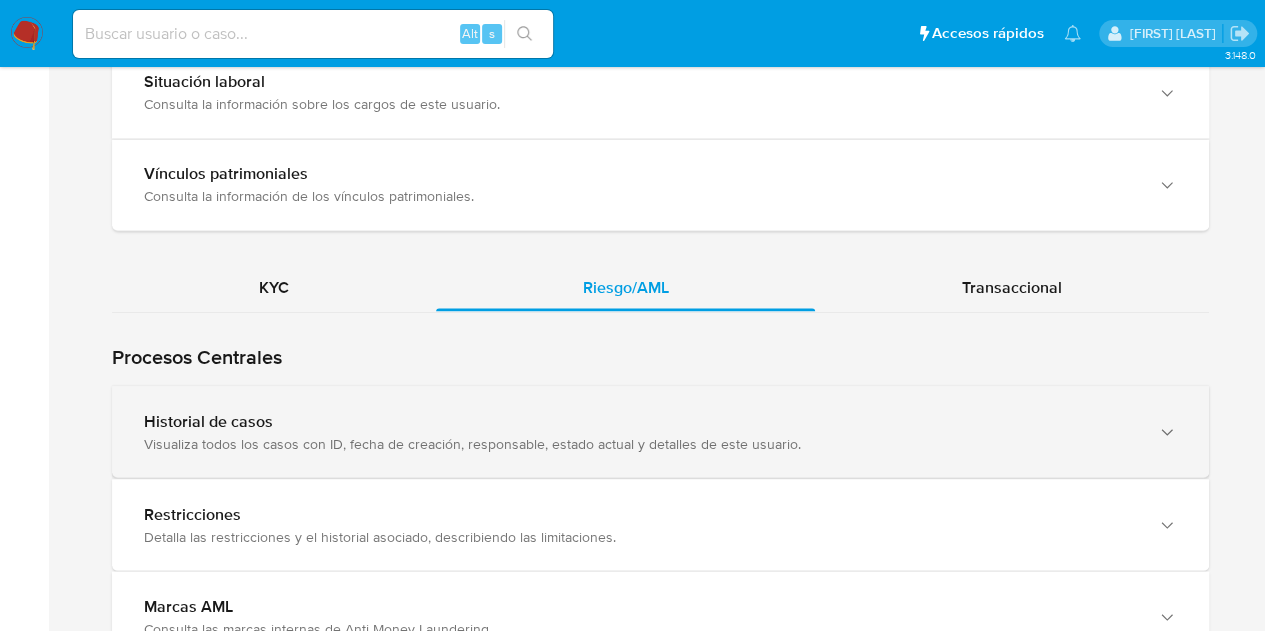 click on "Visualiza todos los casos con ID, fecha de creación, responsable, estado actual y detalles de este usuario." at bounding box center (640, 443) 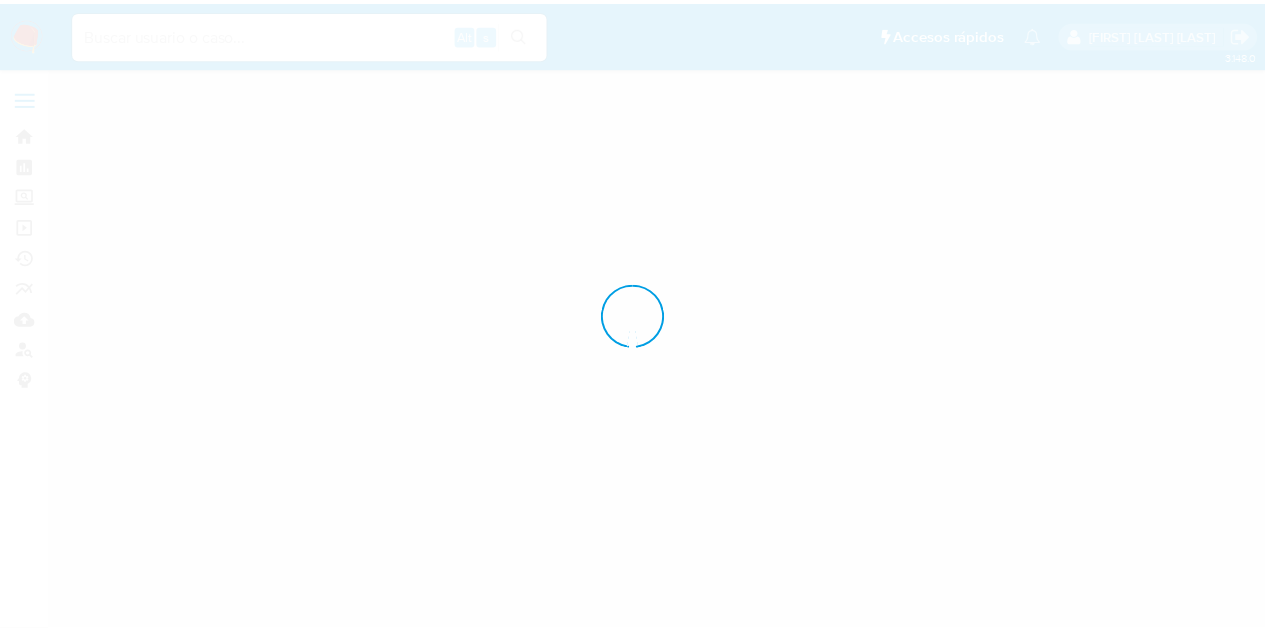 scroll, scrollTop: 0, scrollLeft: 0, axis: both 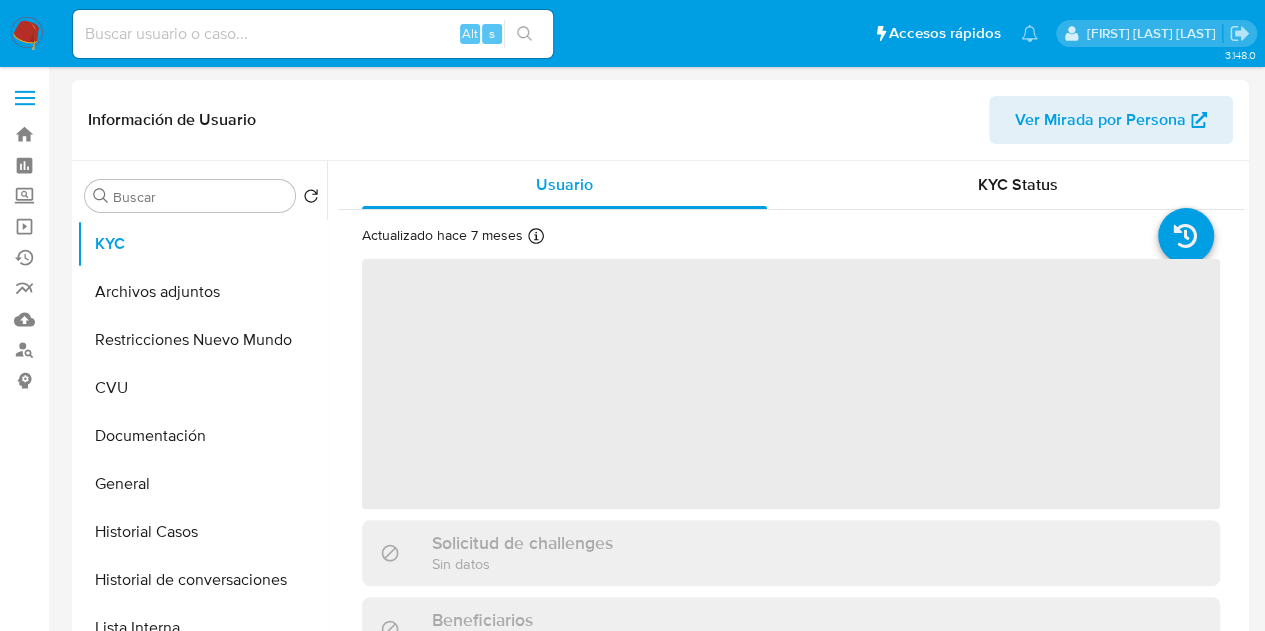click on "Ver Mirada por Persona" at bounding box center [1100, 120] 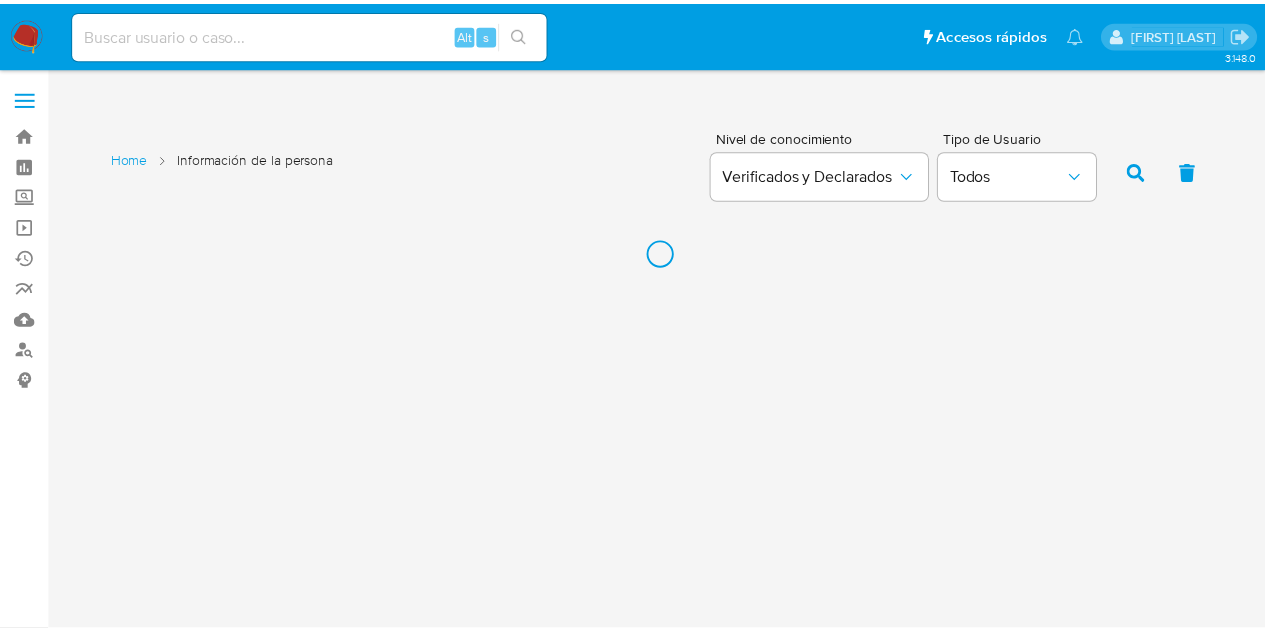 scroll, scrollTop: 0, scrollLeft: 0, axis: both 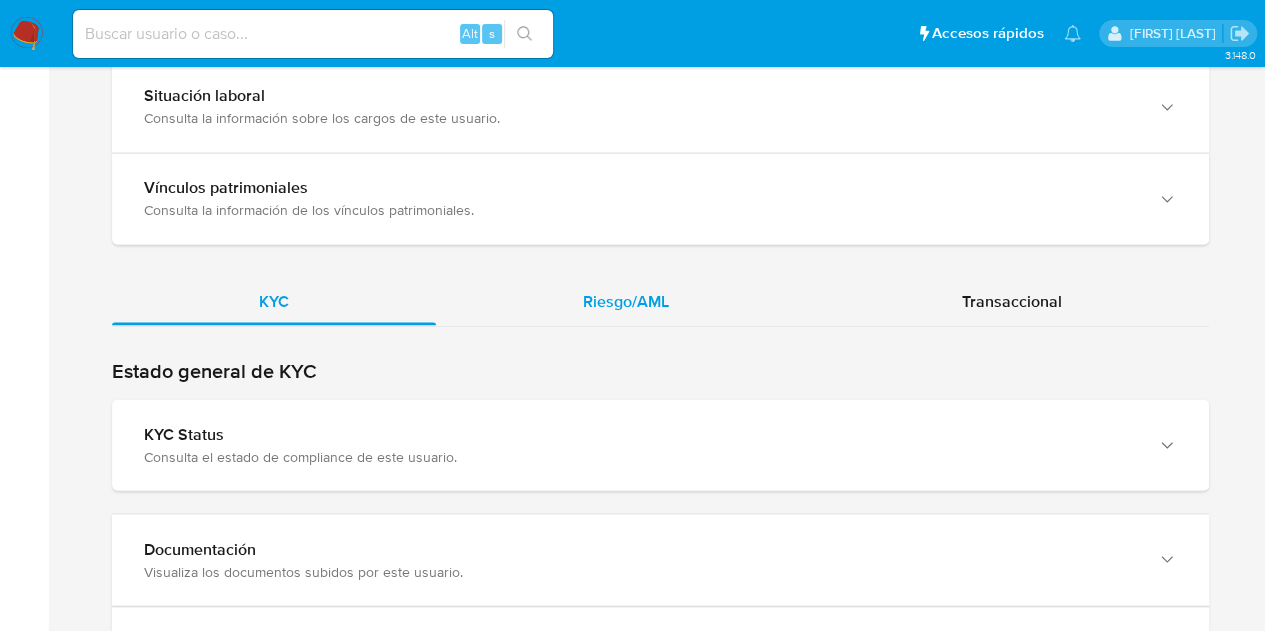 click on "Riesgo/AML" at bounding box center [626, 300] 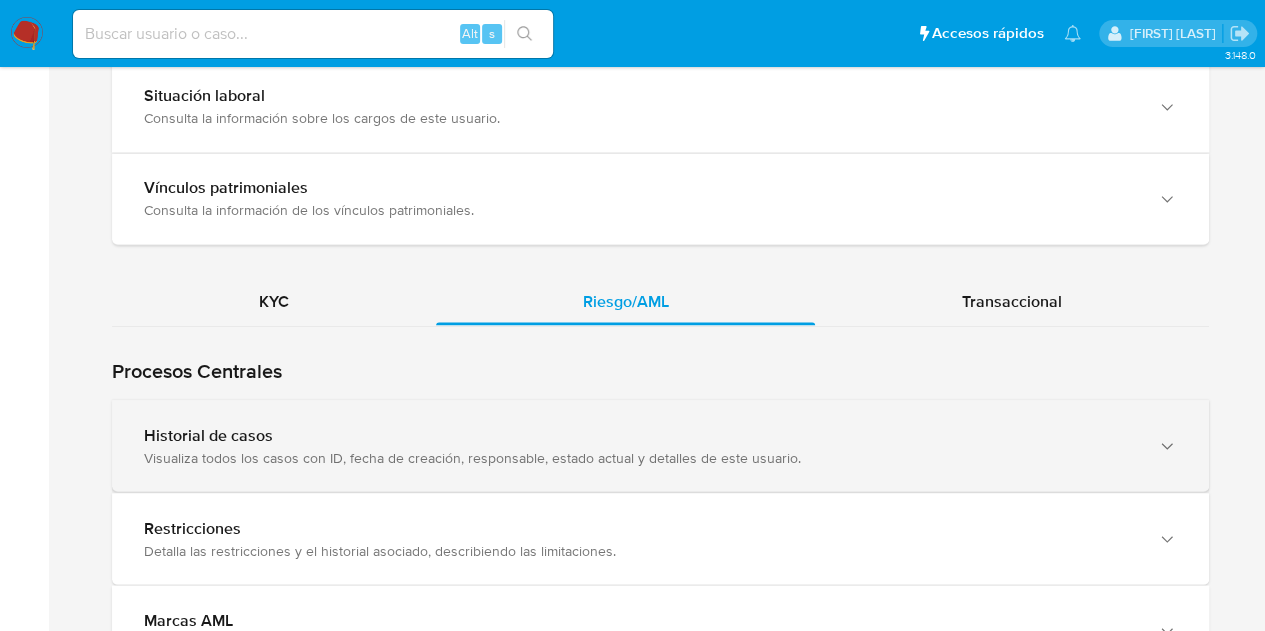 click on "Historial de casos" at bounding box center [640, 435] 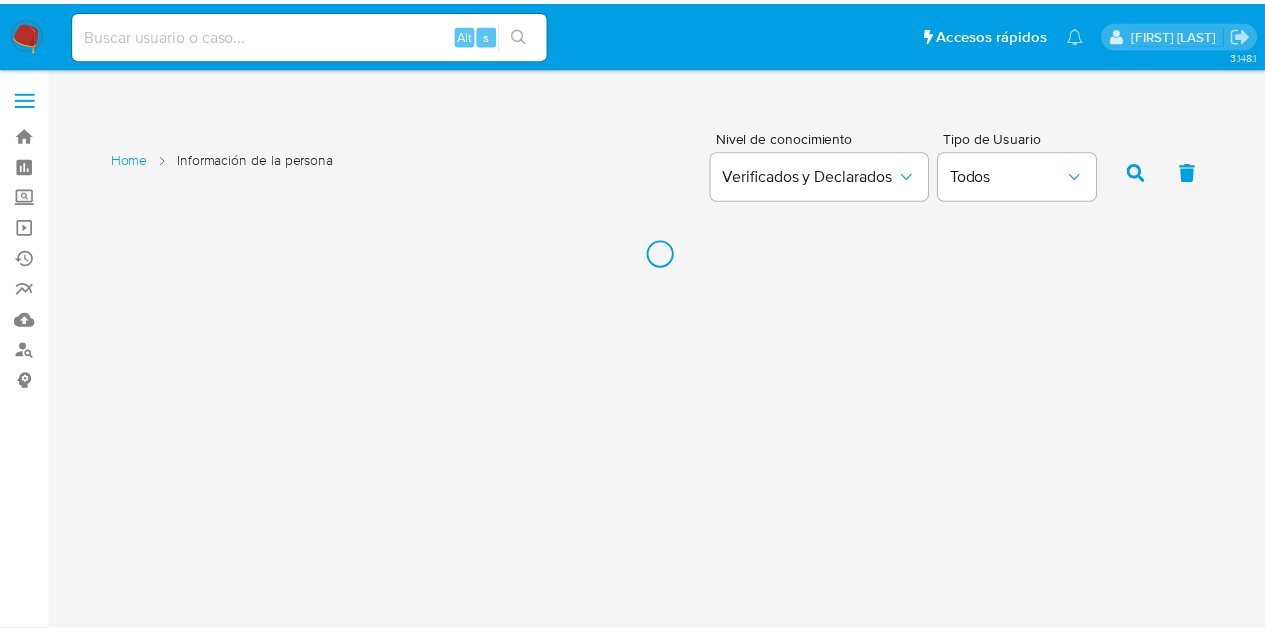 scroll, scrollTop: 0, scrollLeft: 0, axis: both 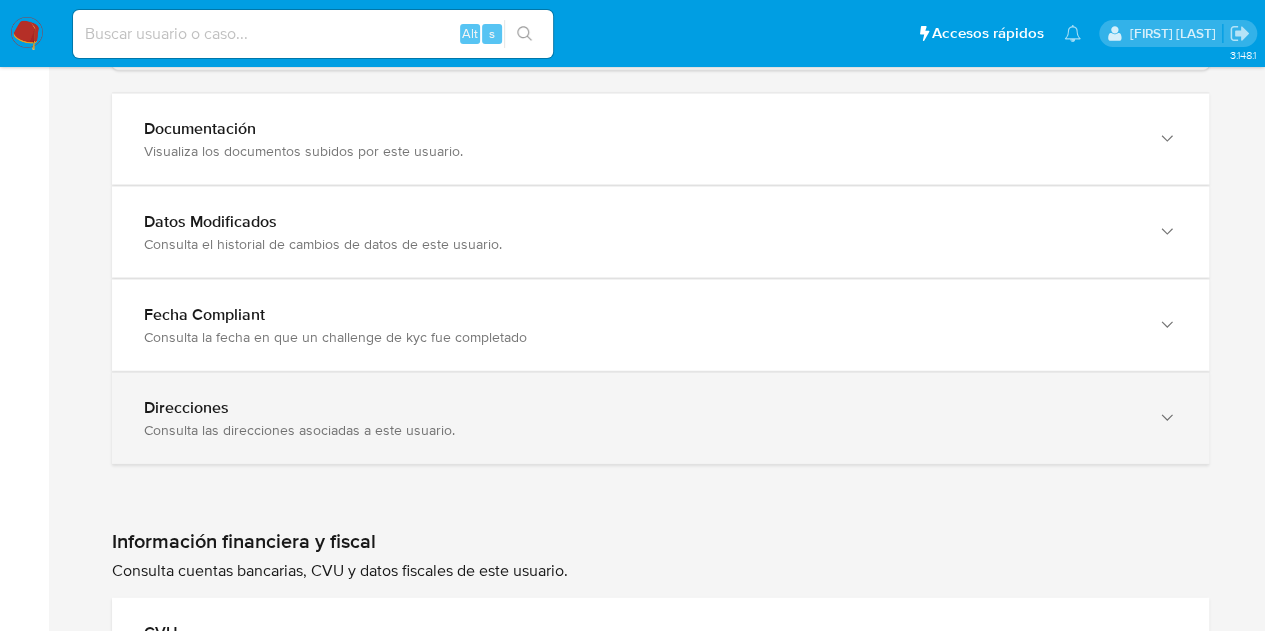 click on "Consulta las direcciones asociadas a este usuario." at bounding box center (640, 430) 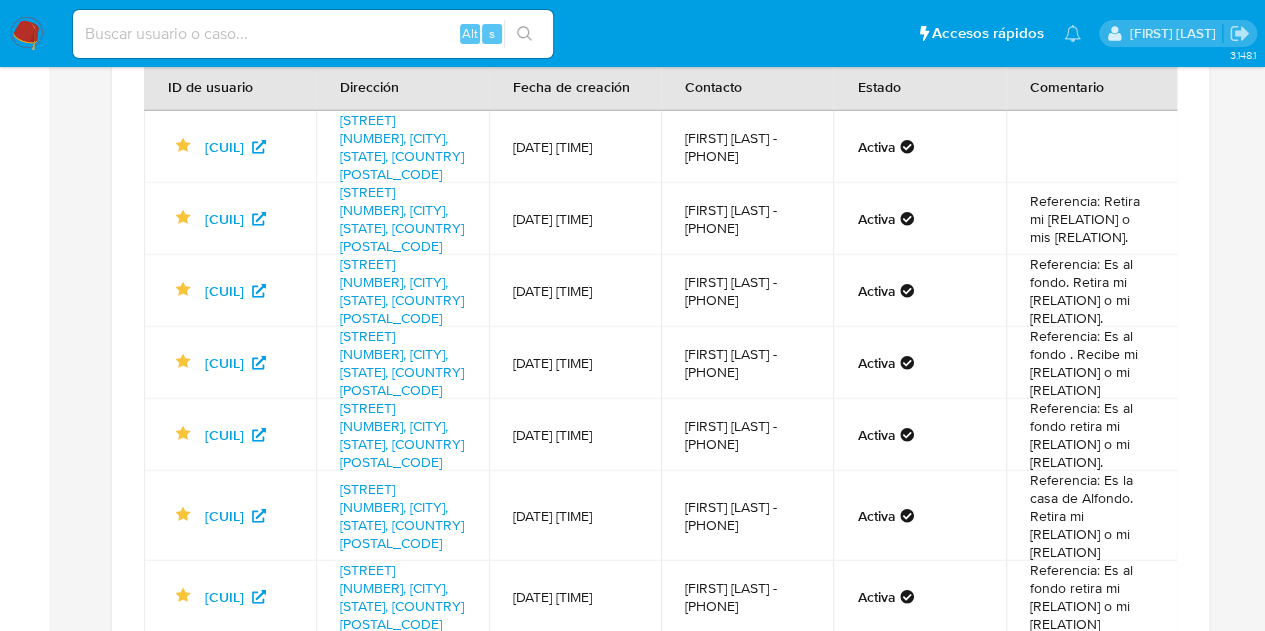 scroll, scrollTop: 2420, scrollLeft: 0, axis: vertical 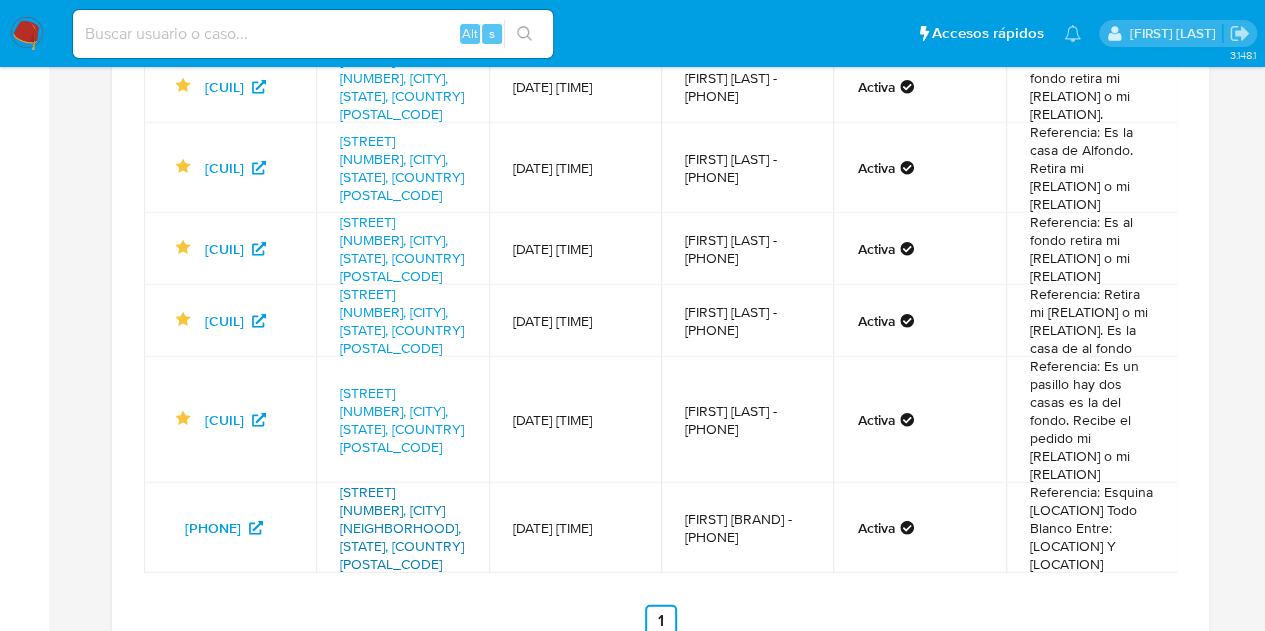 click on "Brasil 1501, Bahia Blanca Barrio Noroeste, Buenos Aires, 8000, Argentina 1501" at bounding box center (402, 528) 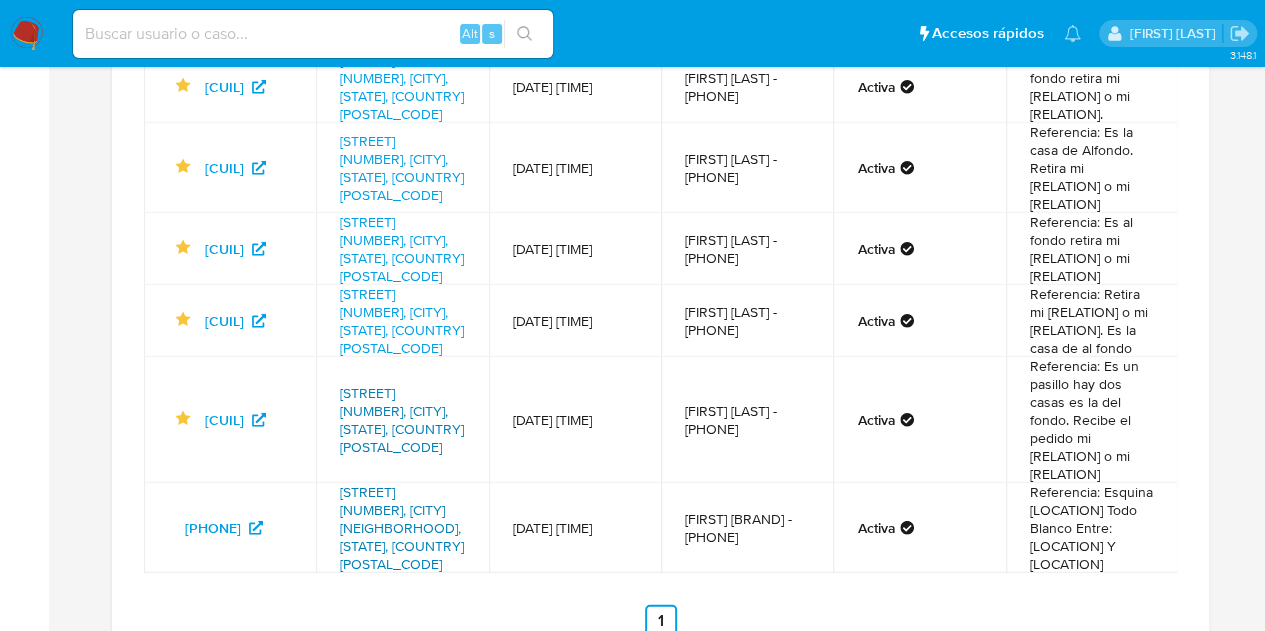 click on "Calle Carlos Di Sarli 2246, Bahía Blanca, Buenos Aires, 8003, Argentina 2246" at bounding box center (402, 420) 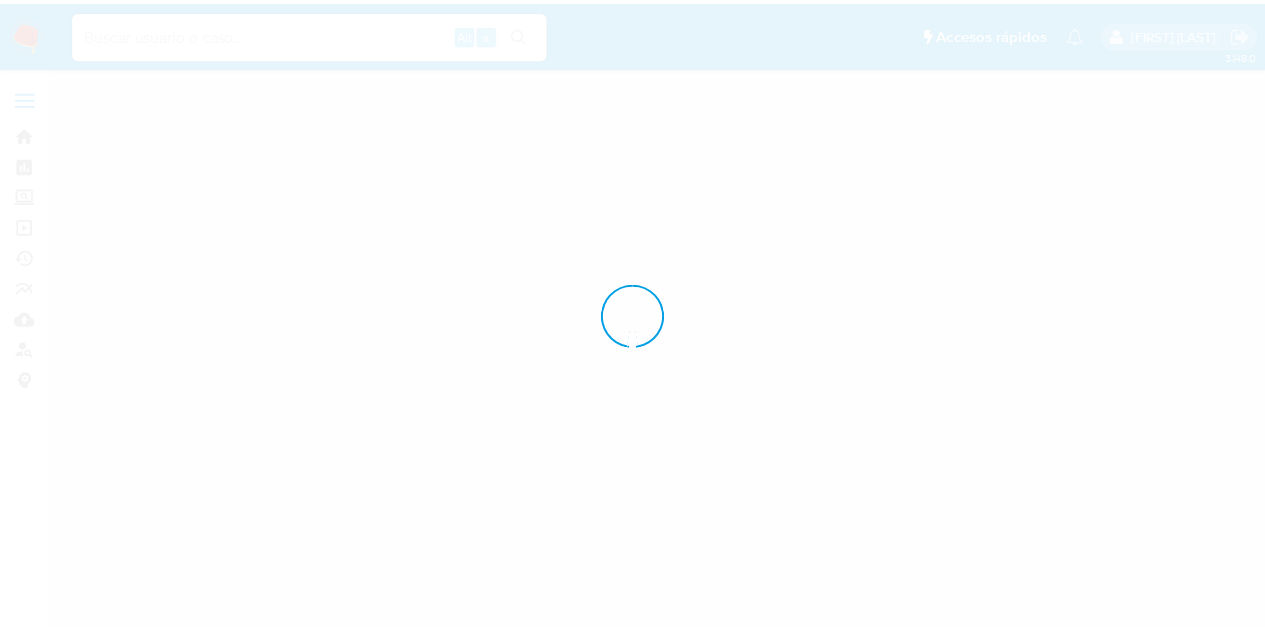 scroll, scrollTop: 0, scrollLeft: 0, axis: both 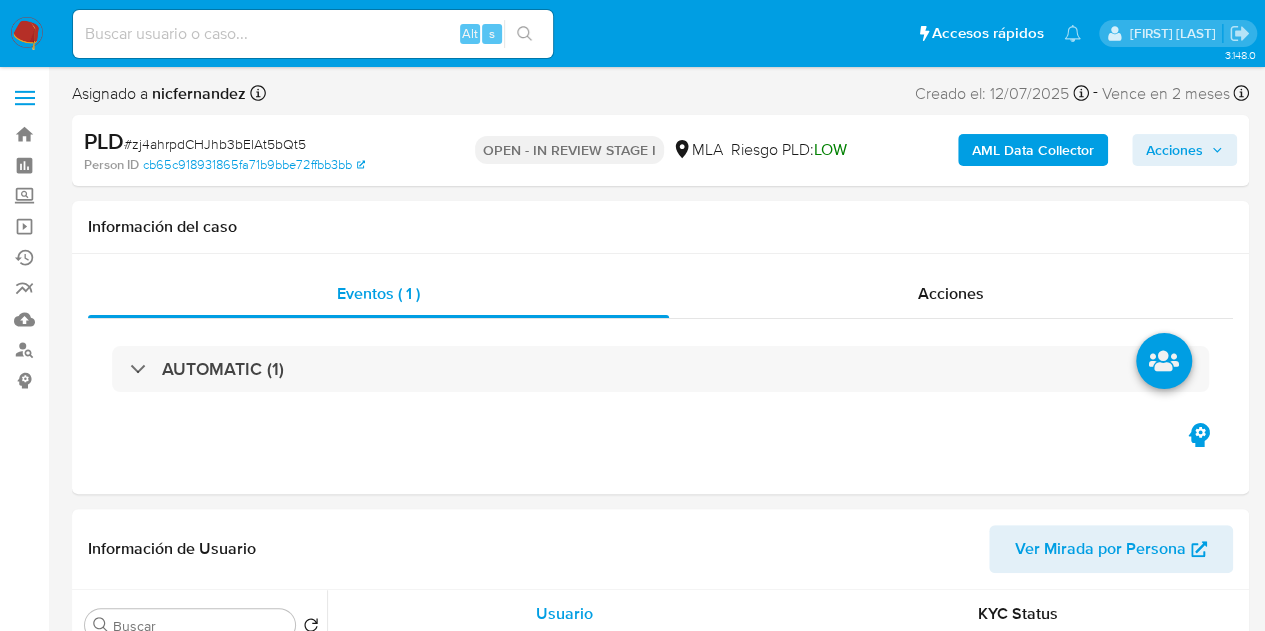 click on "Acciones" at bounding box center [1174, 150] 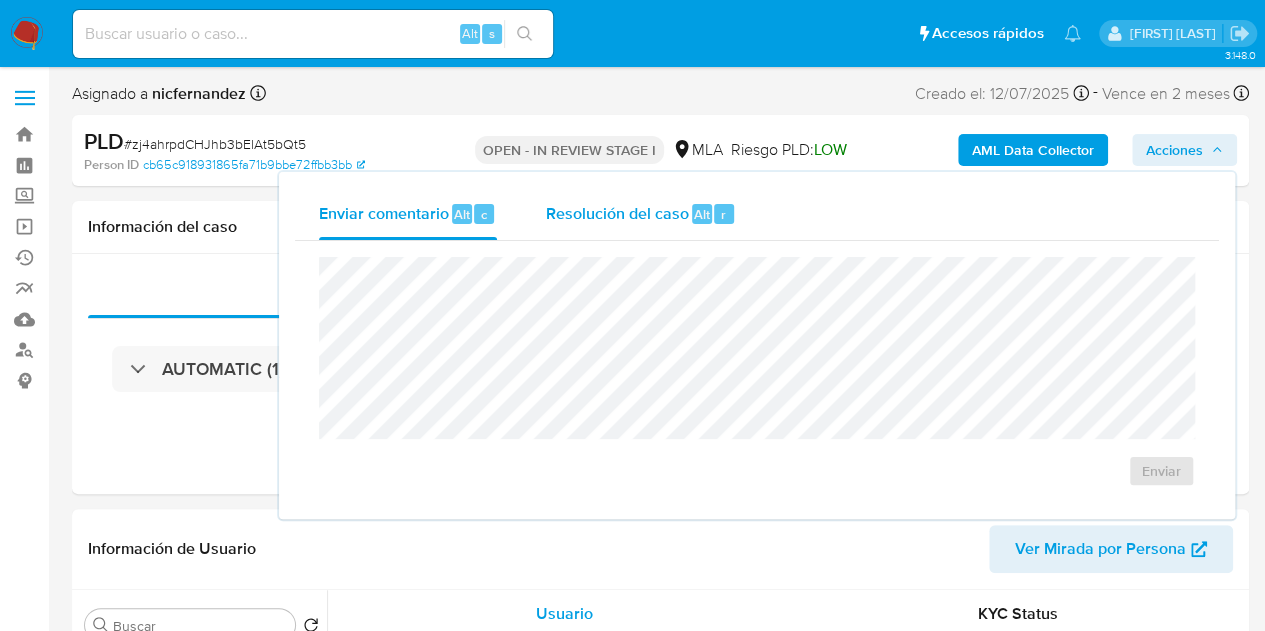click on "Resolución del caso Alt r" at bounding box center [640, 214] 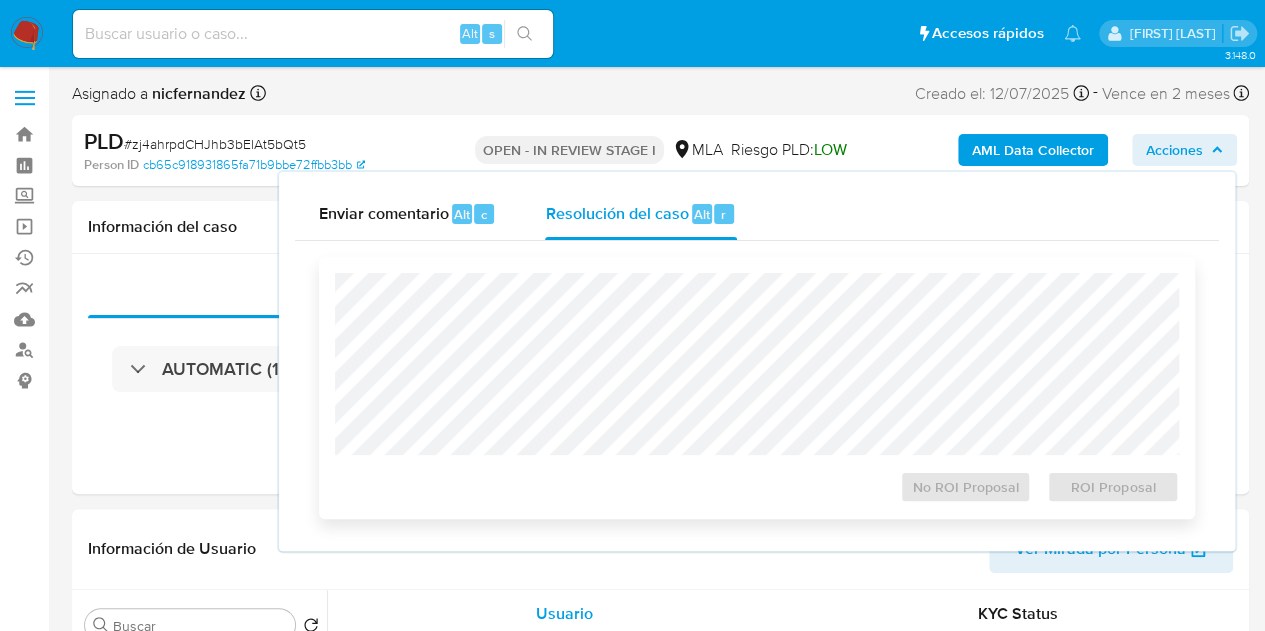 select on "10" 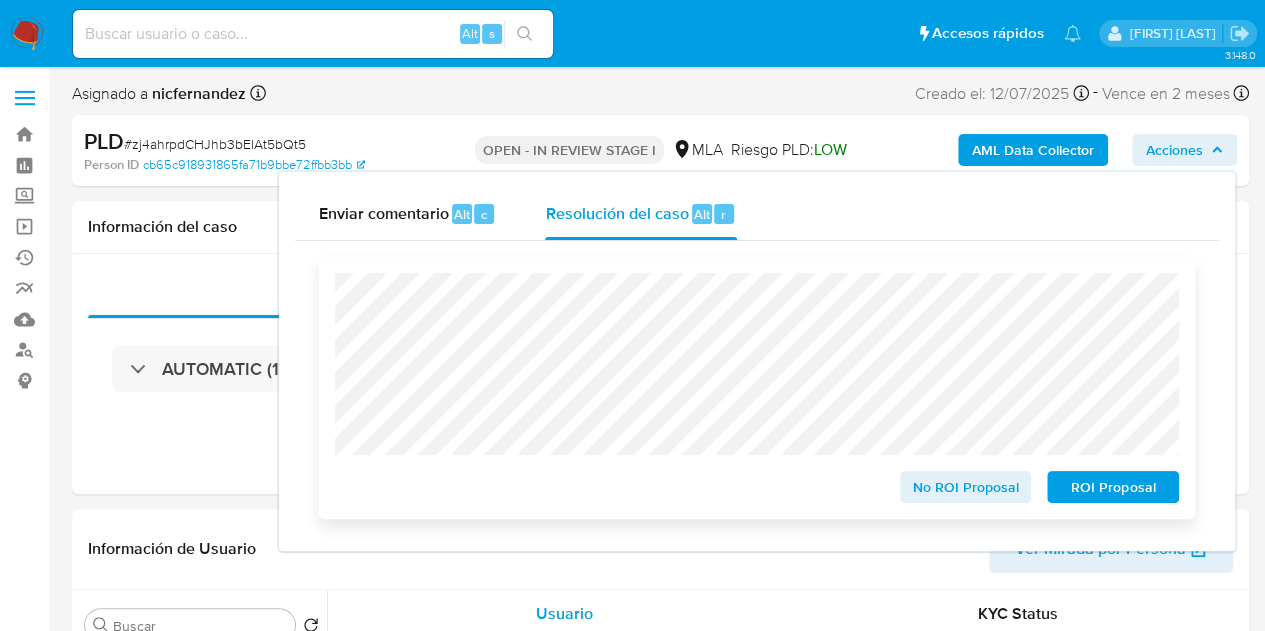 click on "ROI Proposal" at bounding box center (1113, 487) 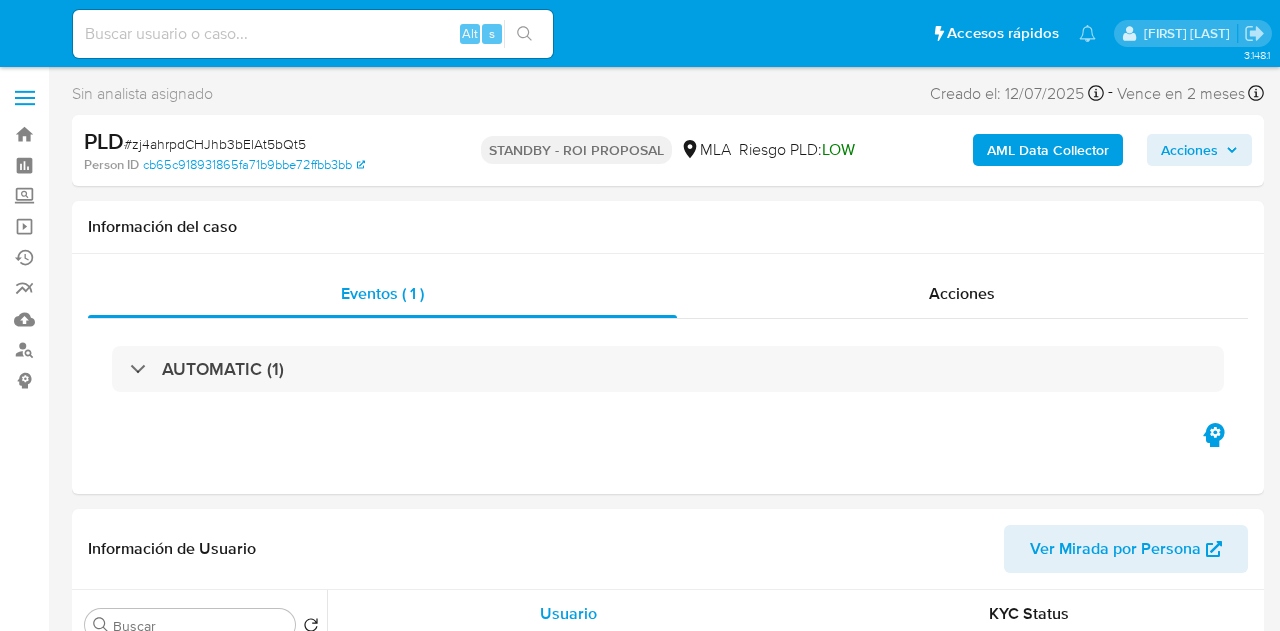select on "10" 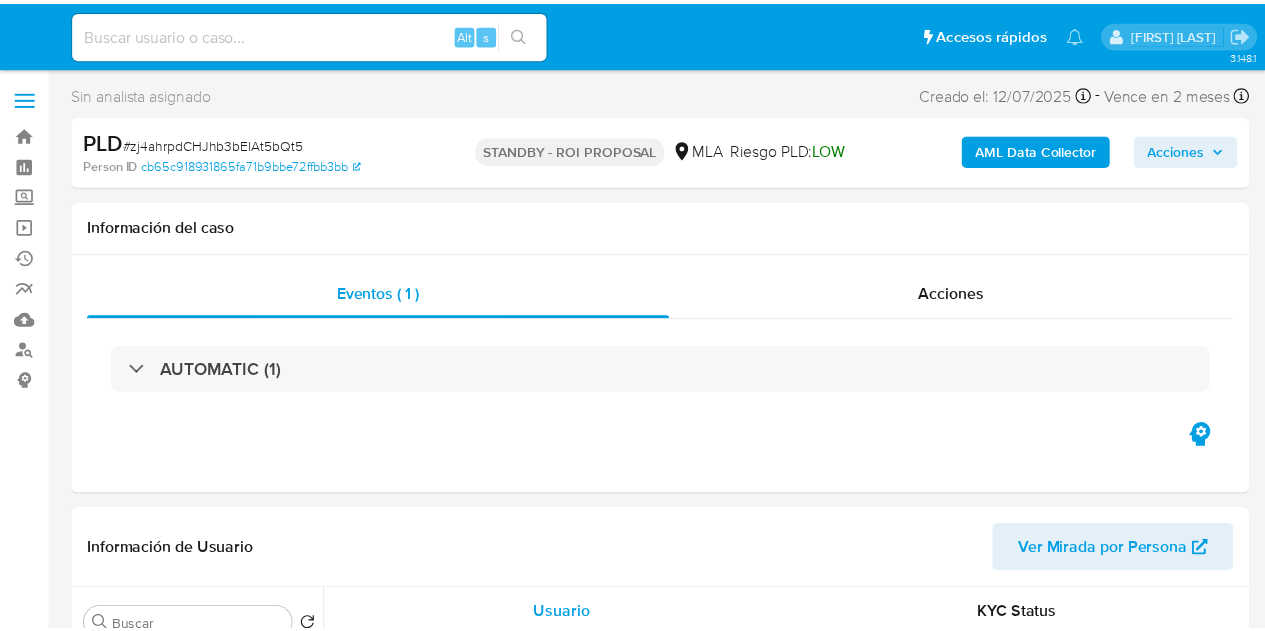 scroll, scrollTop: 0, scrollLeft: 0, axis: both 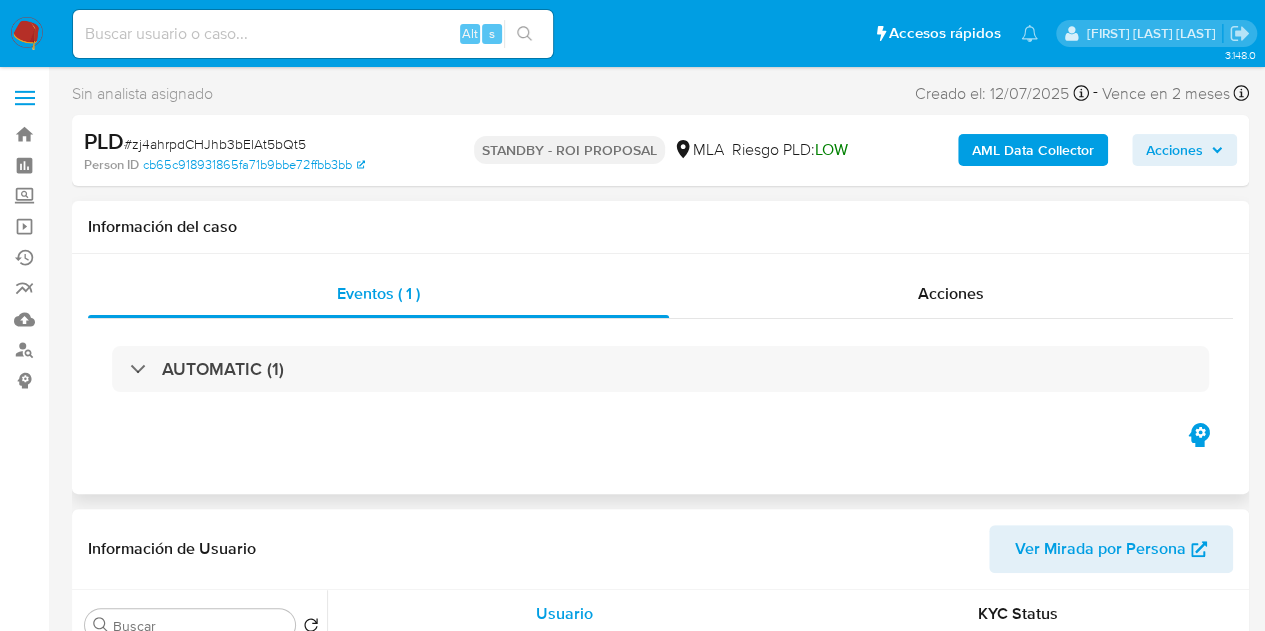 select on "10" 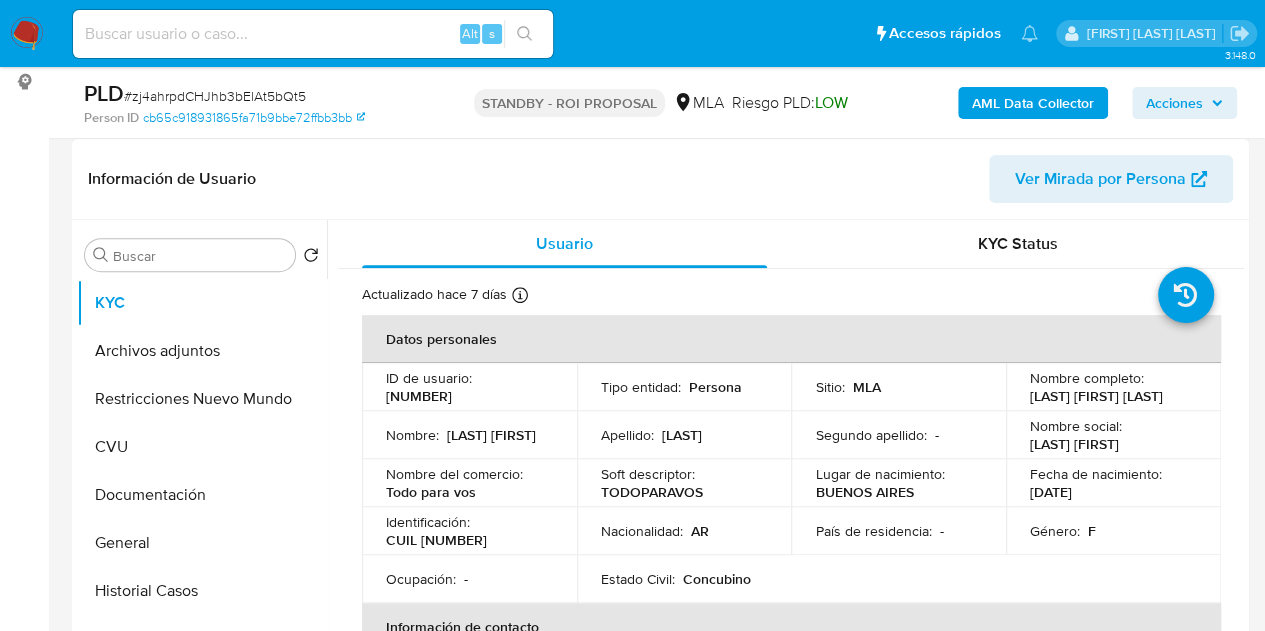 scroll, scrollTop: 320, scrollLeft: 0, axis: vertical 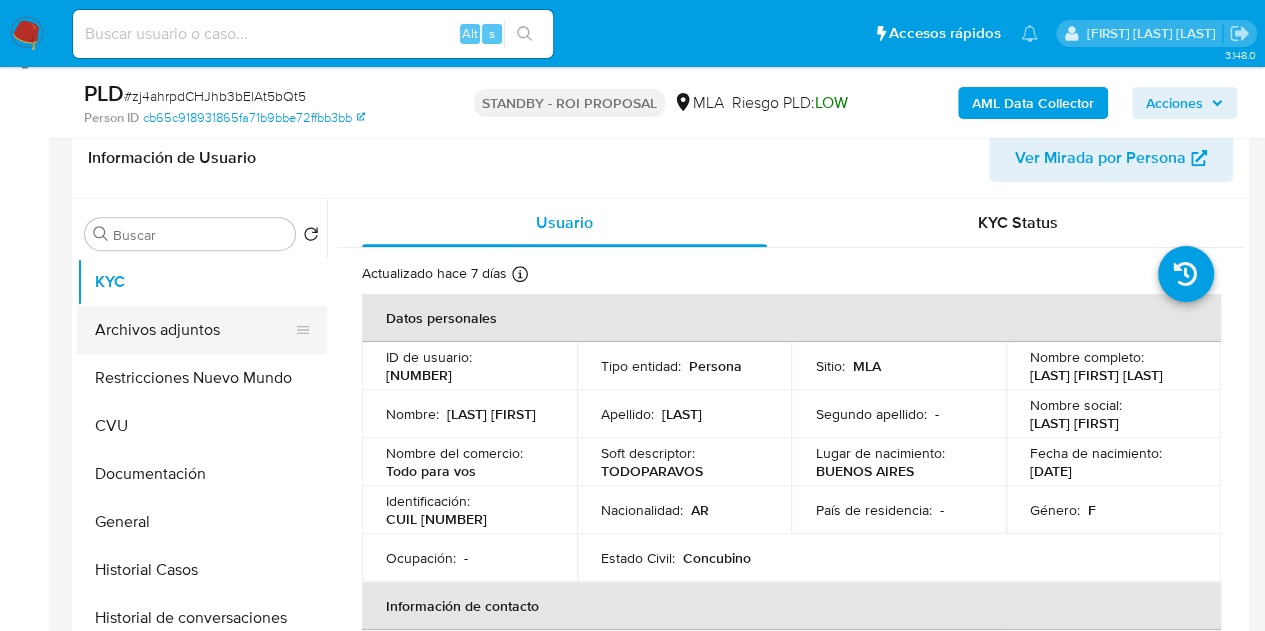 click on "Archivos adjuntos" at bounding box center [194, 330] 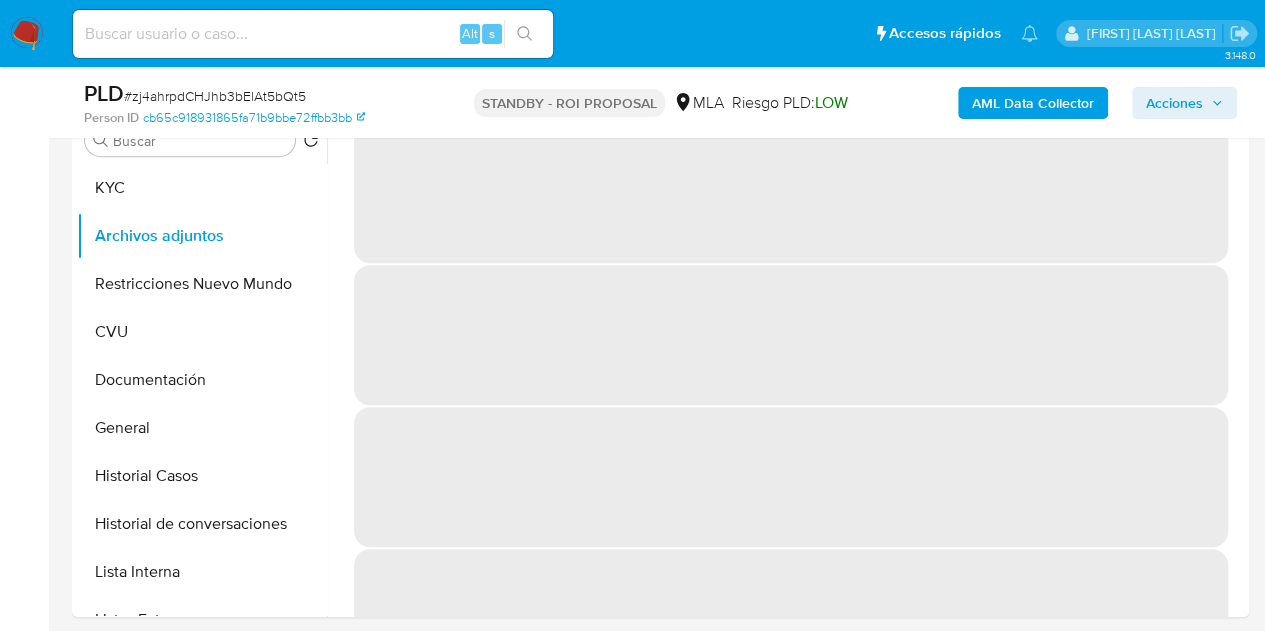 scroll, scrollTop: 471, scrollLeft: 0, axis: vertical 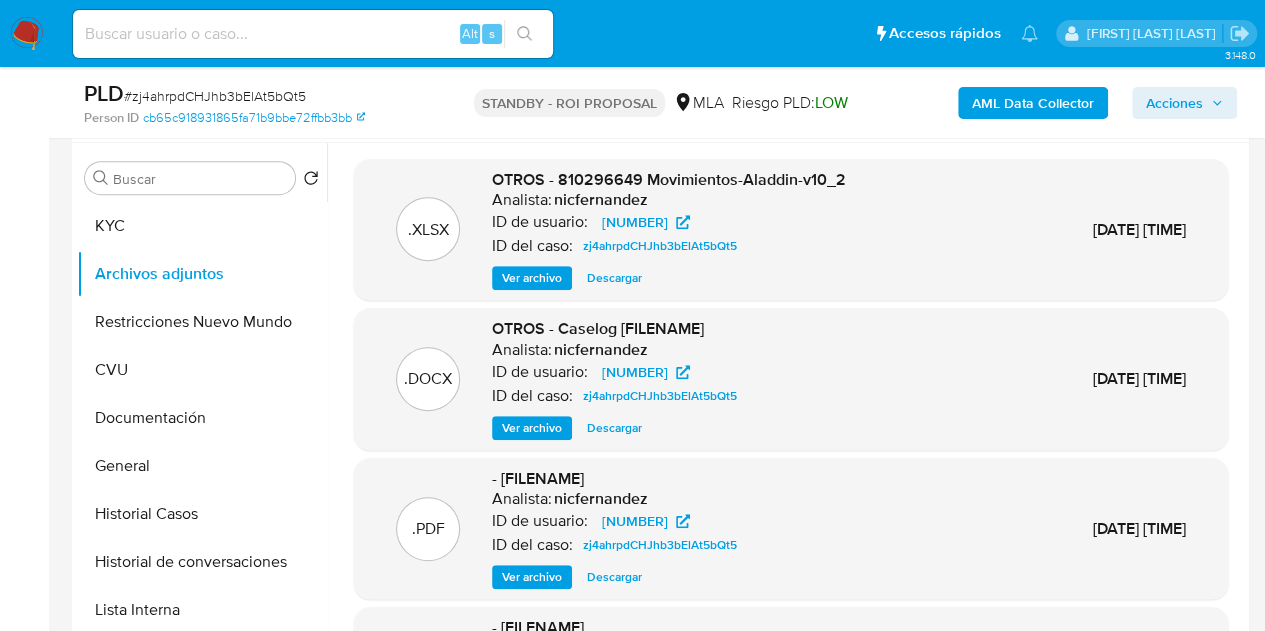 click on "Ver archivo" at bounding box center [532, 428] 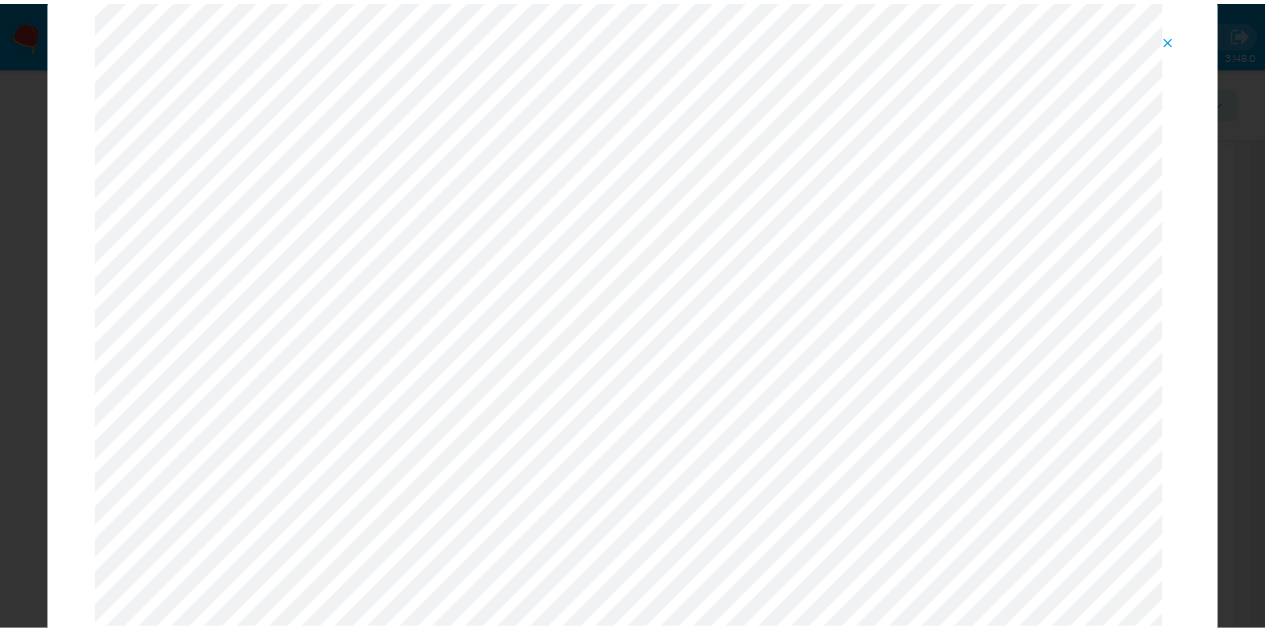 scroll, scrollTop: 0, scrollLeft: 0, axis: both 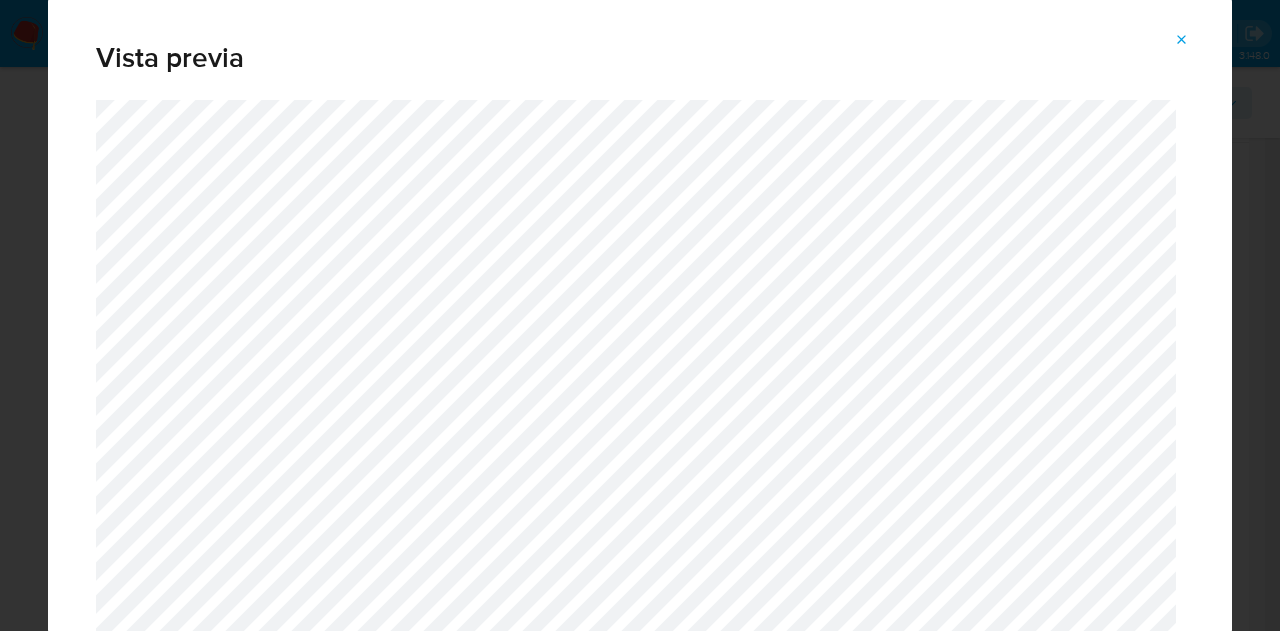click at bounding box center (1182, 40) 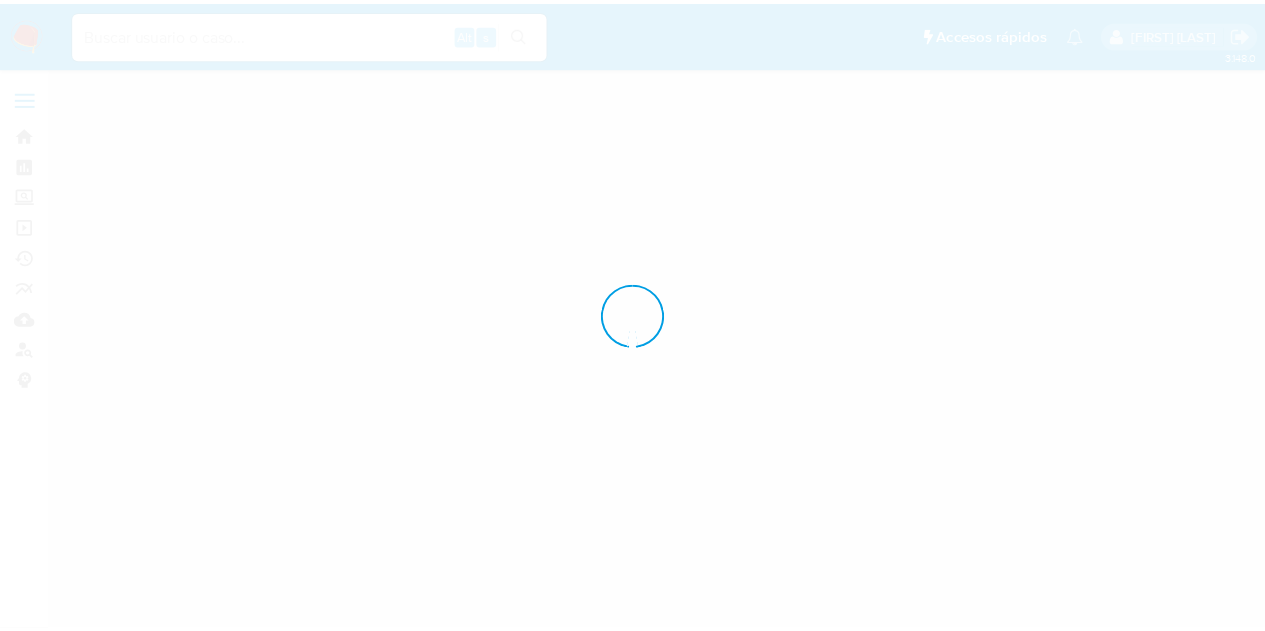 scroll, scrollTop: 0, scrollLeft: 0, axis: both 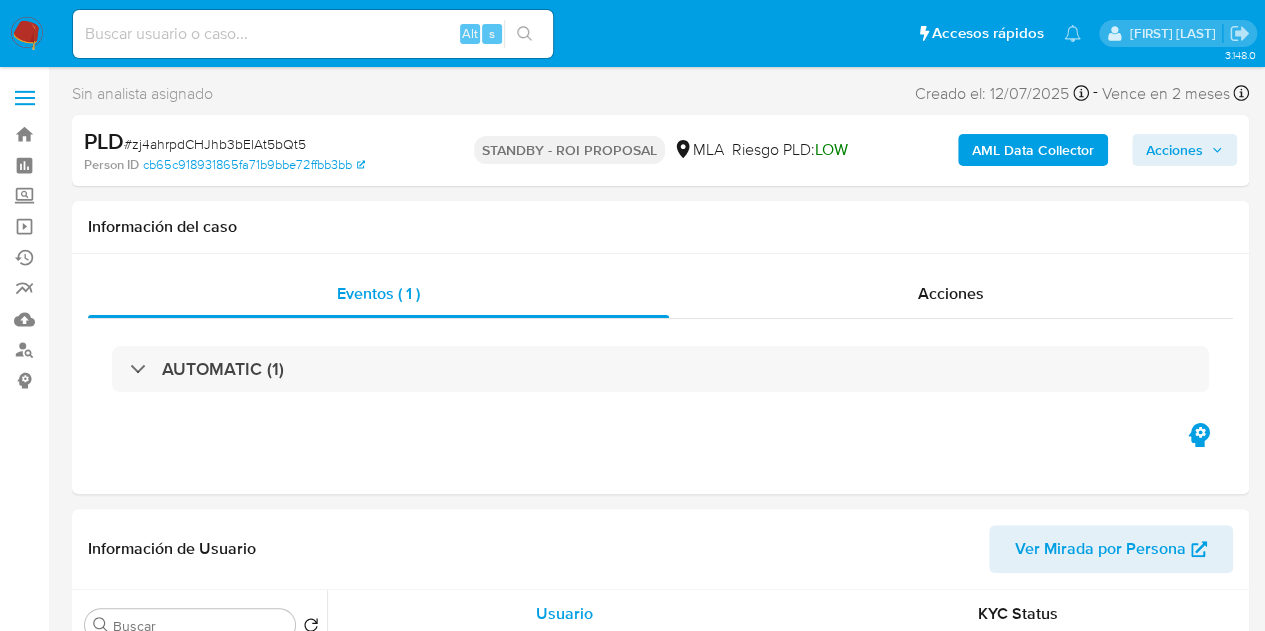 select on "10" 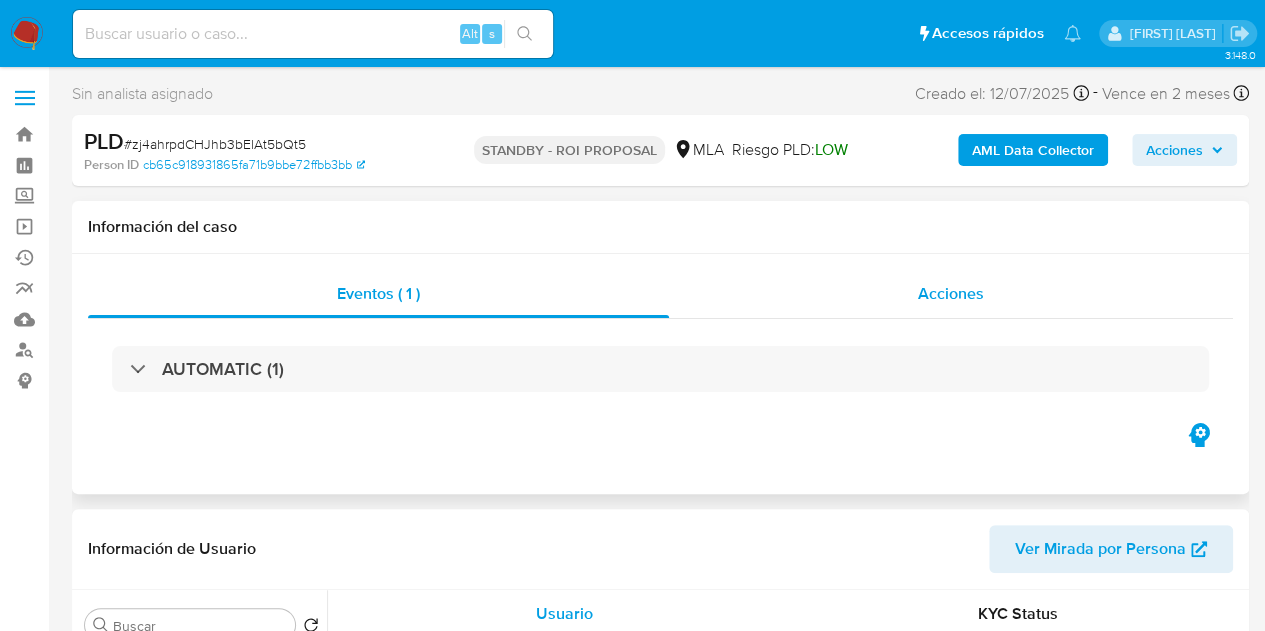 click on "Acciones" at bounding box center [951, 293] 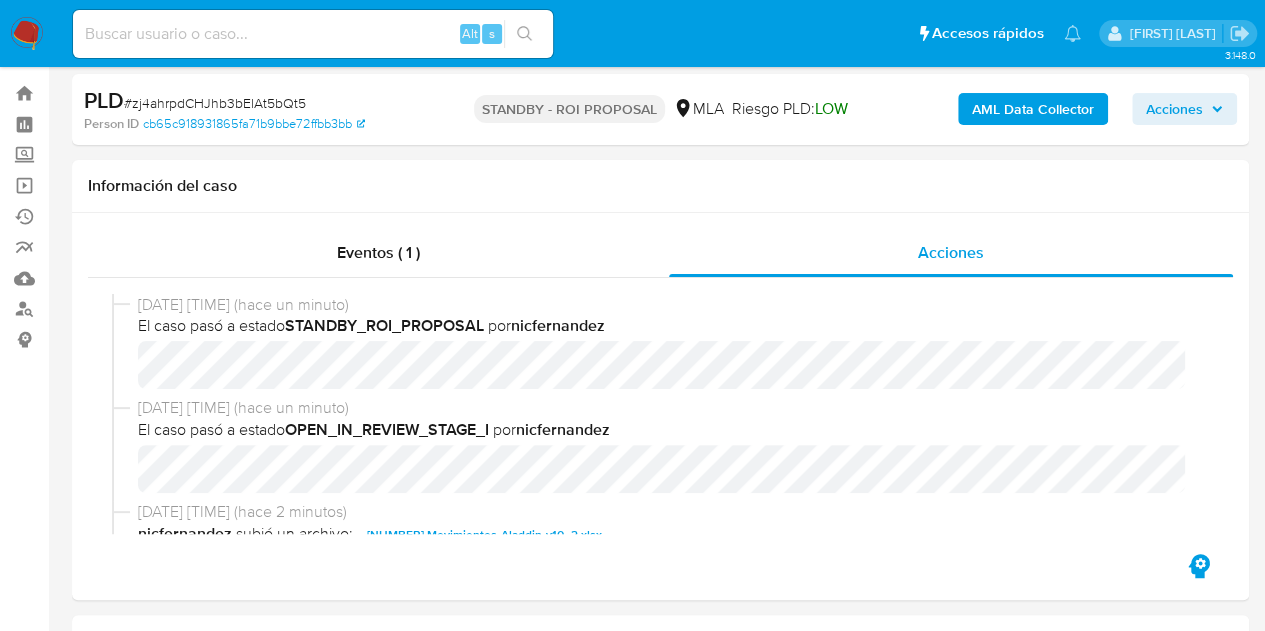scroll, scrollTop: 0, scrollLeft: 0, axis: both 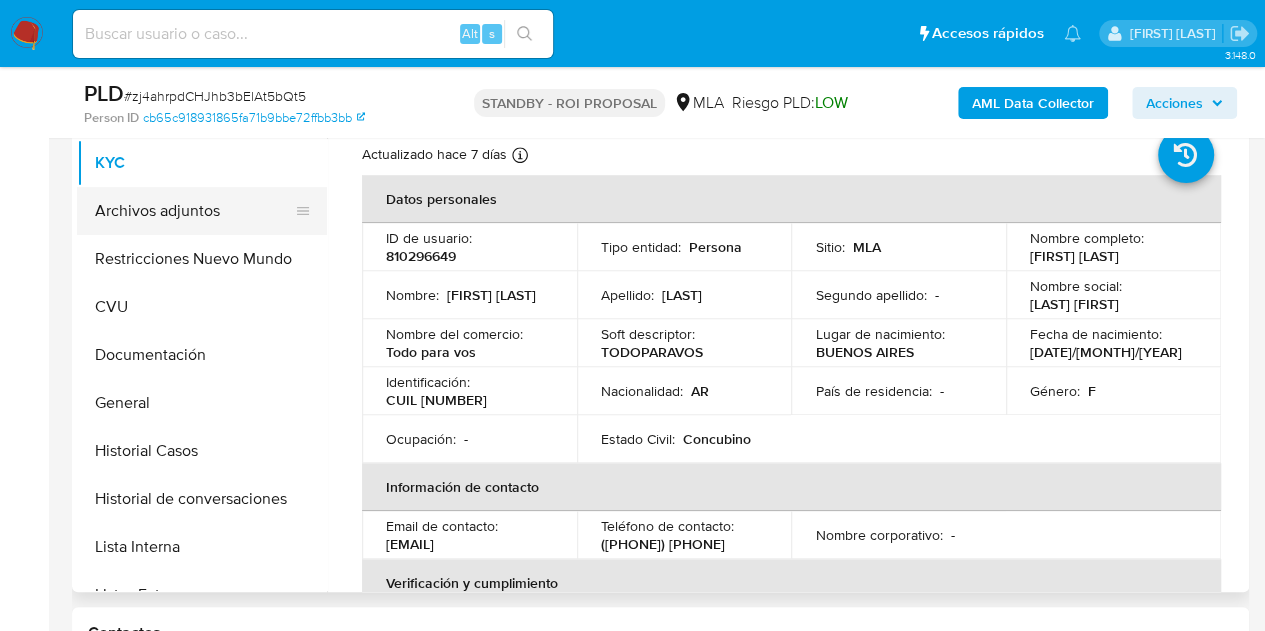 click on "Archivos adjuntos" at bounding box center [194, 211] 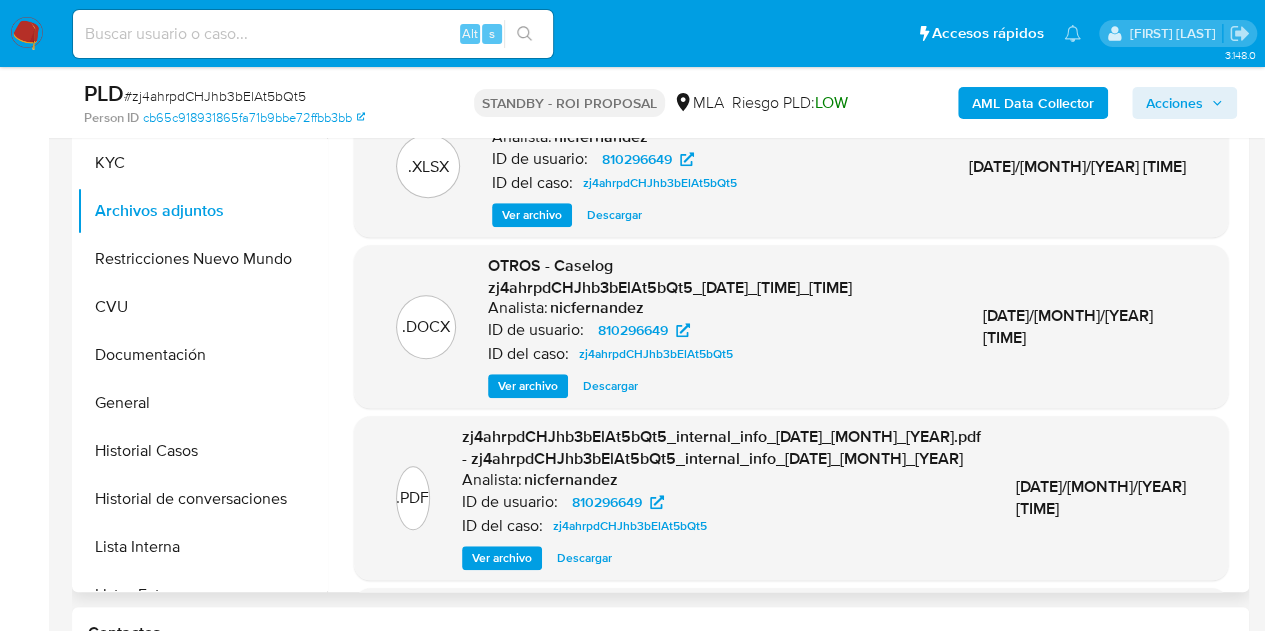 click on "Analista:" at bounding box center [518, 308] 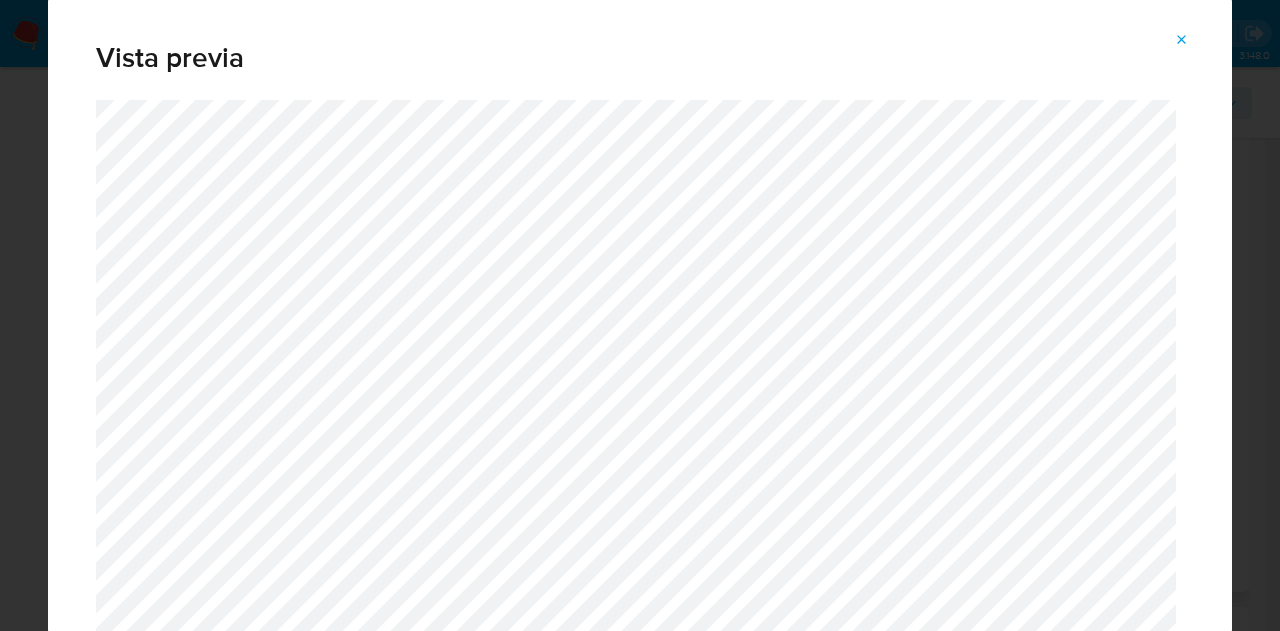 drag, startPoint x: 1184, startPoint y: 35, endPoint x: 1166, endPoint y: 78, distance: 46.615448 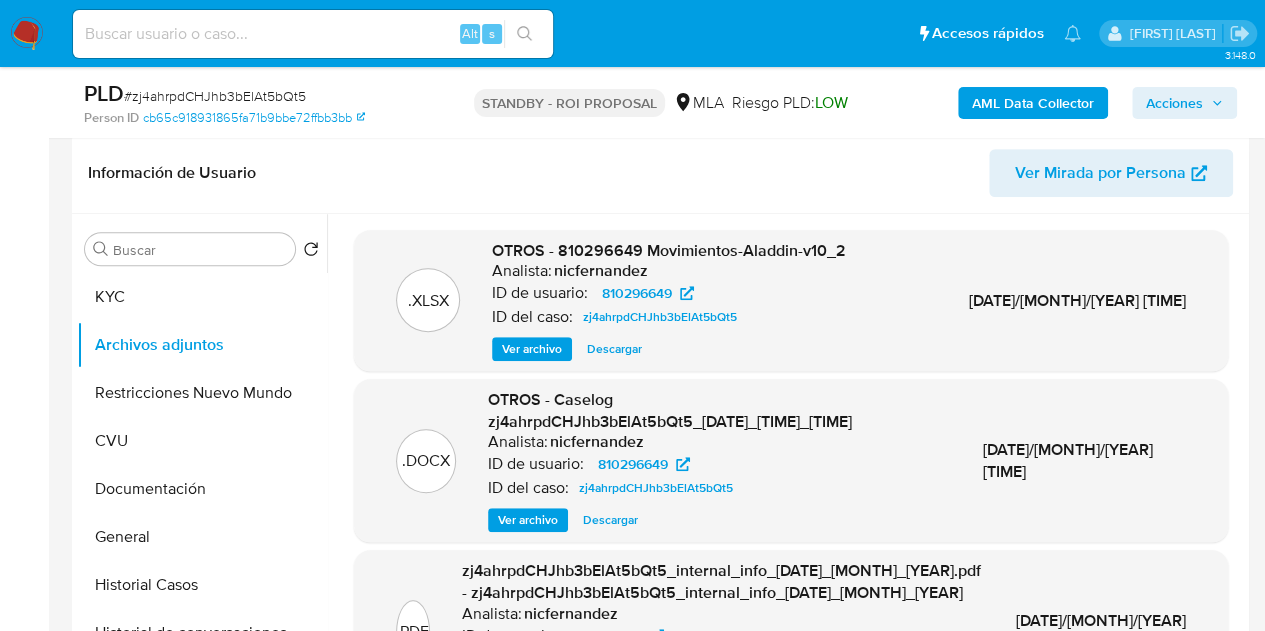 scroll, scrollTop: 469, scrollLeft: 0, axis: vertical 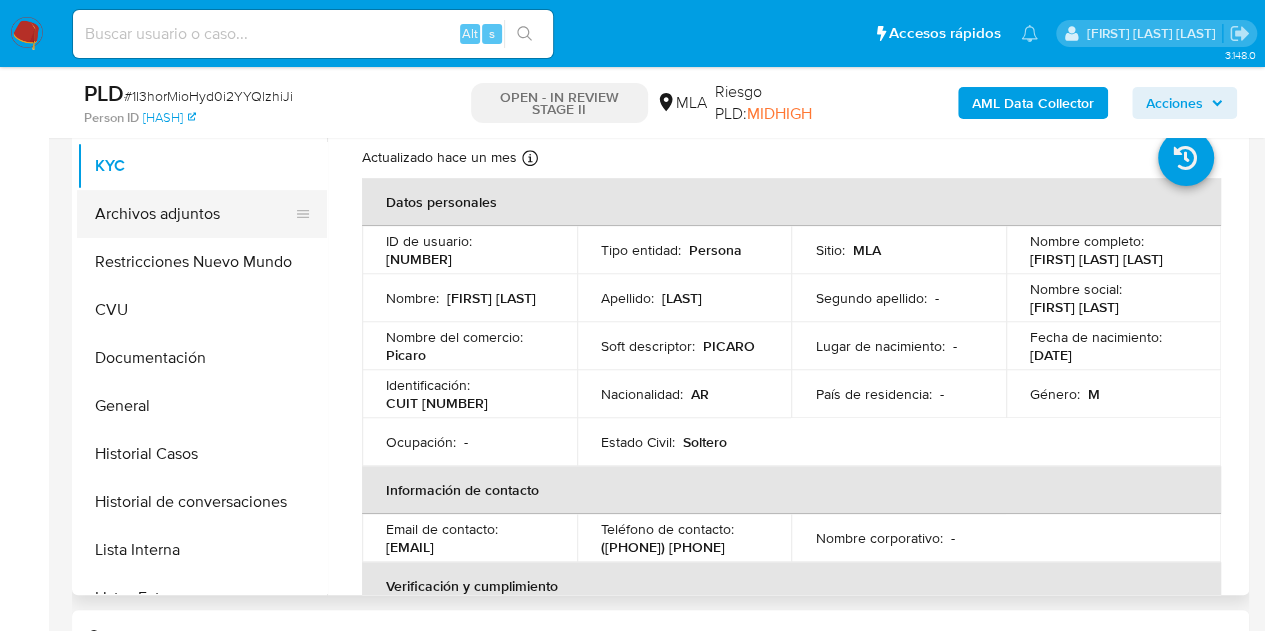 click on "Archivos adjuntos" at bounding box center (194, 214) 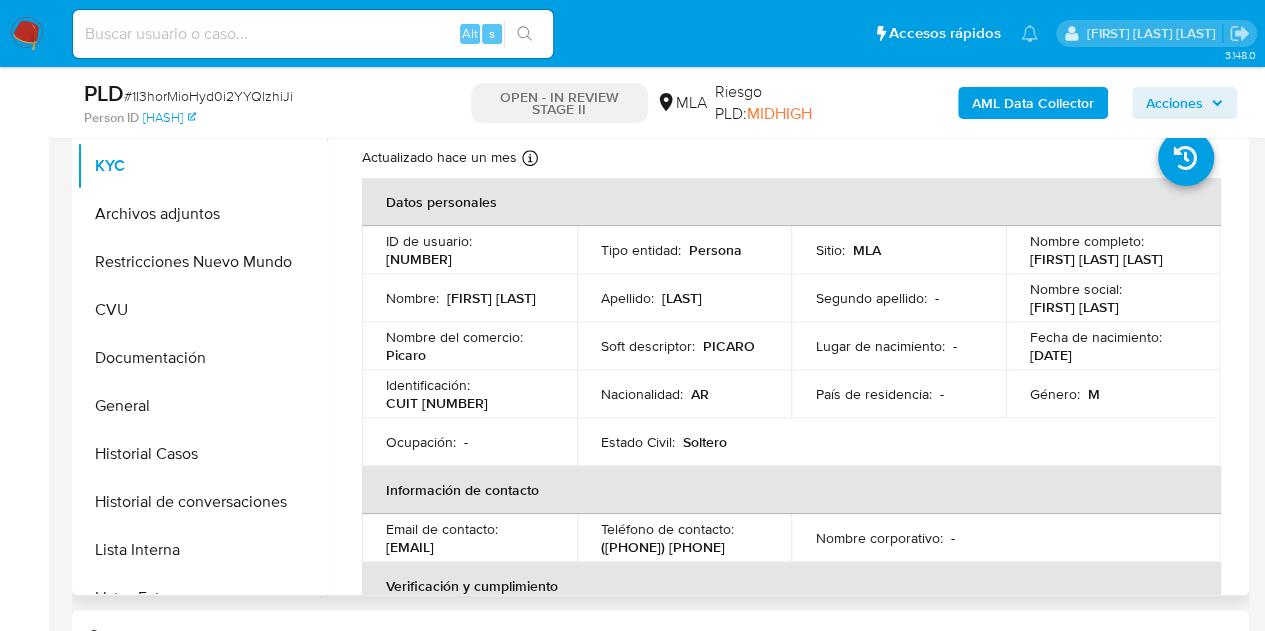 select on "10" 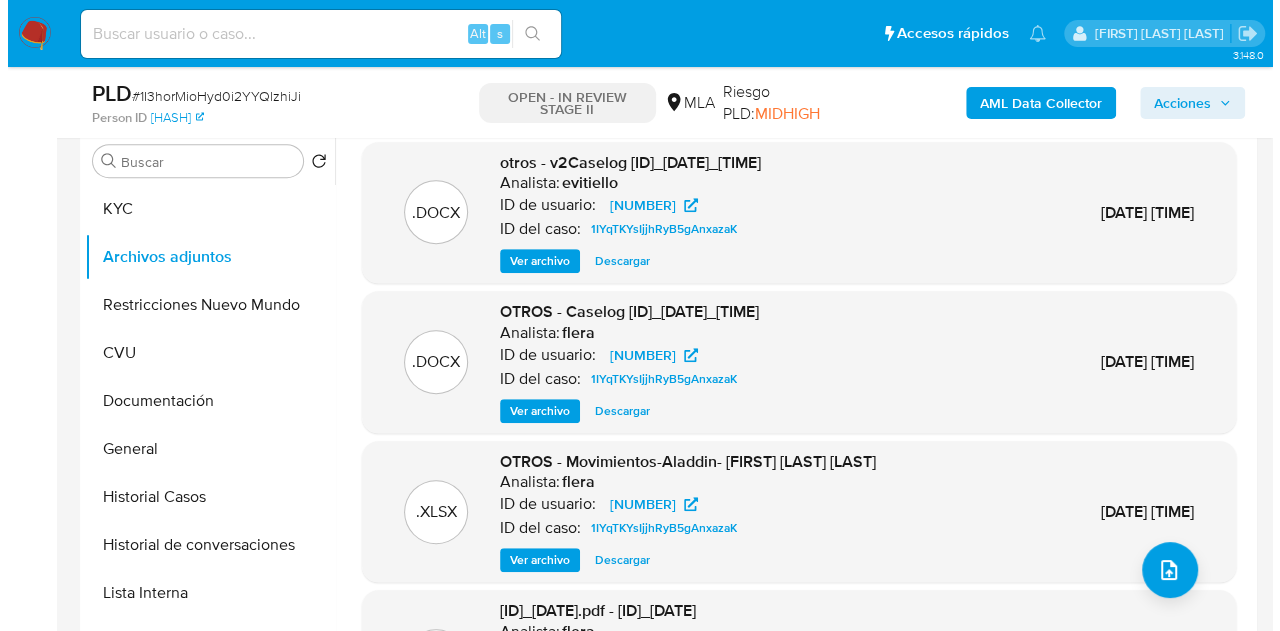 scroll, scrollTop: 384, scrollLeft: 0, axis: vertical 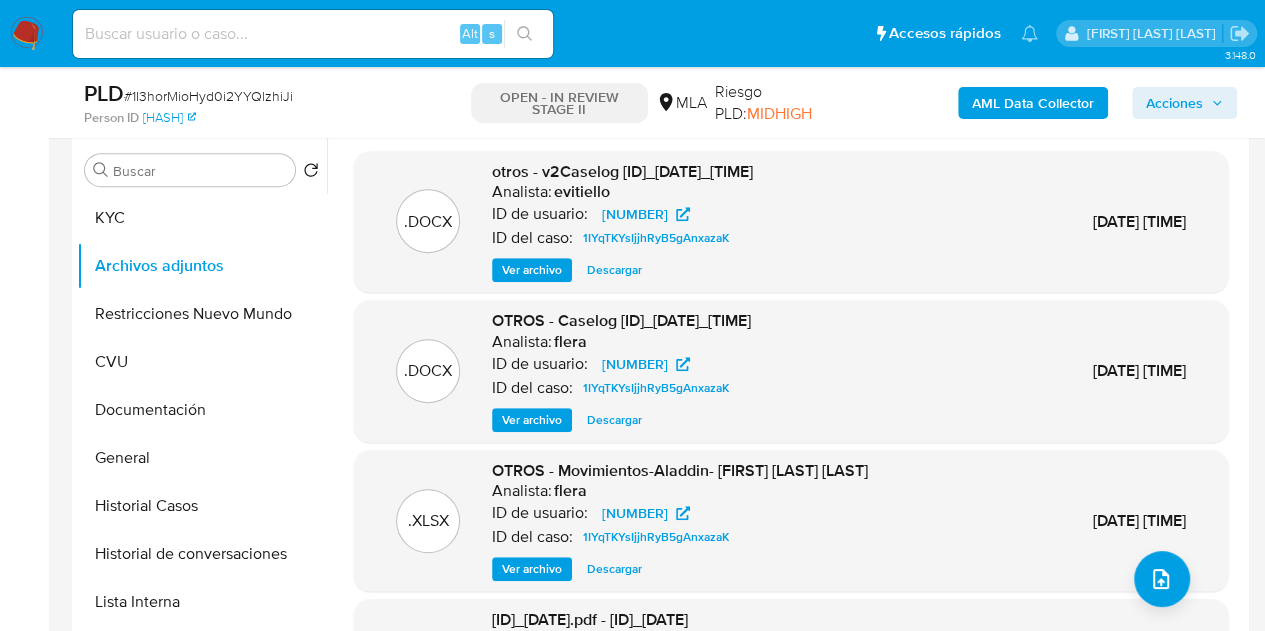 click on "Ver archivo" at bounding box center [532, 270] 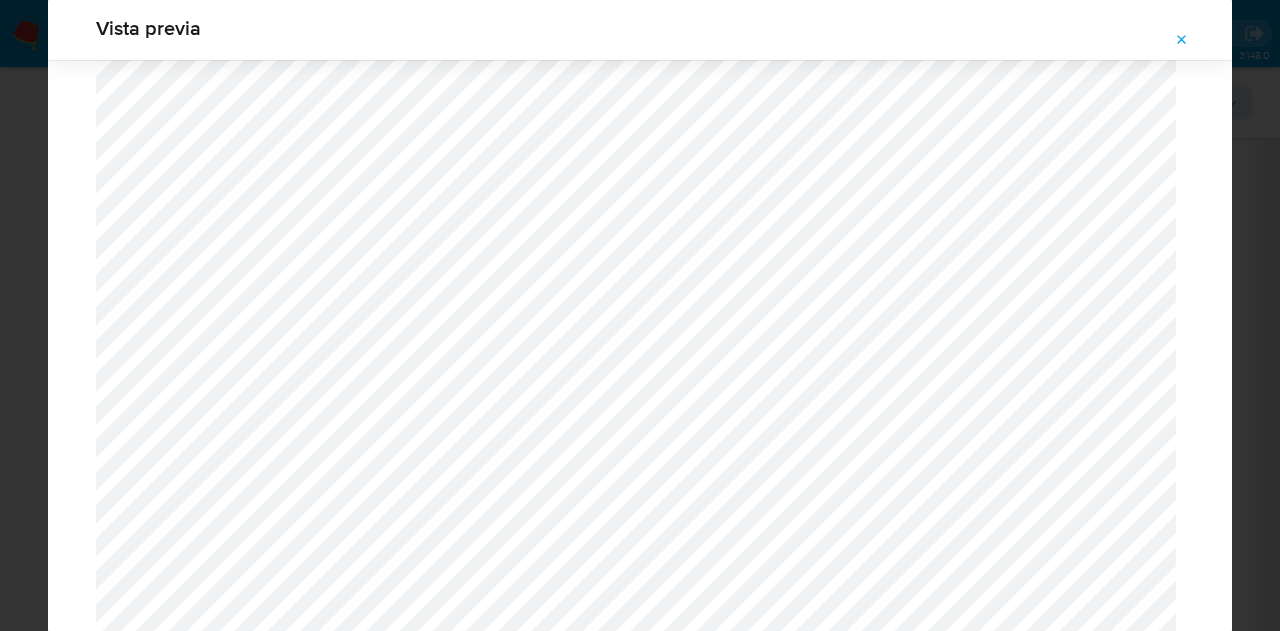 scroll, scrollTop: 676, scrollLeft: 0, axis: vertical 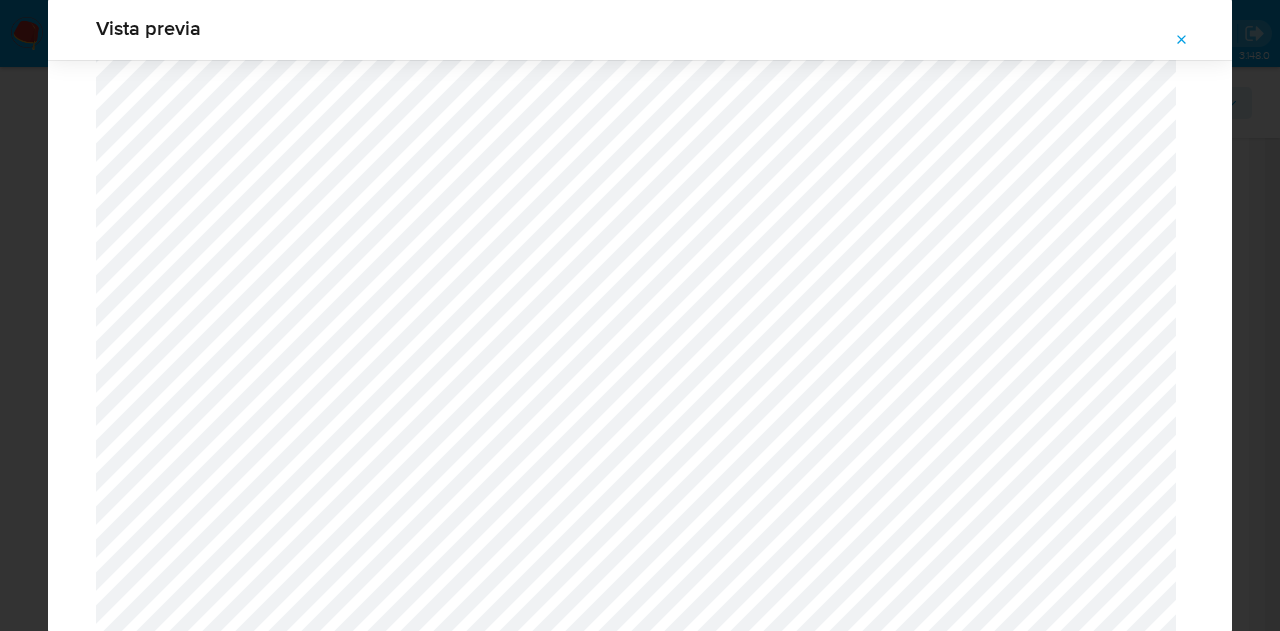click 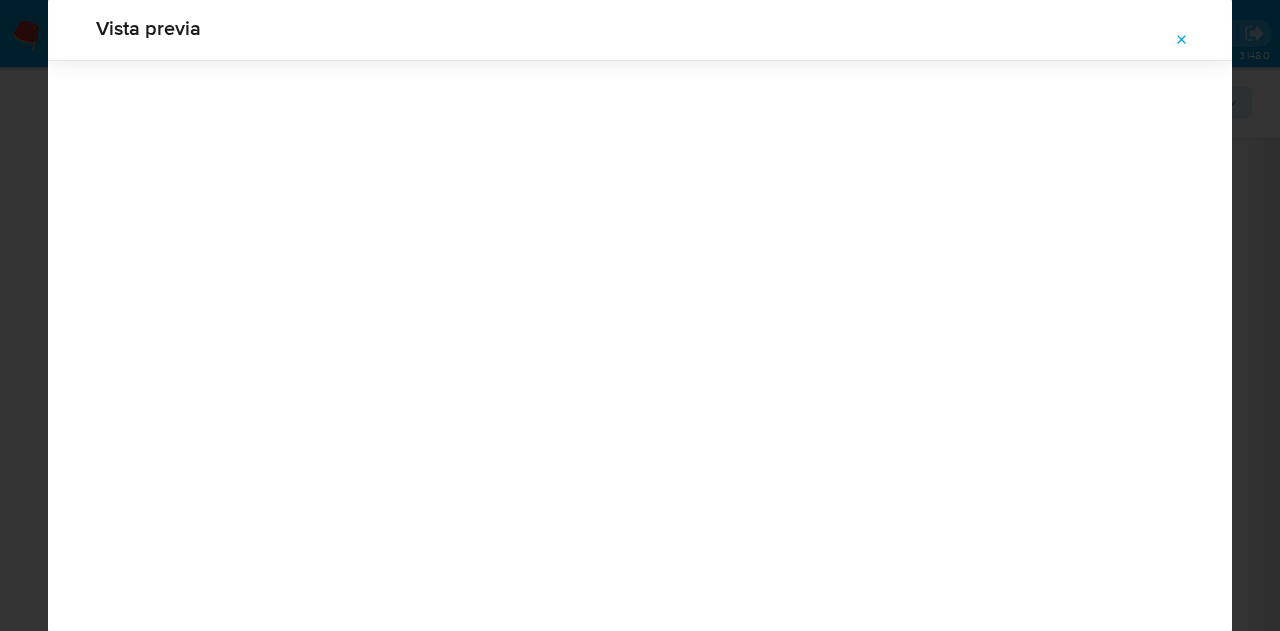scroll, scrollTop: 64, scrollLeft: 0, axis: vertical 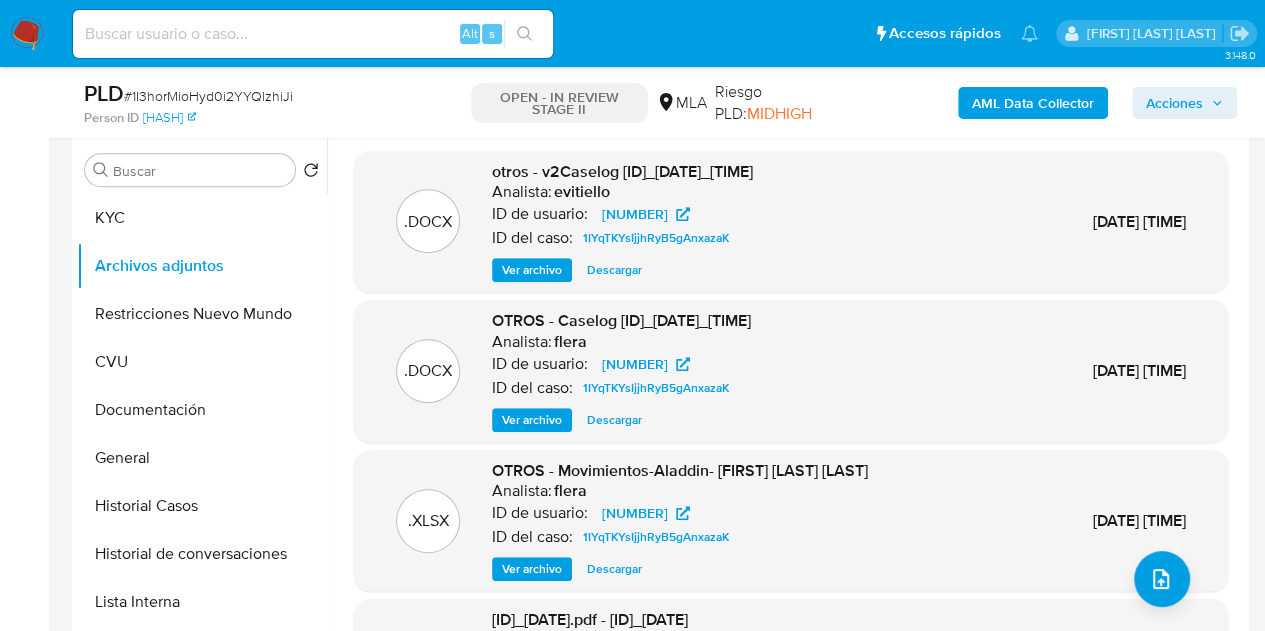 click on "Ver archivo" at bounding box center (532, 270) 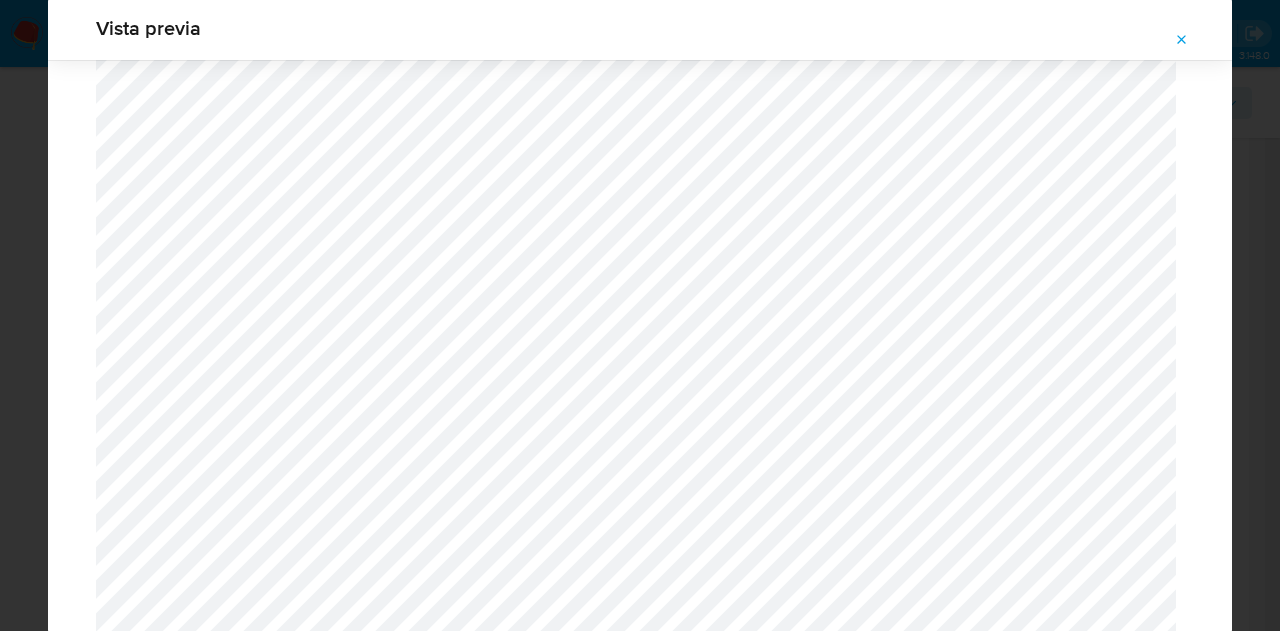 scroll, scrollTop: 2084, scrollLeft: 0, axis: vertical 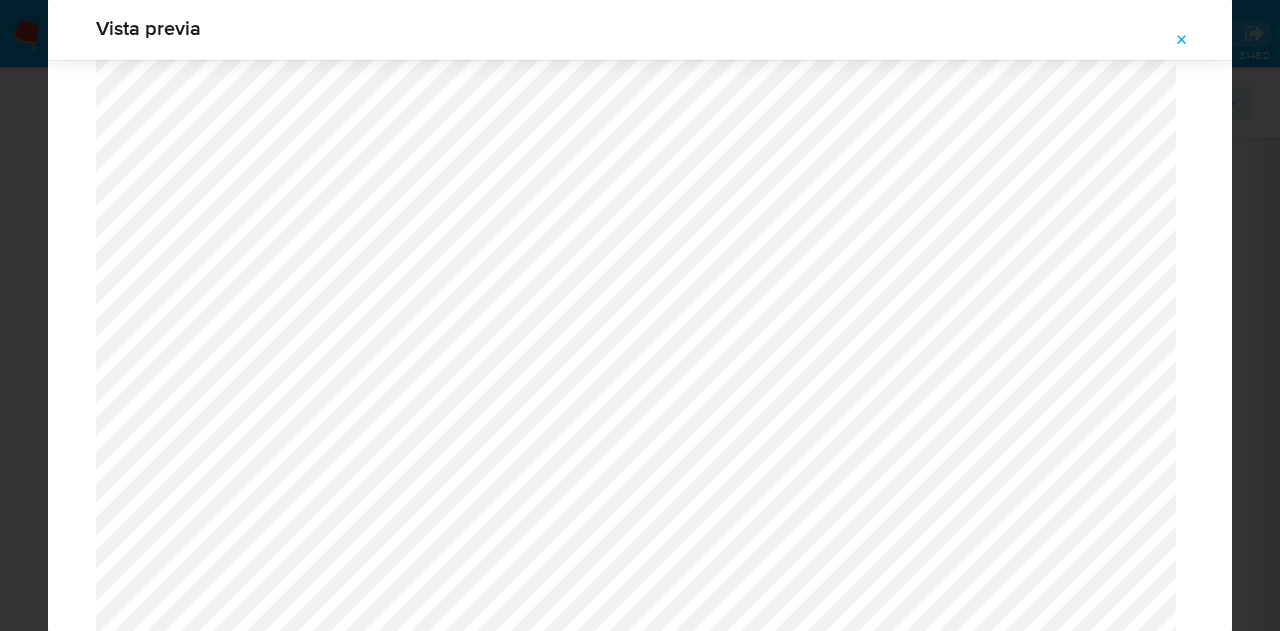 click 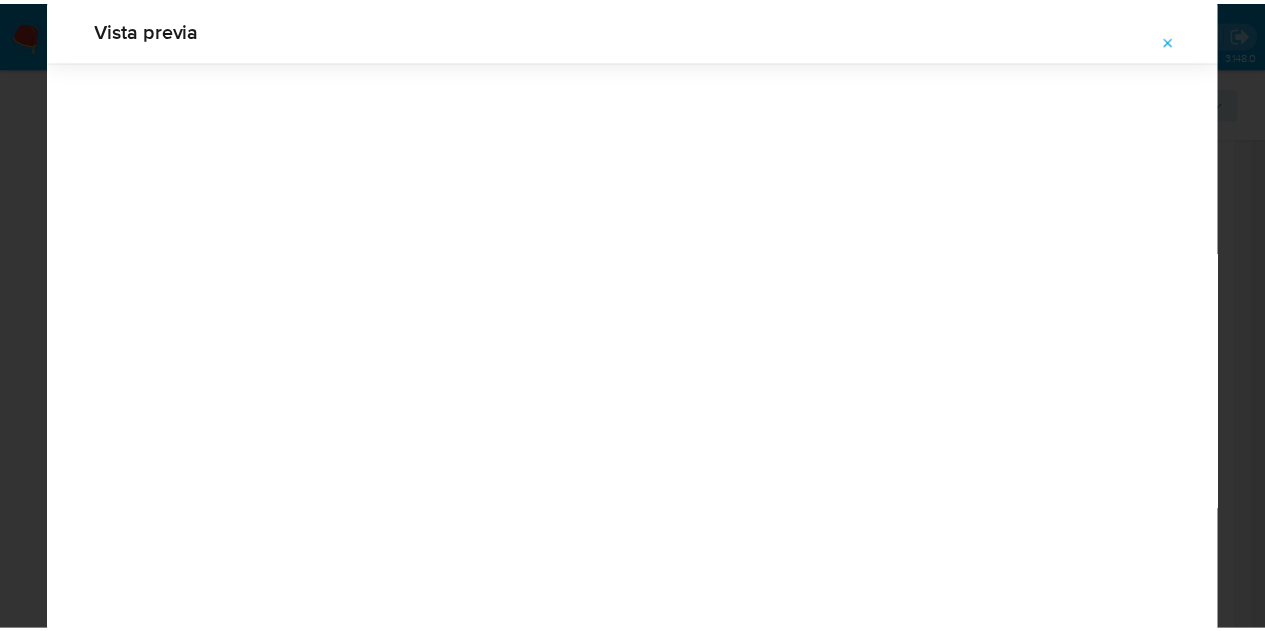 scroll, scrollTop: 64, scrollLeft: 0, axis: vertical 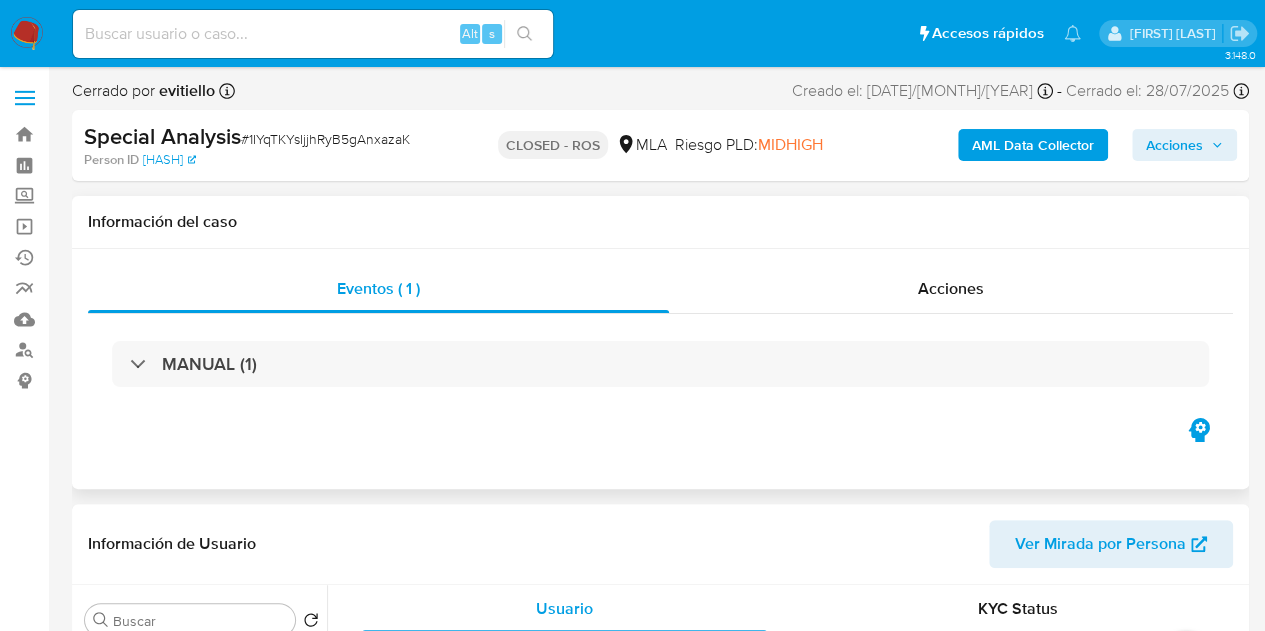 click on "Información del caso" at bounding box center [660, 222] 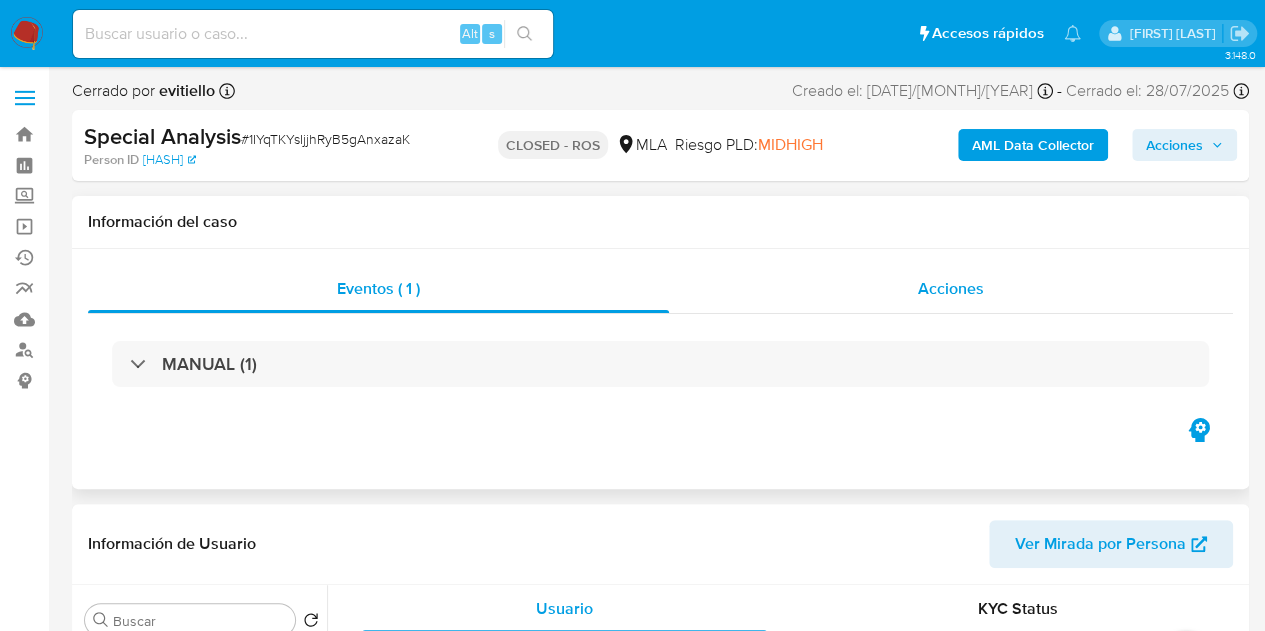 click on "Acciones" at bounding box center [951, 288] 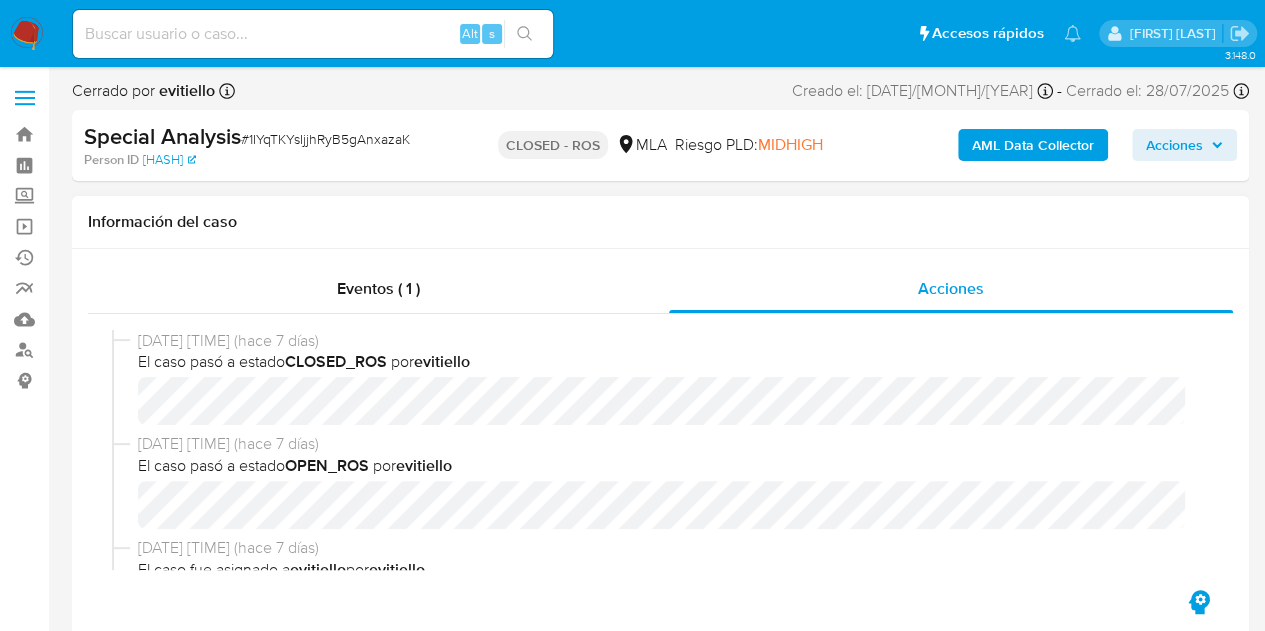 select on "10" 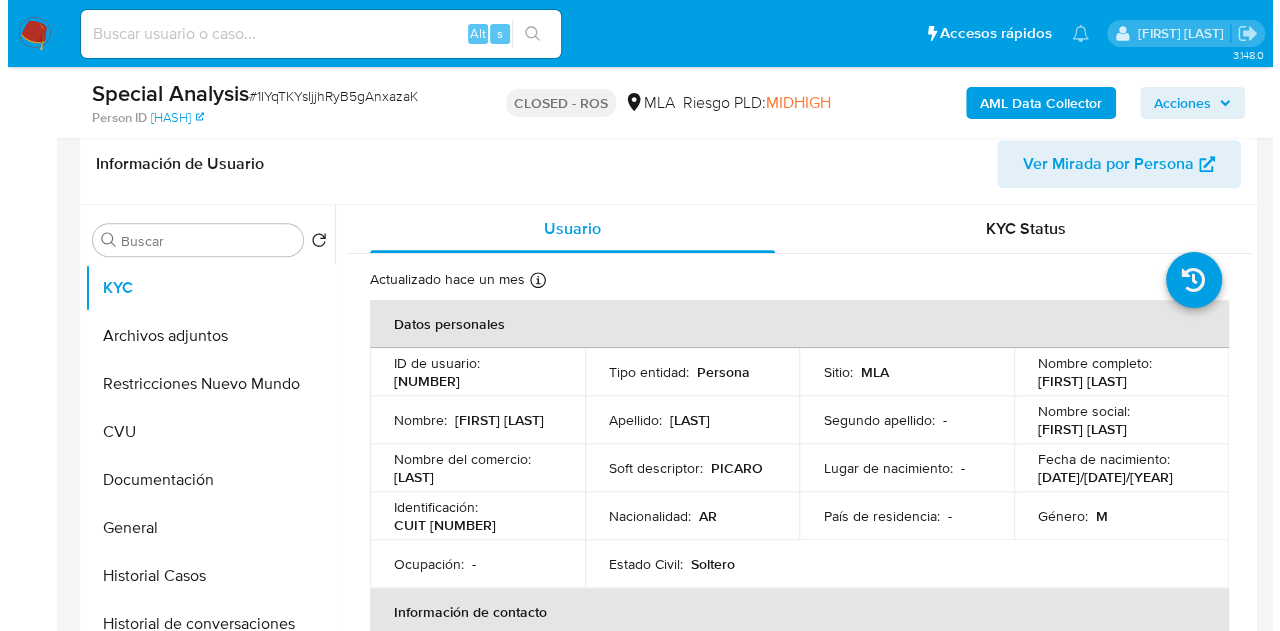 scroll, scrollTop: 560, scrollLeft: 0, axis: vertical 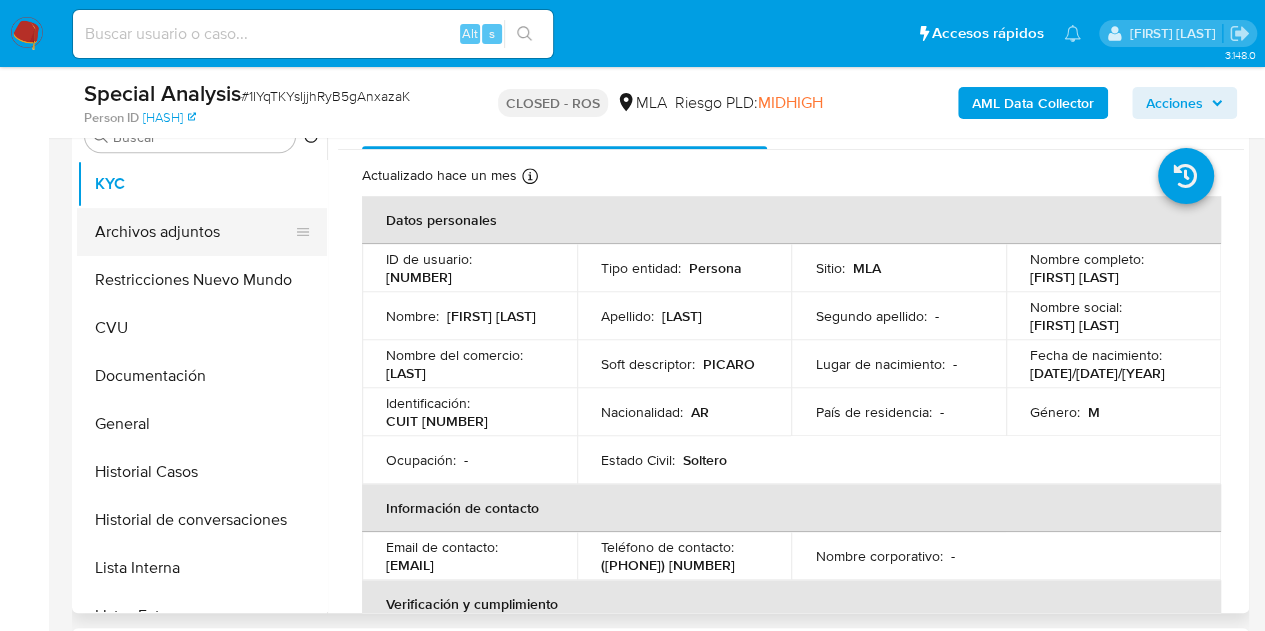 click on "Archivos adjuntos" at bounding box center [194, 232] 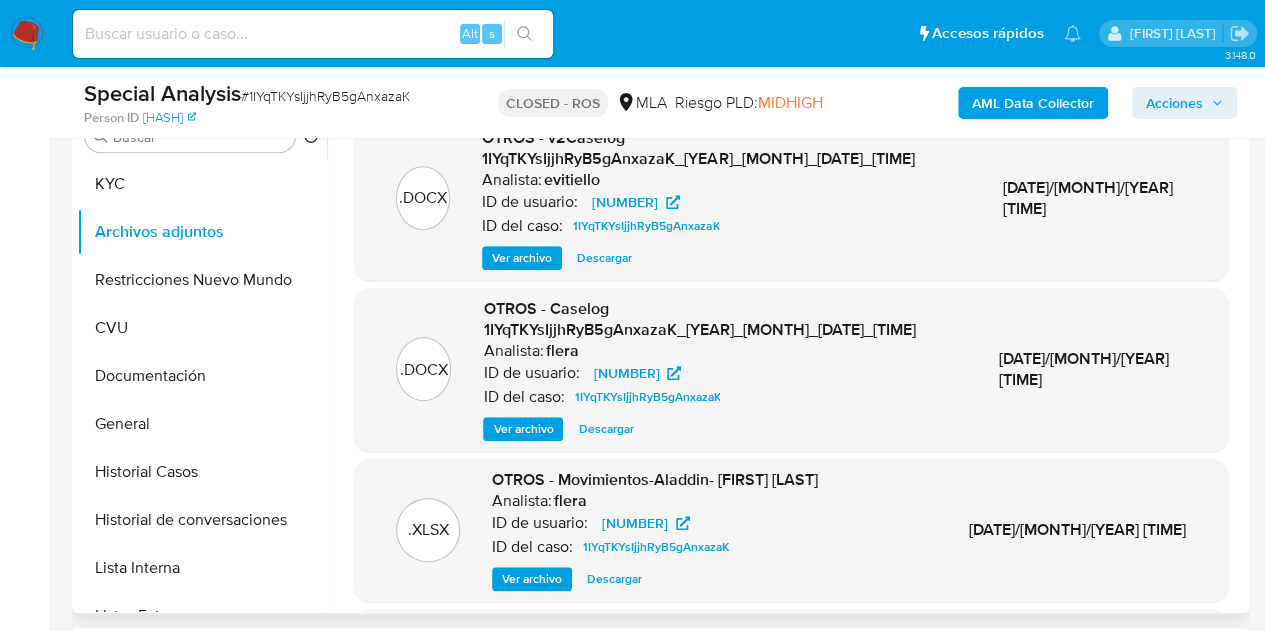 click on "OTROS - v2Caselog 1IYqTKYsIjjhRyB5gAnxazaK_2025_06_30_21_53_33 Analista: evitiello ID de usuario: 322124285 ID del caso: 1IYqTKYsIjjhRyB5gAnxazaK Ver archivo Descargar" at bounding box center (726, 198) 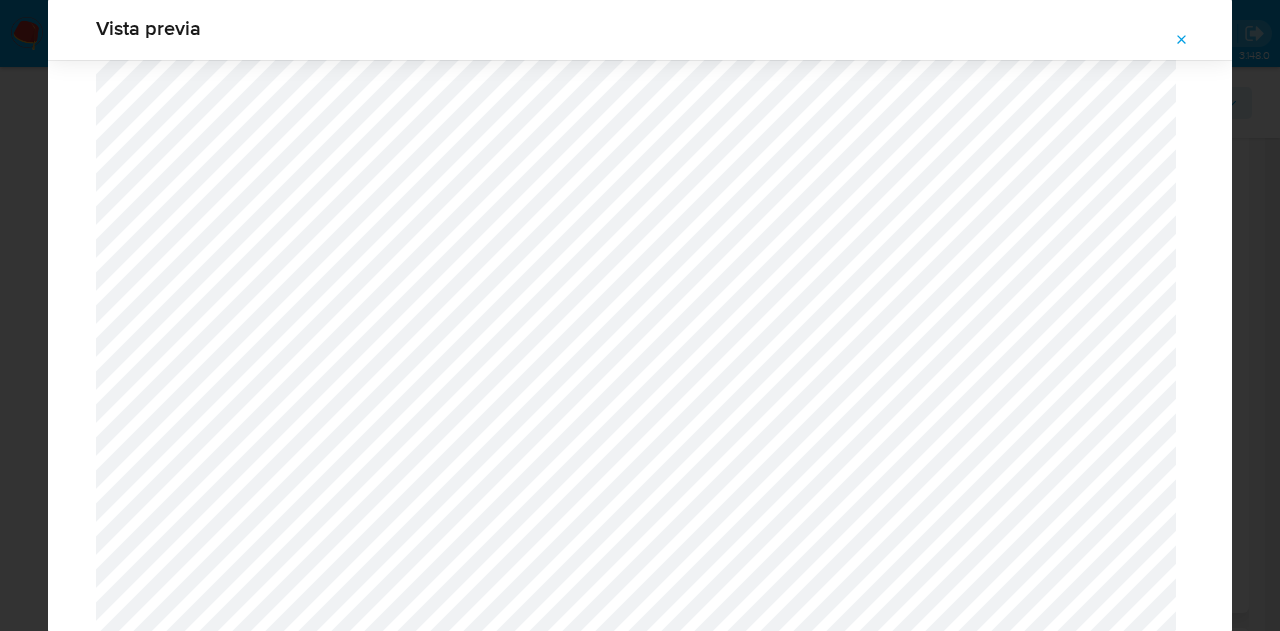 scroll, scrollTop: 2173, scrollLeft: 0, axis: vertical 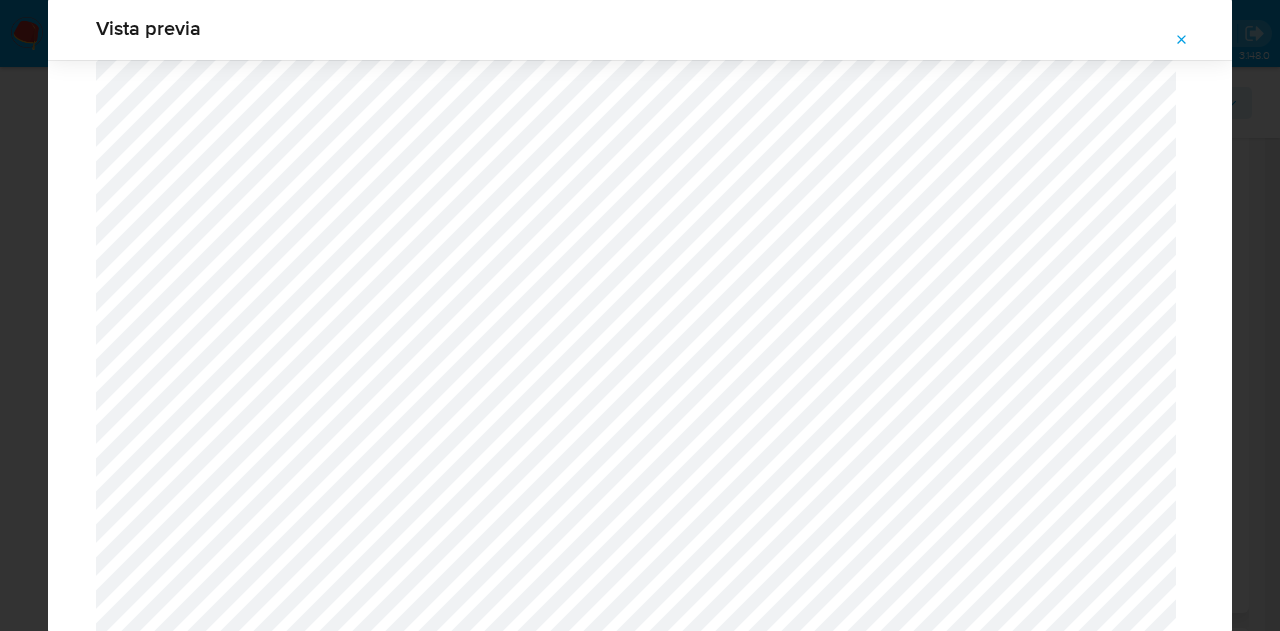 click 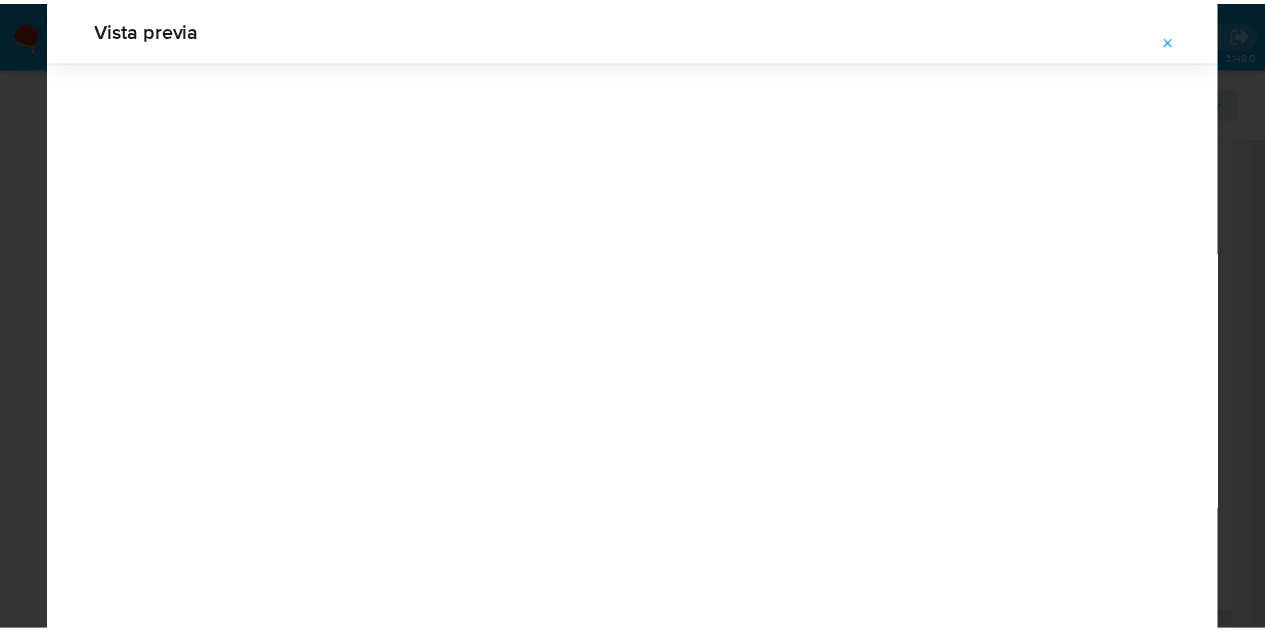 scroll, scrollTop: 64, scrollLeft: 0, axis: vertical 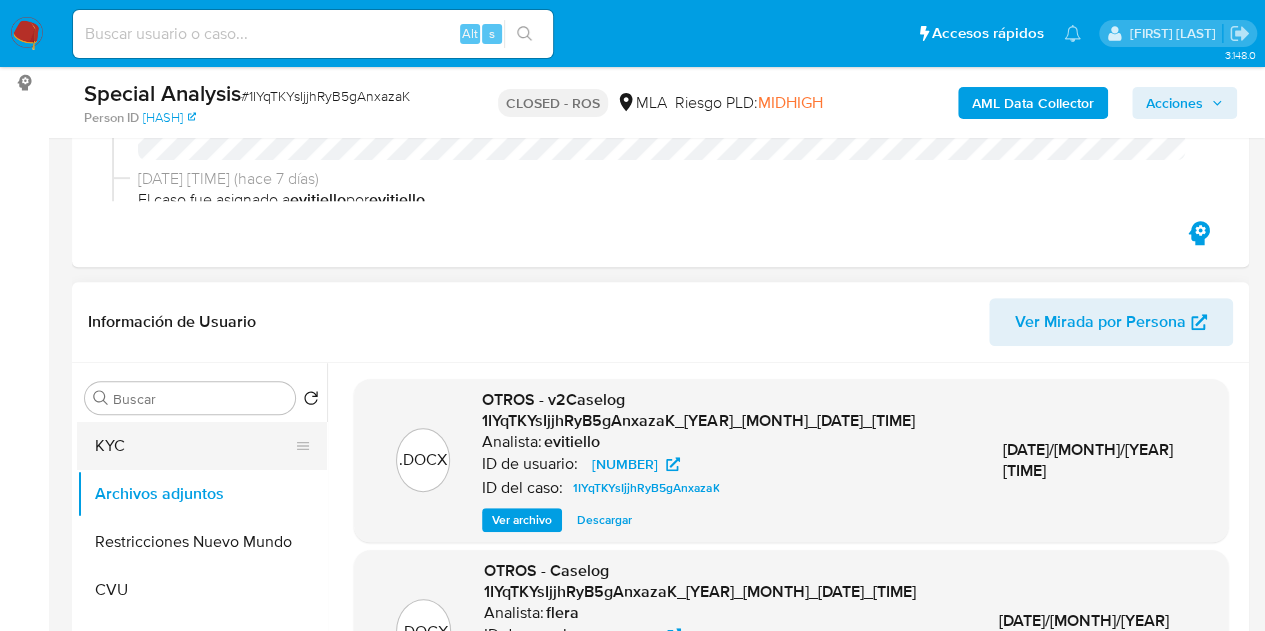 click on "KYC" at bounding box center (194, 446) 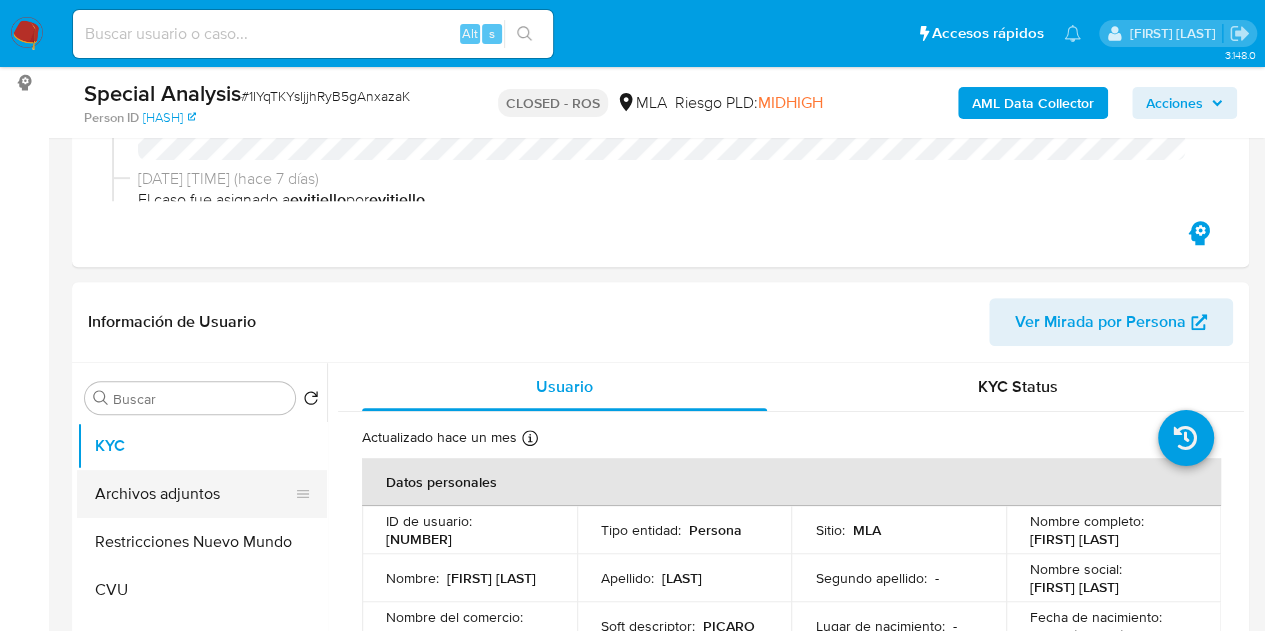 click on "Archivos adjuntos" at bounding box center (194, 494) 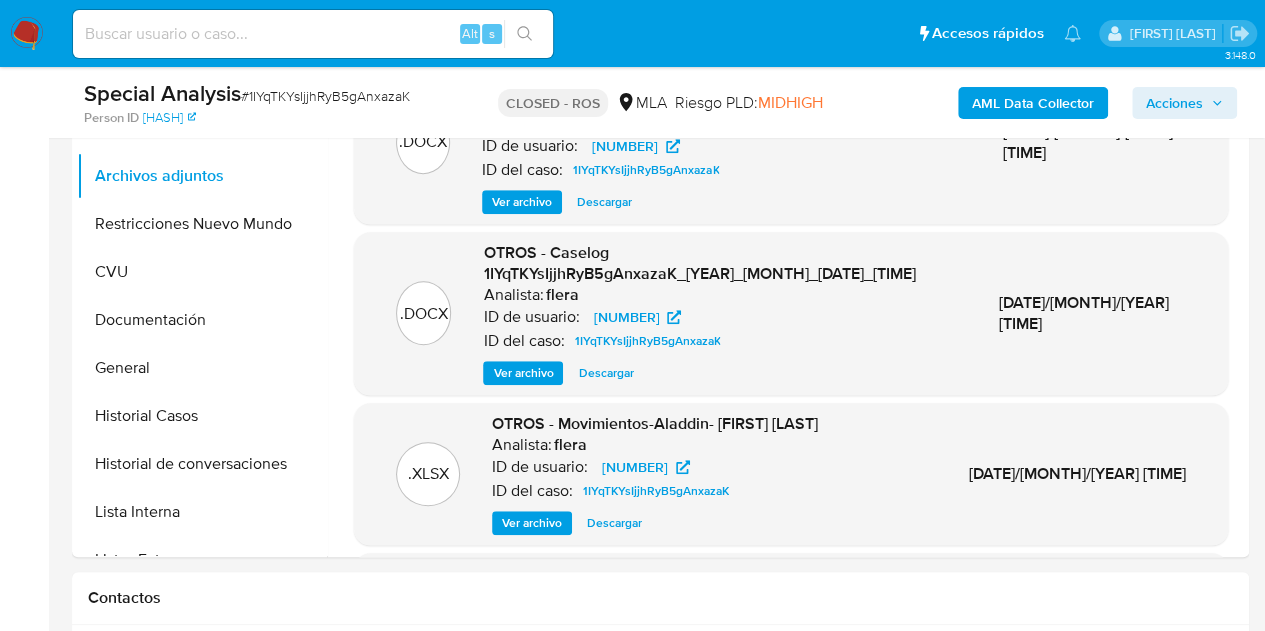 scroll, scrollTop: 624, scrollLeft: 0, axis: vertical 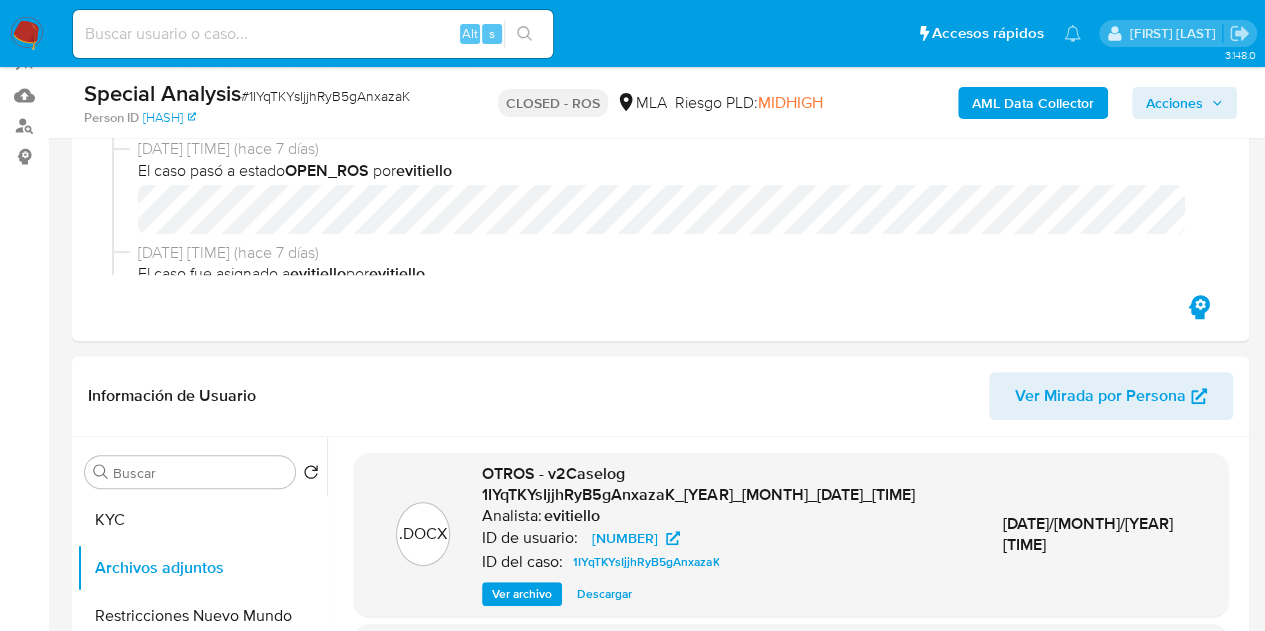 click on "AML Data Collector" at bounding box center [1033, 103] 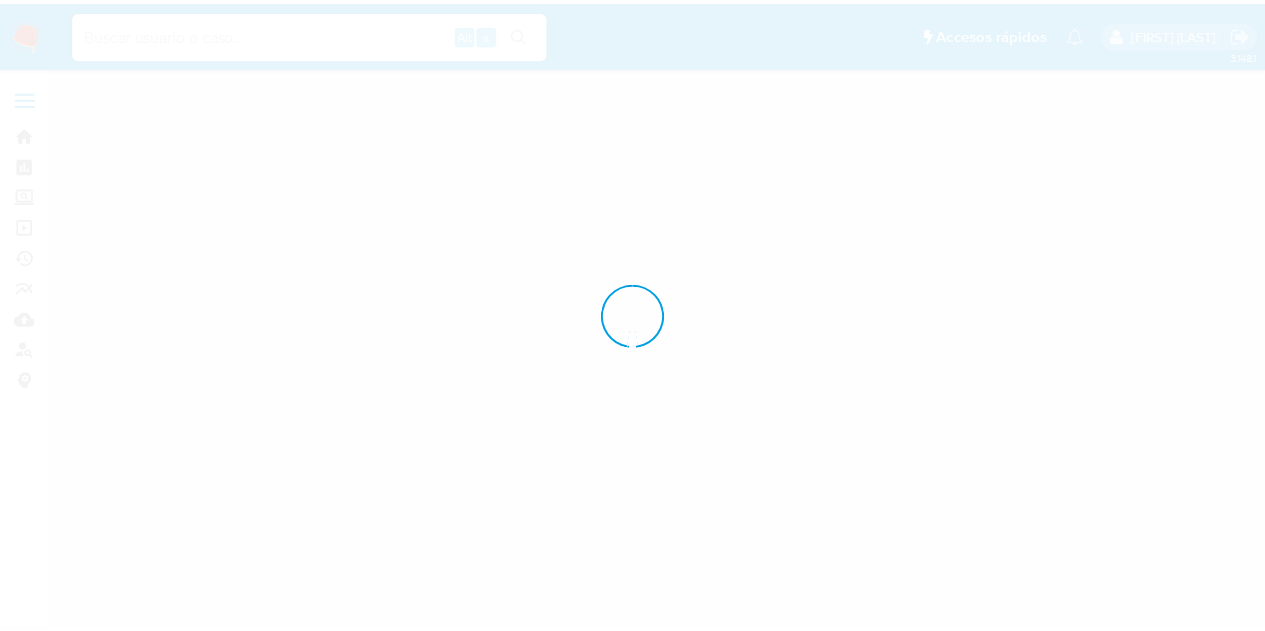 scroll, scrollTop: 0, scrollLeft: 0, axis: both 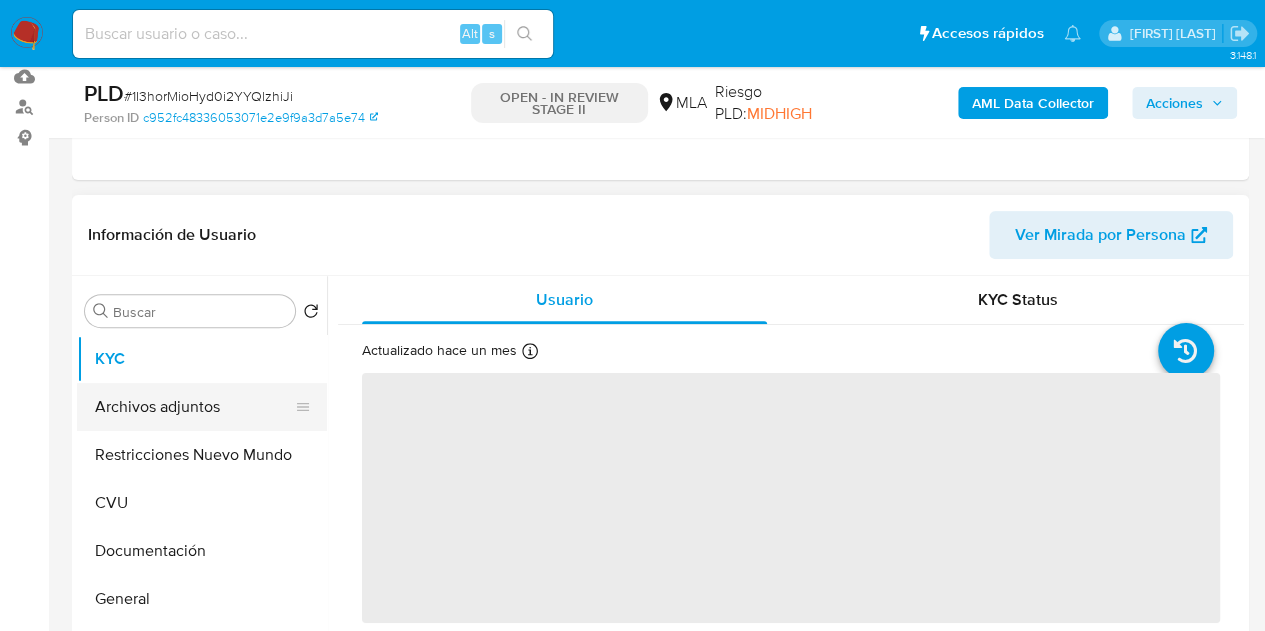 click on "Archivos adjuntos" at bounding box center [194, 407] 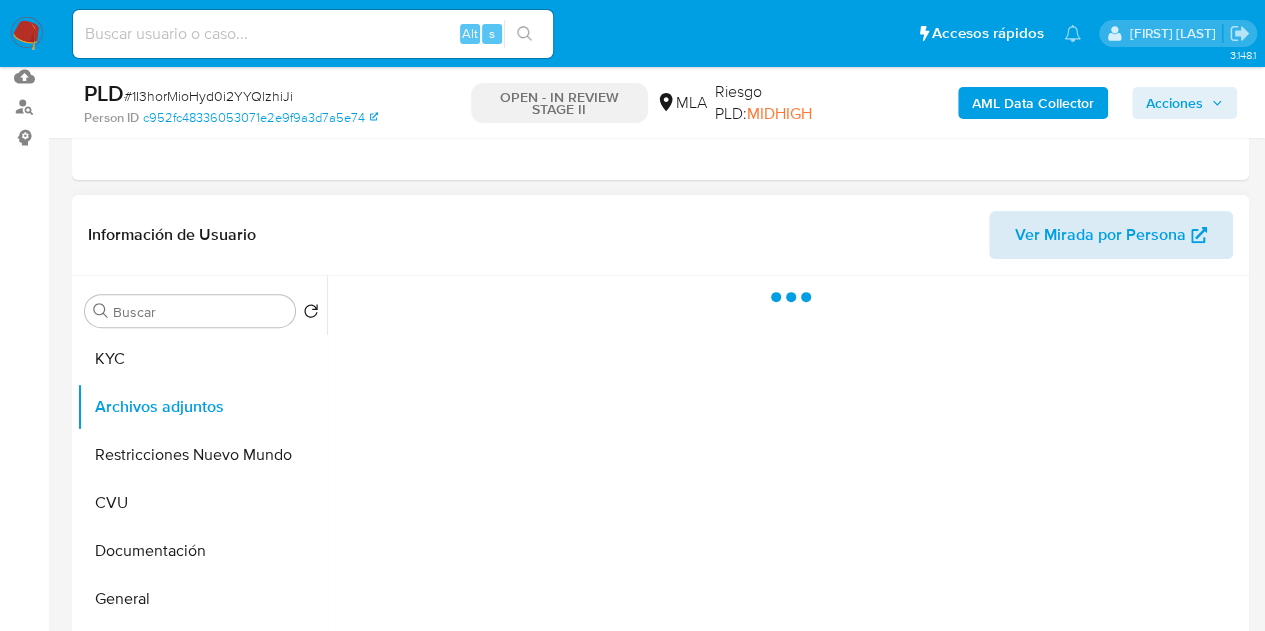 select on "10" 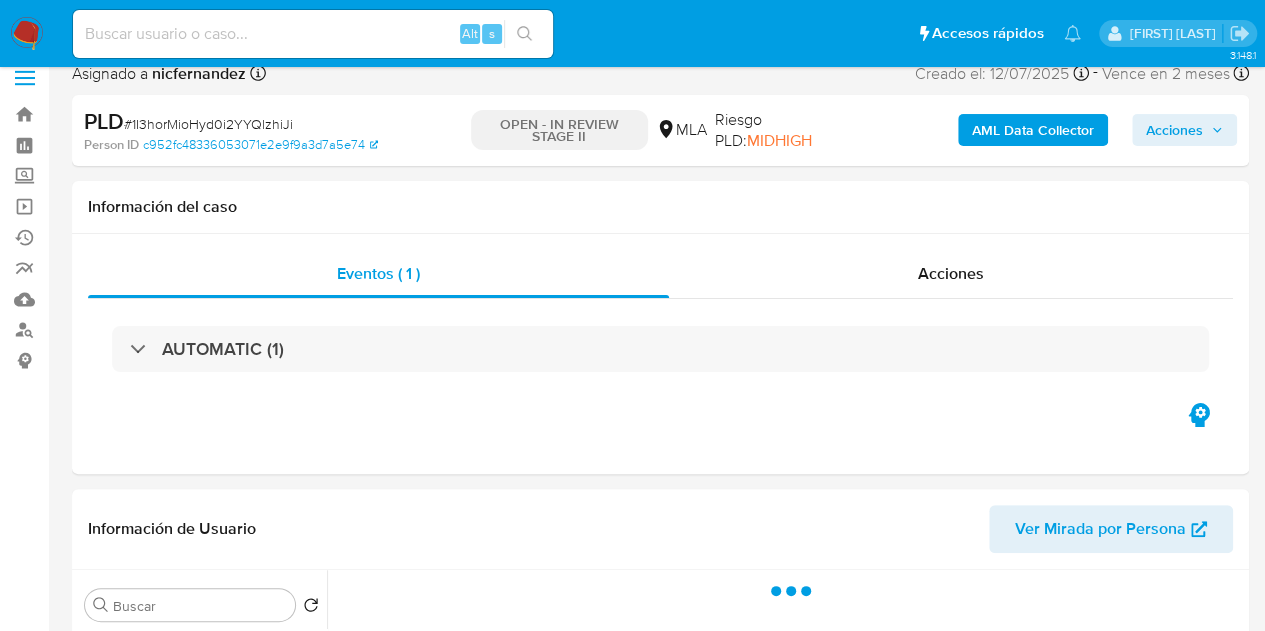 scroll, scrollTop: 0, scrollLeft: 0, axis: both 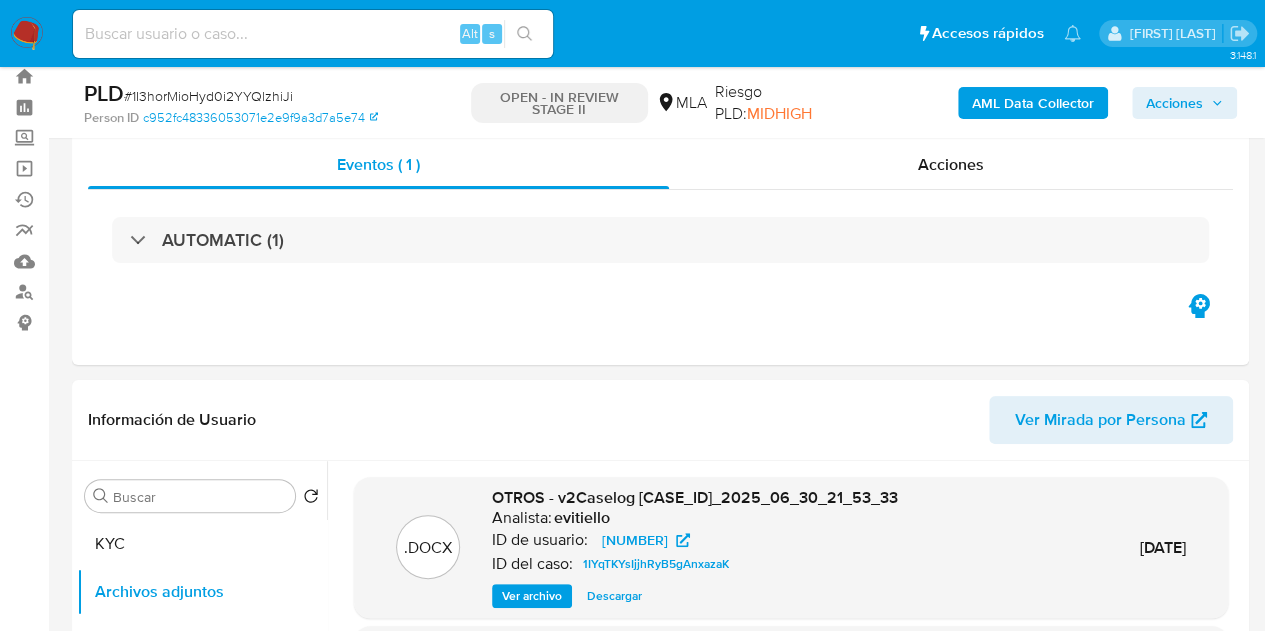 click on "AML Data Collector" at bounding box center (1033, 103) 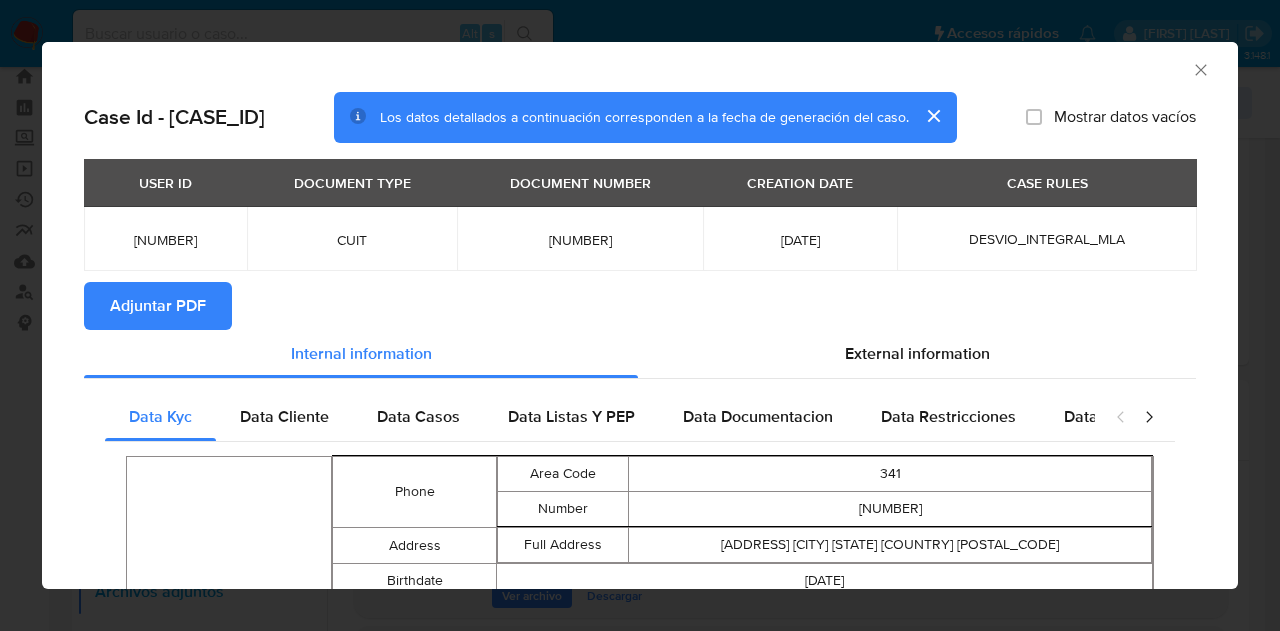 click on "Adjuntar PDF" at bounding box center [158, 306] 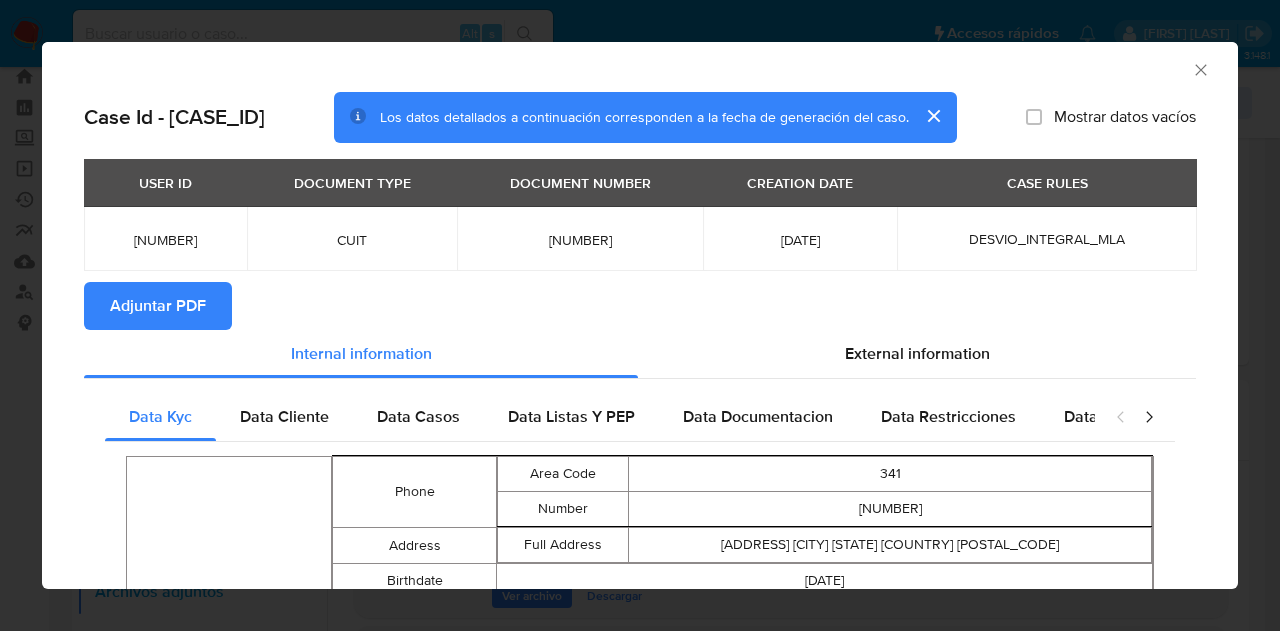 click on "USER ID DOCUMENT TYPE DOCUMENT NUMBER CREATION DATE CASE RULES [NUMBER] CUIT [NUMBER] [DATE] DESVIO_INTEGRAL_MLA" at bounding box center (640, 220) 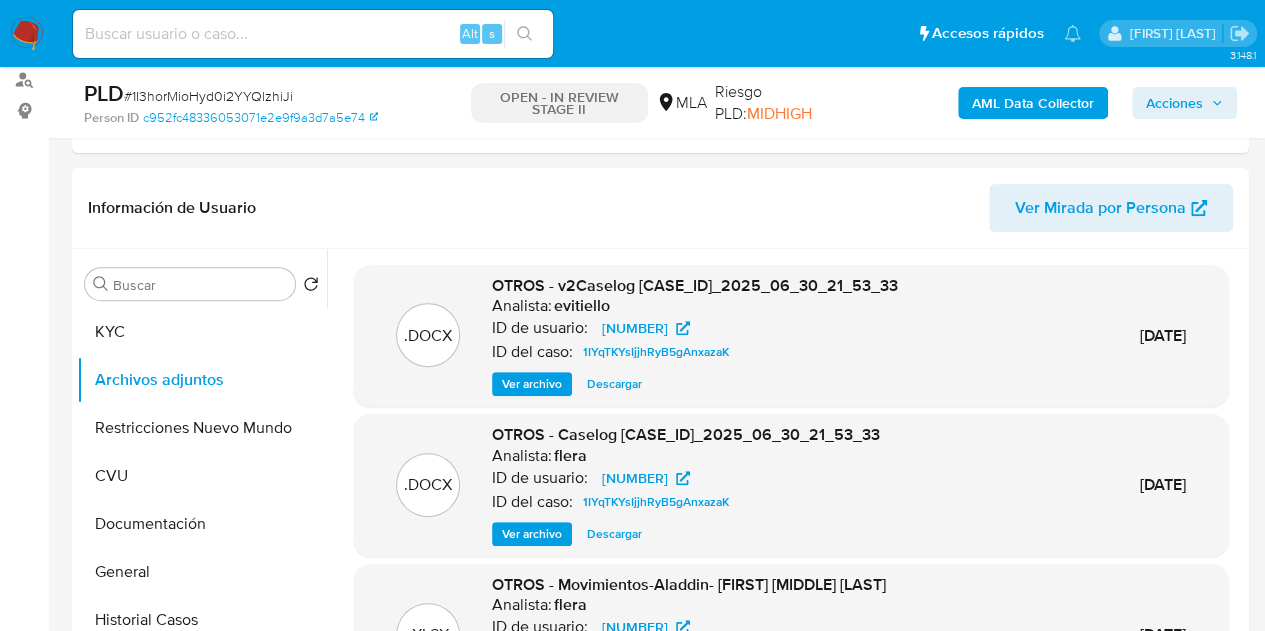 scroll, scrollTop: 306, scrollLeft: 0, axis: vertical 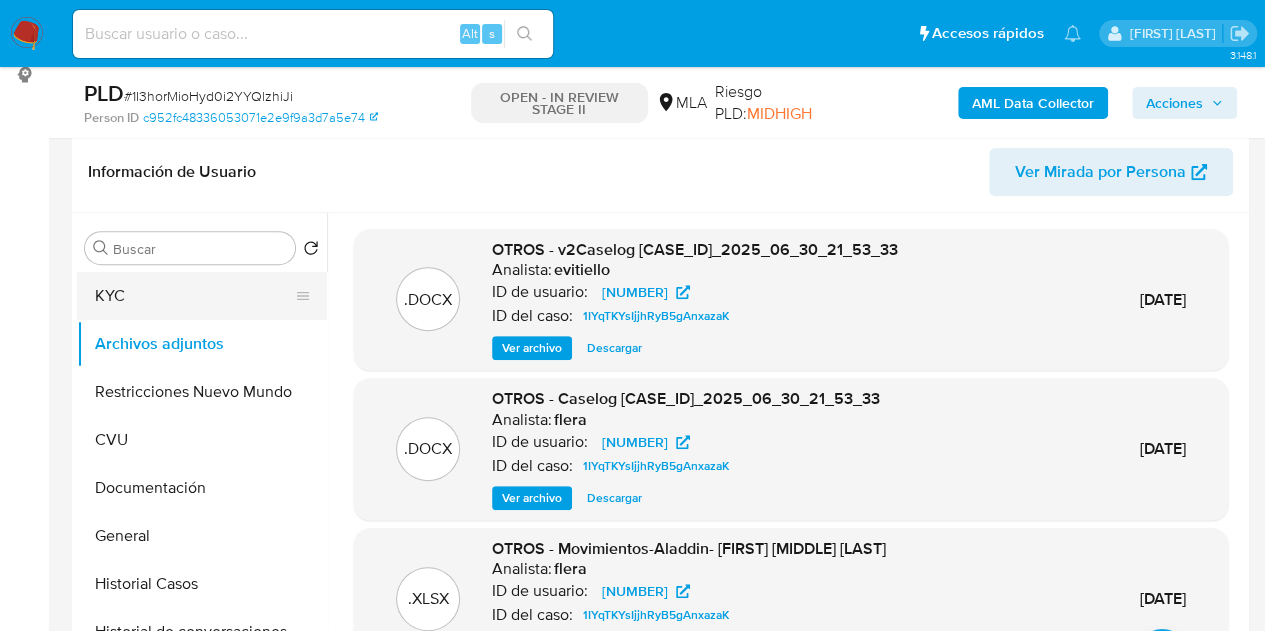 click on "KYC" at bounding box center [194, 296] 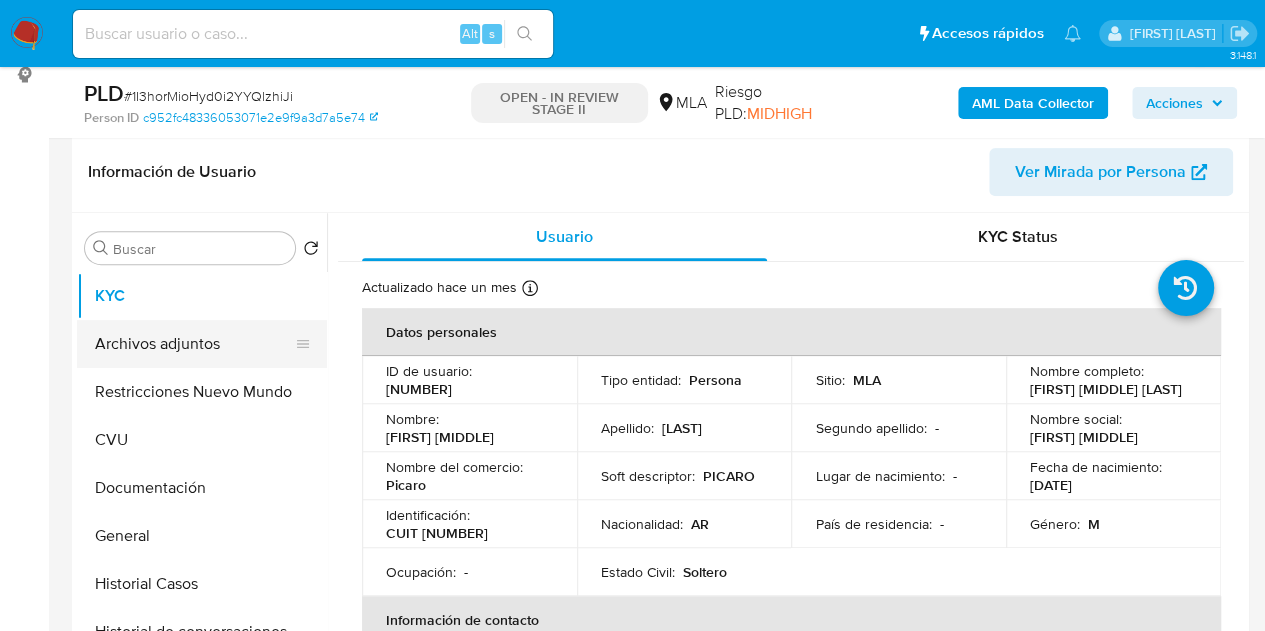 click on "Archivos adjuntos" at bounding box center [194, 344] 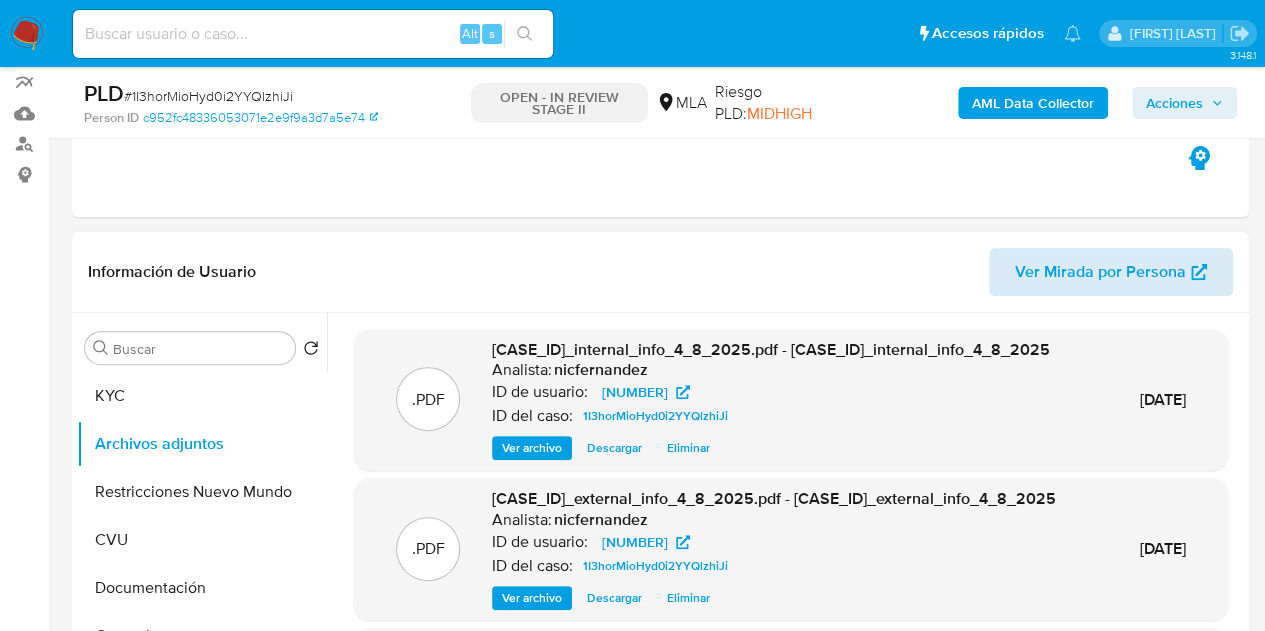 scroll, scrollTop: 183, scrollLeft: 0, axis: vertical 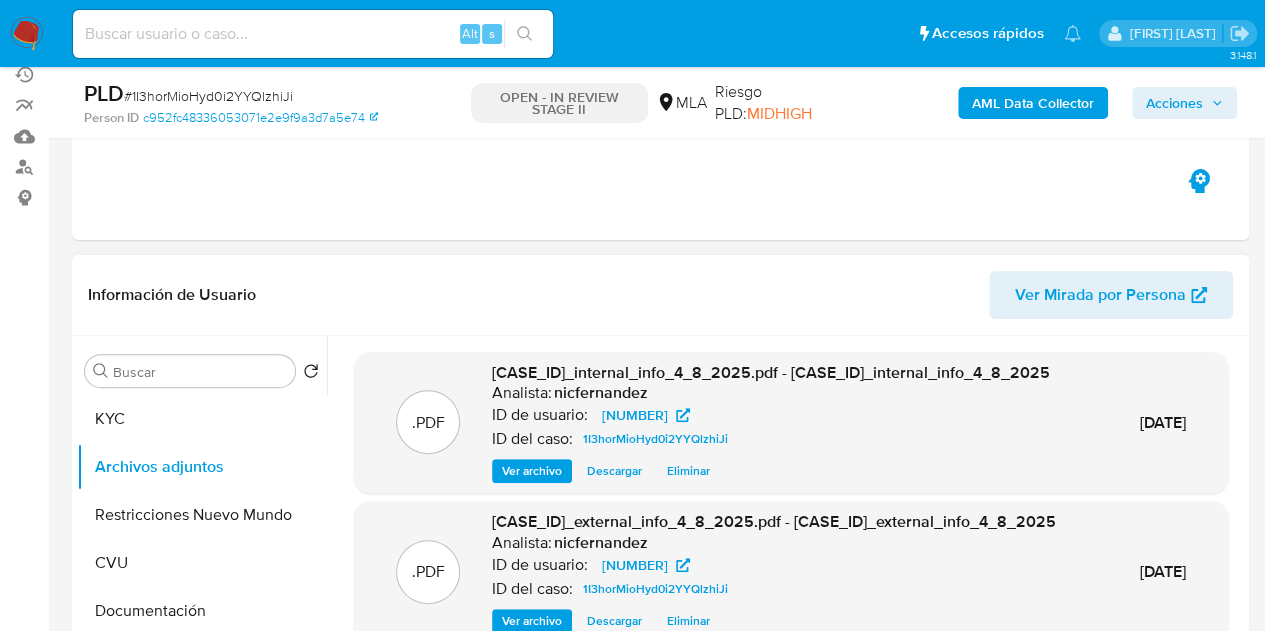 drag, startPoint x: 392, startPoint y: 332, endPoint x: 411, endPoint y: 337, distance: 19.646883 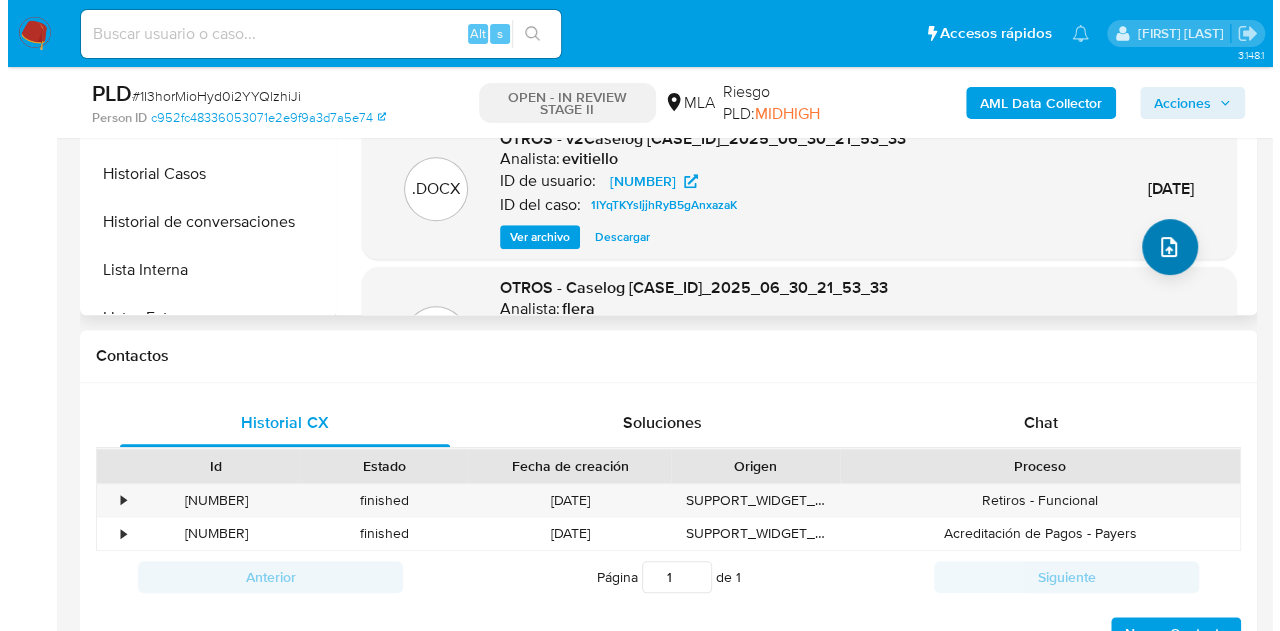 scroll, scrollTop: 708, scrollLeft: 0, axis: vertical 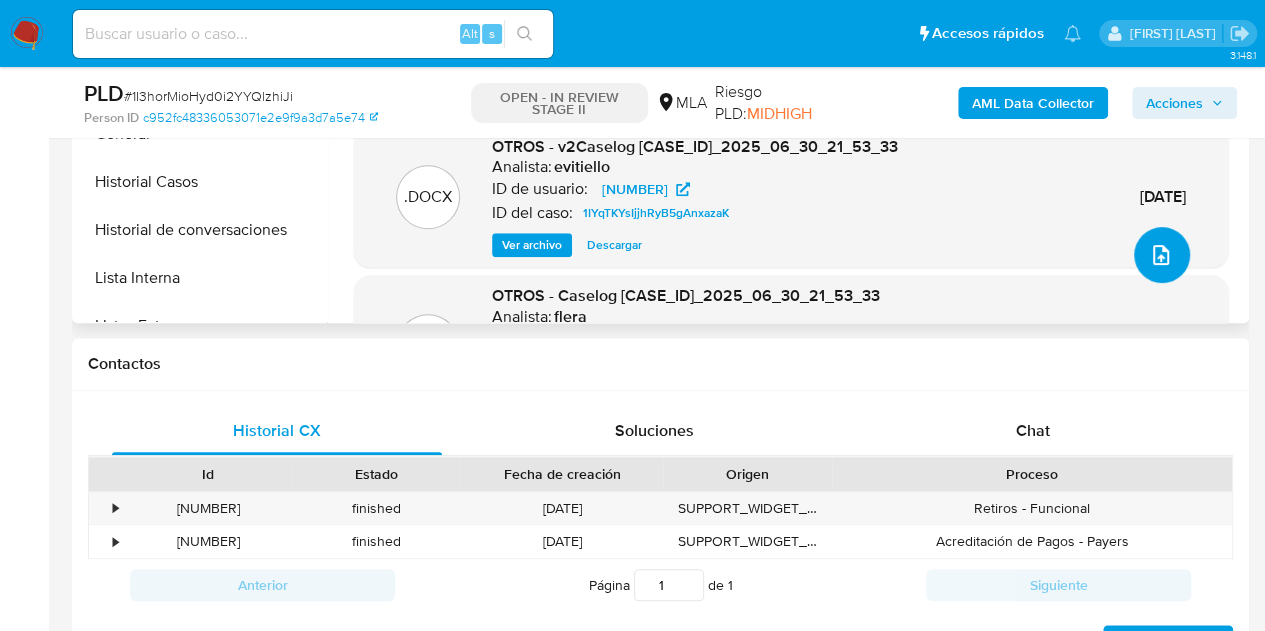click at bounding box center (1162, 255) 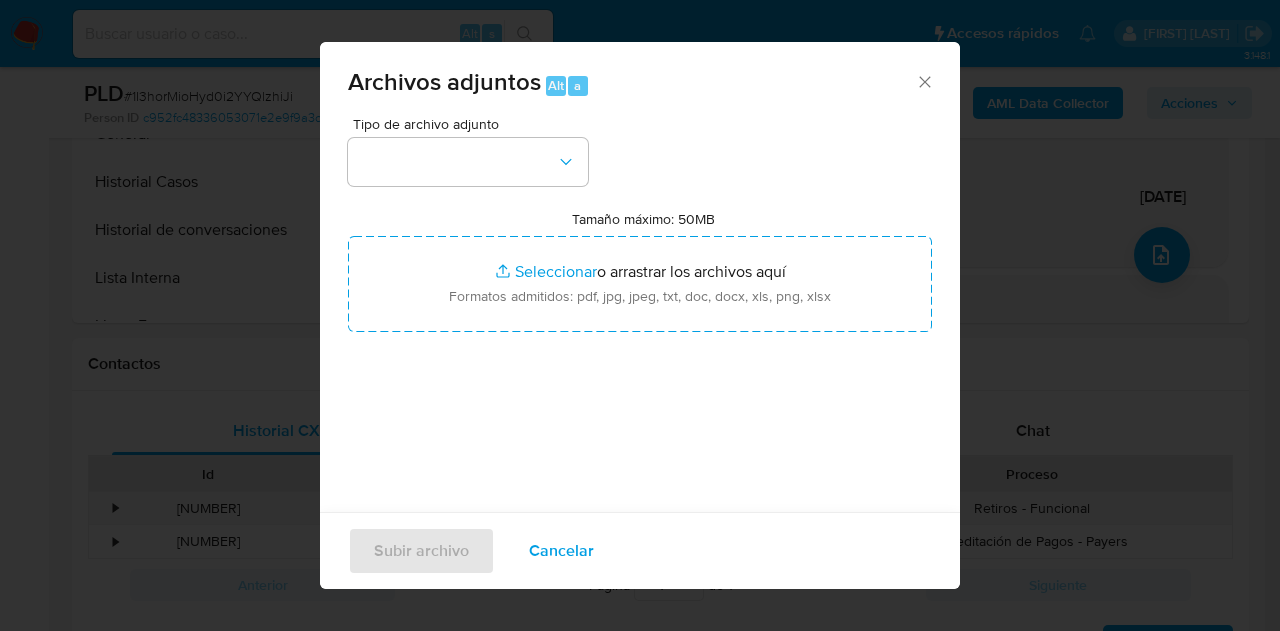click on "Tipo de archivo adjunto Tamaño máximo: 50MB Seleccionar archivos Seleccionar  o arrastrar los archivos aquí Formatos admitidos: pdf, jpg, jpeg, txt, doc, docx, xls, png, xlsx" at bounding box center (640, 353) 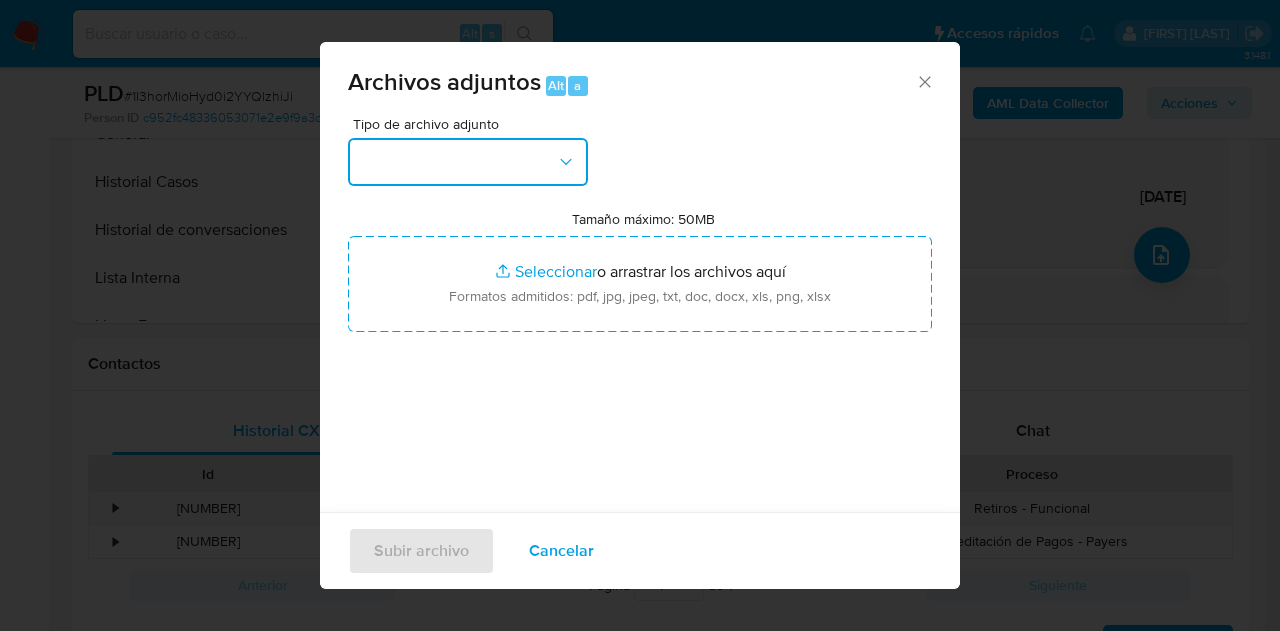 click at bounding box center (468, 162) 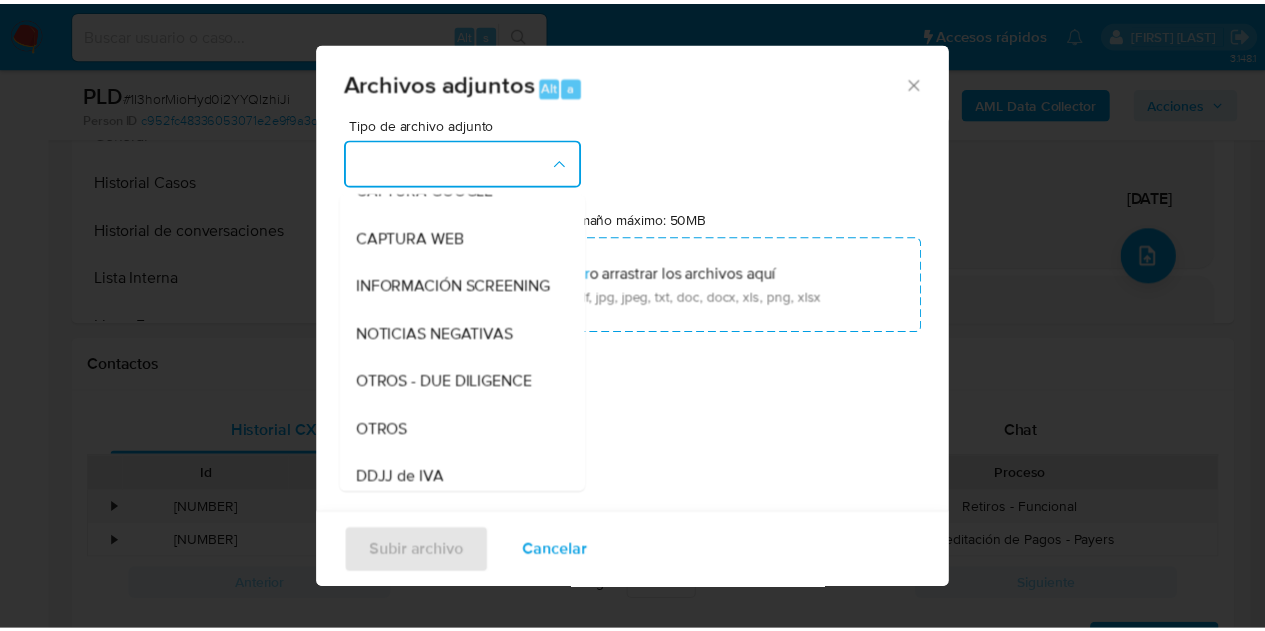 scroll, scrollTop: 247, scrollLeft: 0, axis: vertical 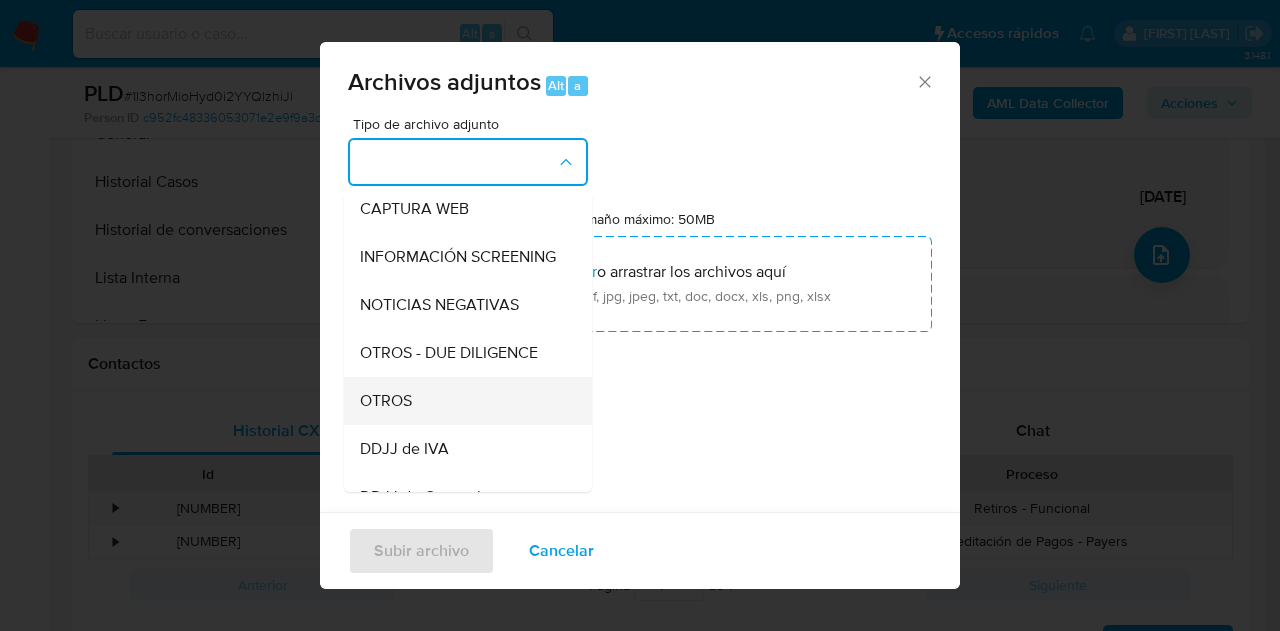 click on "OTROS" at bounding box center (462, 401) 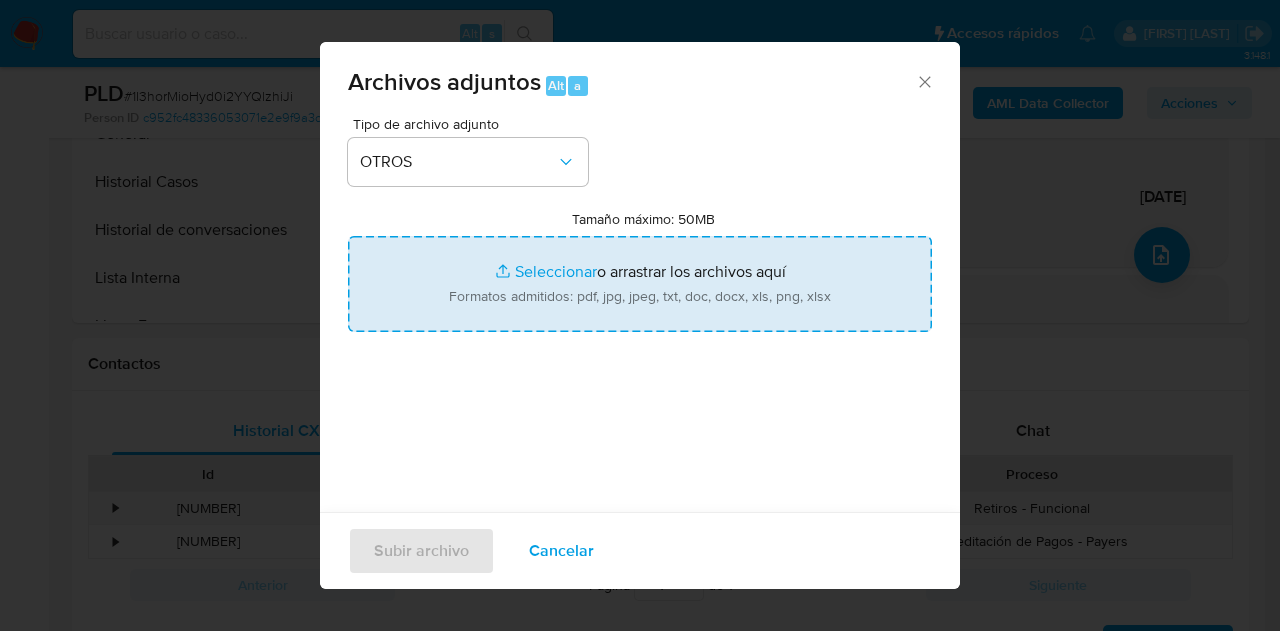 click on "Tamaño máximo: 50MB Seleccionar archivos" at bounding box center [640, 284] 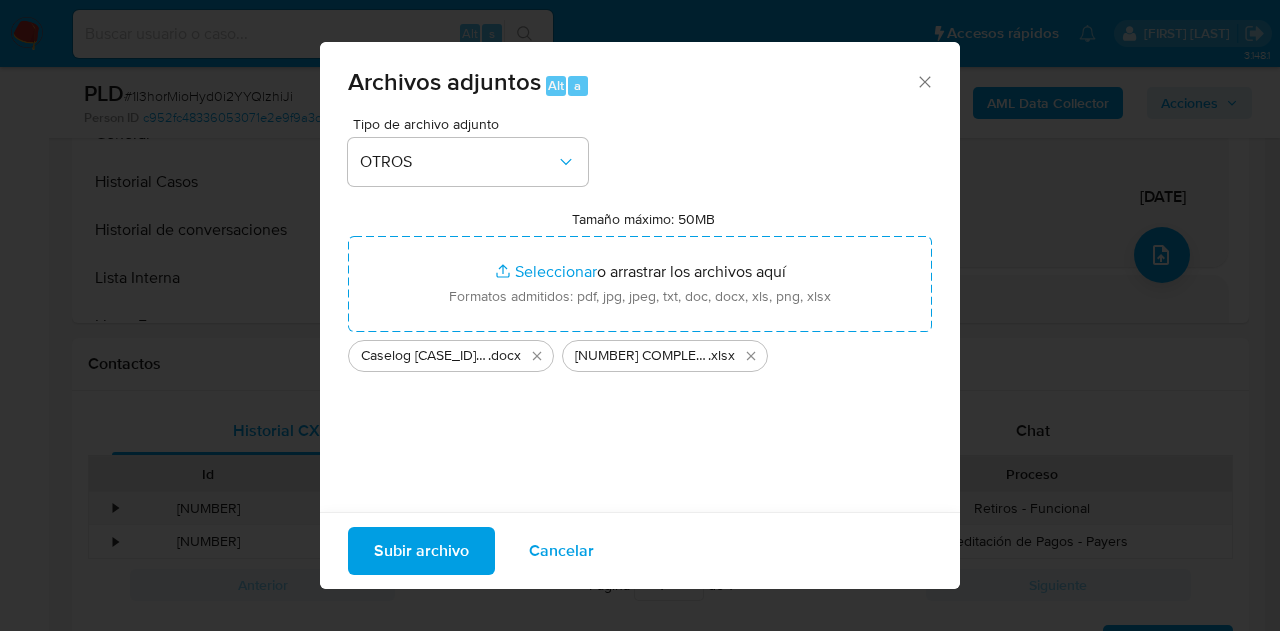 click on "Subir archivo" at bounding box center [421, 551] 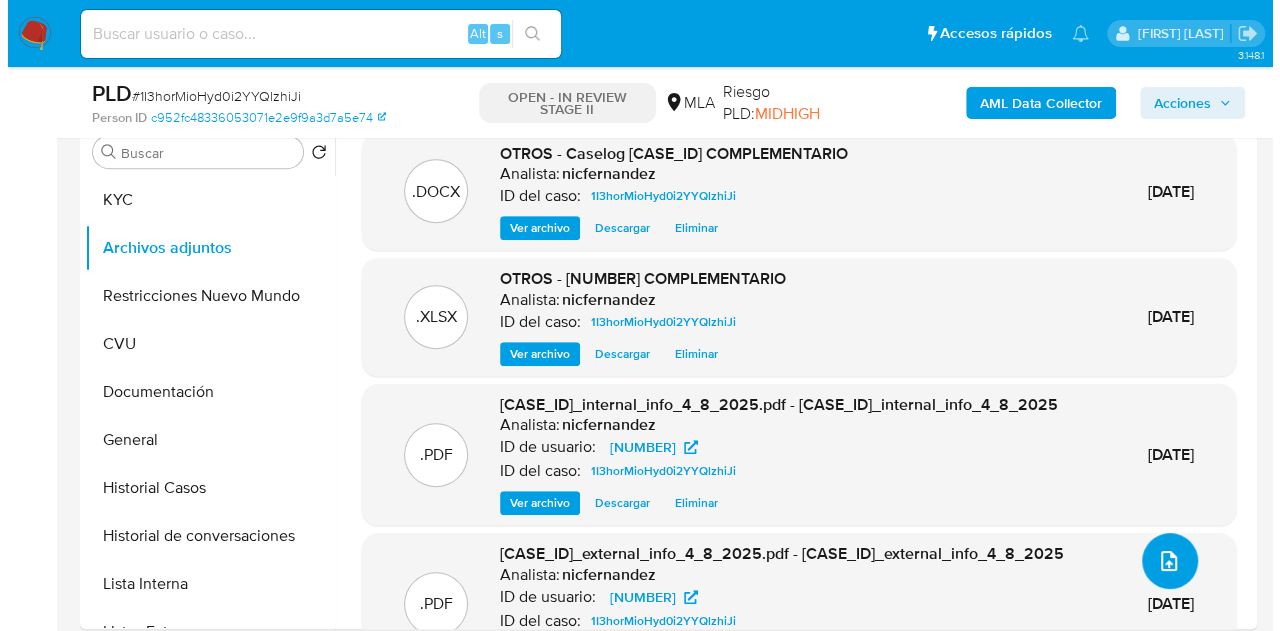 scroll, scrollTop: 317, scrollLeft: 0, axis: vertical 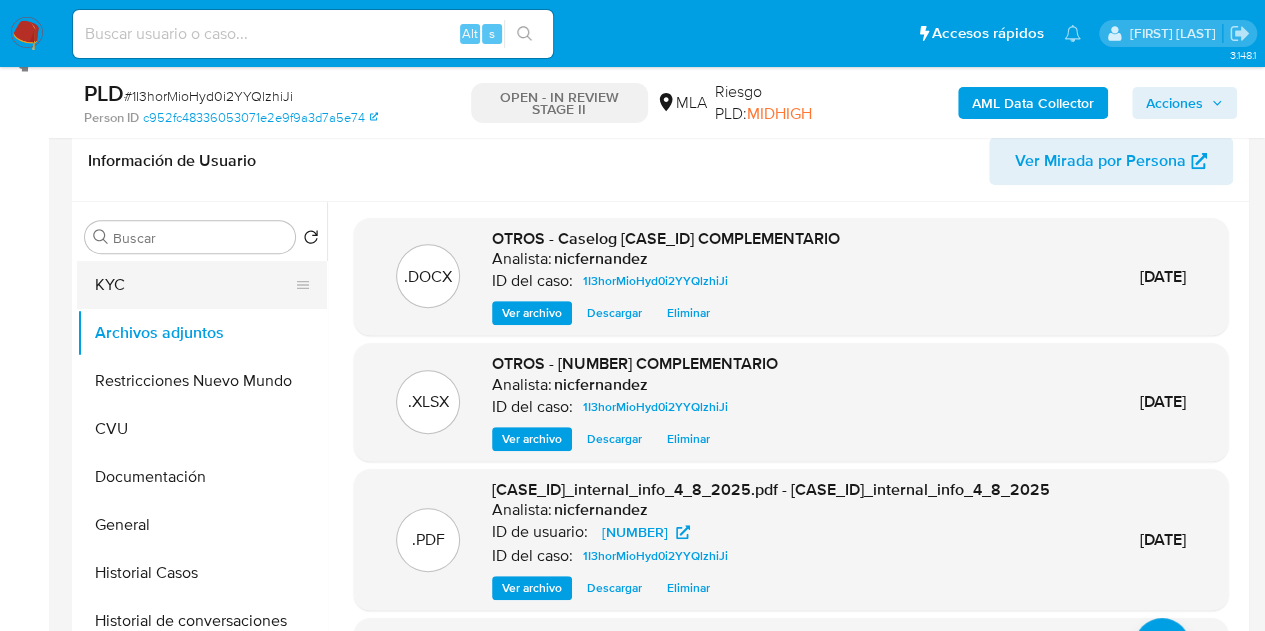 click on "KYC" at bounding box center [194, 285] 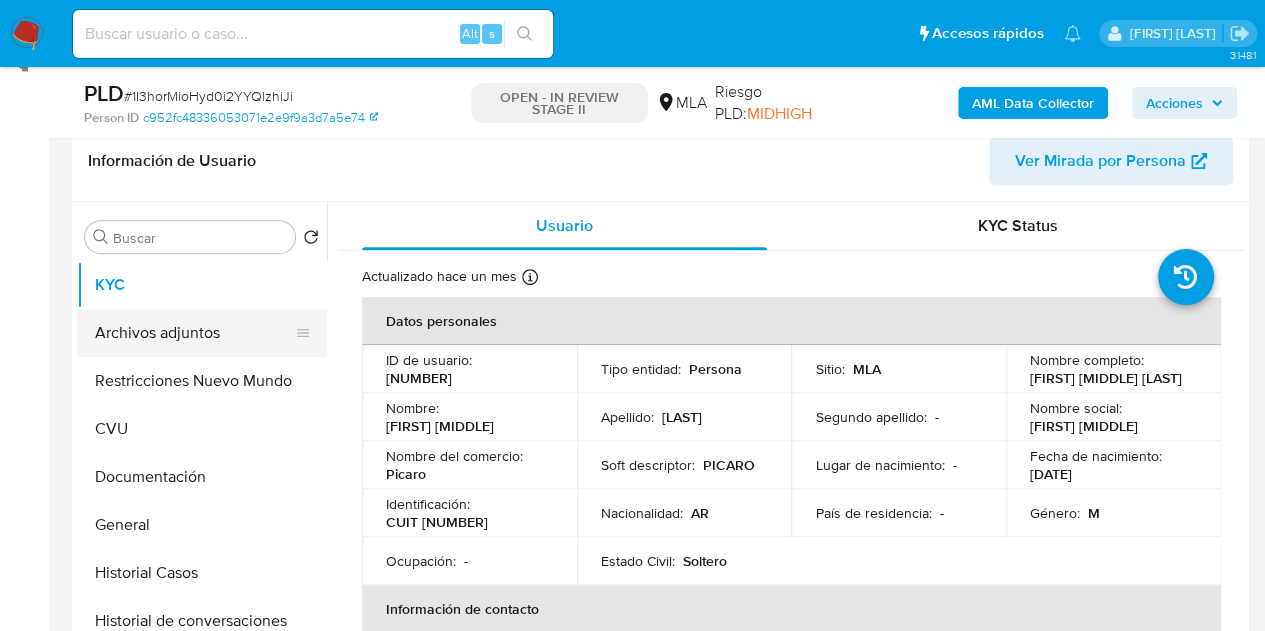click on "Archivos adjuntos" at bounding box center (194, 333) 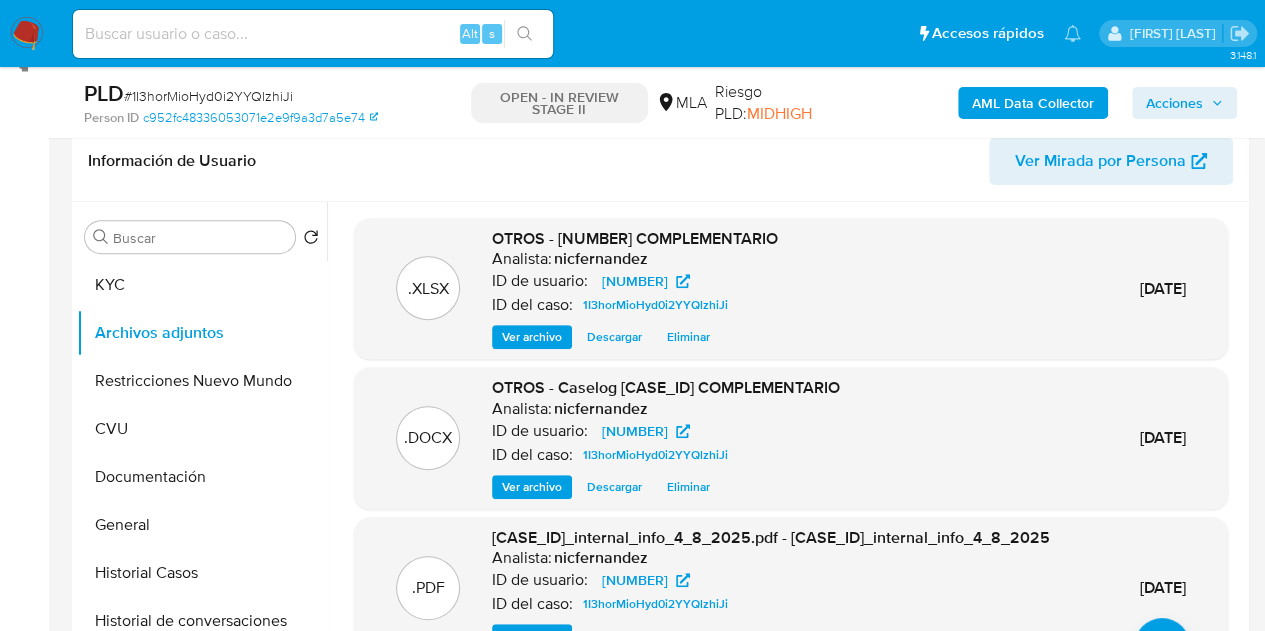 click on "Ver archivo" at bounding box center [532, 487] 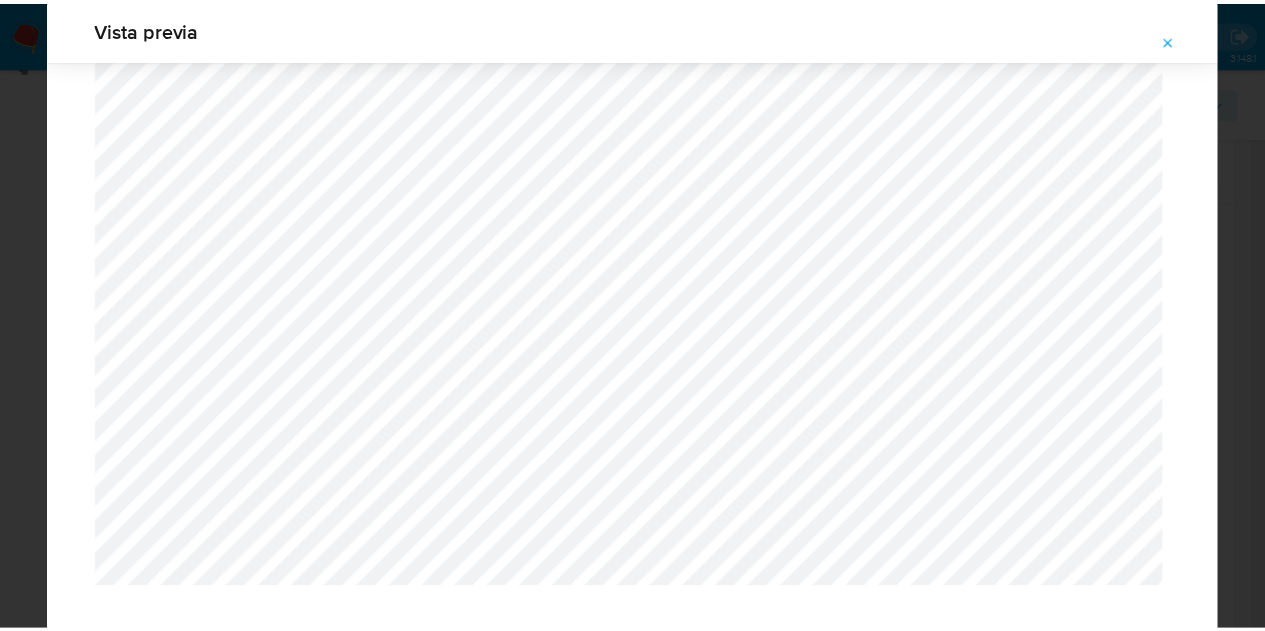 scroll, scrollTop: 0, scrollLeft: 0, axis: both 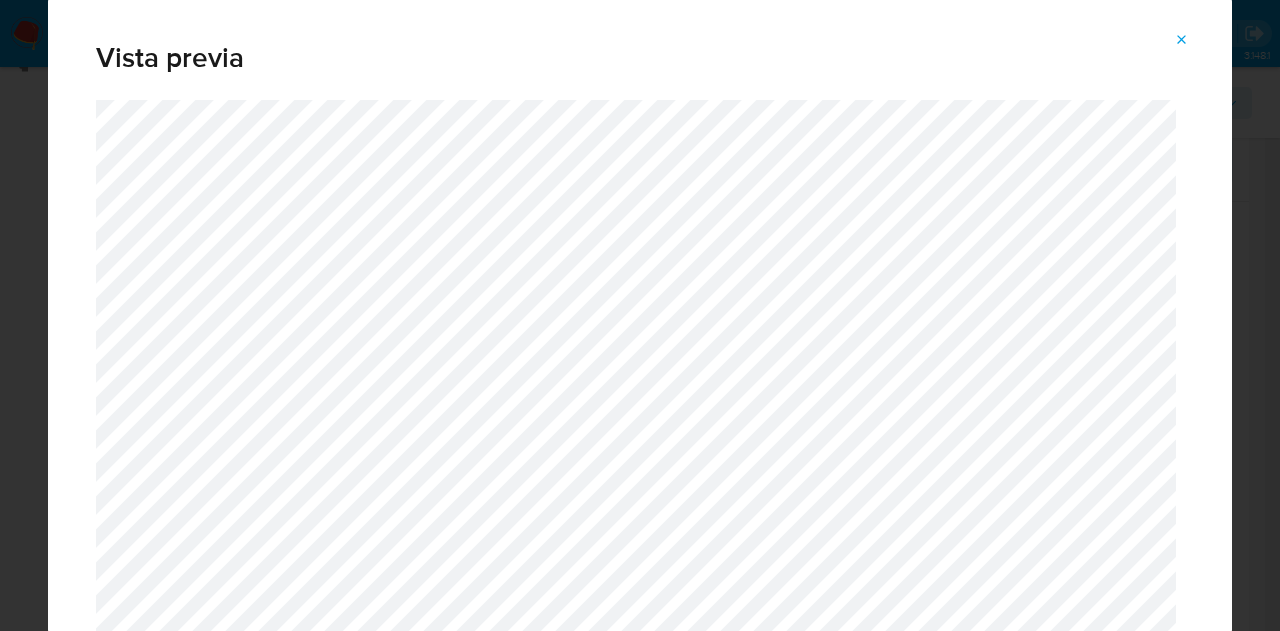 click at bounding box center (1182, 40) 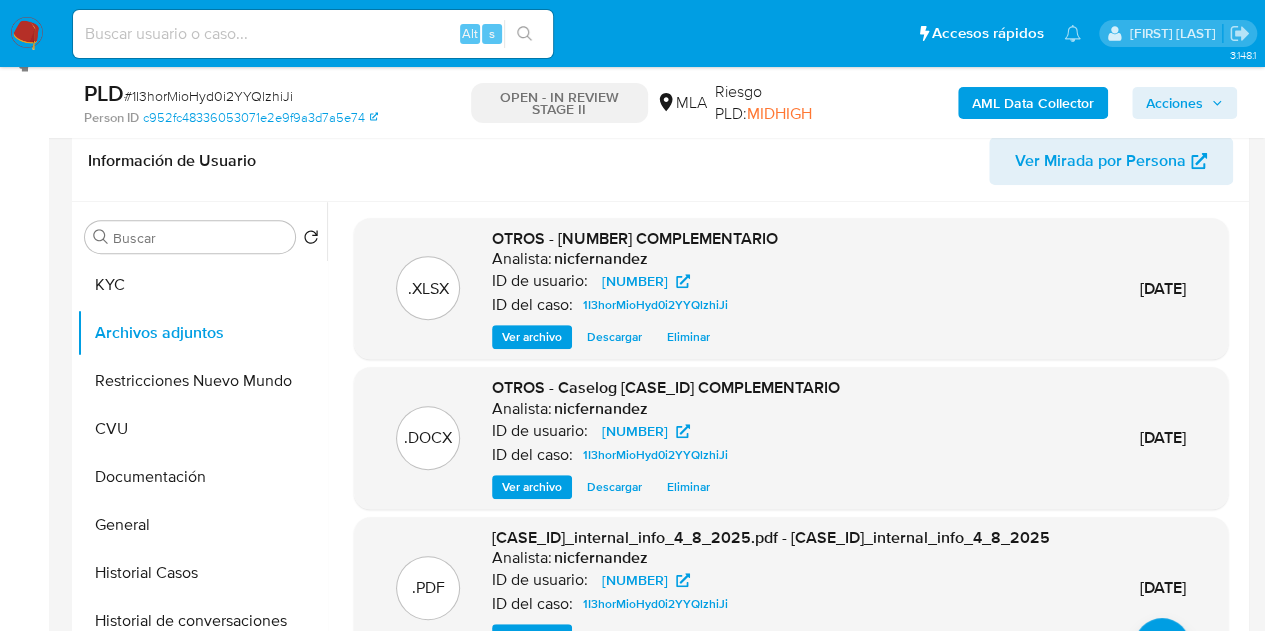 drag, startPoint x: 1181, startPoint y: 97, endPoint x: 1170, endPoint y: 103, distance: 12.529964 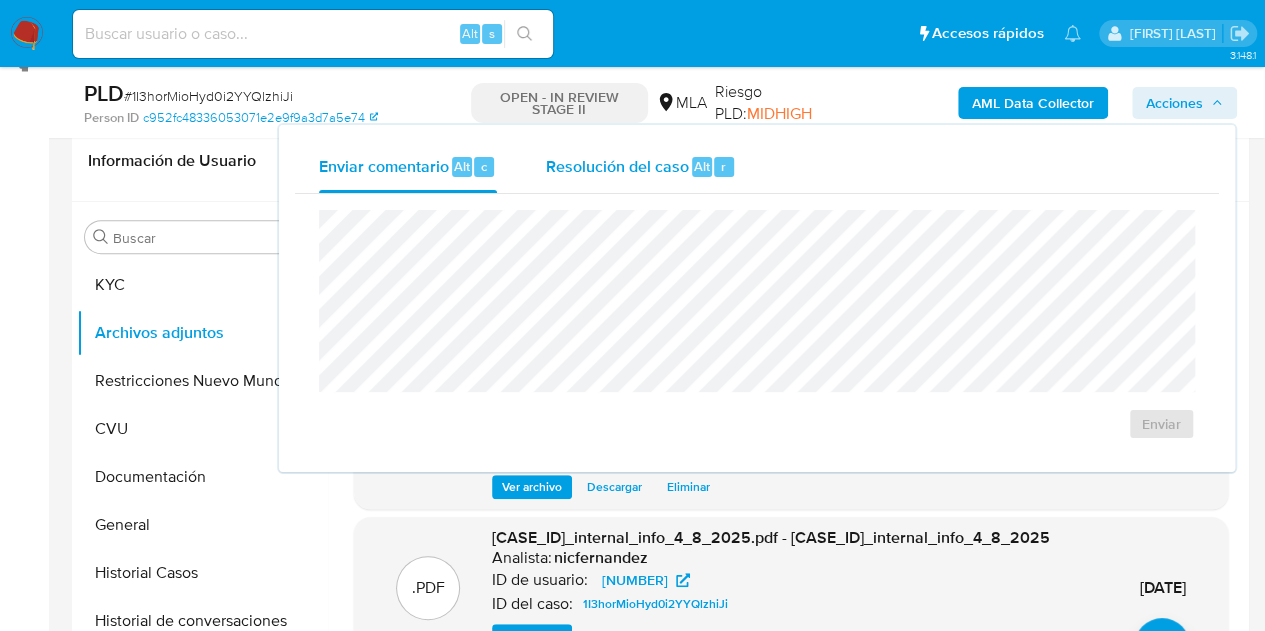click on "Resolución del caso" at bounding box center [616, 165] 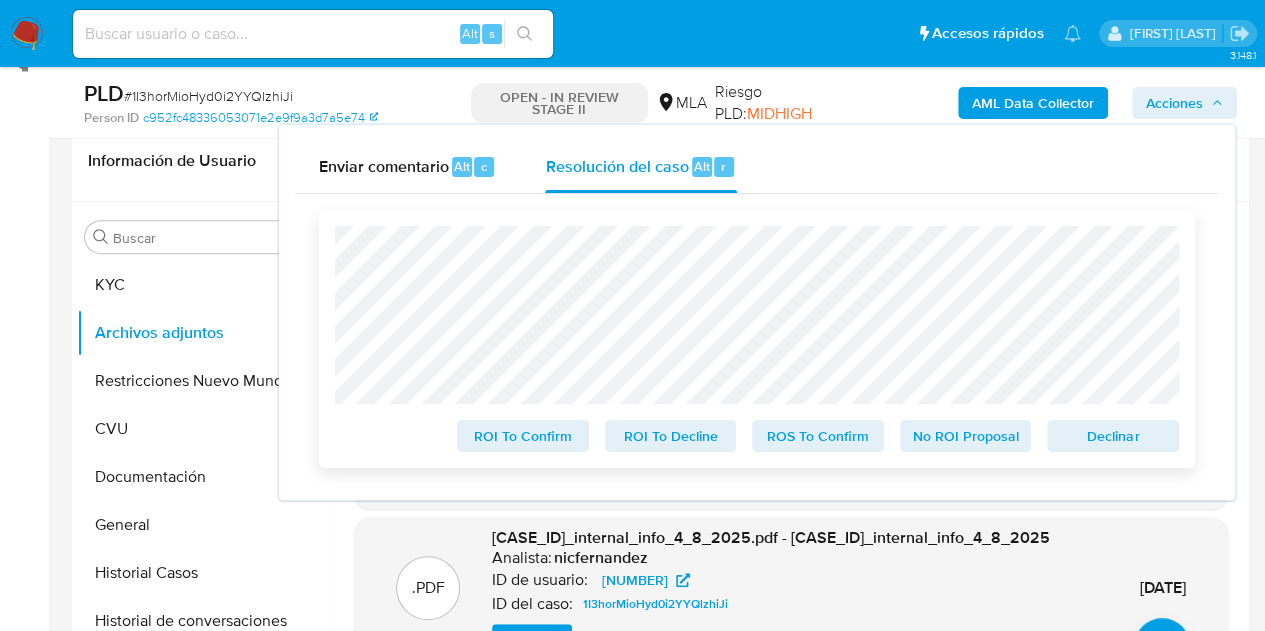 click on "Declinar" at bounding box center (1113, 436) 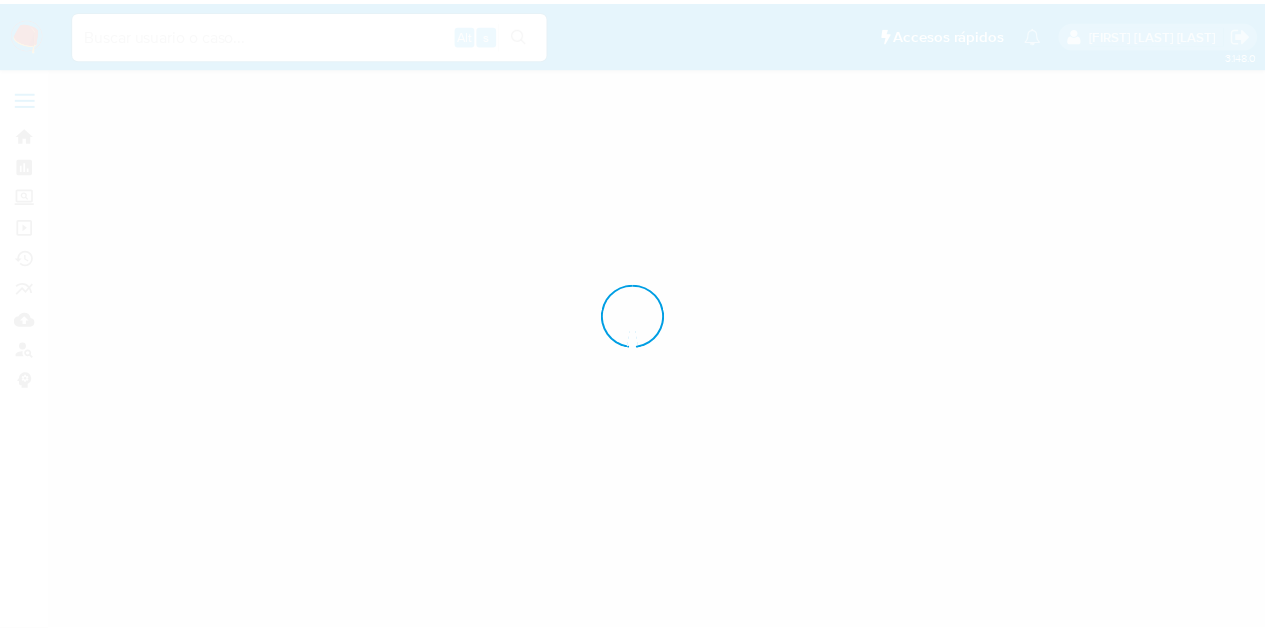 scroll, scrollTop: 0, scrollLeft: 0, axis: both 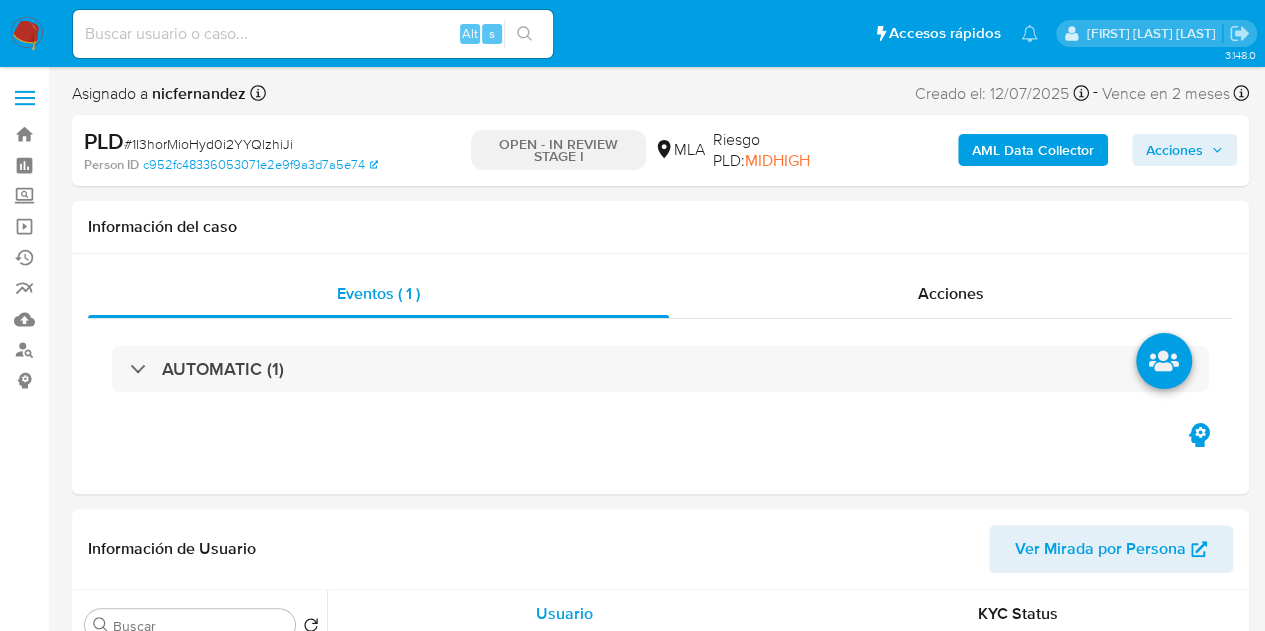 click on "Acciones" at bounding box center [1174, 150] 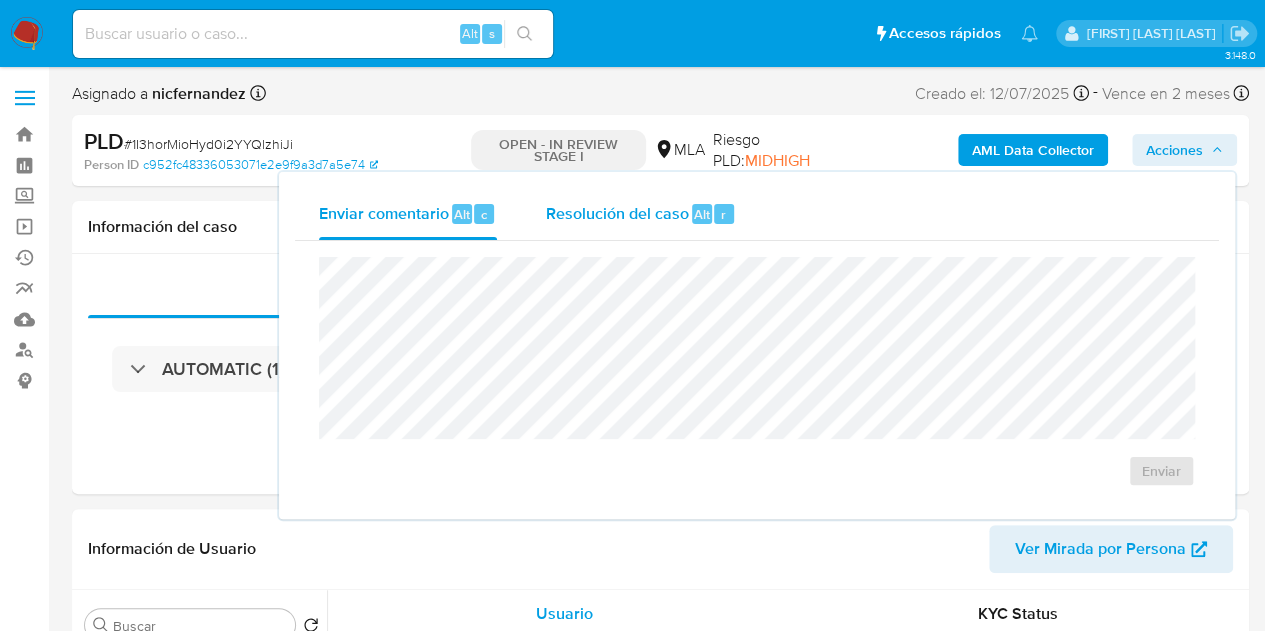 drag, startPoint x: 640, startPoint y: 216, endPoint x: 648, endPoint y: 243, distance: 28.160255 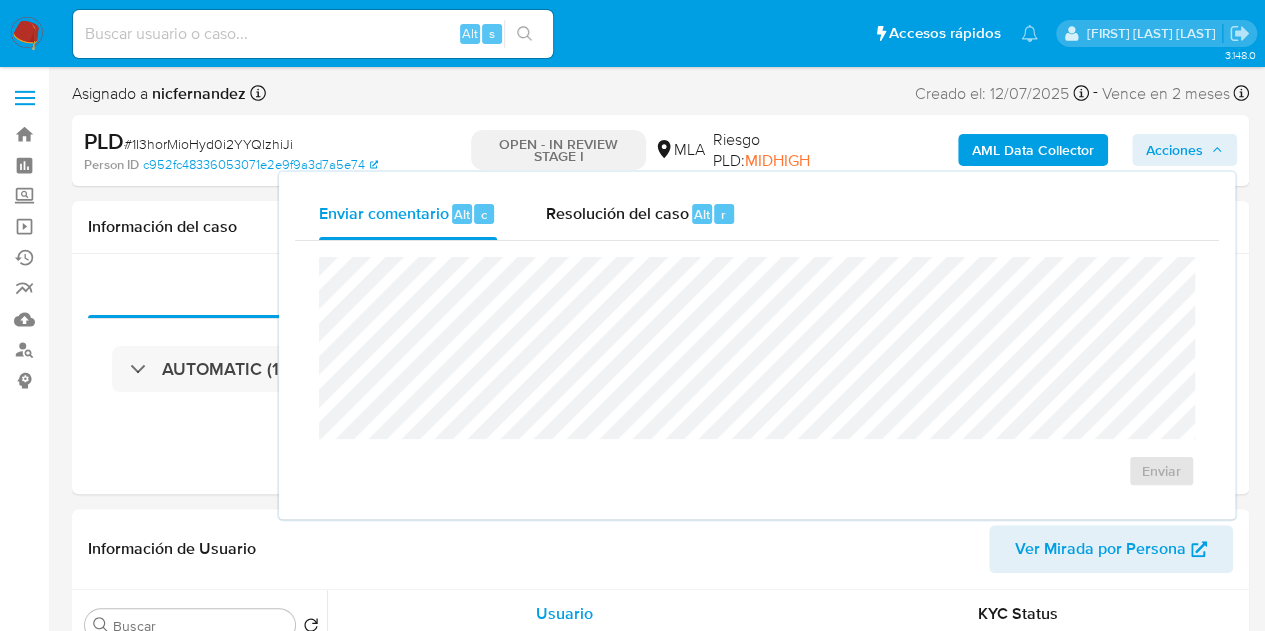 click on "Resolución del caso" at bounding box center [616, 213] 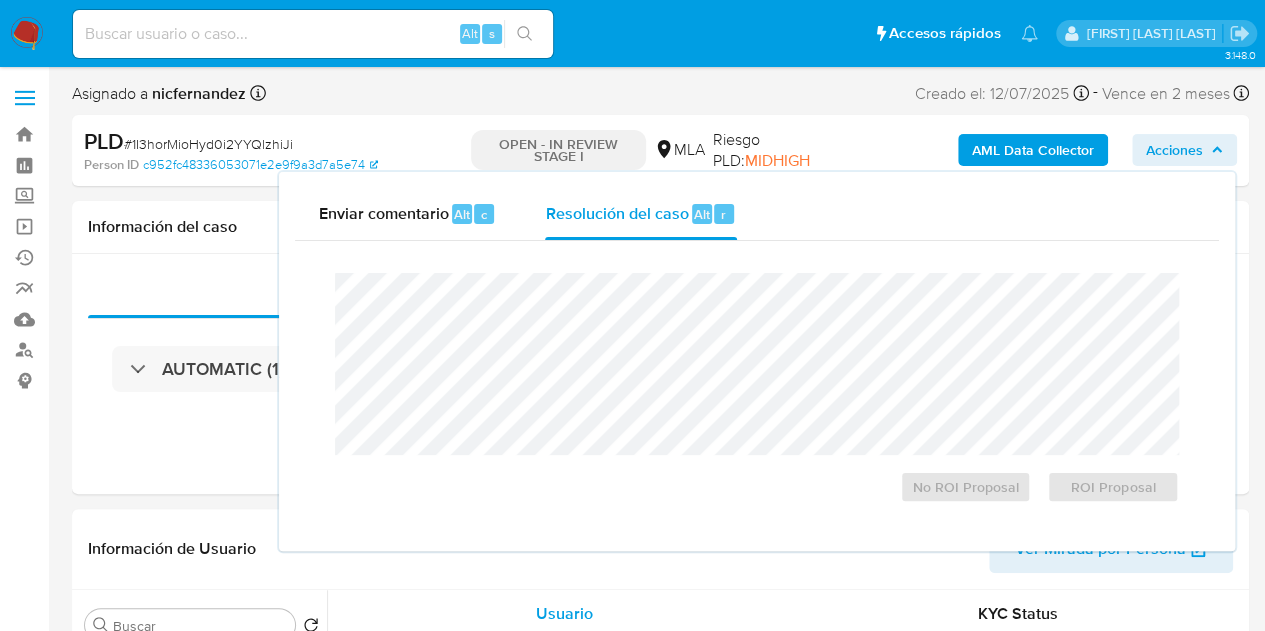select on "10" 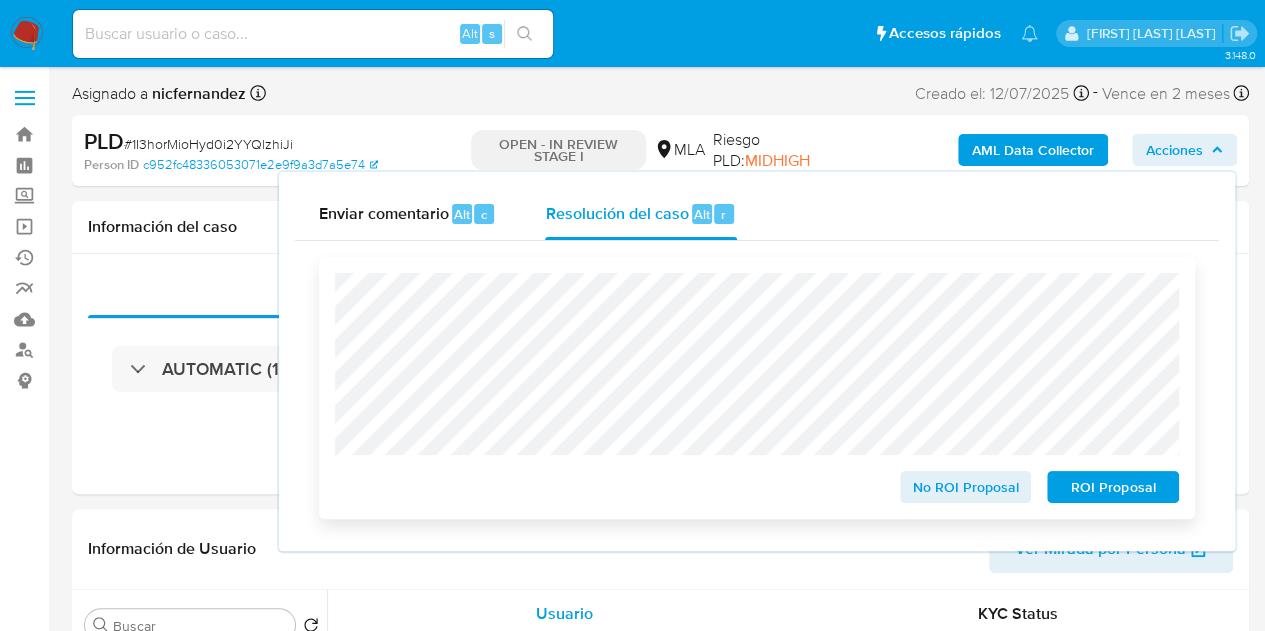click on "ROI Proposal" at bounding box center [1113, 487] 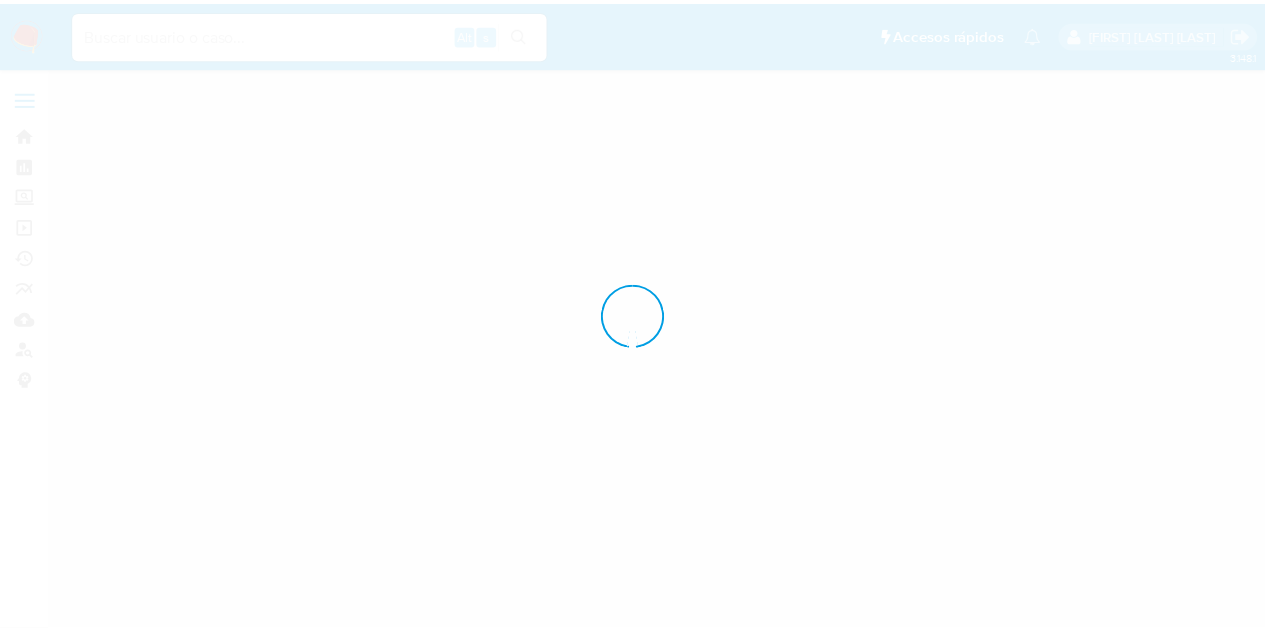 scroll, scrollTop: 0, scrollLeft: 0, axis: both 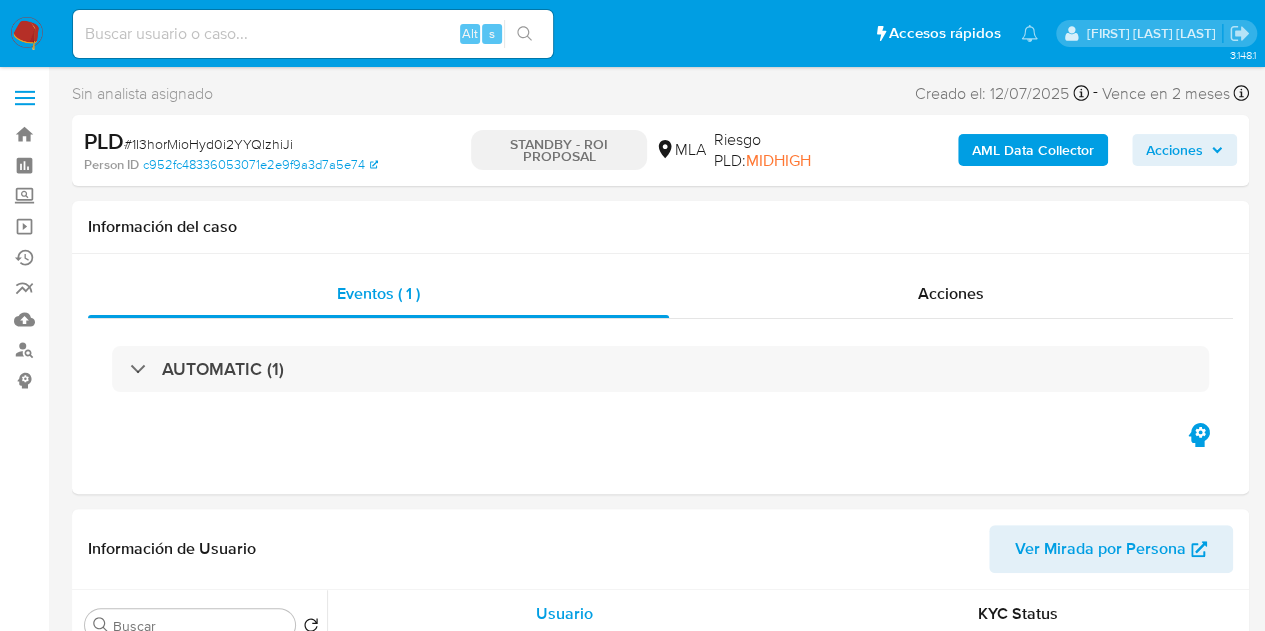 select on "10" 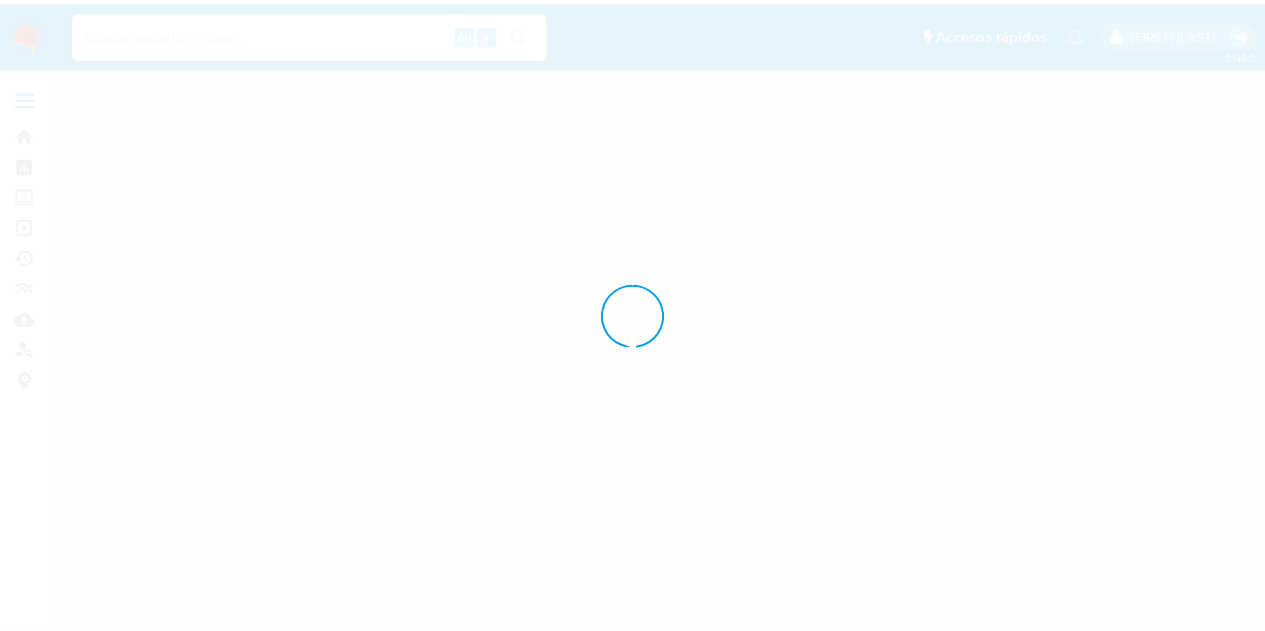 scroll, scrollTop: 0, scrollLeft: 0, axis: both 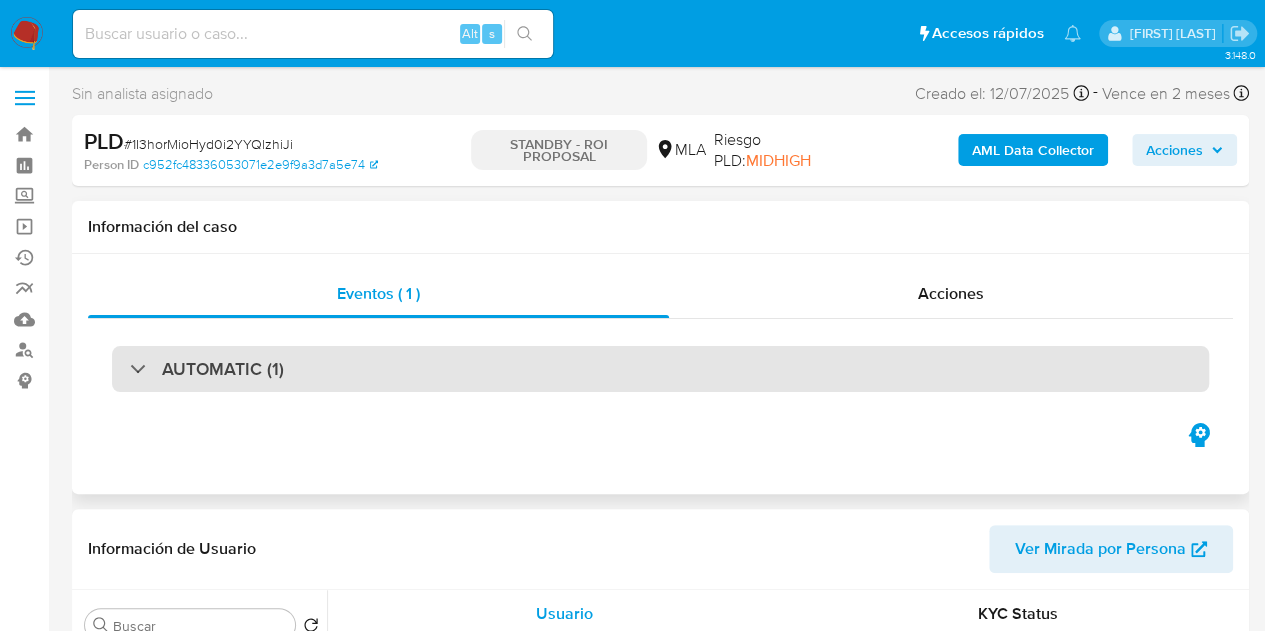 select on "10" 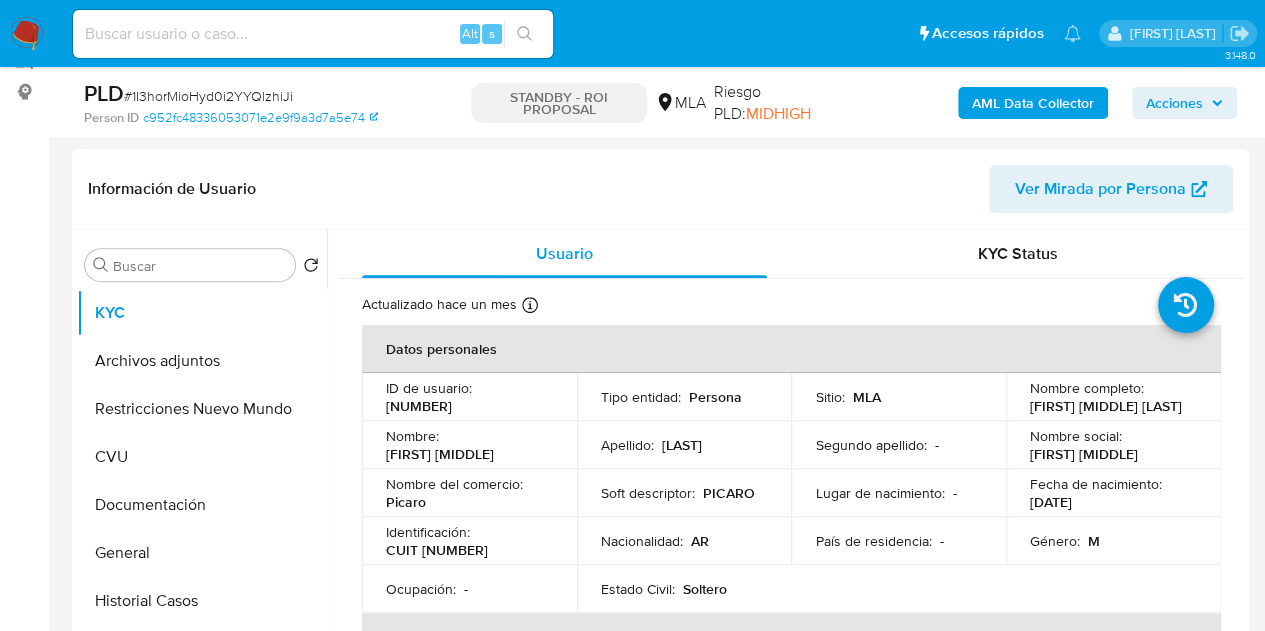 scroll, scrollTop: 293, scrollLeft: 0, axis: vertical 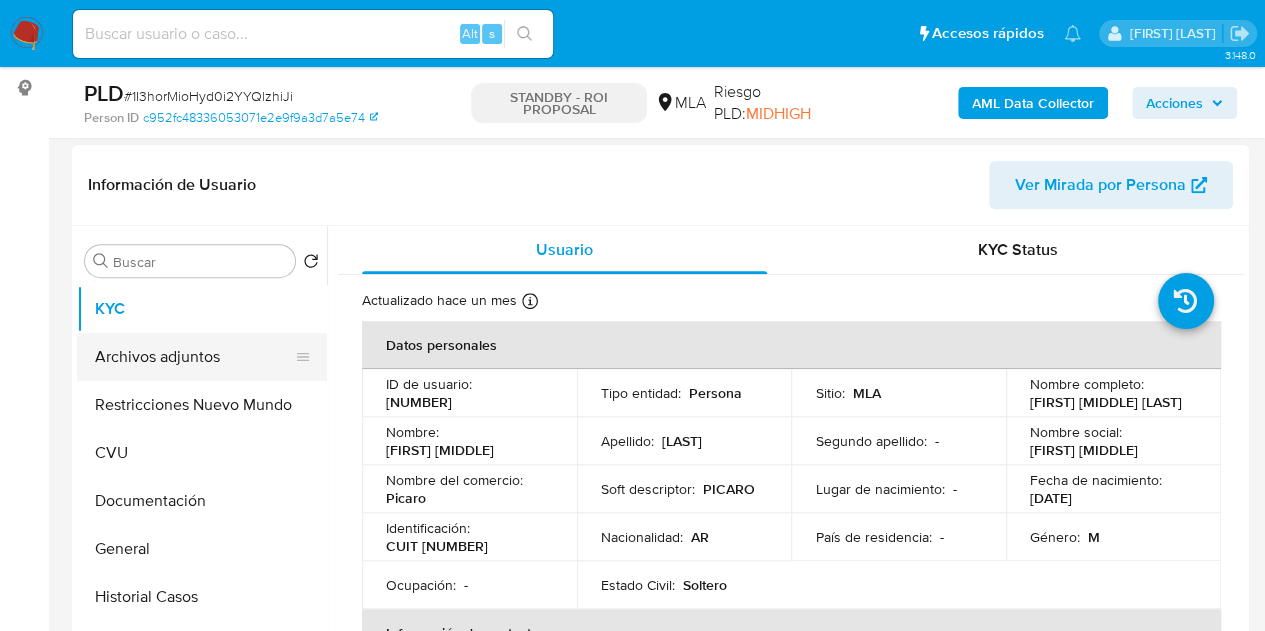 click on "Archivos adjuntos" at bounding box center (194, 357) 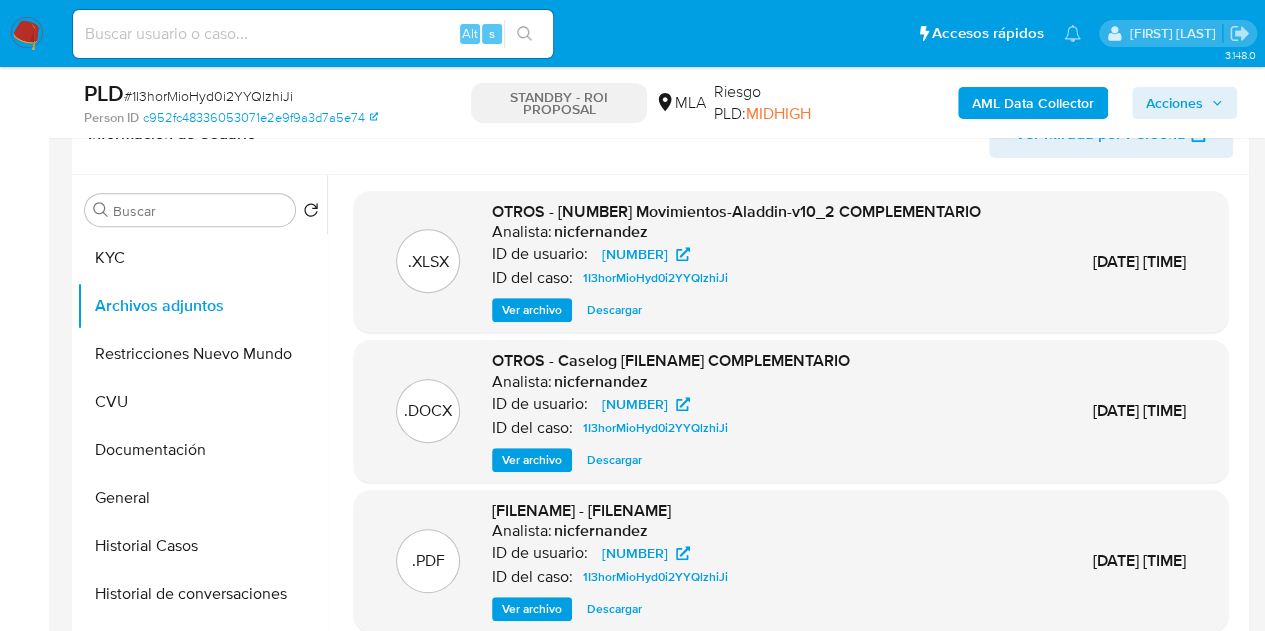 scroll, scrollTop: 360, scrollLeft: 0, axis: vertical 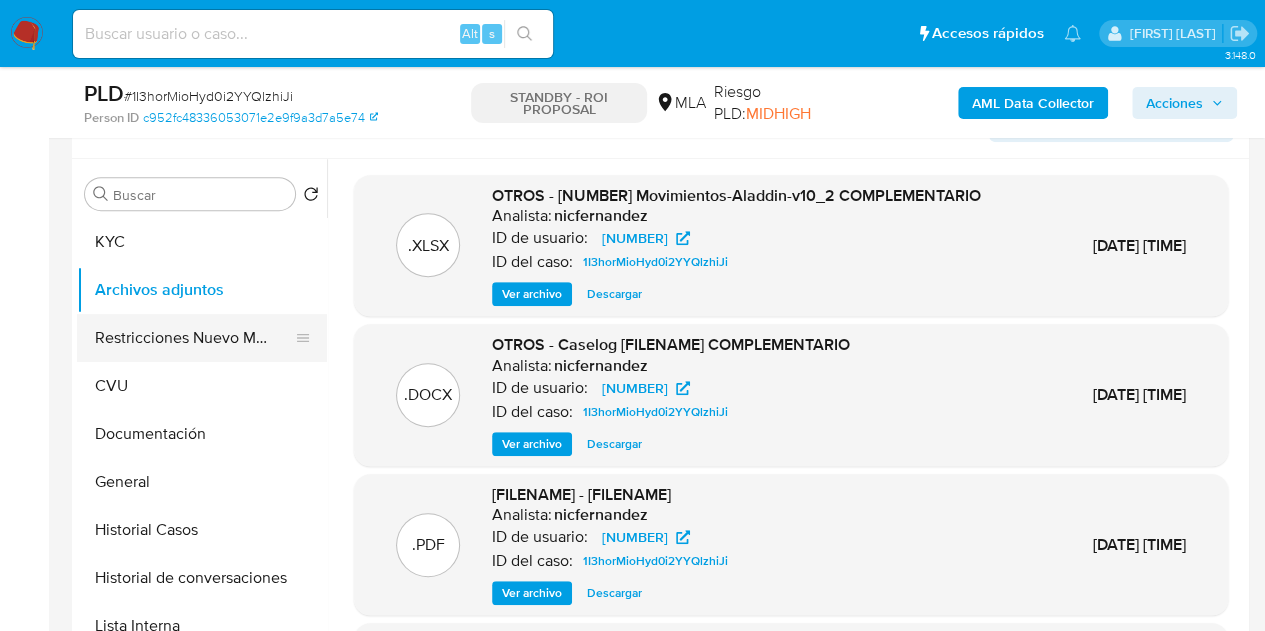 click on "Restricciones Nuevo Mundo" at bounding box center [194, 338] 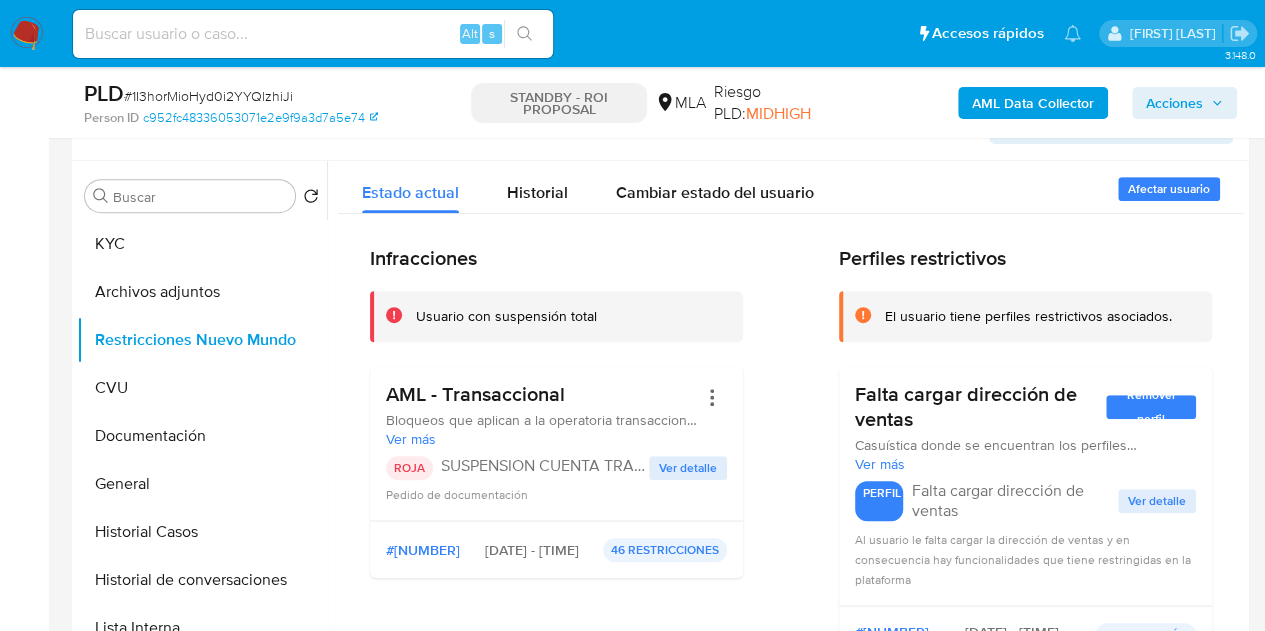 scroll, scrollTop: 419, scrollLeft: 0, axis: vertical 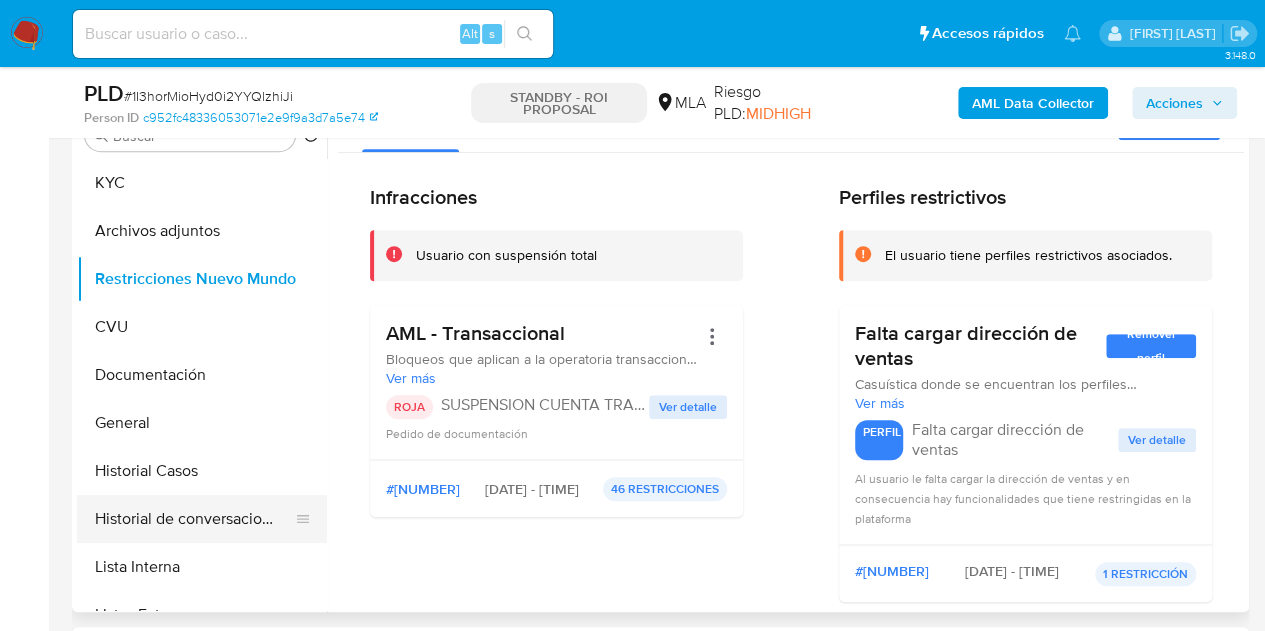 click on "Historial de conversaciones" at bounding box center [194, 519] 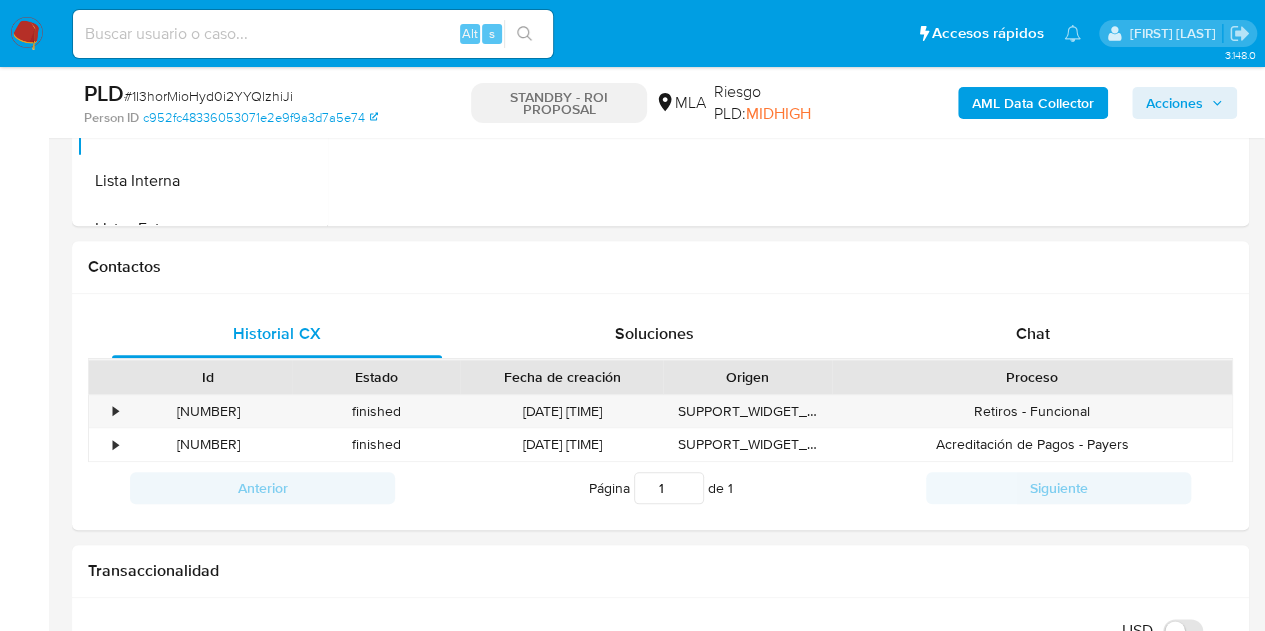 scroll, scrollTop: 836, scrollLeft: 0, axis: vertical 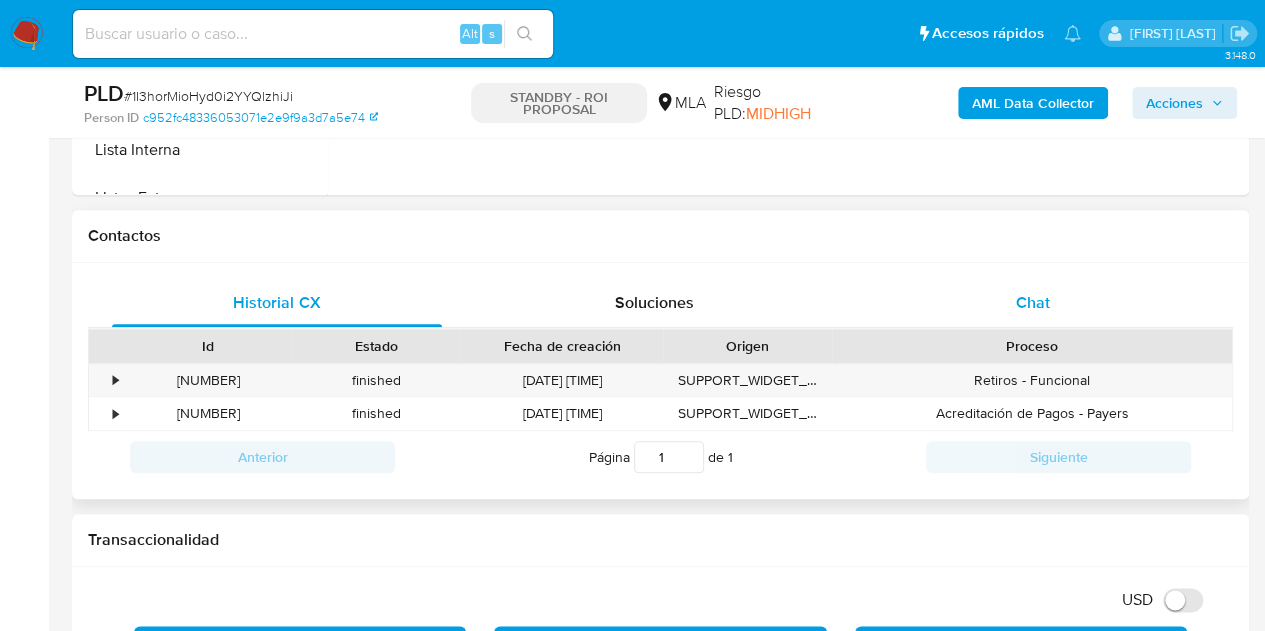 click on "Chat" at bounding box center (1033, 302) 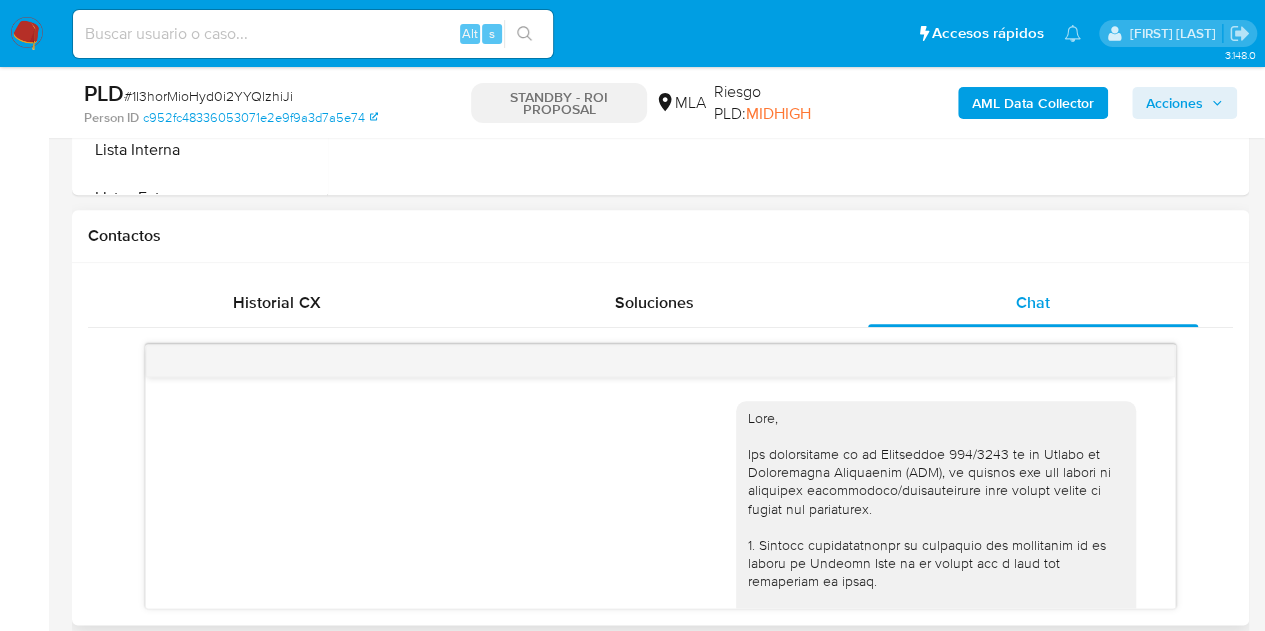 scroll, scrollTop: 1342, scrollLeft: 0, axis: vertical 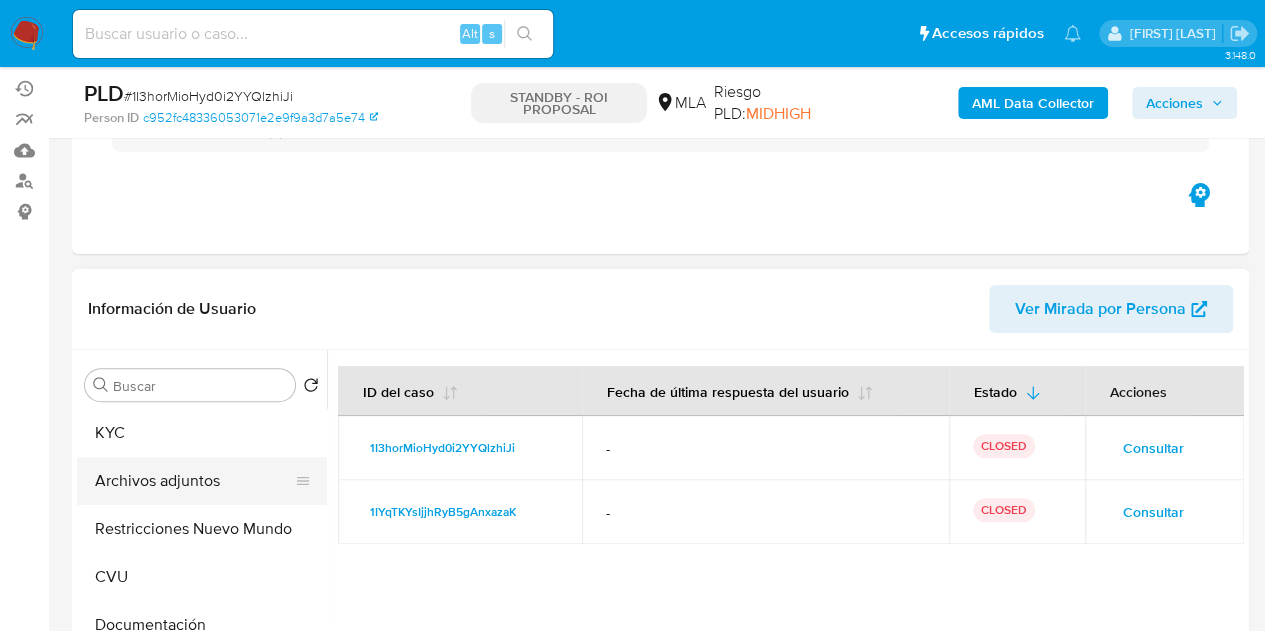 click on "Archivos adjuntos" at bounding box center [194, 481] 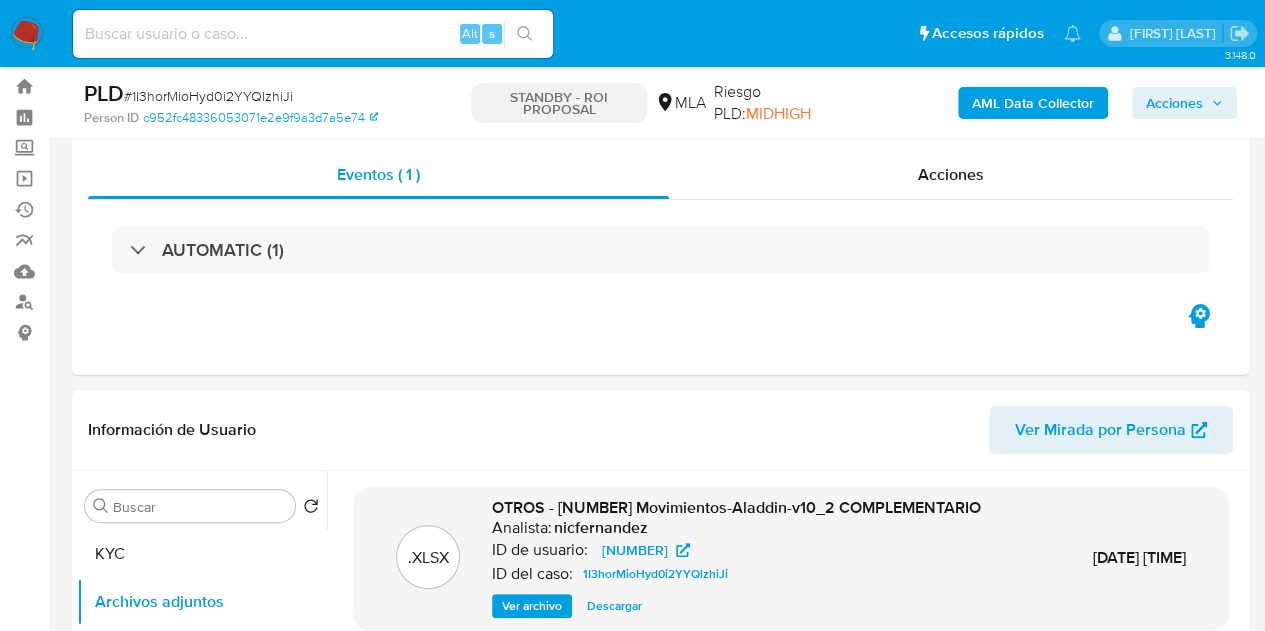 scroll, scrollTop: 68, scrollLeft: 0, axis: vertical 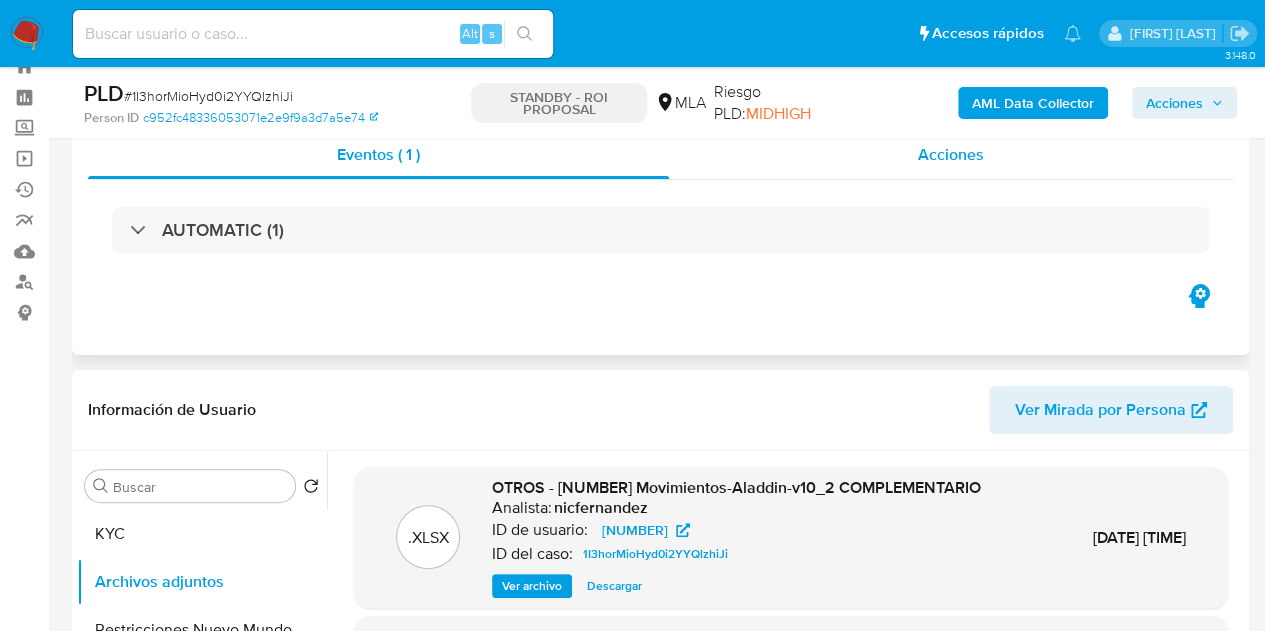 click on "Acciones" at bounding box center (951, 154) 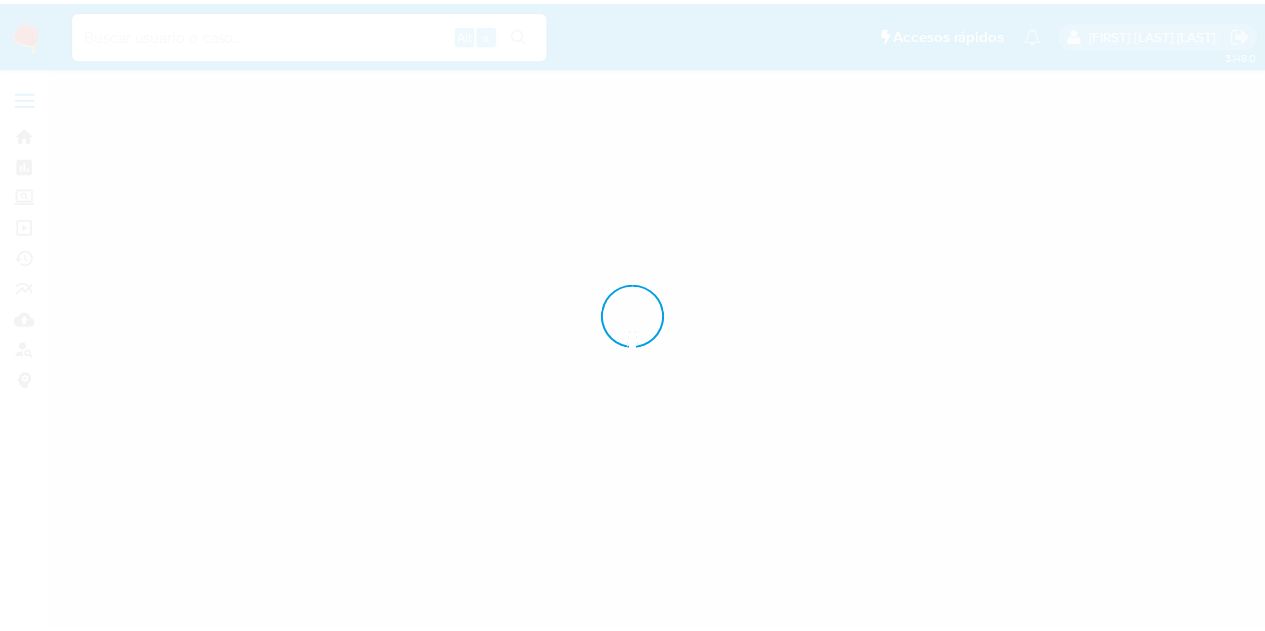scroll, scrollTop: 0, scrollLeft: 0, axis: both 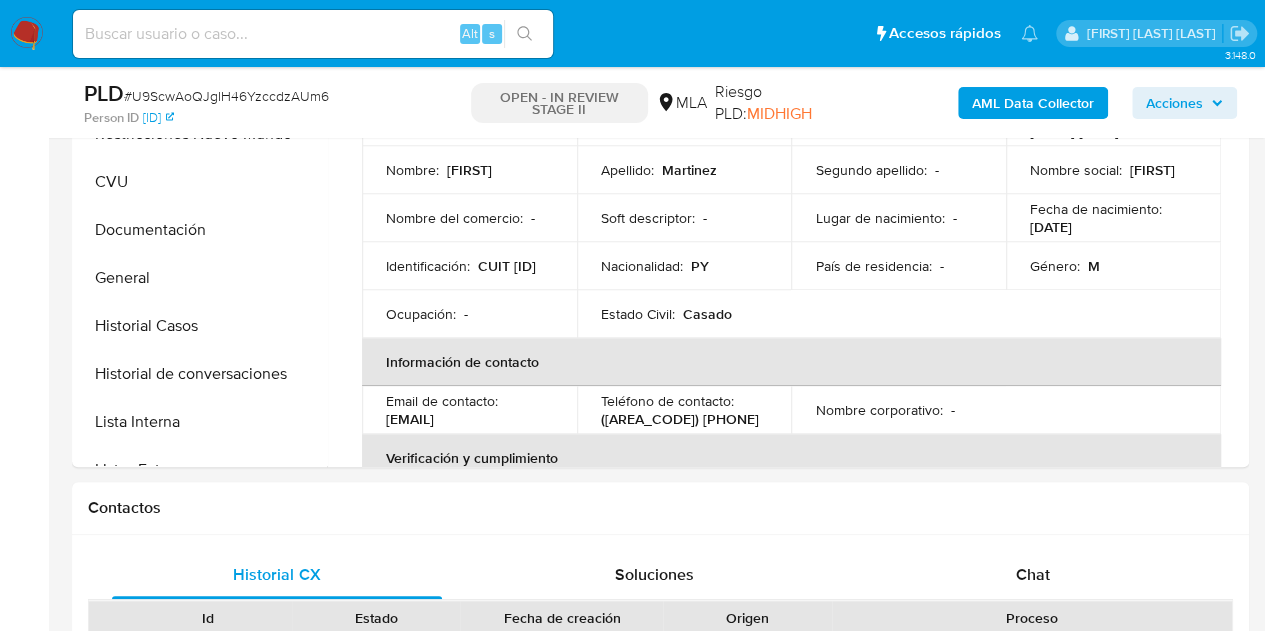 select on "10" 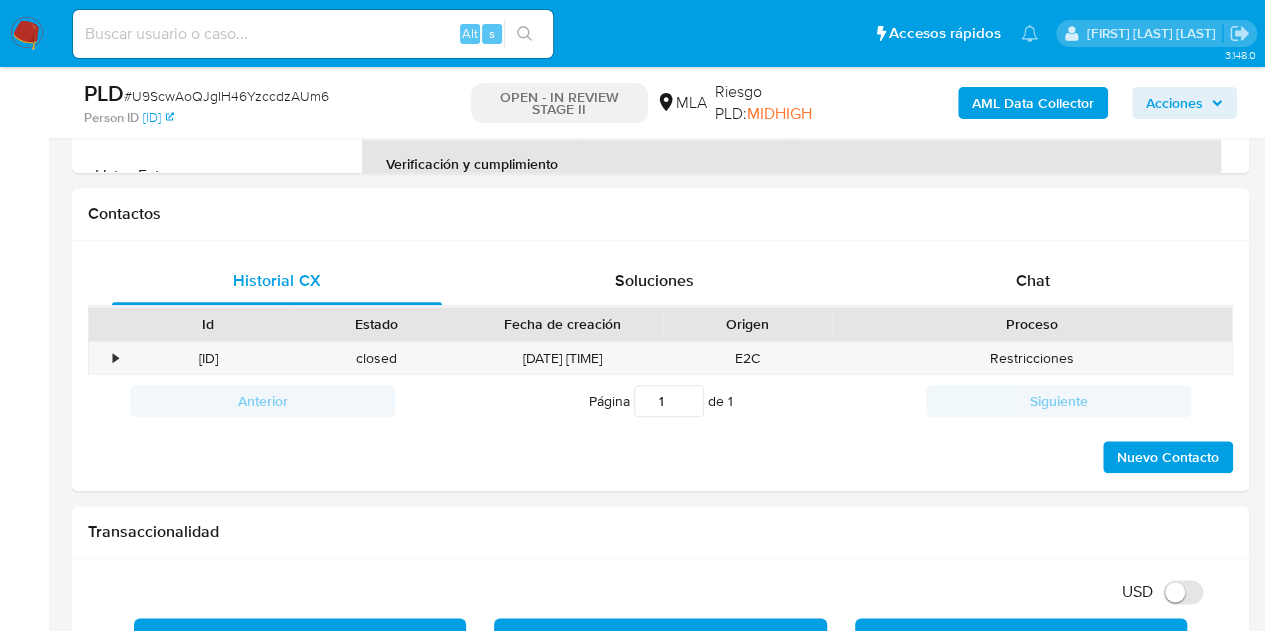 scroll, scrollTop: 888, scrollLeft: 0, axis: vertical 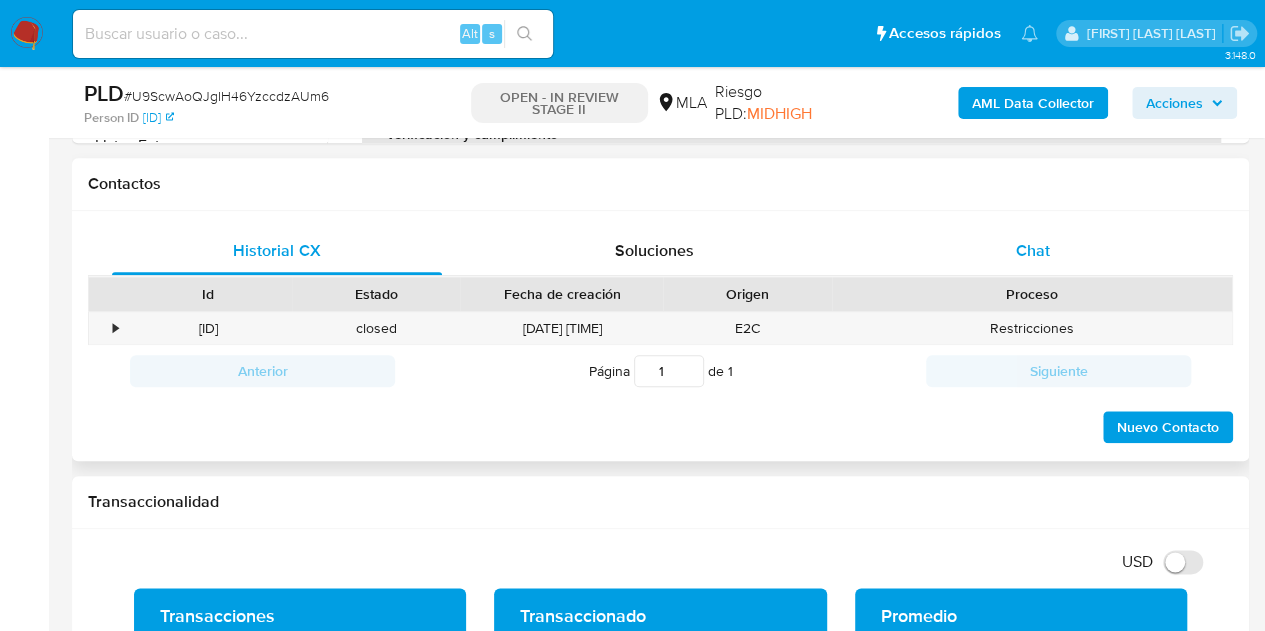 click on "Chat" at bounding box center (1033, 251) 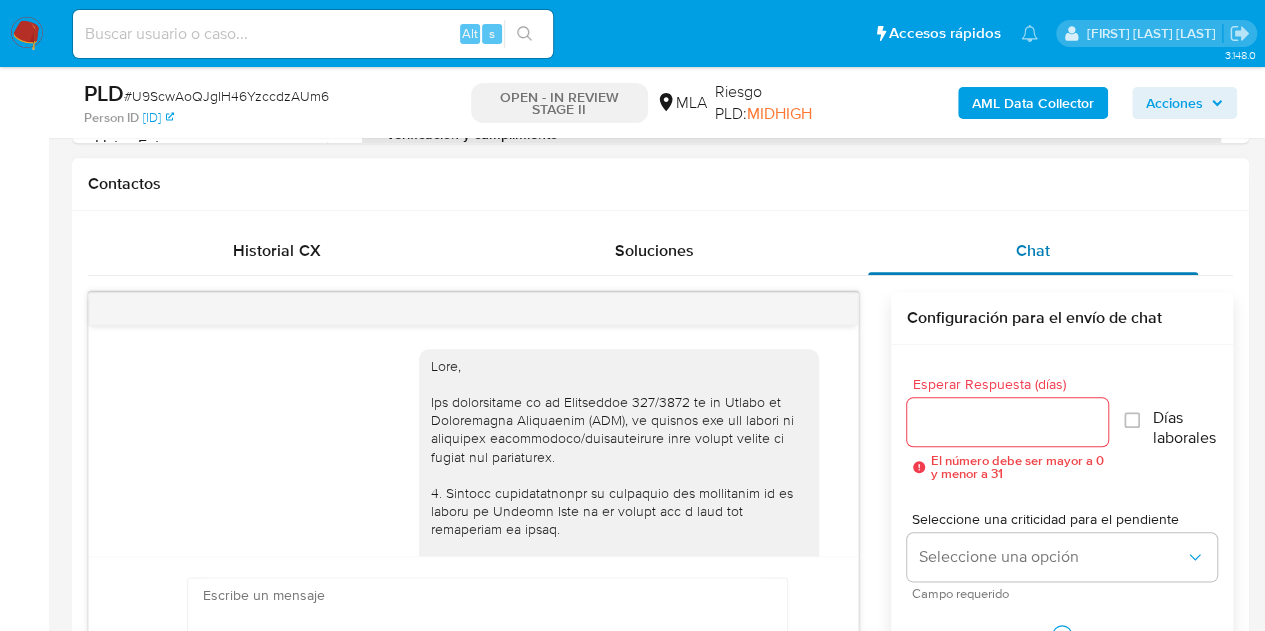 scroll, scrollTop: 1342, scrollLeft: 0, axis: vertical 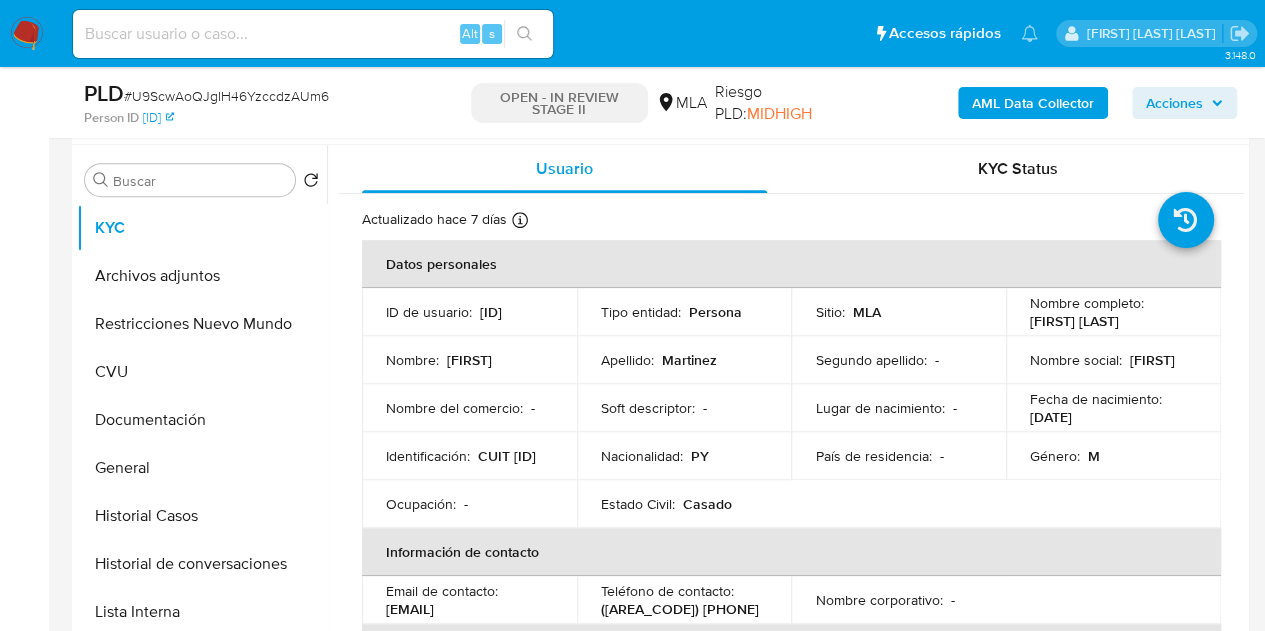 drag, startPoint x: 406, startPoint y: 397, endPoint x: 367, endPoint y: 384, distance: 41.109608 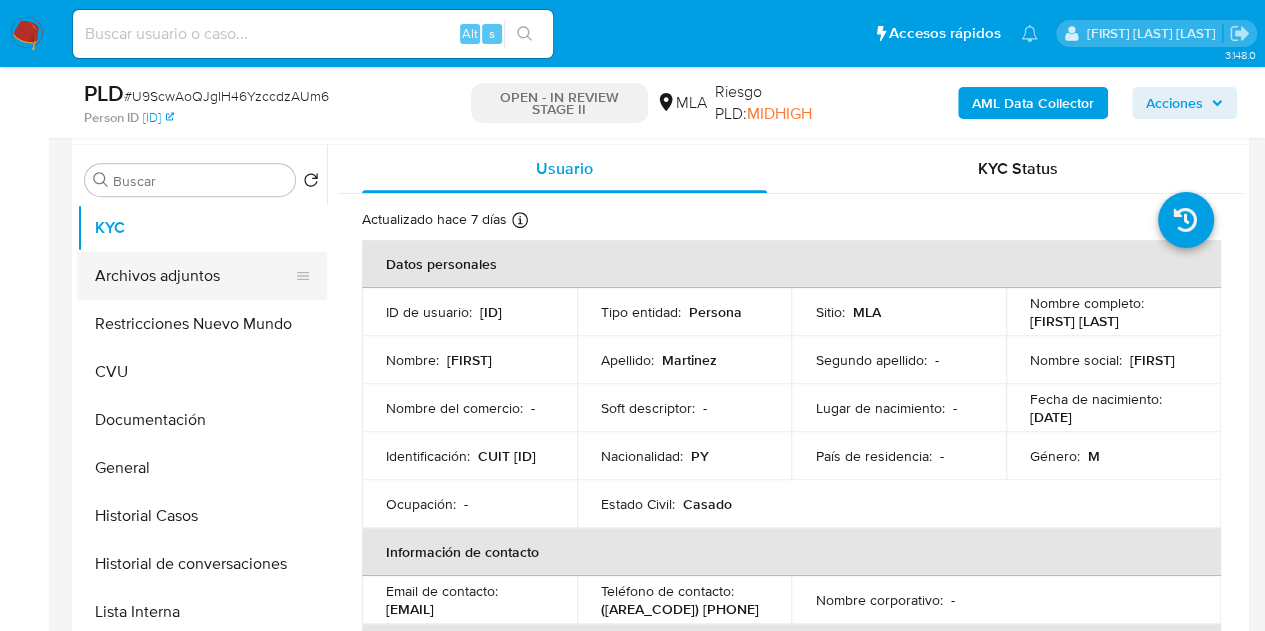 click on "Archivos adjuntos" at bounding box center (194, 276) 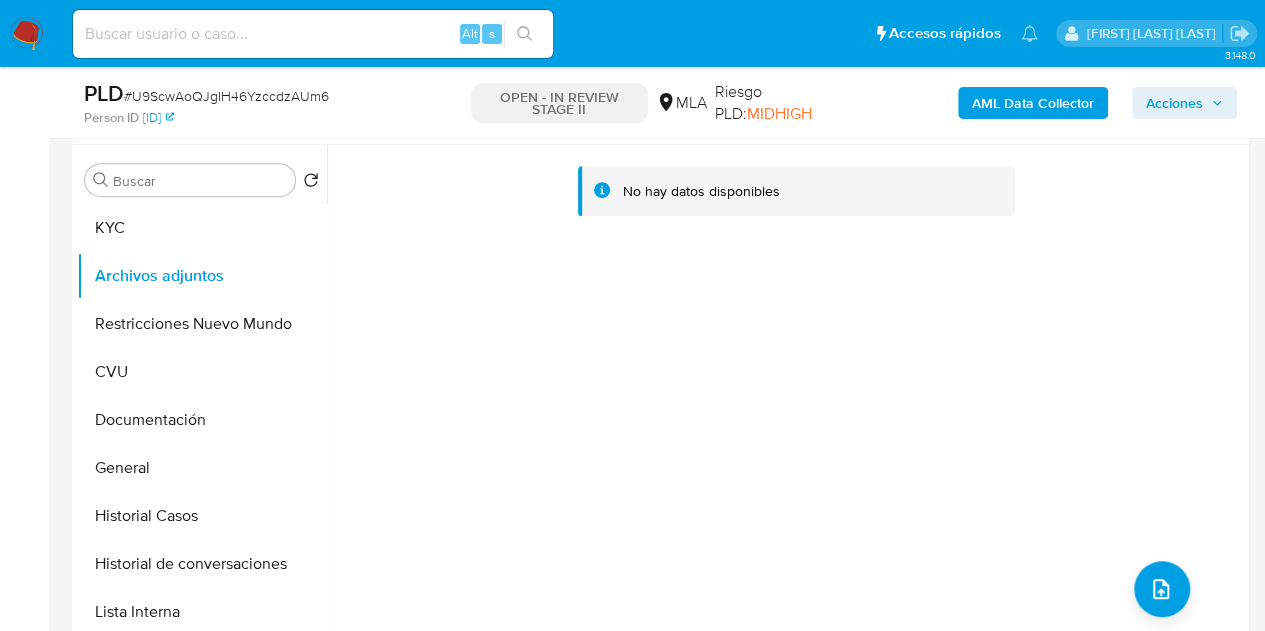 click on "AML Data Collector" at bounding box center [1033, 103] 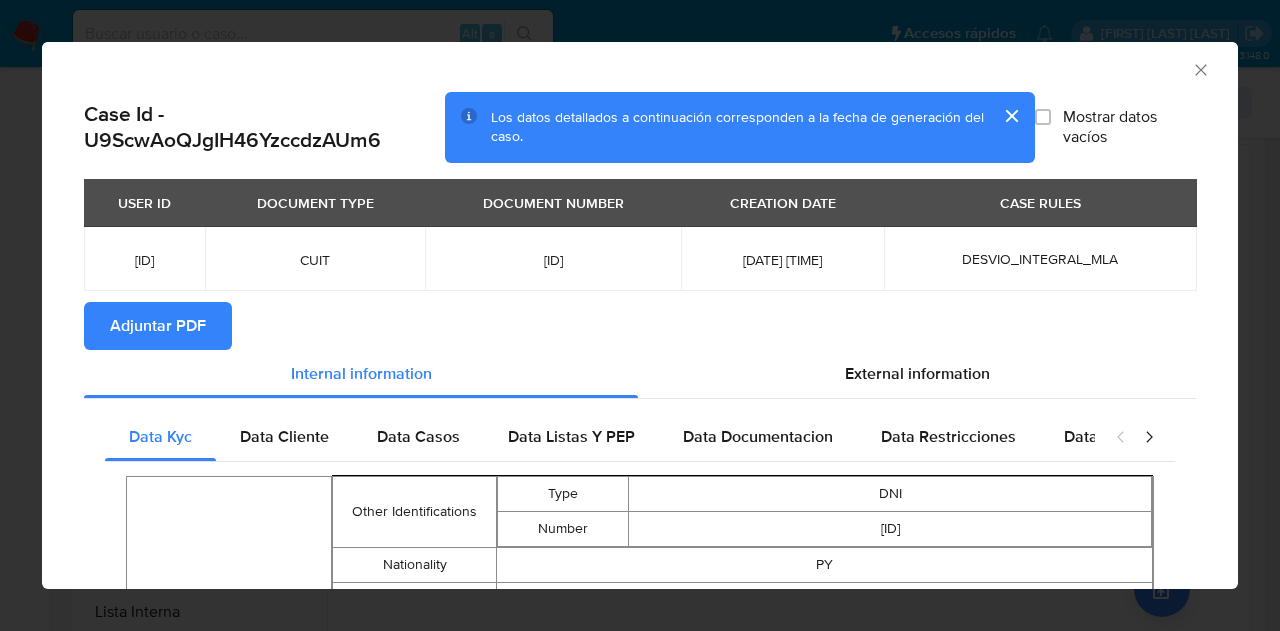 click on "Adjuntar PDF" at bounding box center [158, 326] 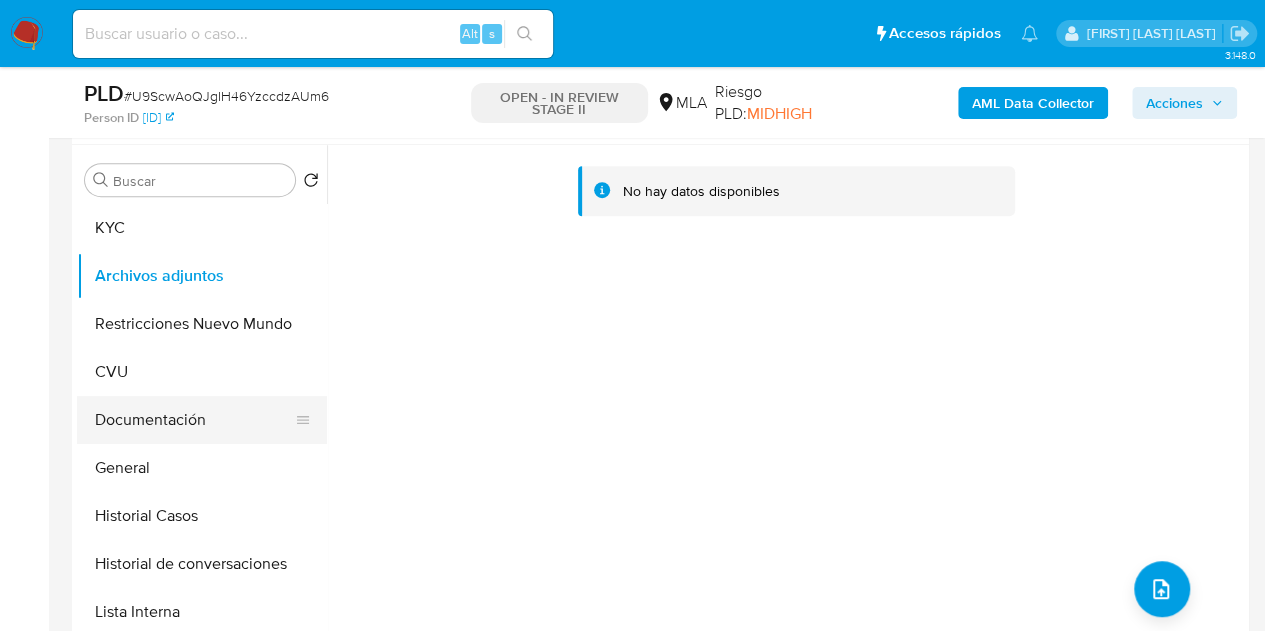 click on "Documentación" at bounding box center (194, 420) 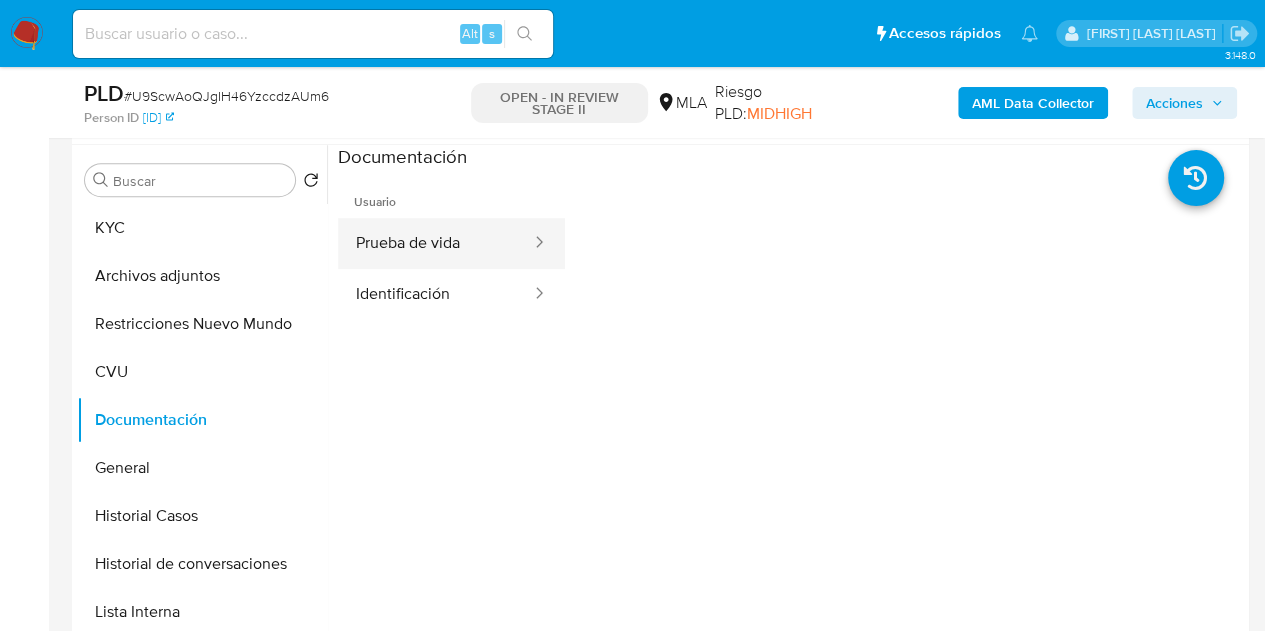 click on "Prueba de vida" at bounding box center (435, 243) 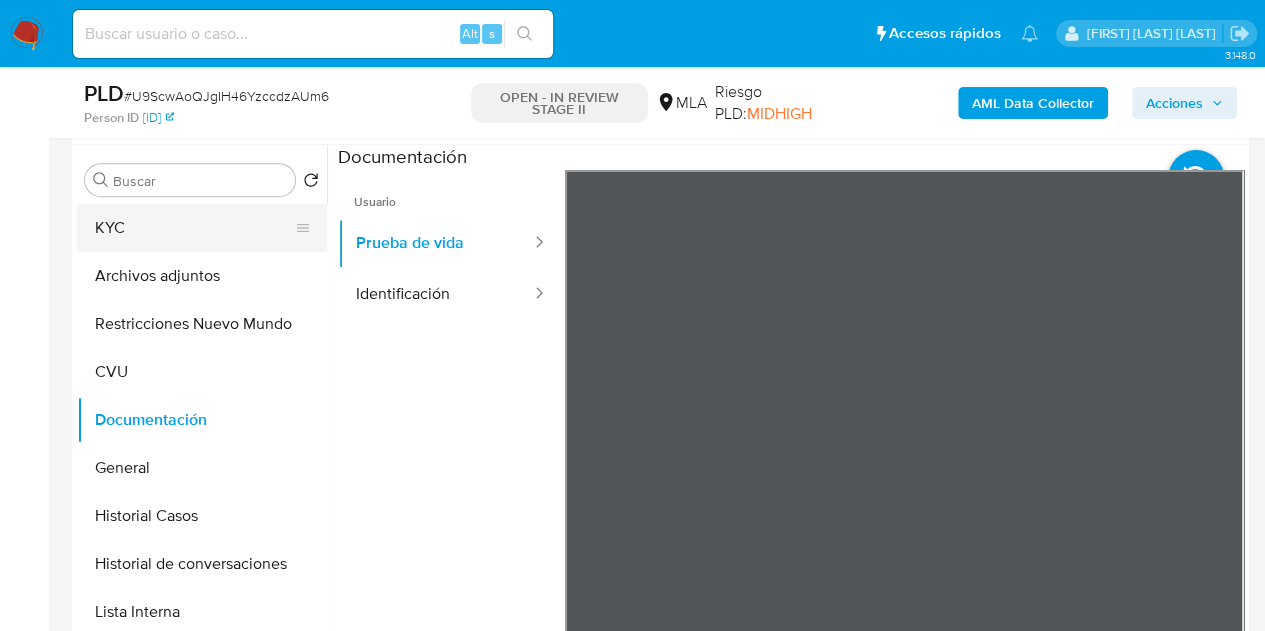 click on "KYC" at bounding box center [194, 228] 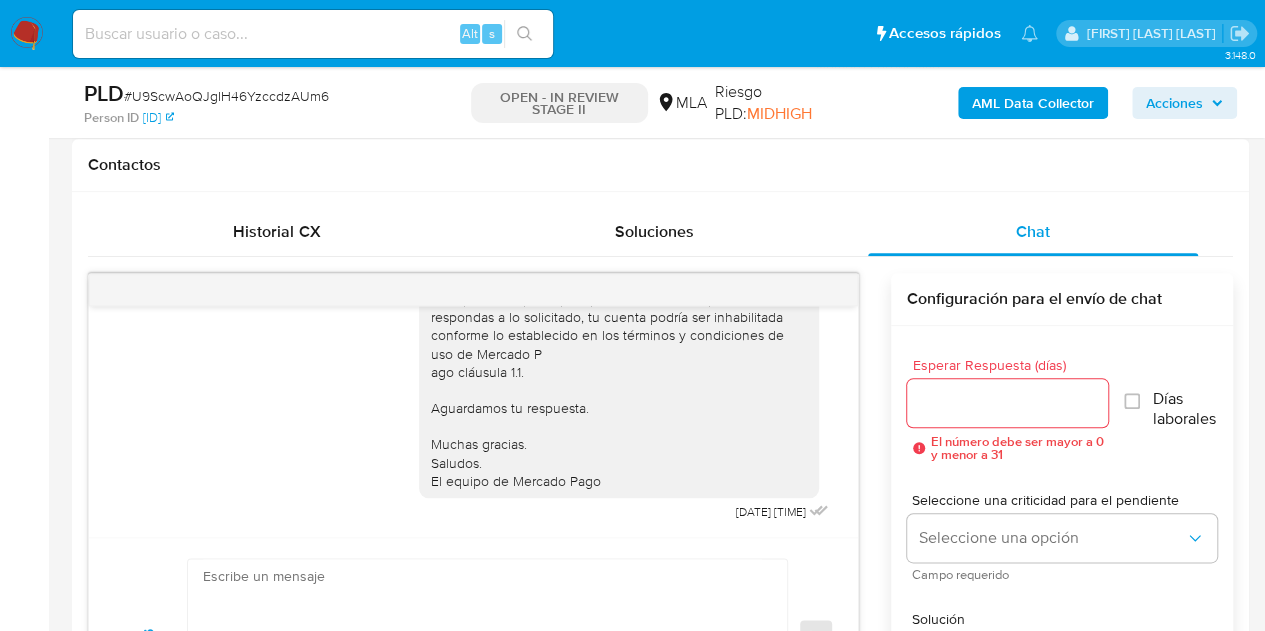 scroll, scrollTop: 944, scrollLeft: 0, axis: vertical 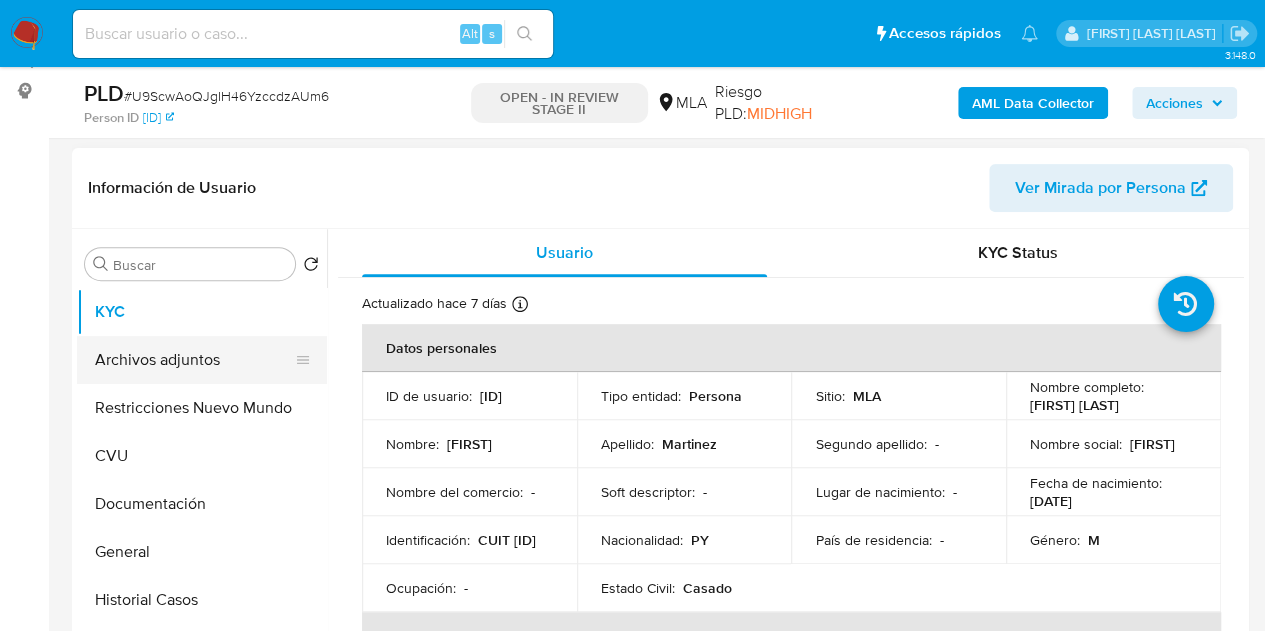 click on "Archivos adjuntos" at bounding box center [194, 360] 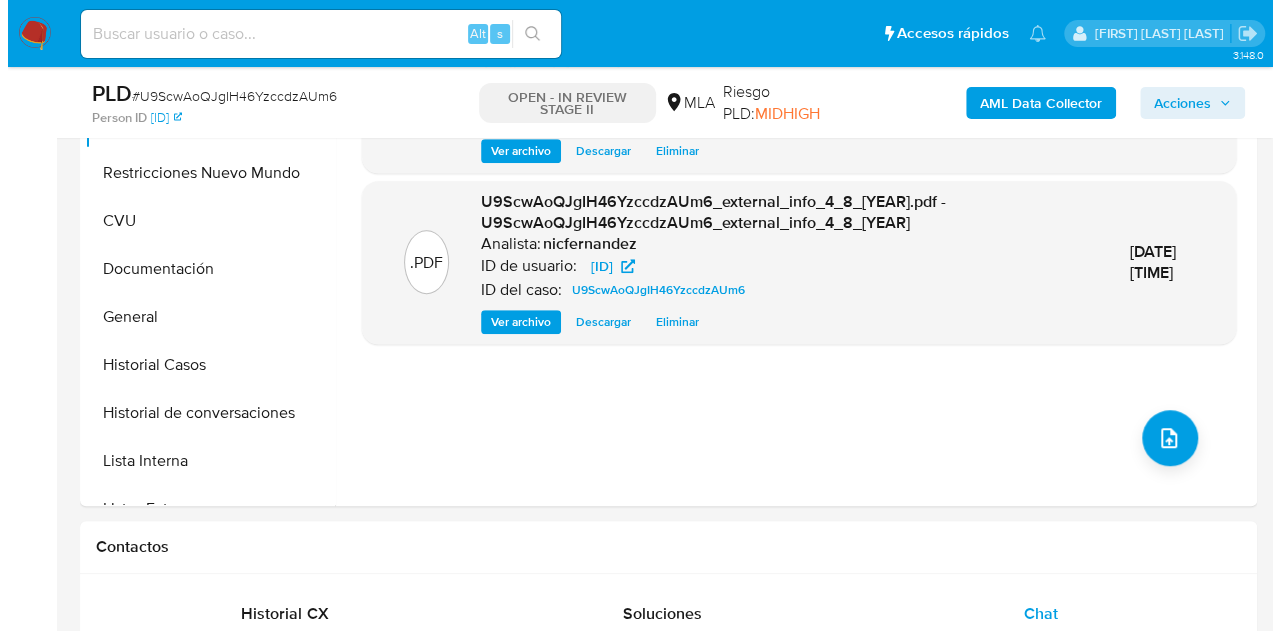 scroll, scrollTop: 656, scrollLeft: 0, axis: vertical 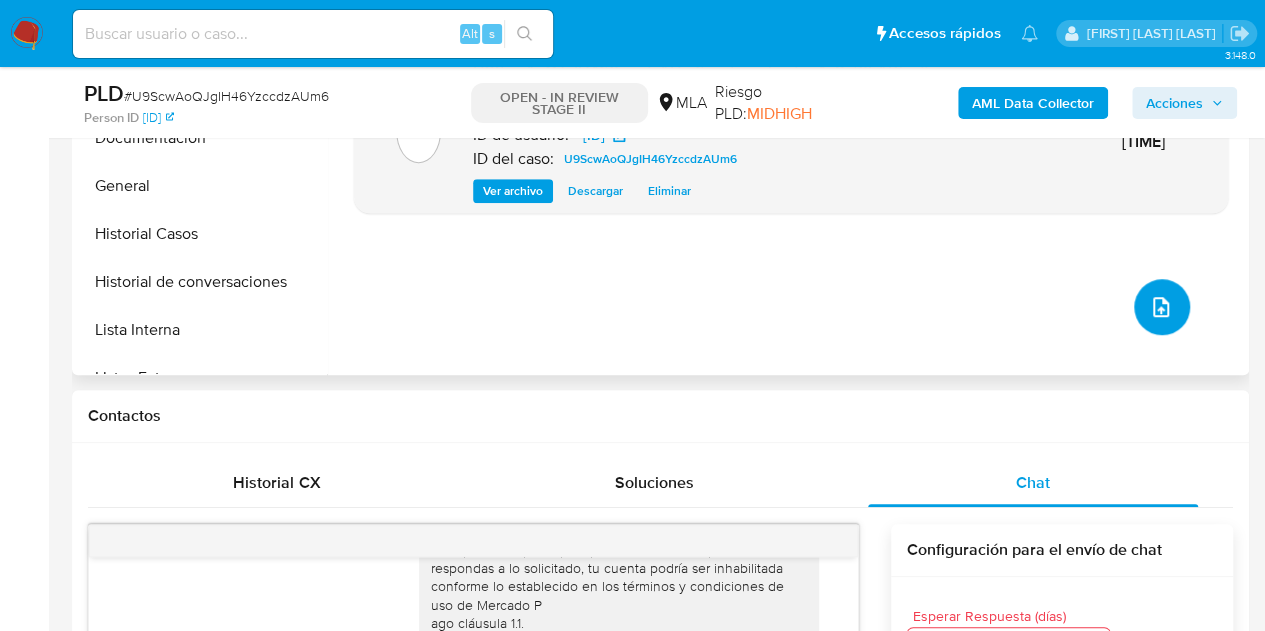 click at bounding box center (1162, 307) 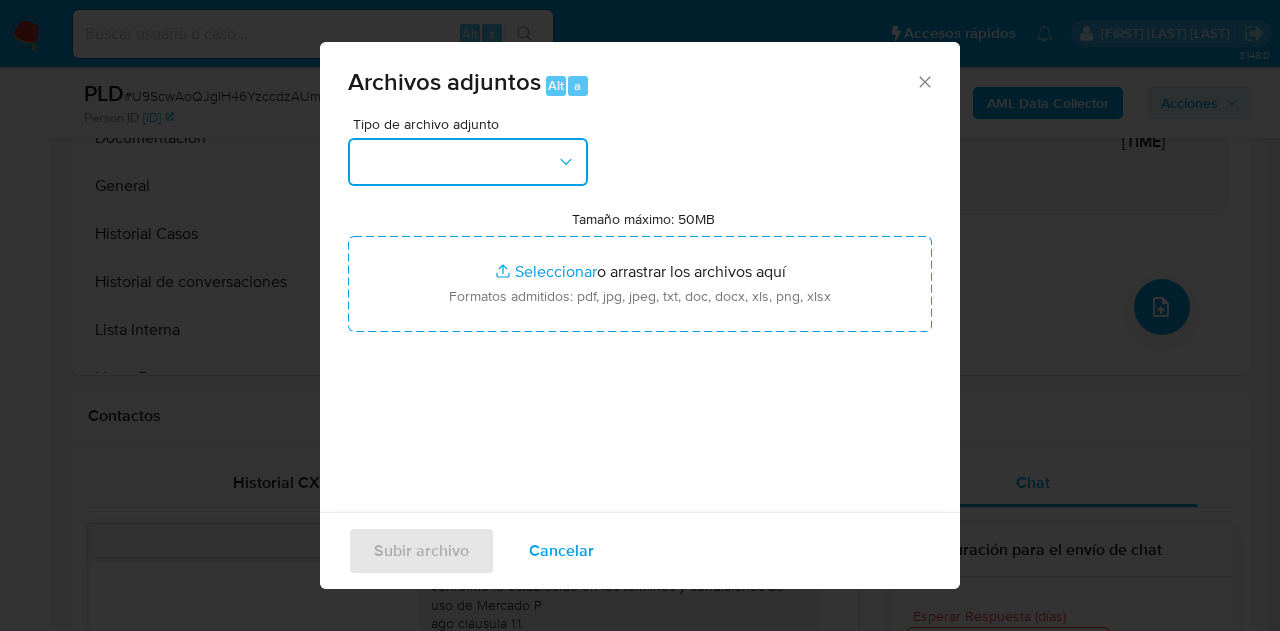 click at bounding box center [468, 162] 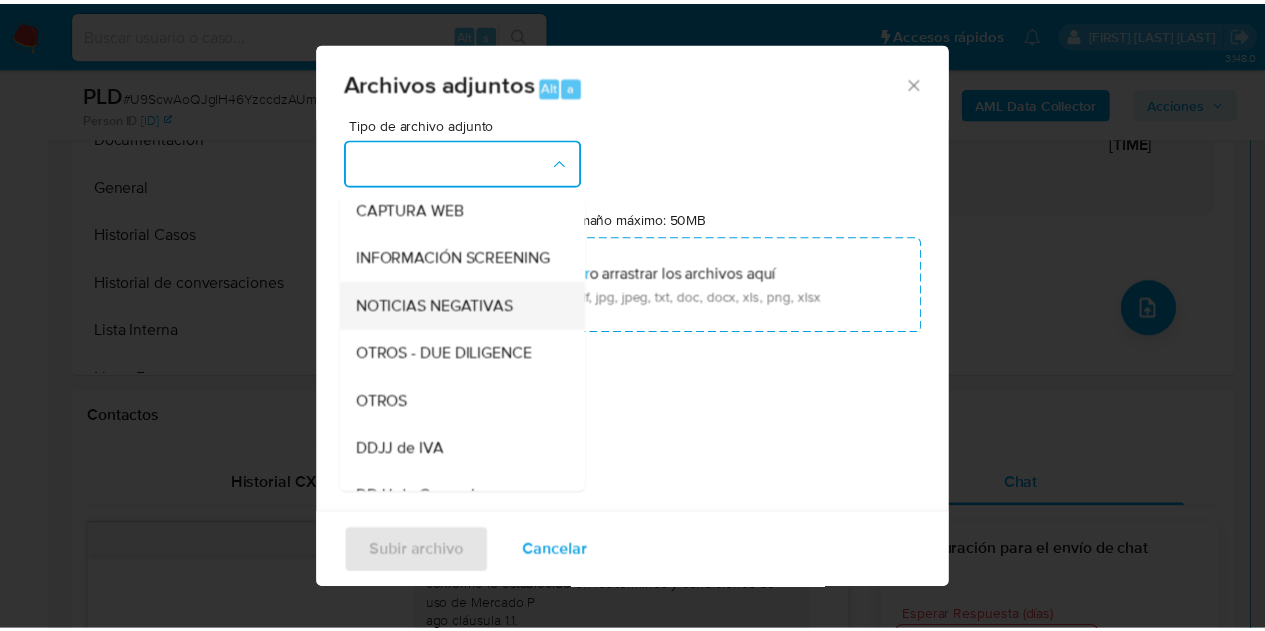 scroll, scrollTop: 250, scrollLeft: 0, axis: vertical 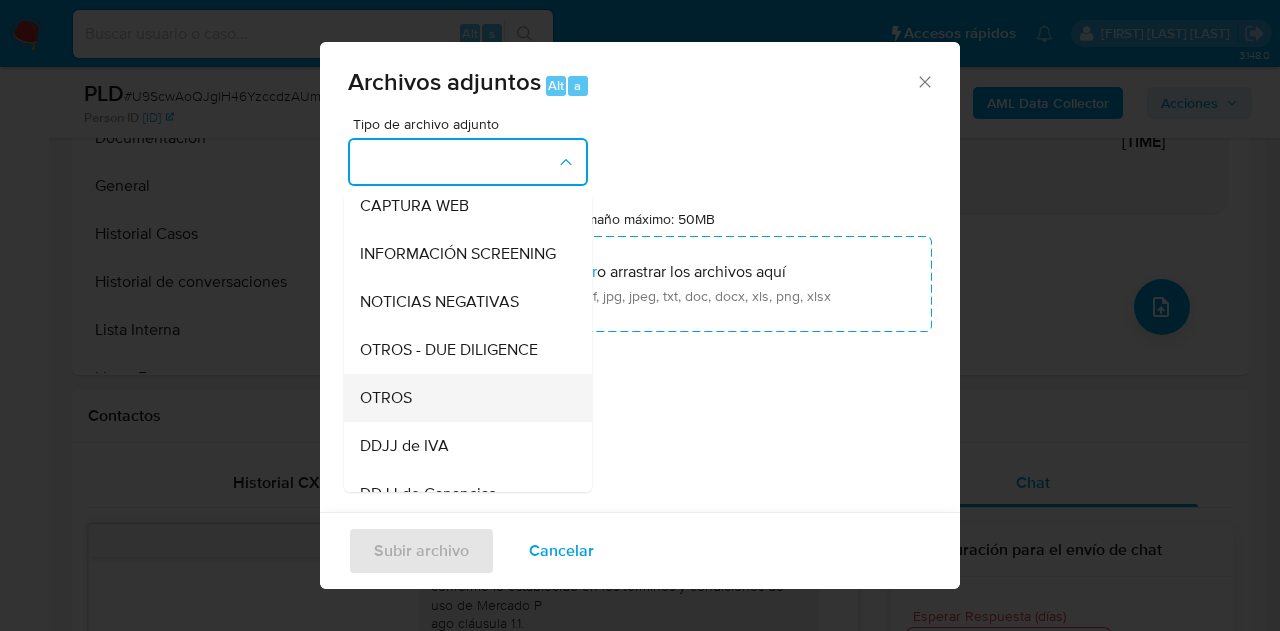 click on "OTROS" at bounding box center (462, 398) 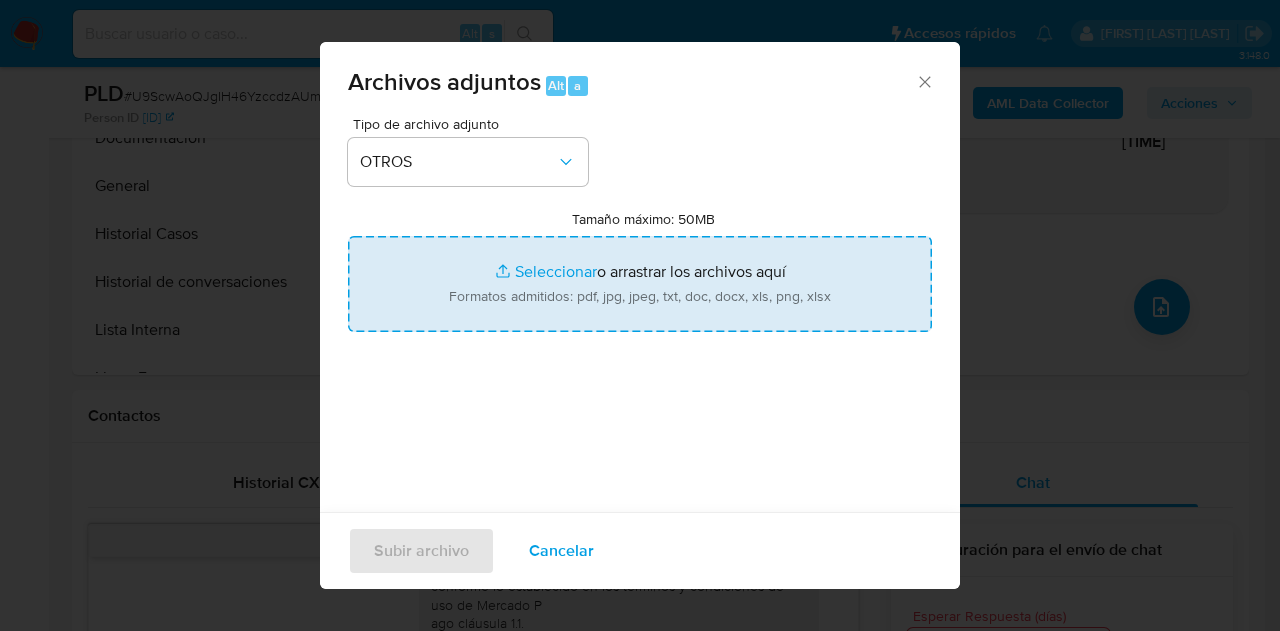 click on "Tamaño máximo: 50MB Seleccionar archivos" at bounding box center [640, 284] 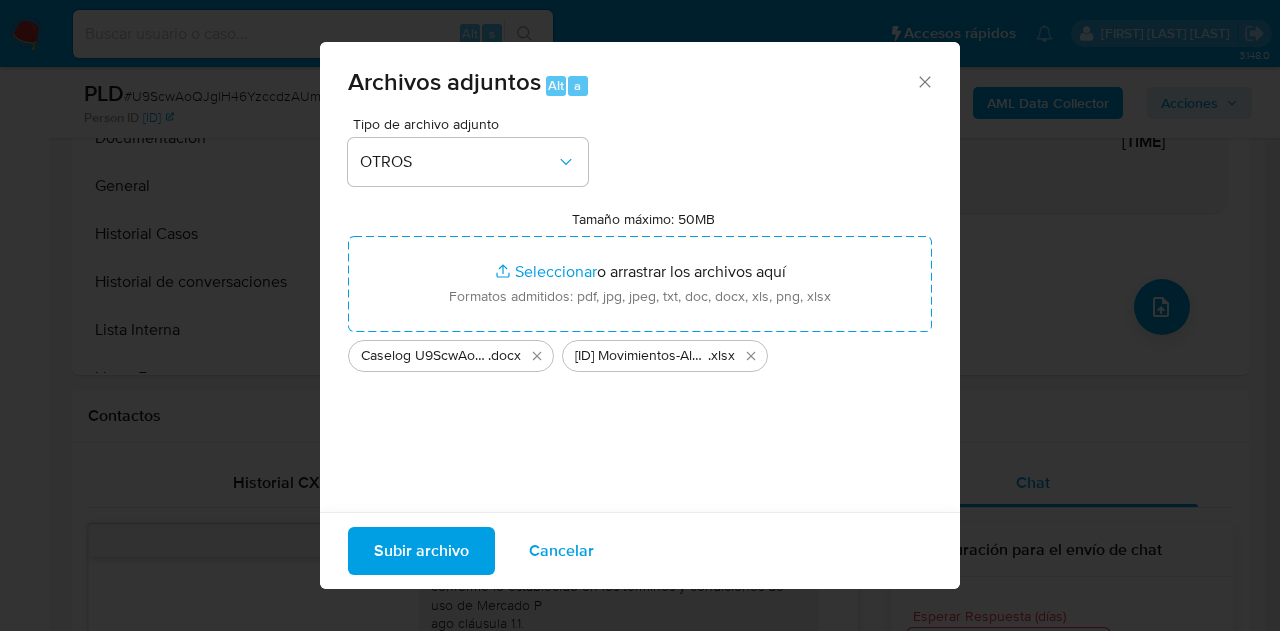 click on "Subir archivo" at bounding box center [421, 551] 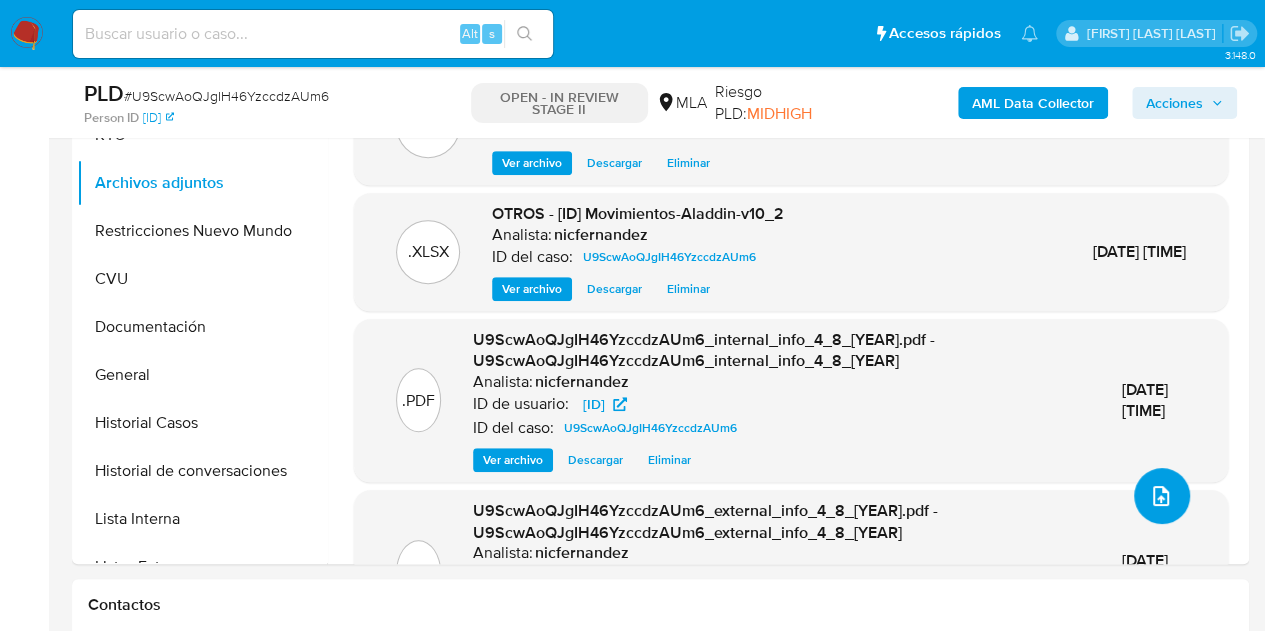 scroll, scrollTop: 364, scrollLeft: 0, axis: vertical 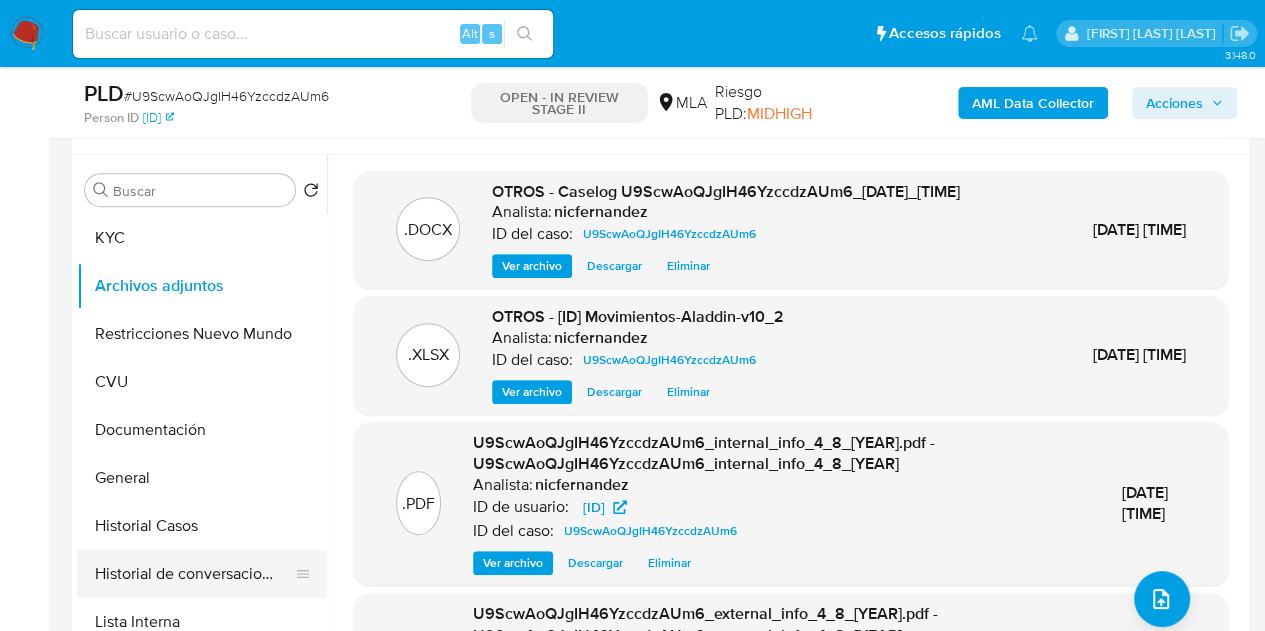 click on "Historial de conversaciones" at bounding box center [194, 574] 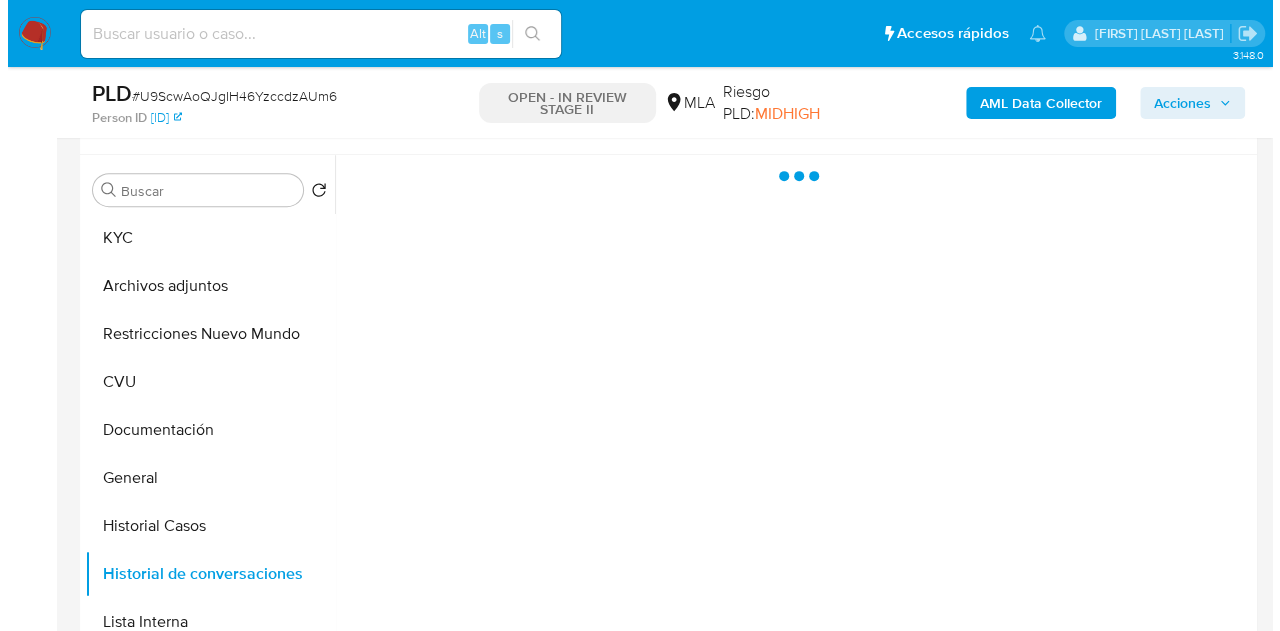 scroll, scrollTop: 315, scrollLeft: 0, axis: vertical 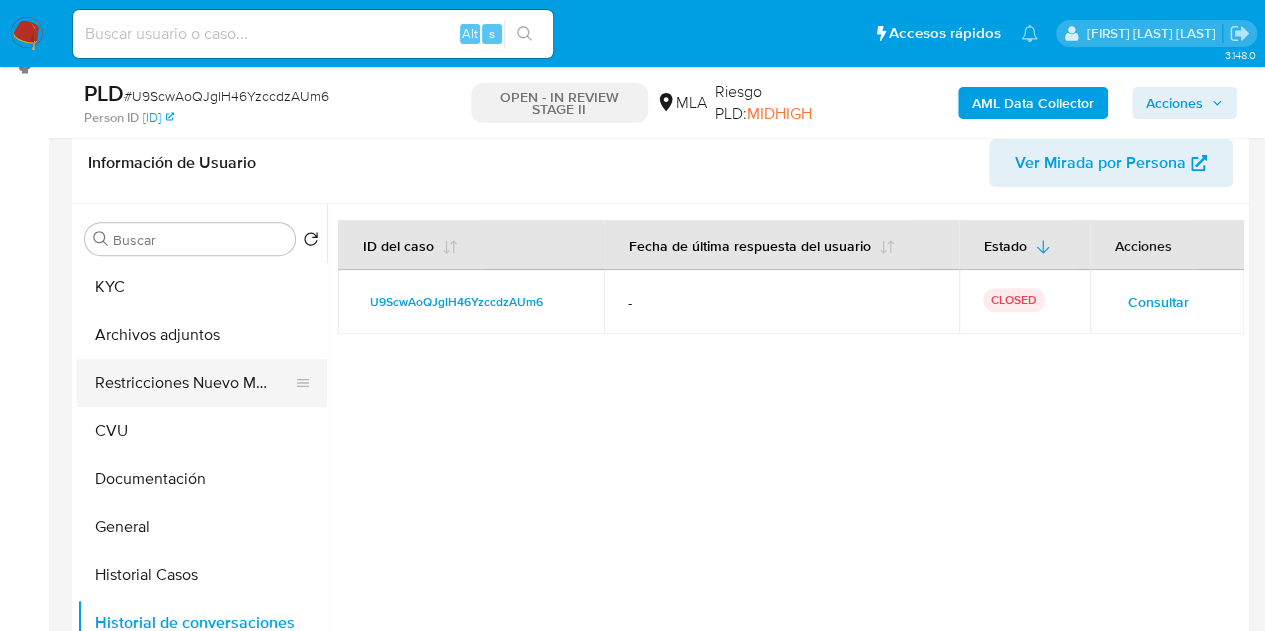 click on "Restricciones Nuevo Mundo" at bounding box center (194, 383) 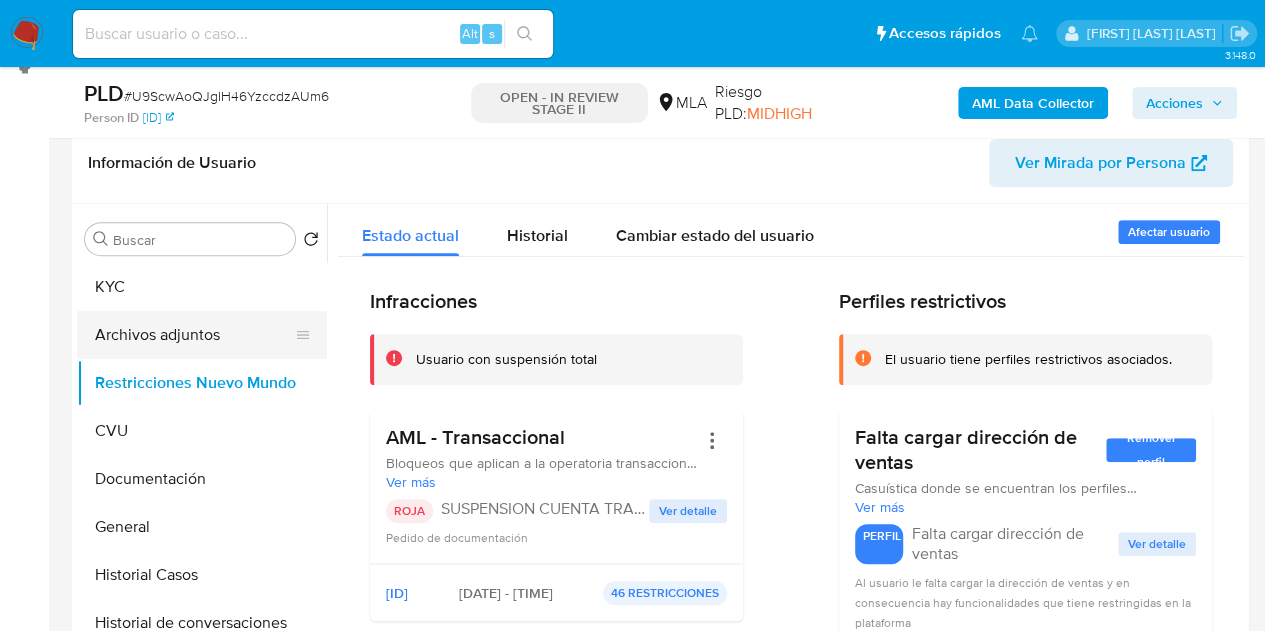 click on "Archivos adjuntos" at bounding box center (194, 335) 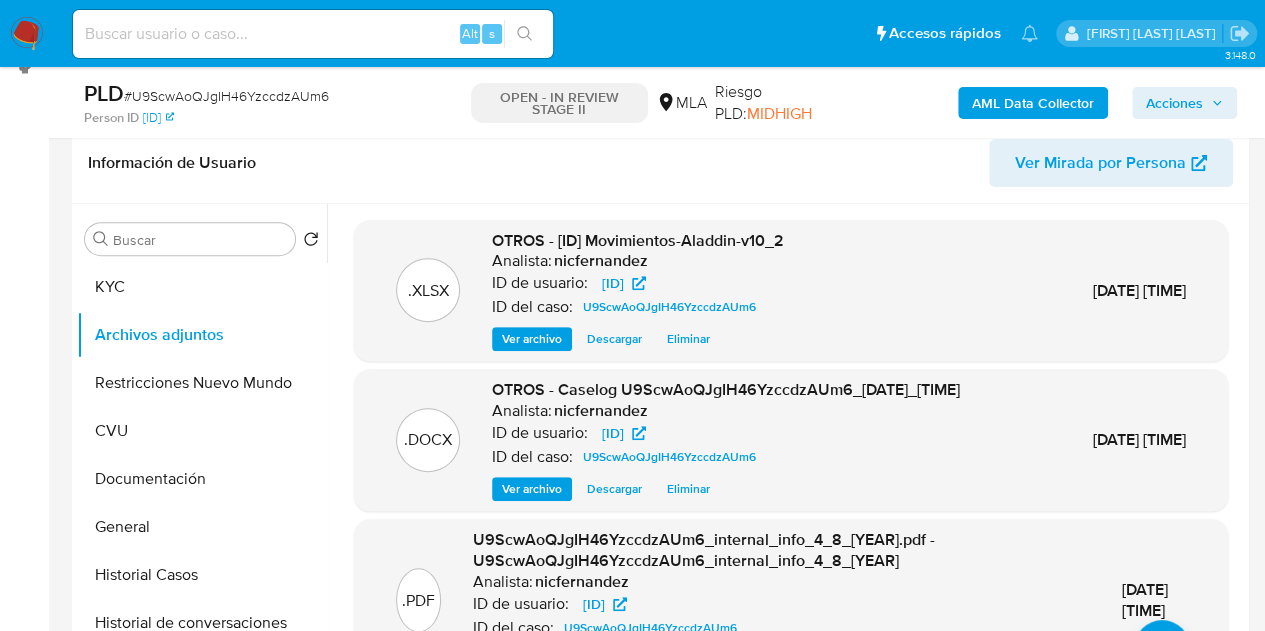 click on "Ver archivo" at bounding box center (532, 489) 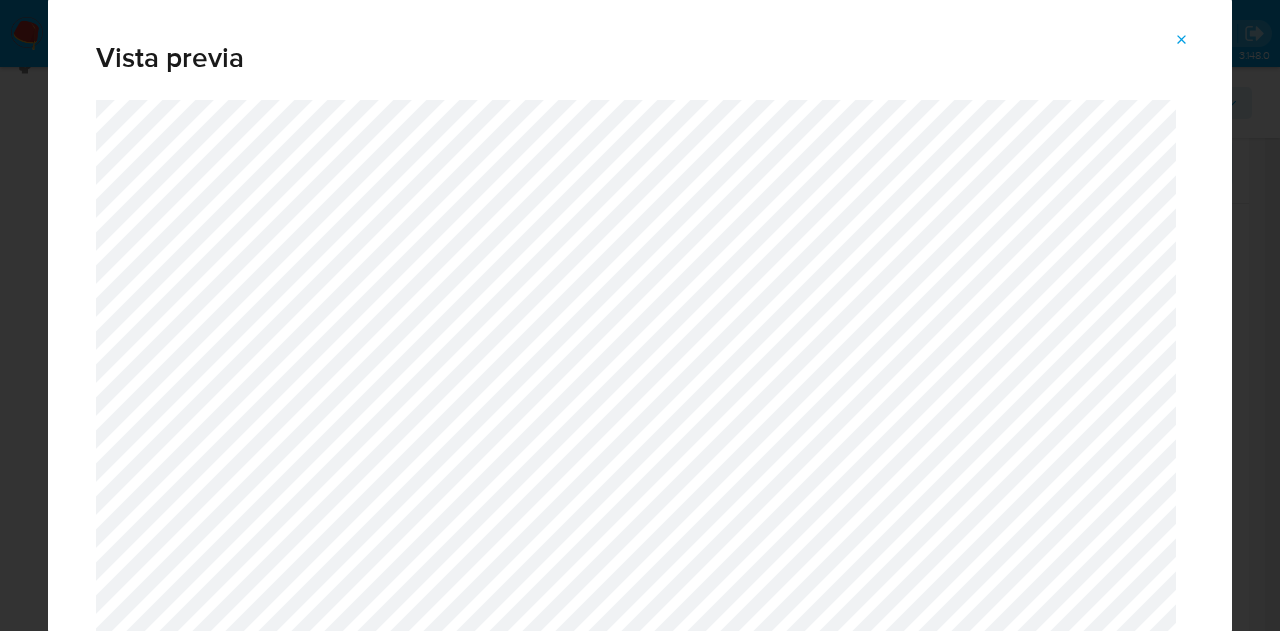 click at bounding box center (1182, 40) 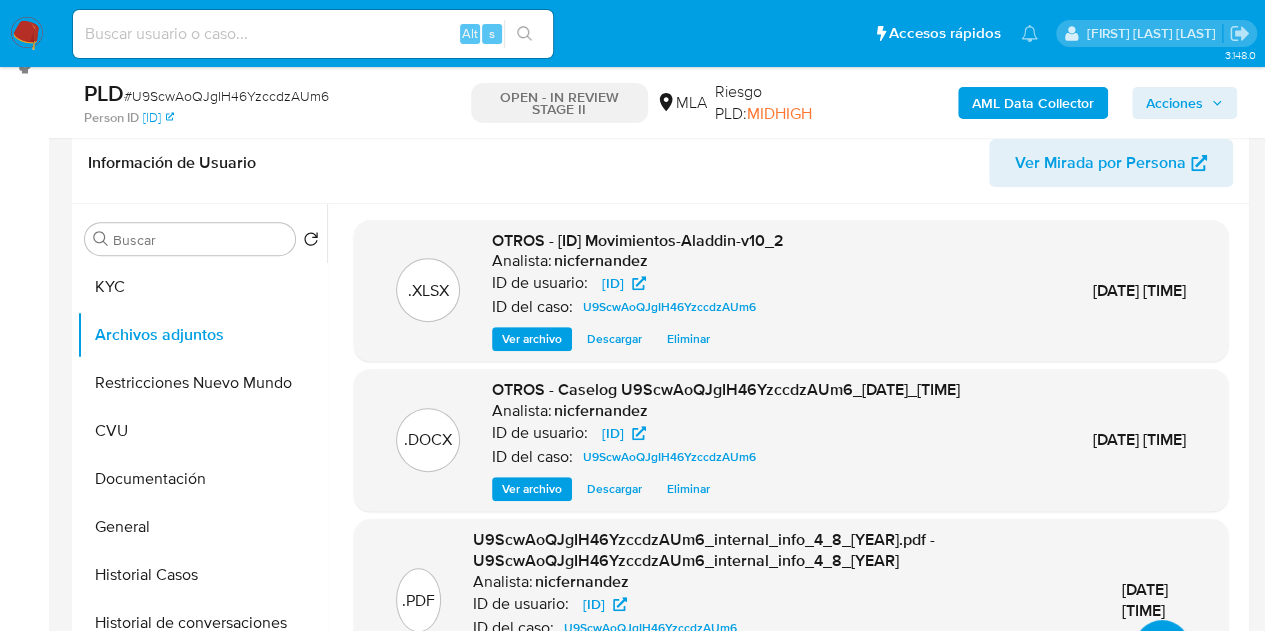 click at bounding box center [1162, 648] 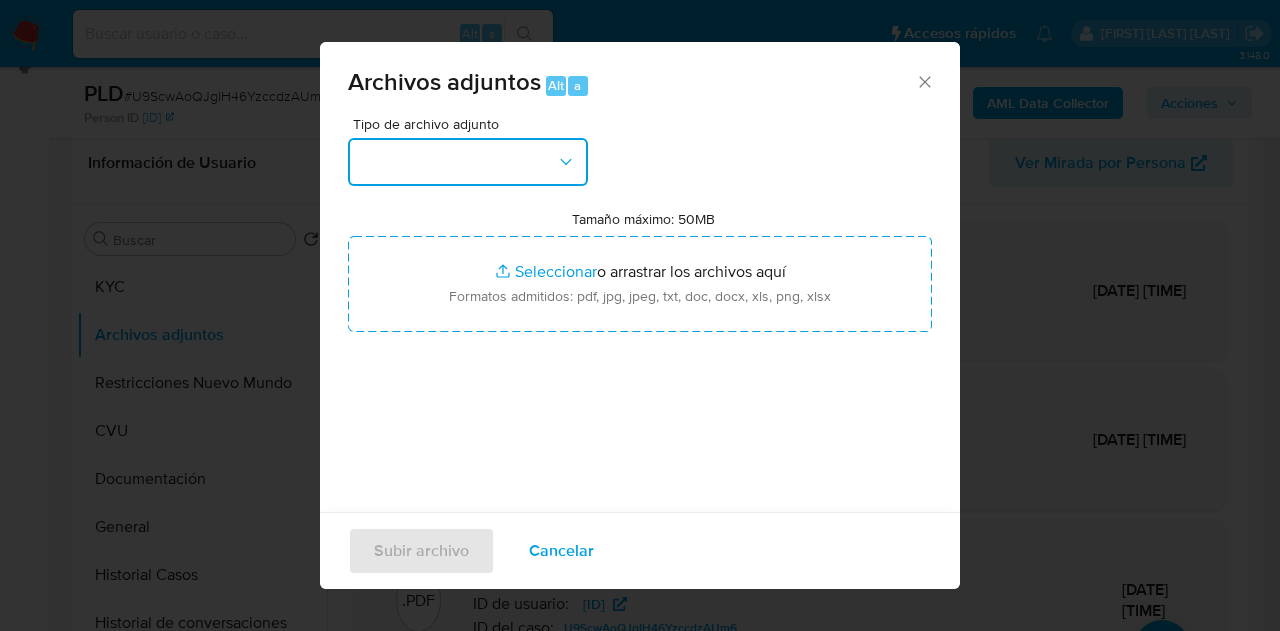 click at bounding box center [468, 162] 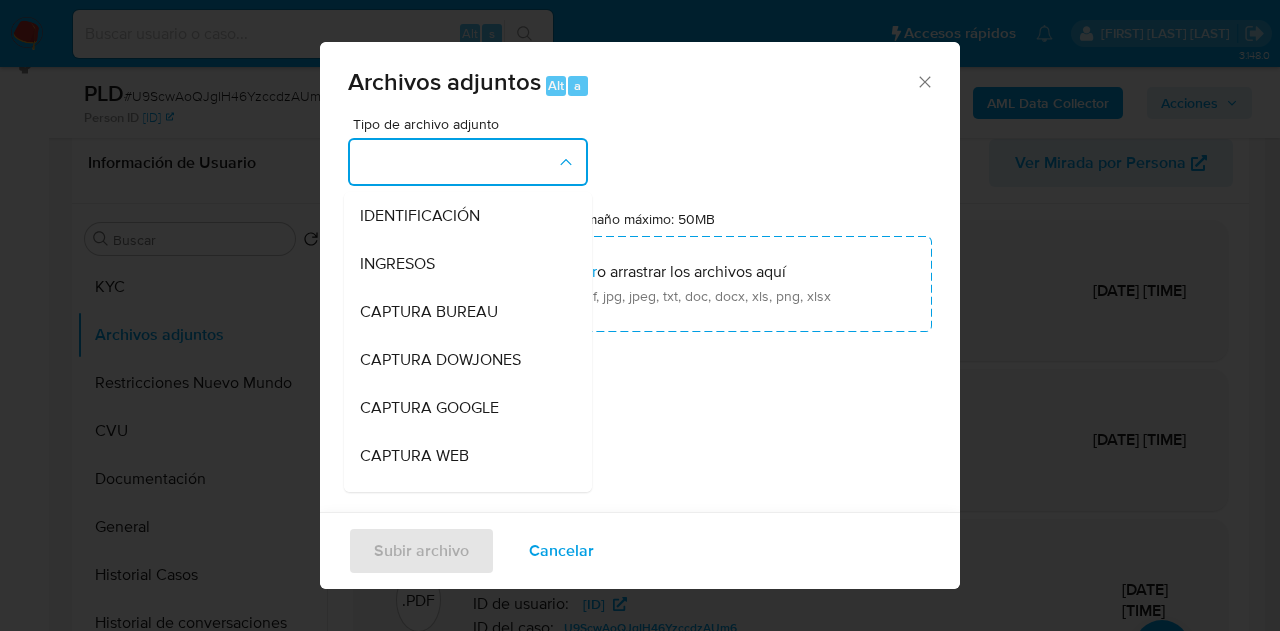 scroll, scrollTop: 144, scrollLeft: 0, axis: vertical 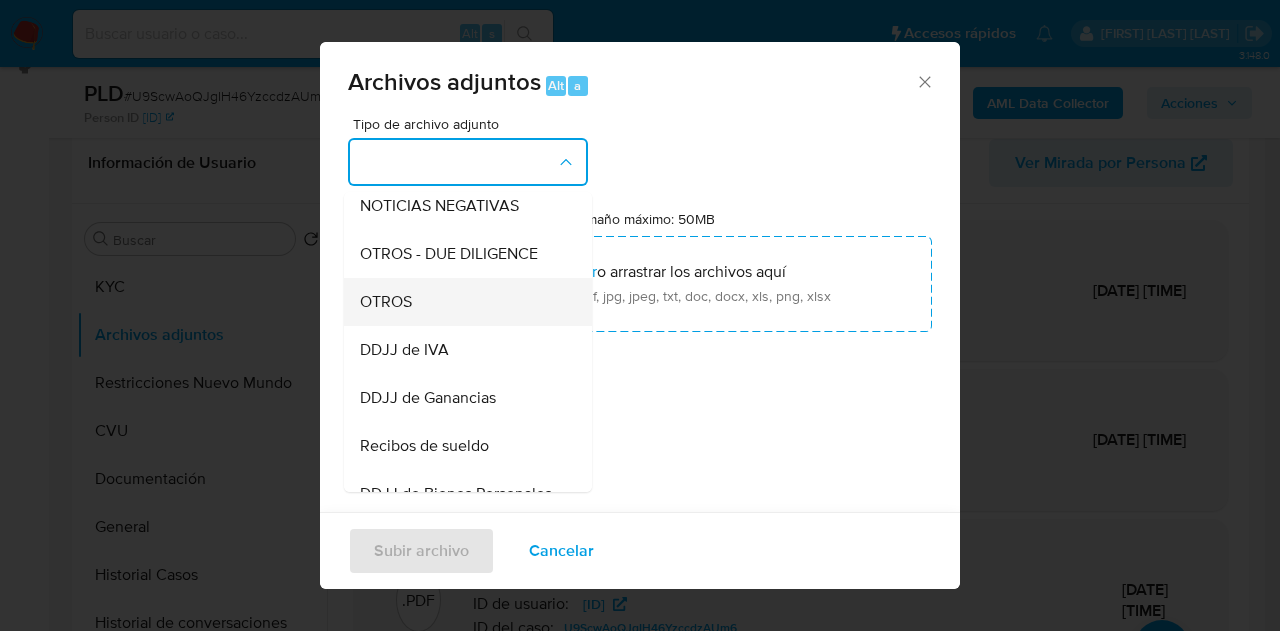 click on "OTROS" at bounding box center [462, 302] 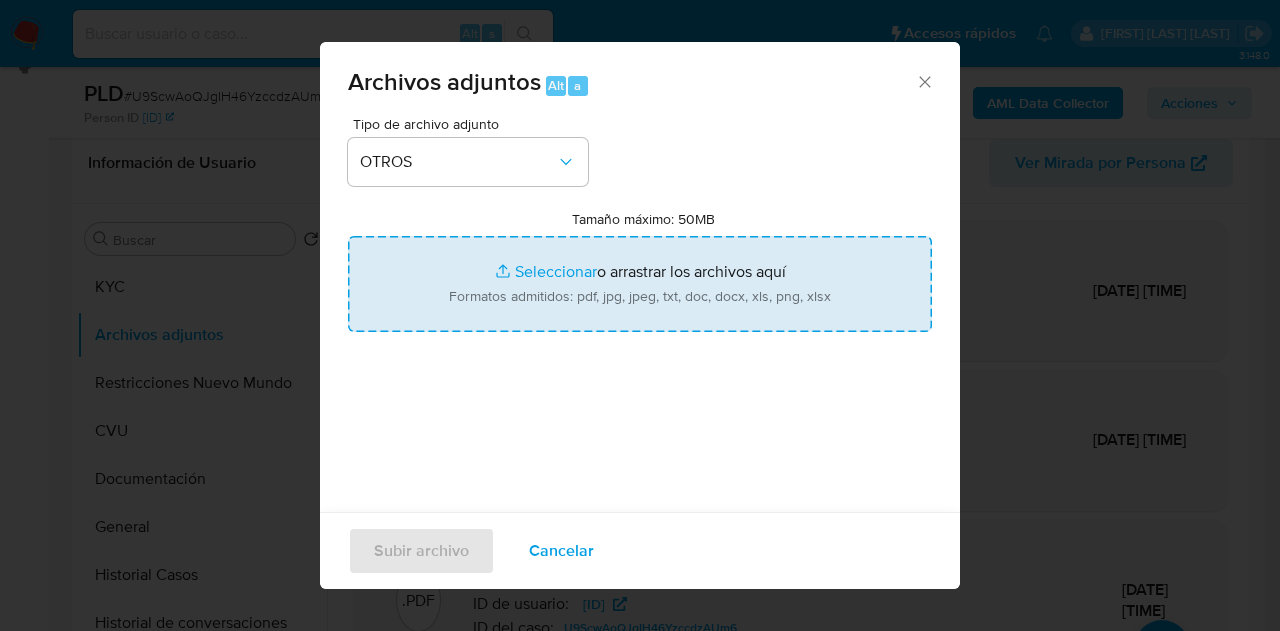 click on "Tamaño máximo: 50MB Seleccionar archivos" at bounding box center (640, 284) 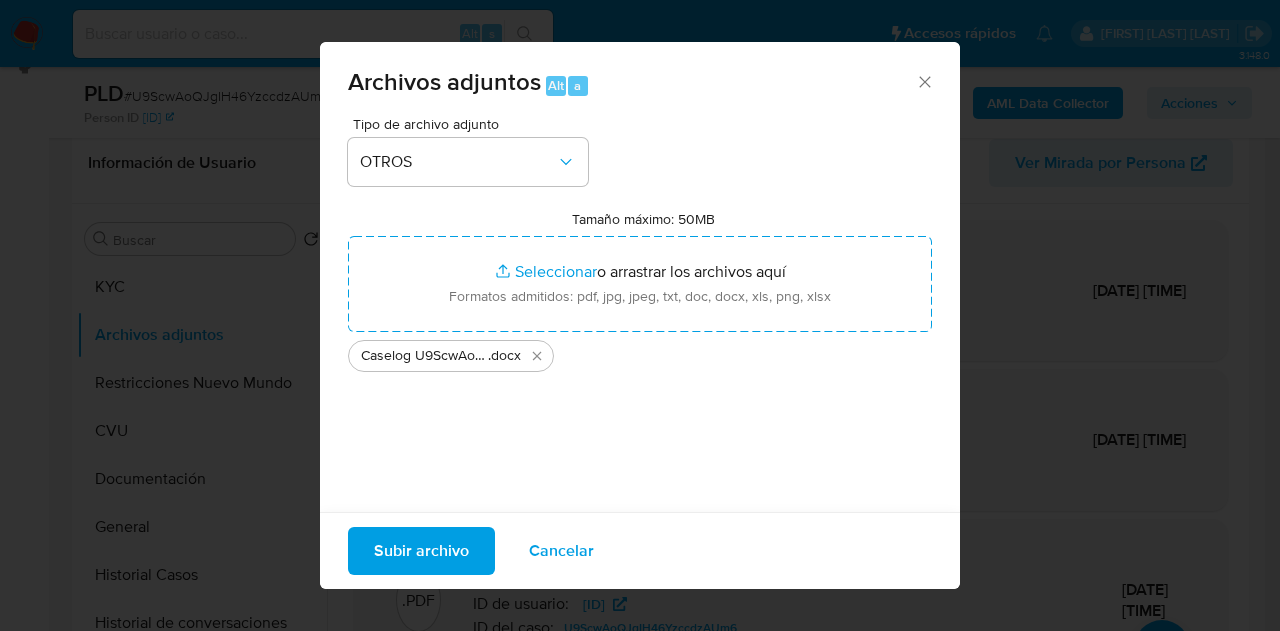 click on "Subir archivo" at bounding box center (421, 551) 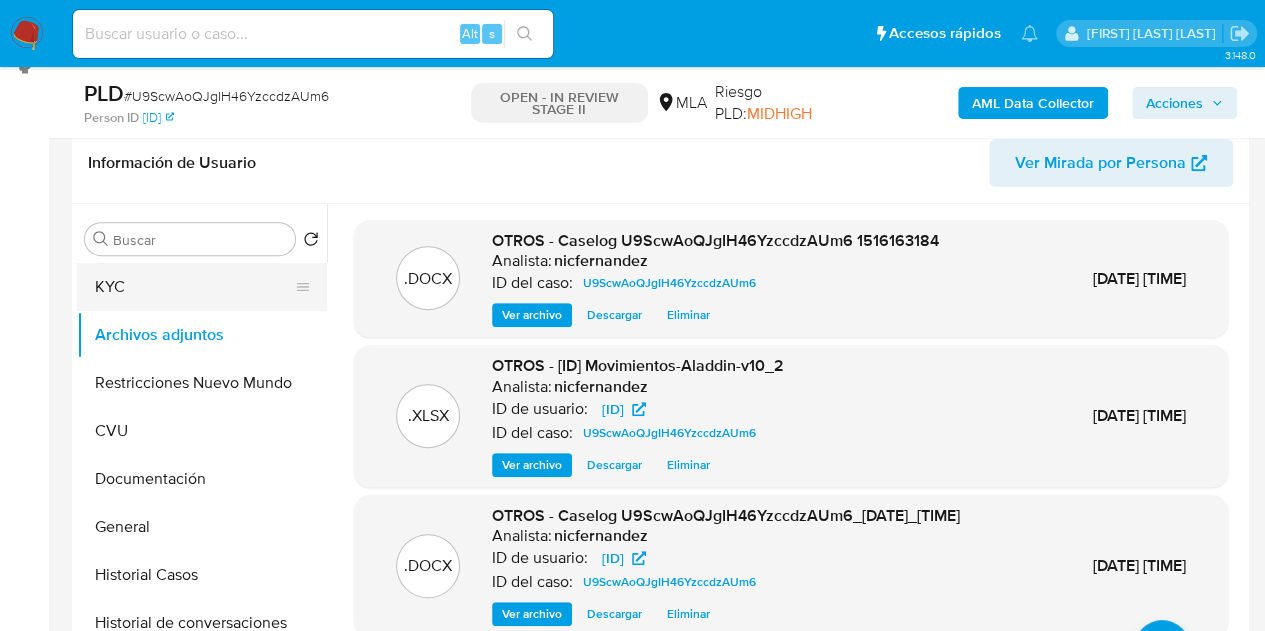 click on "KYC" at bounding box center [194, 287] 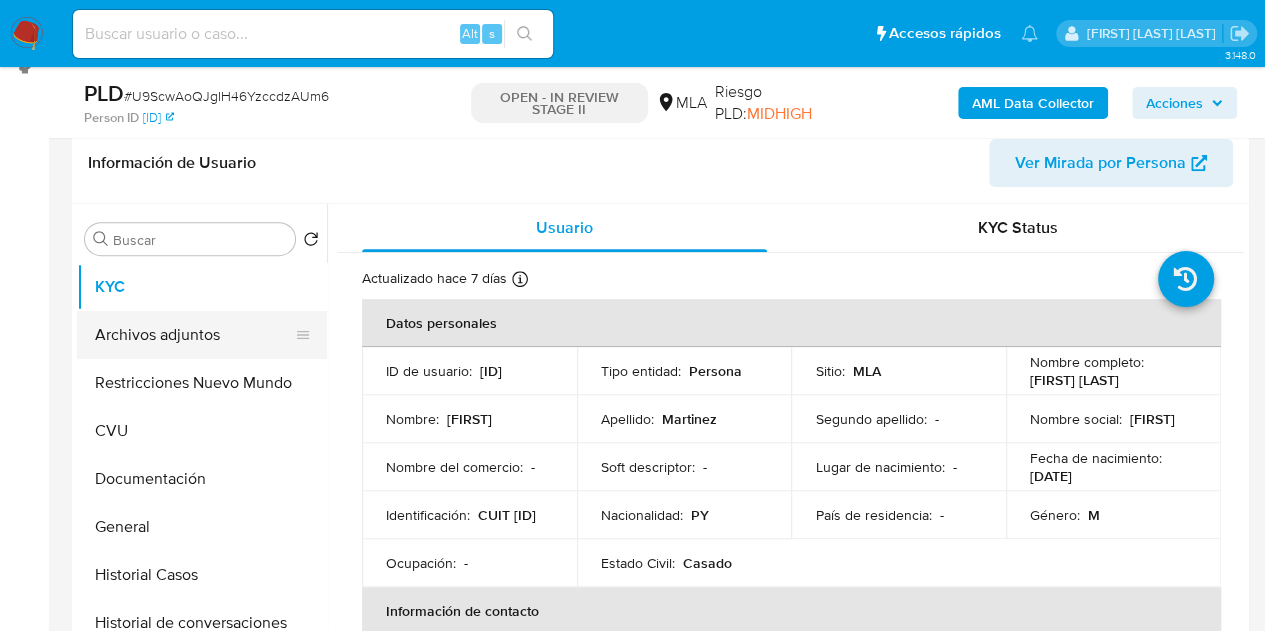 click on "Archivos adjuntos" at bounding box center [194, 335] 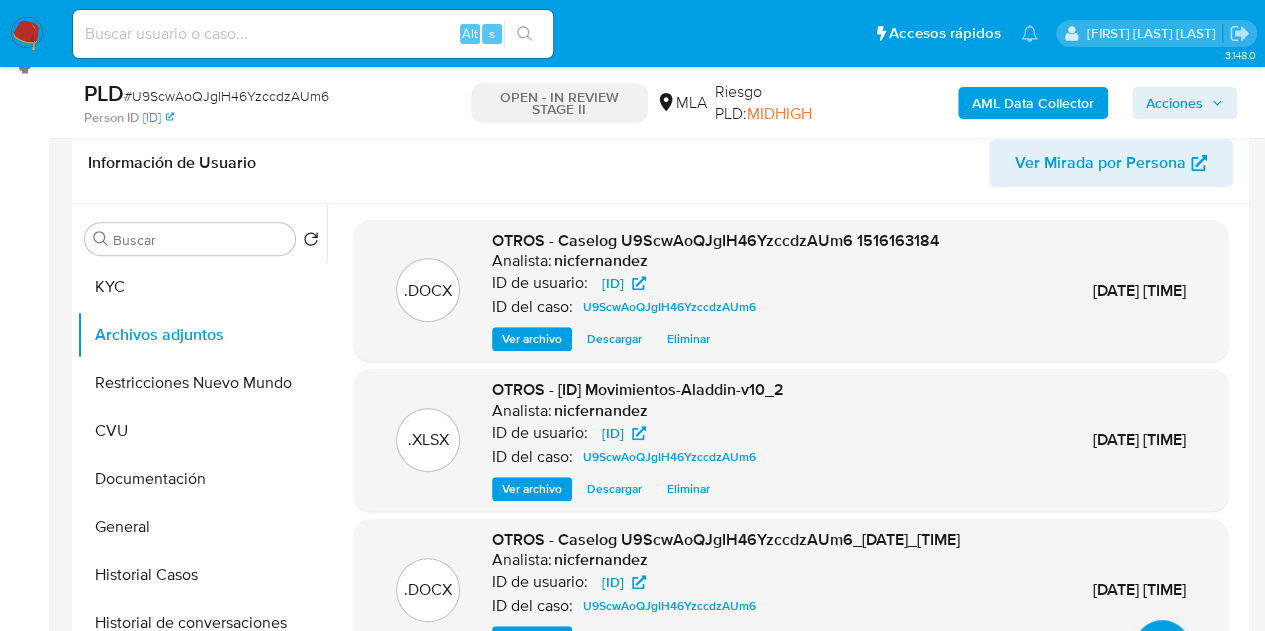 click on "Ver archivo" at bounding box center (532, 339) 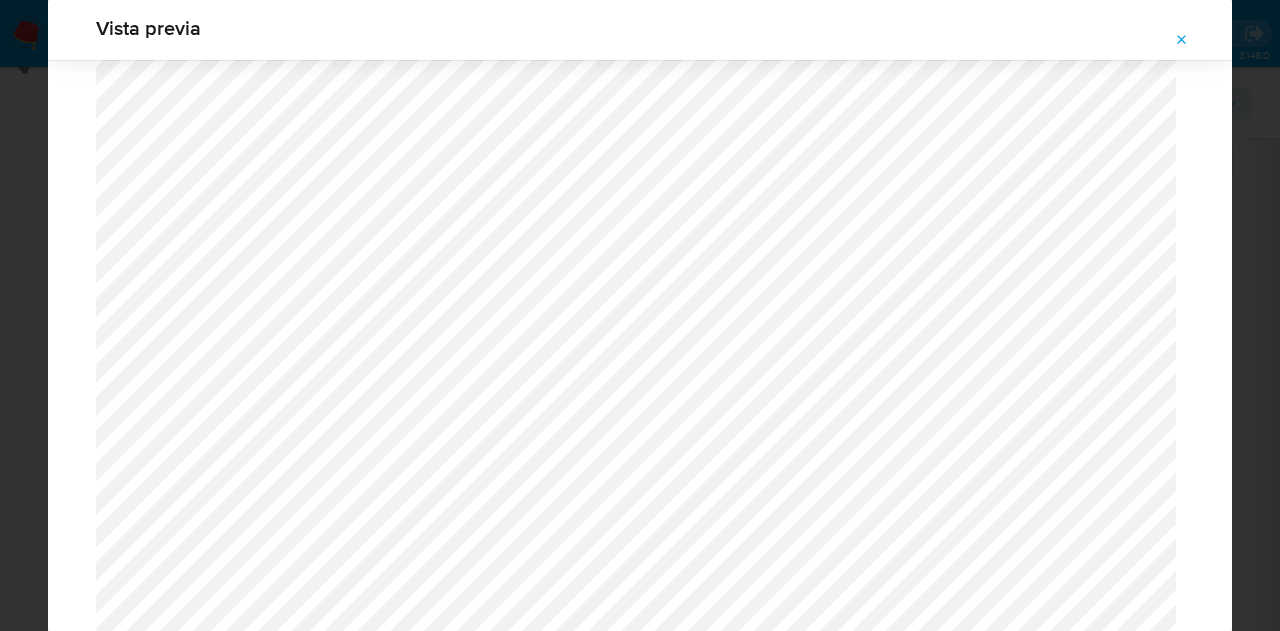 scroll, scrollTop: 2340, scrollLeft: 0, axis: vertical 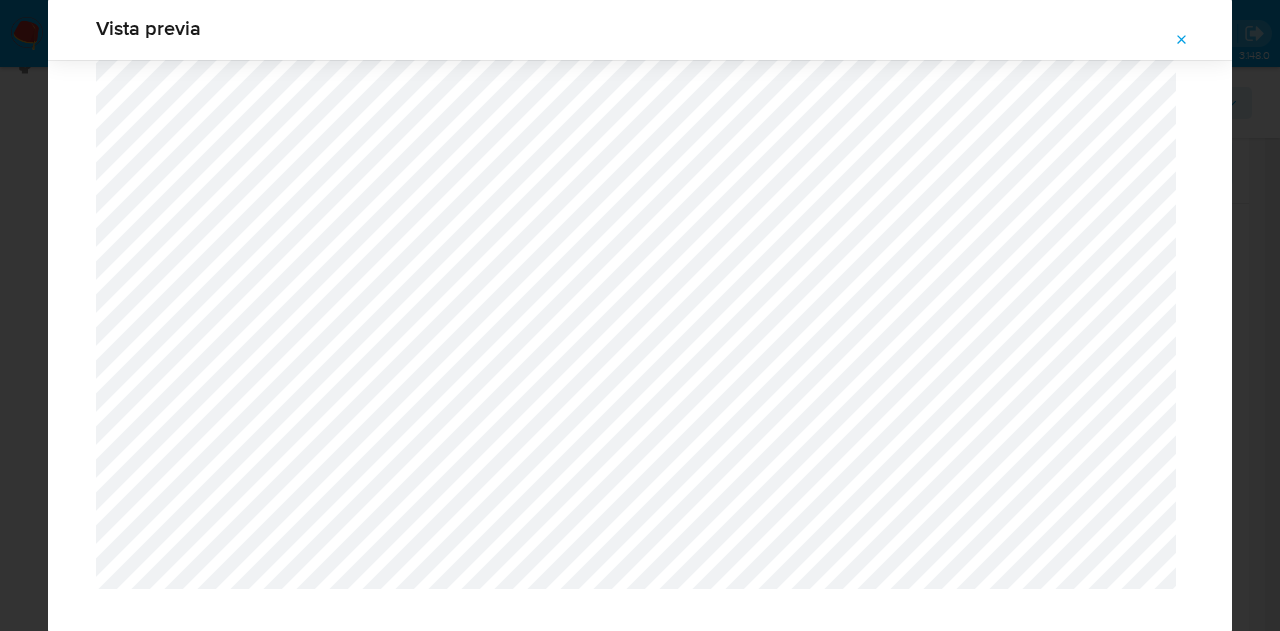 click at bounding box center [1182, 40] 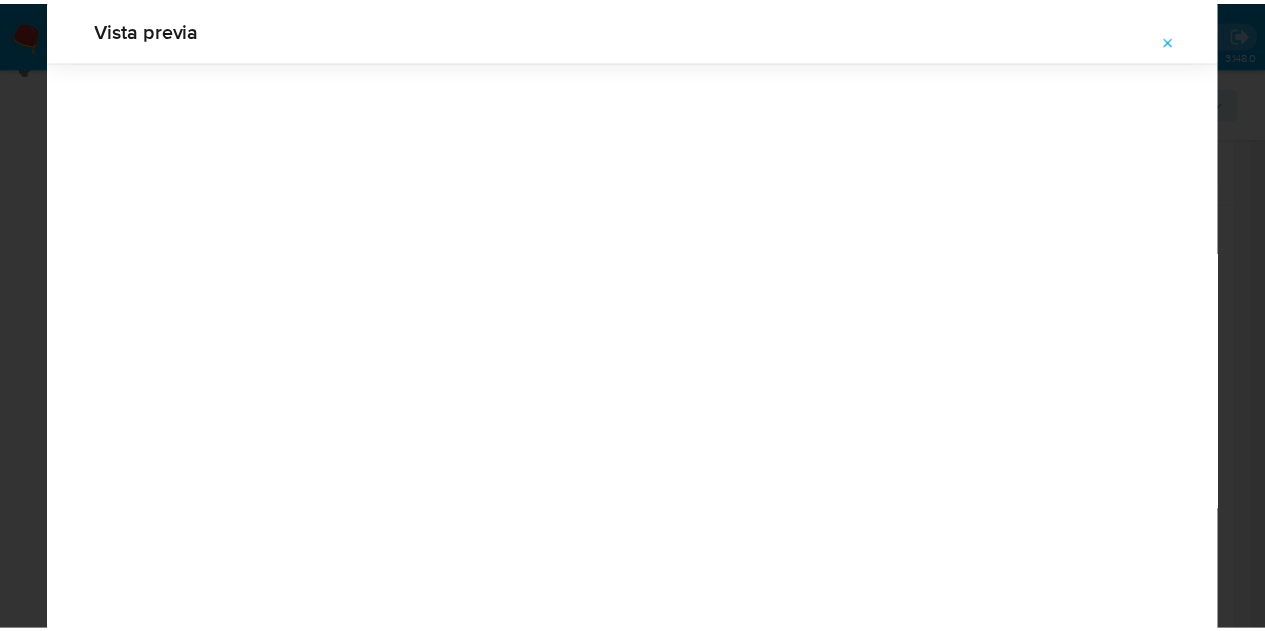 scroll, scrollTop: 64, scrollLeft: 0, axis: vertical 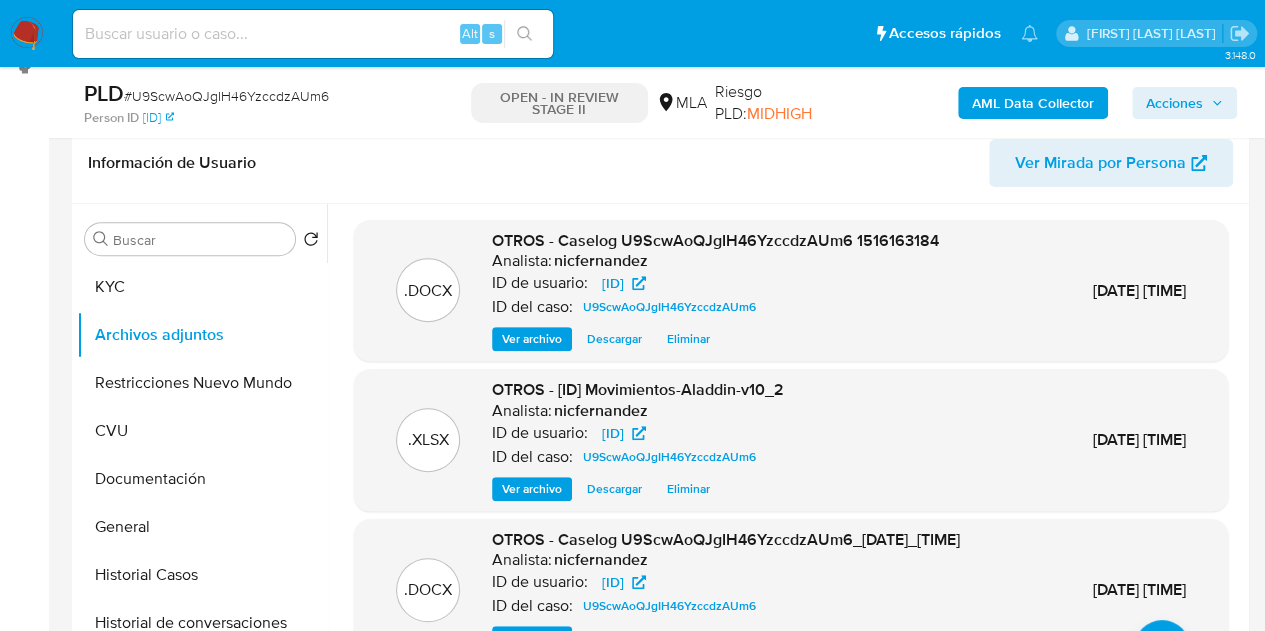 click on "Acciones" at bounding box center [1174, 103] 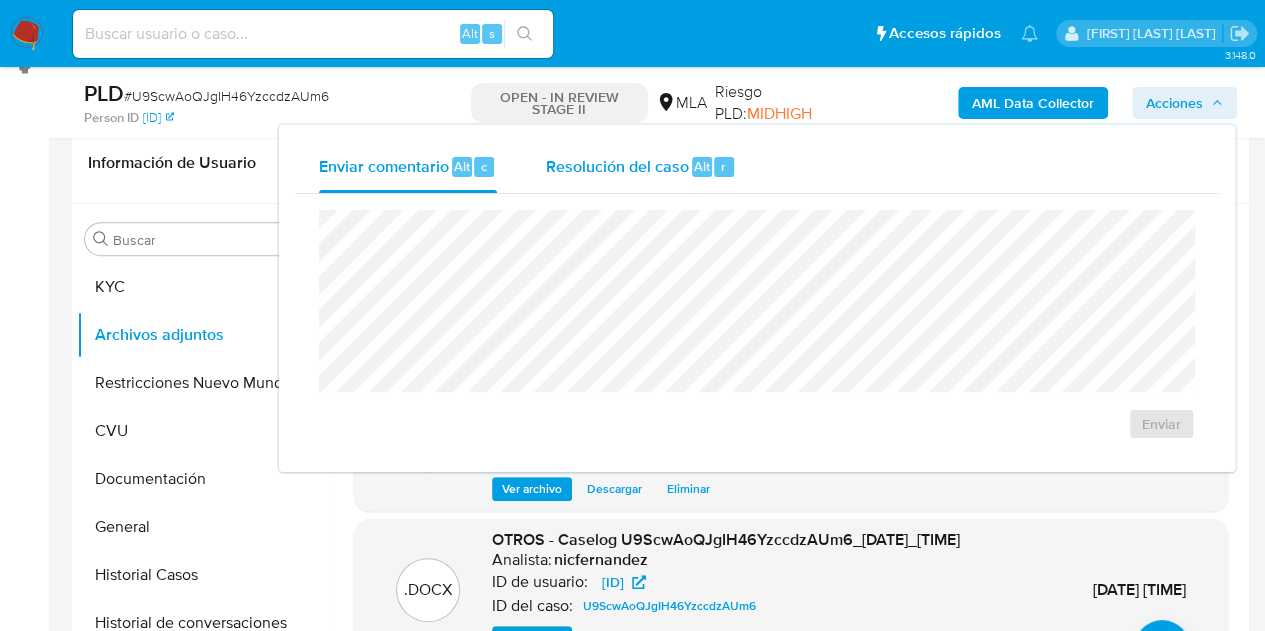 click on "Resolución del caso" at bounding box center (616, 165) 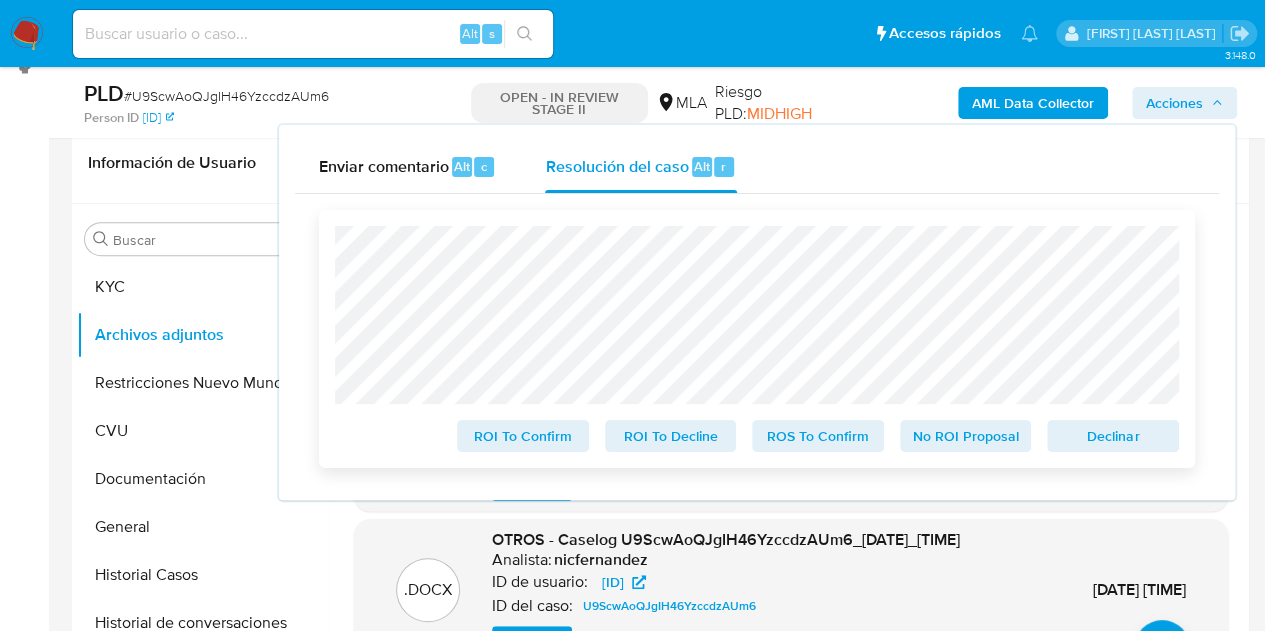 click on "Declinar" at bounding box center [1113, 436] 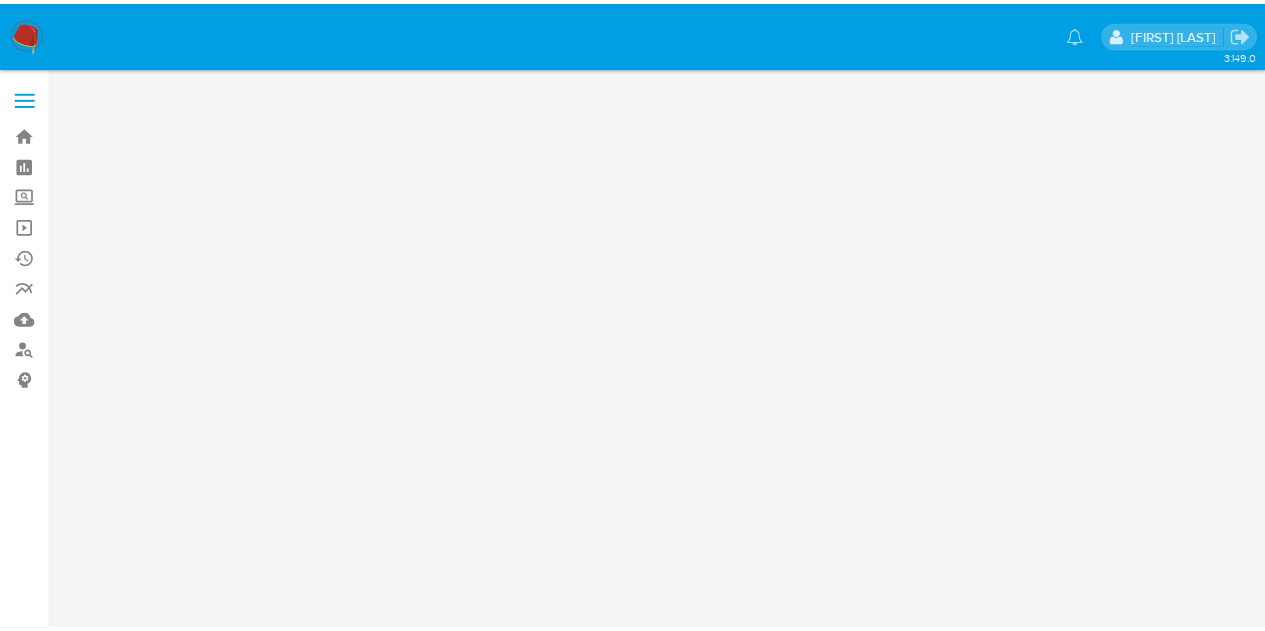 scroll, scrollTop: 0, scrollLeft: 0, axis: both 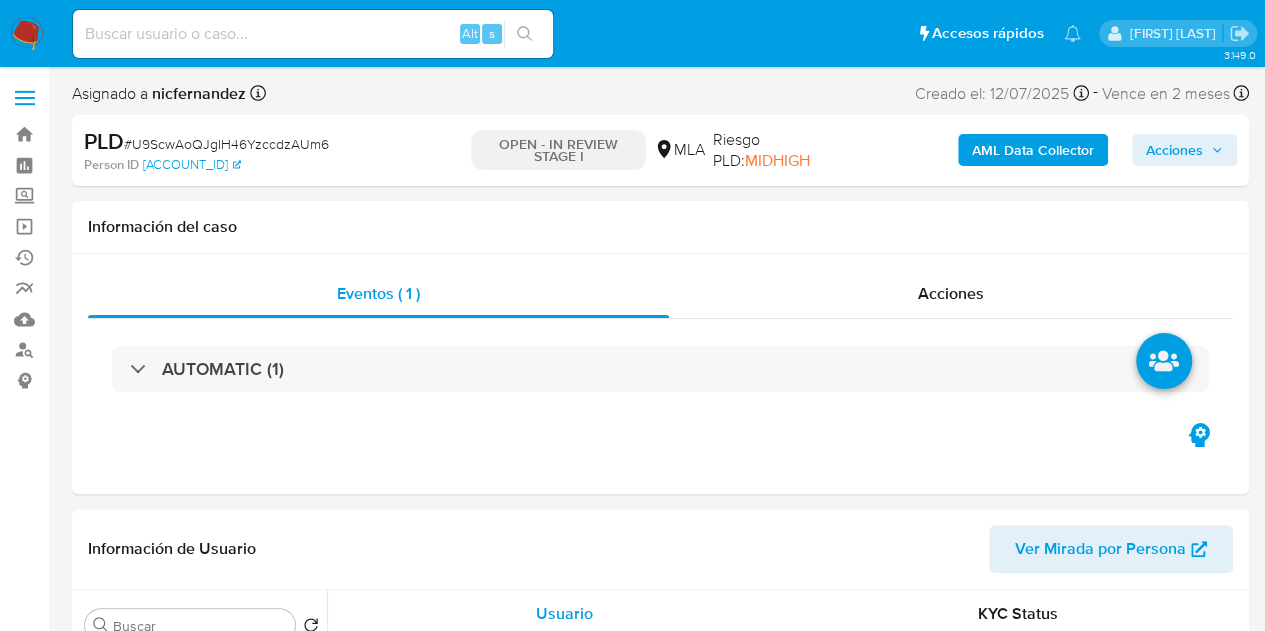 click on "Acciones" at bounding box center [1174, 150] 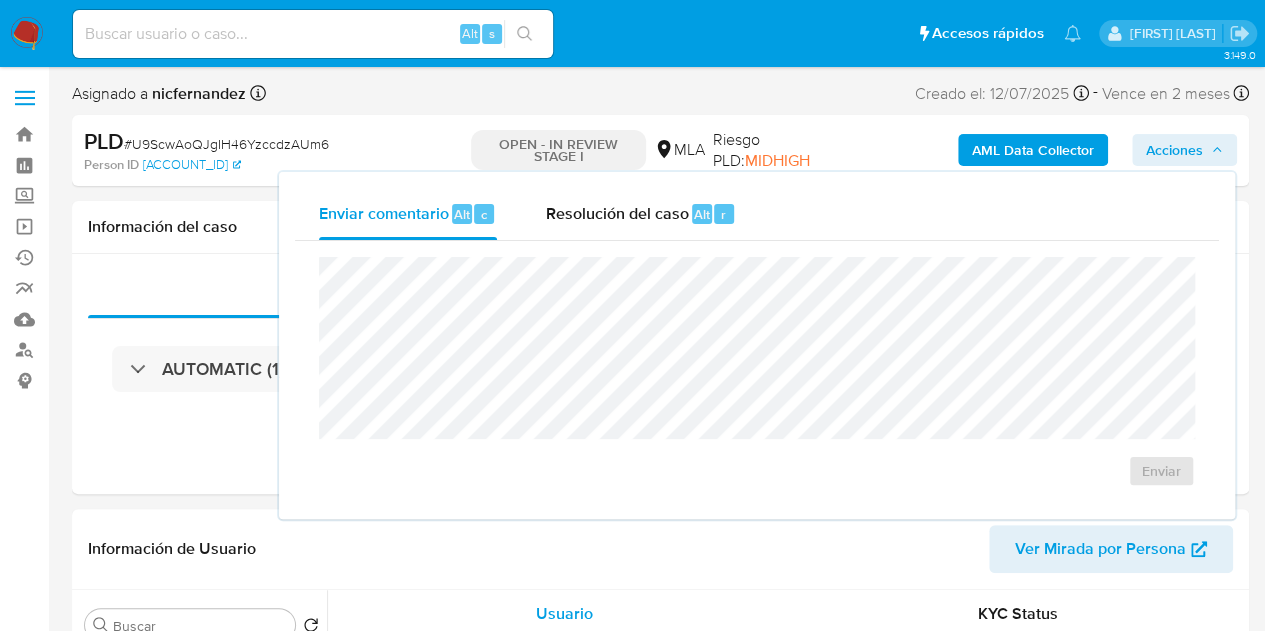 drag, startPoint x: 680, startPoint y: 229, endPoint x: 690, endPoint y: 250, distance: 23.259407 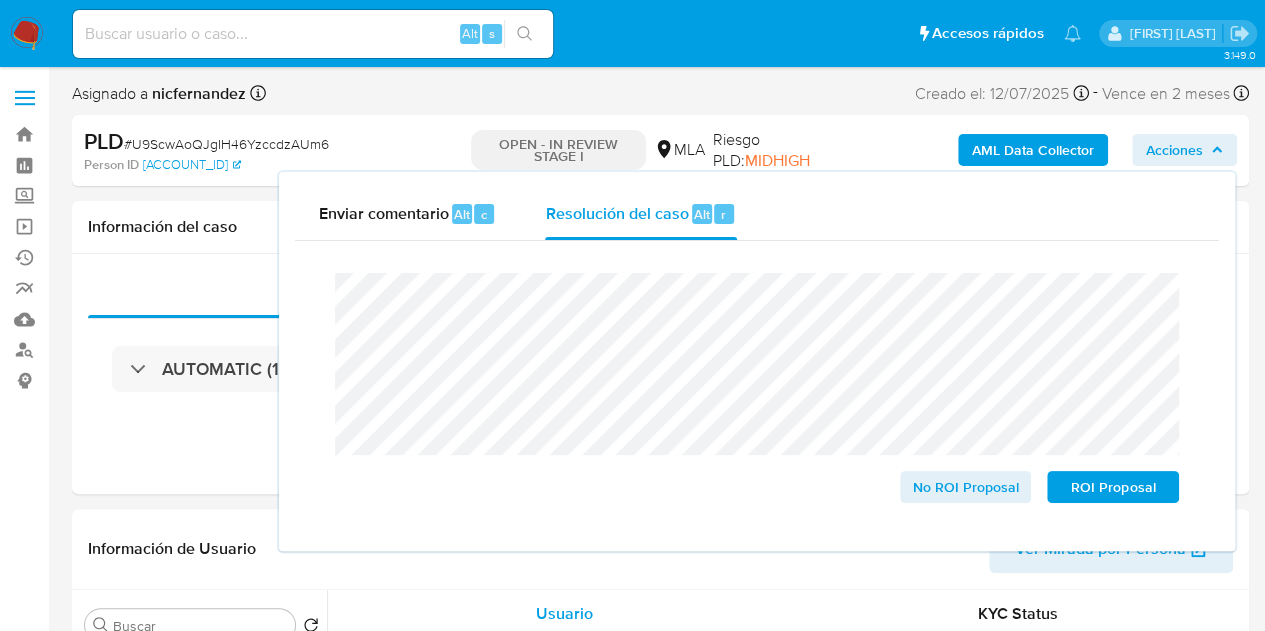 select on "10" 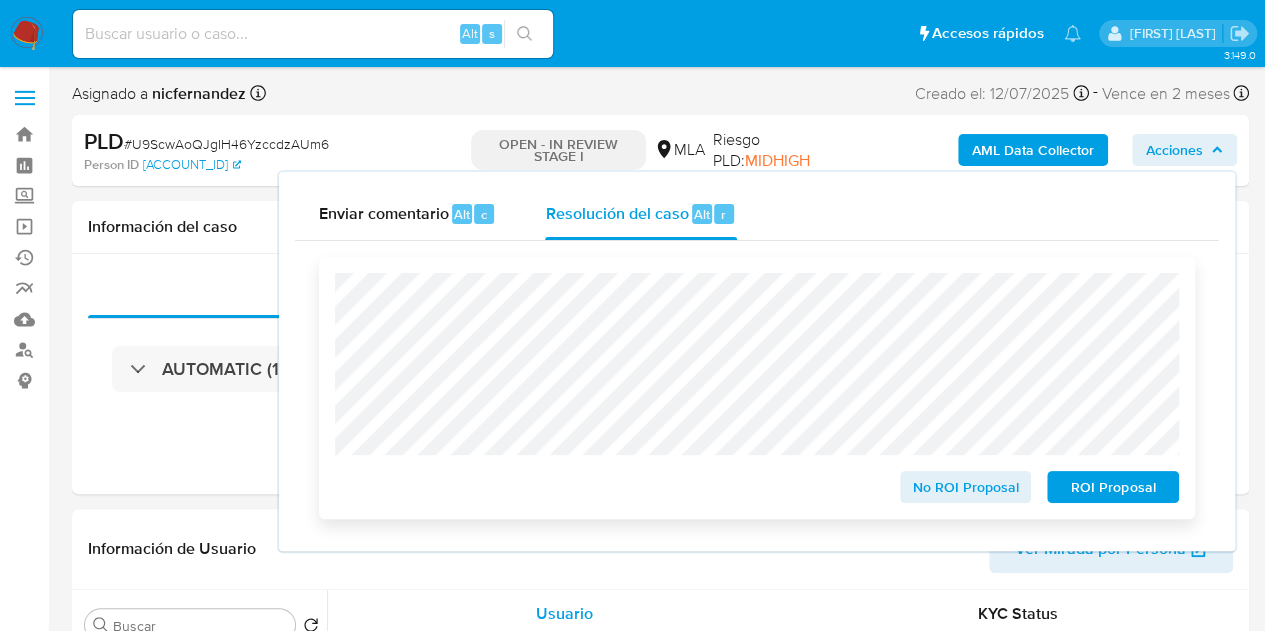 click on "ROI Proposal" at bounding box center [1113, 487] 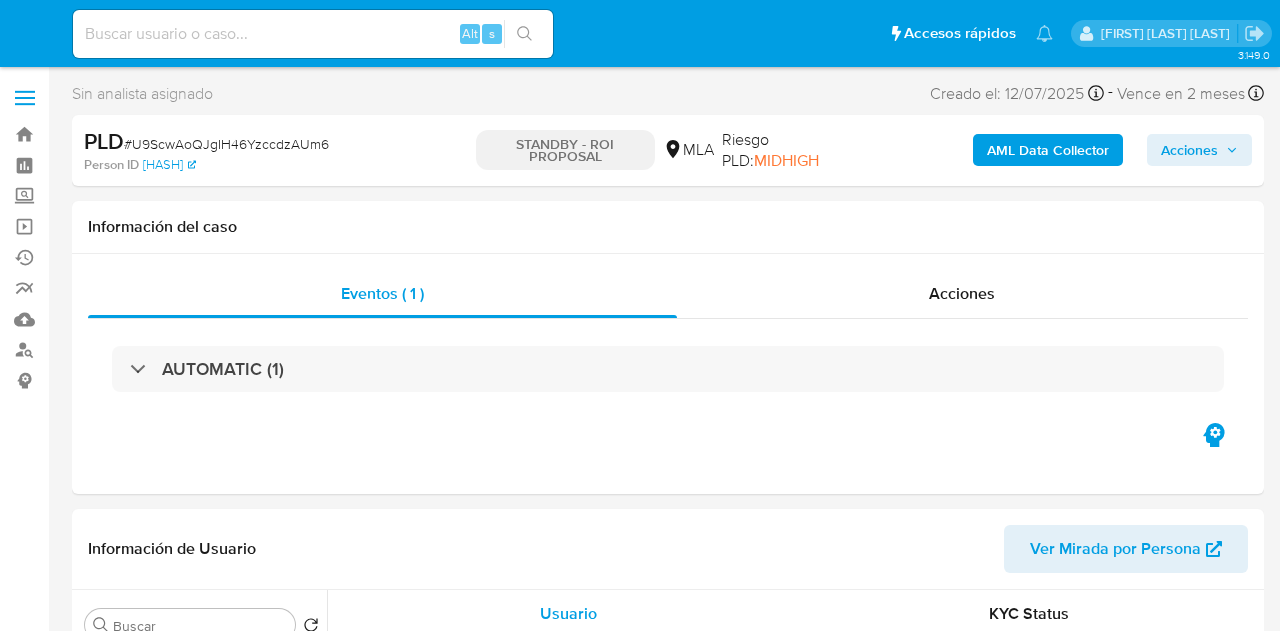 select on "10" 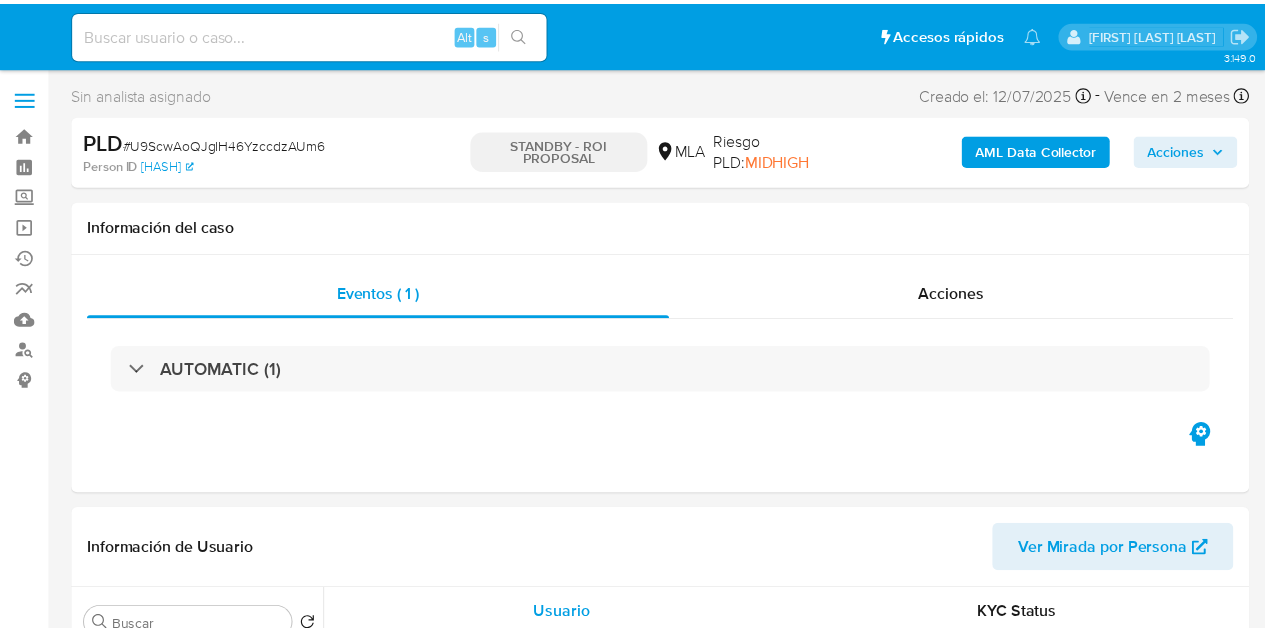 scroll, scrollTop: 0, scrollLeft: 0, axis: both 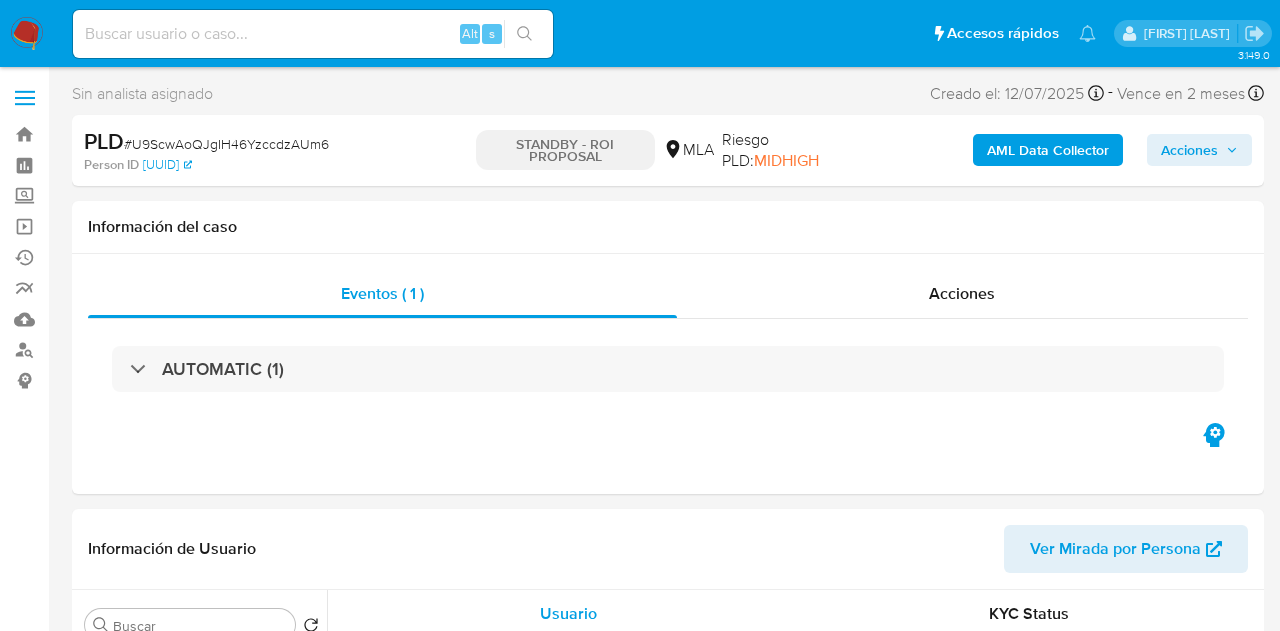 select on "10" 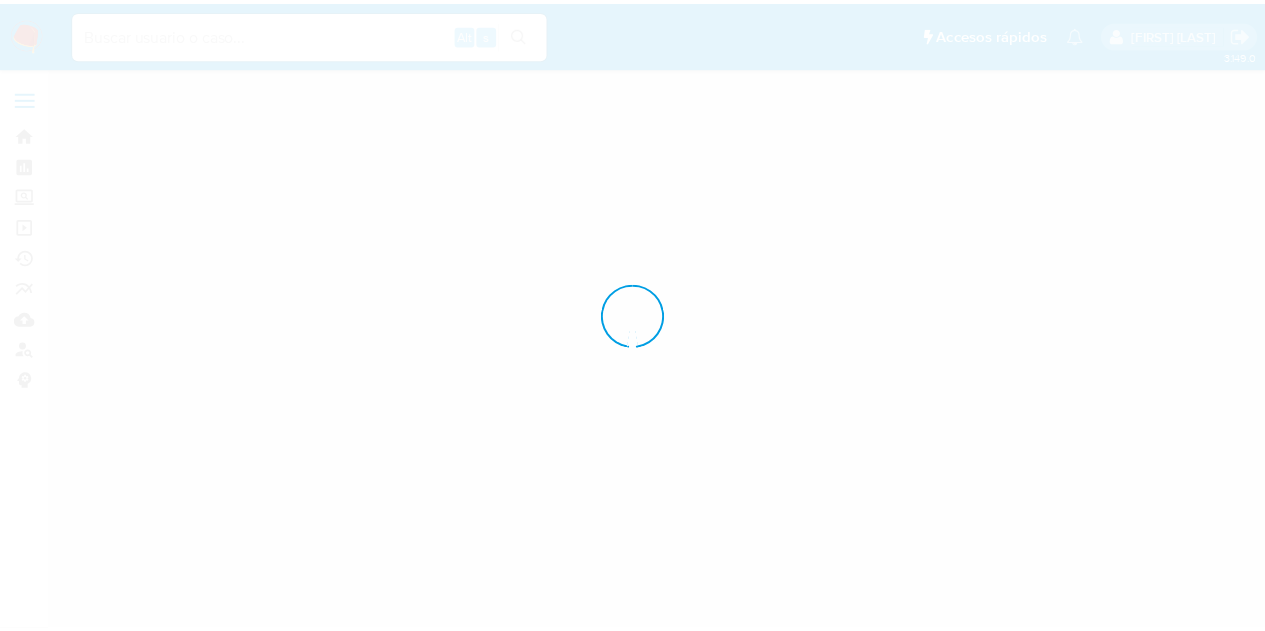 scroll, scrollTop: 0, scrollLeft: 0, axis: both 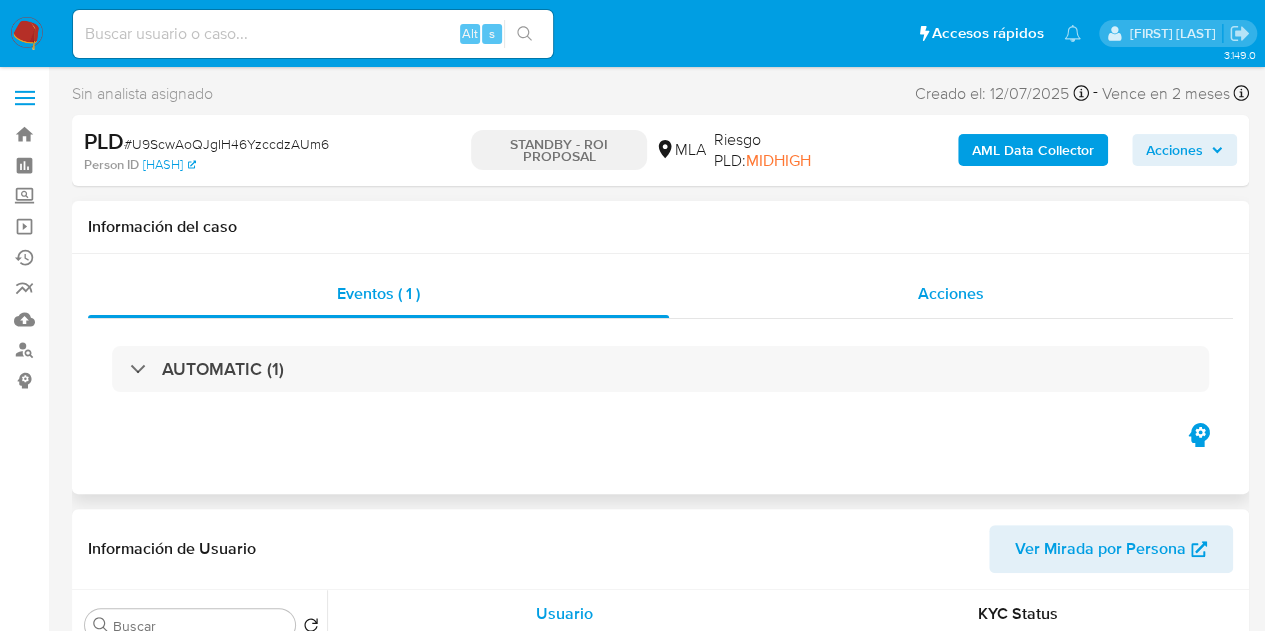 click on "Acciones" at bounding box center (951, 293) 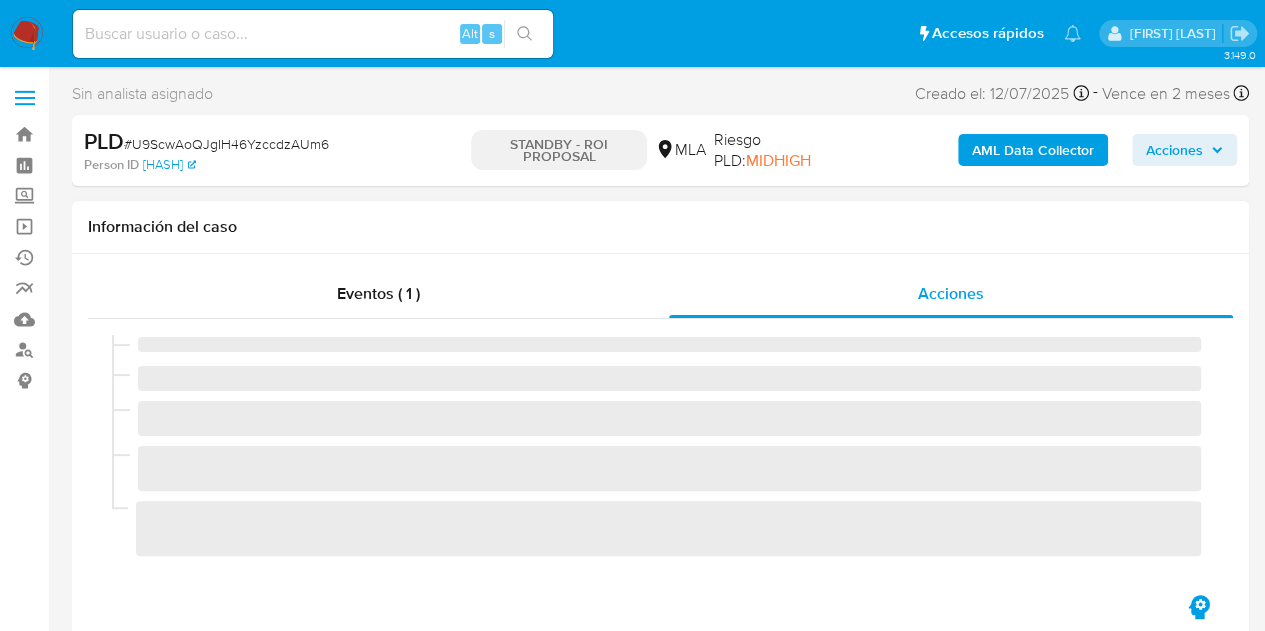 select on "10" 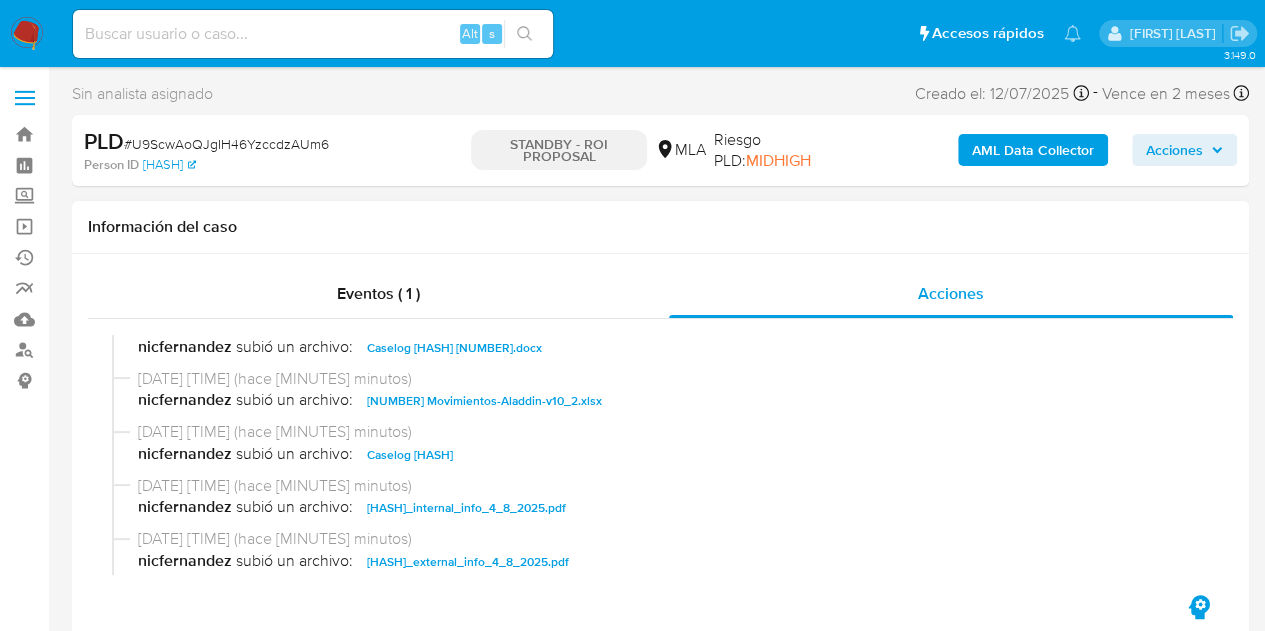 scroll, scrollTop: 0, scrollLeft: 0, axis: both 